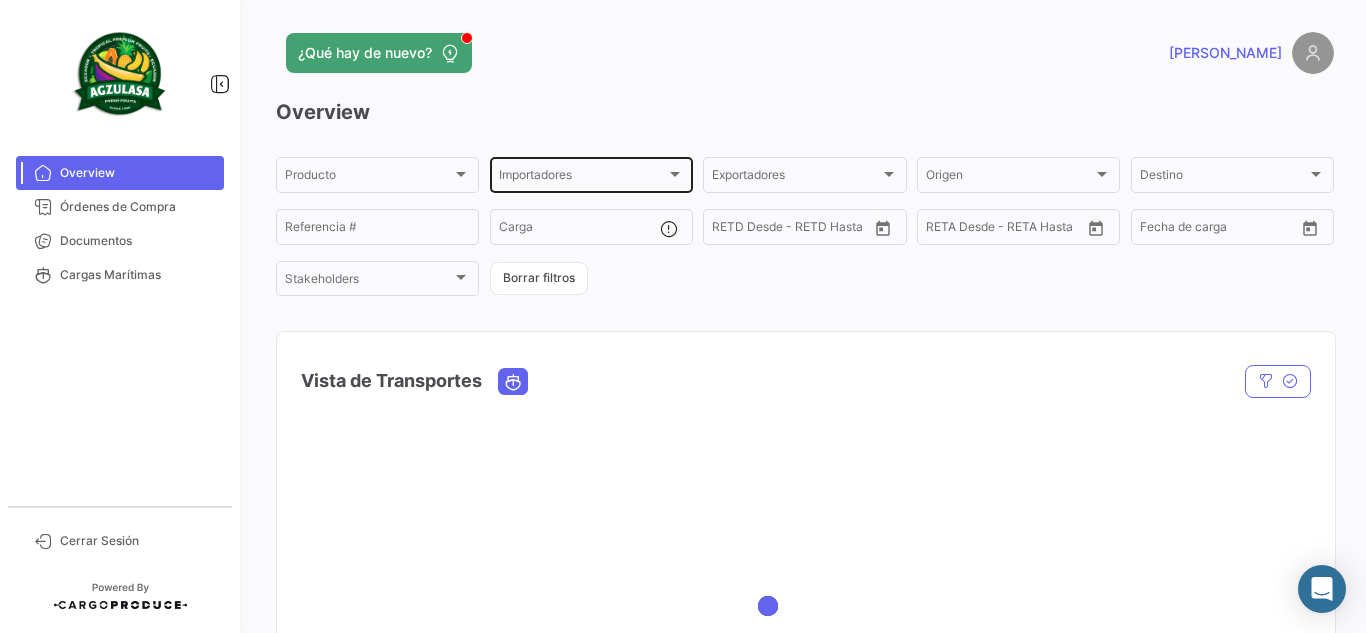 scroll, scrollTop: 0, scrollLeft: 0, axis: both 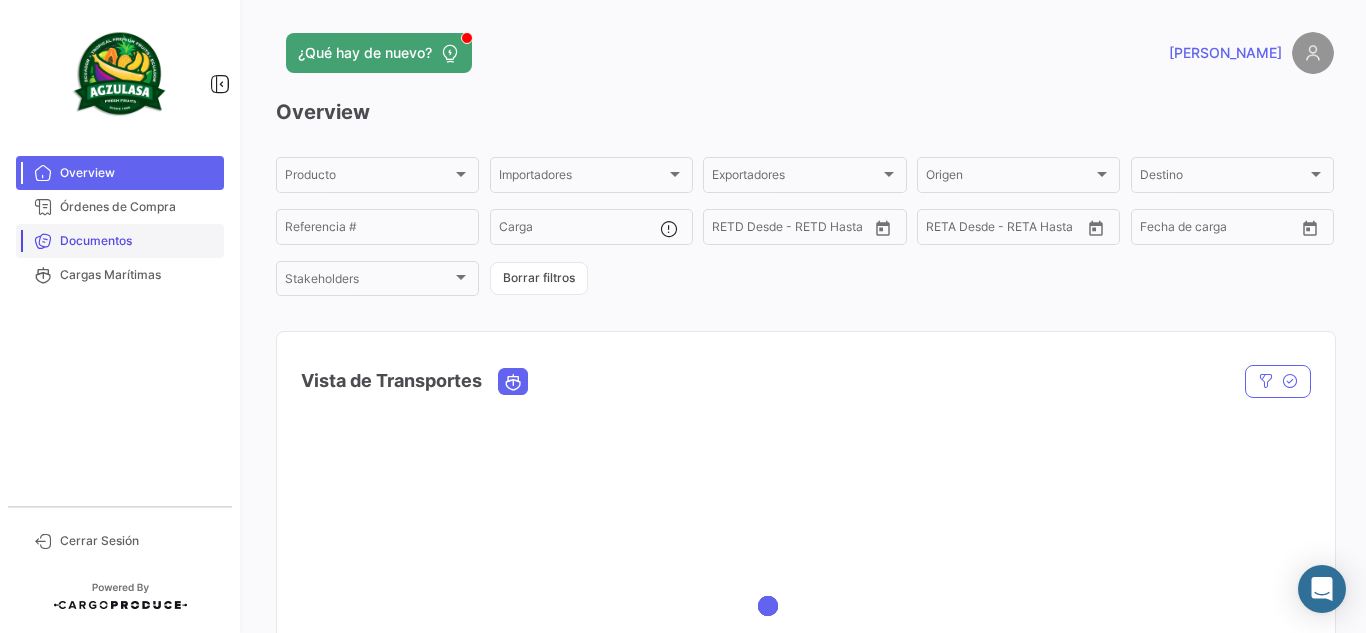 click on "Documentos" at bounding box center (138, 241) 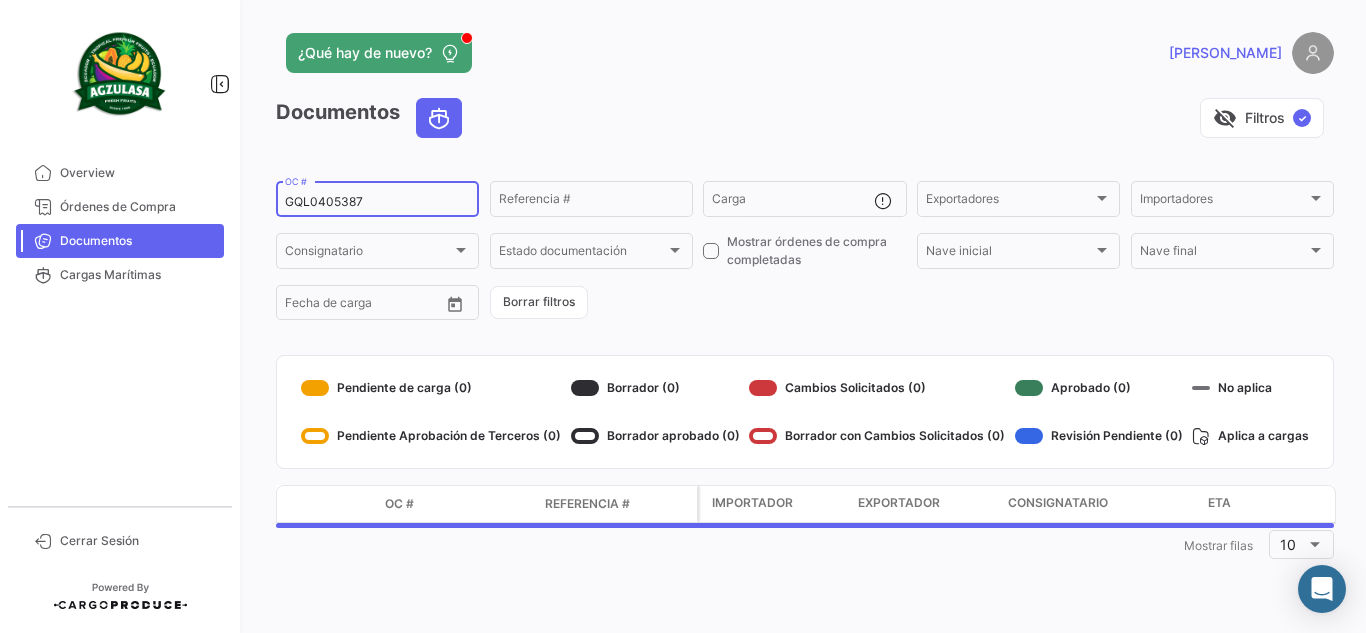 click on "GQL0405387" at bounding box center [377, 202] 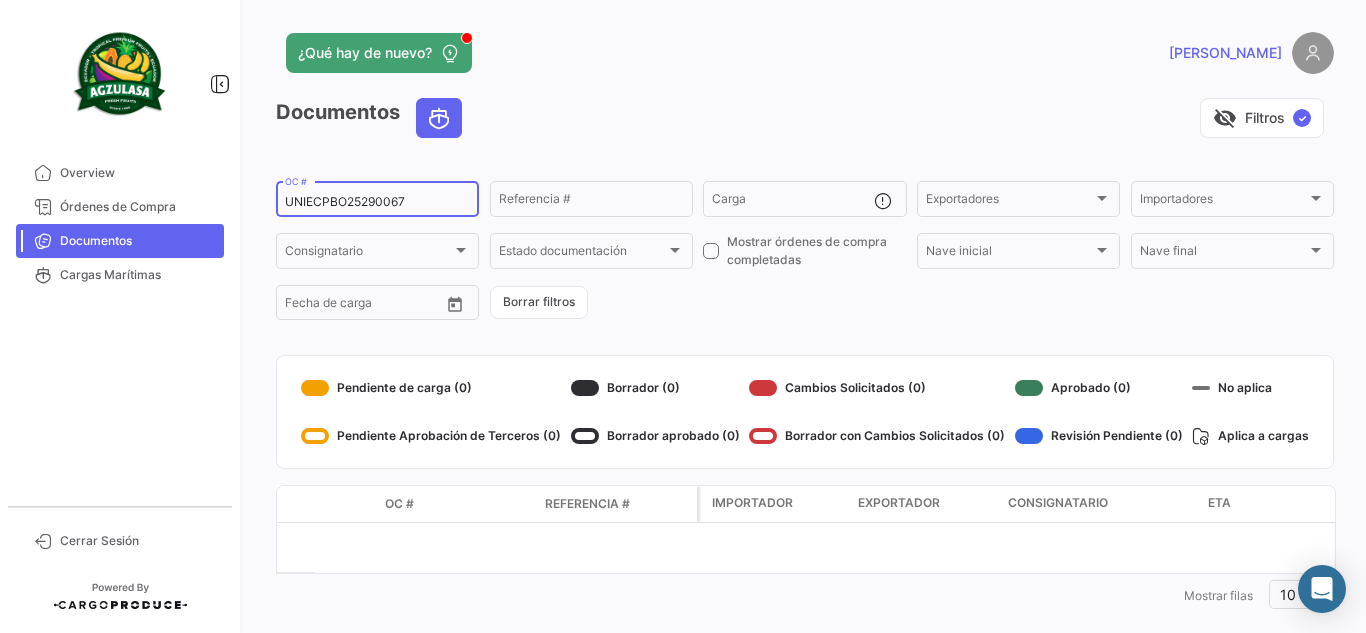 click on "UNIECPBO25290067" at bounding box center [377, 202] 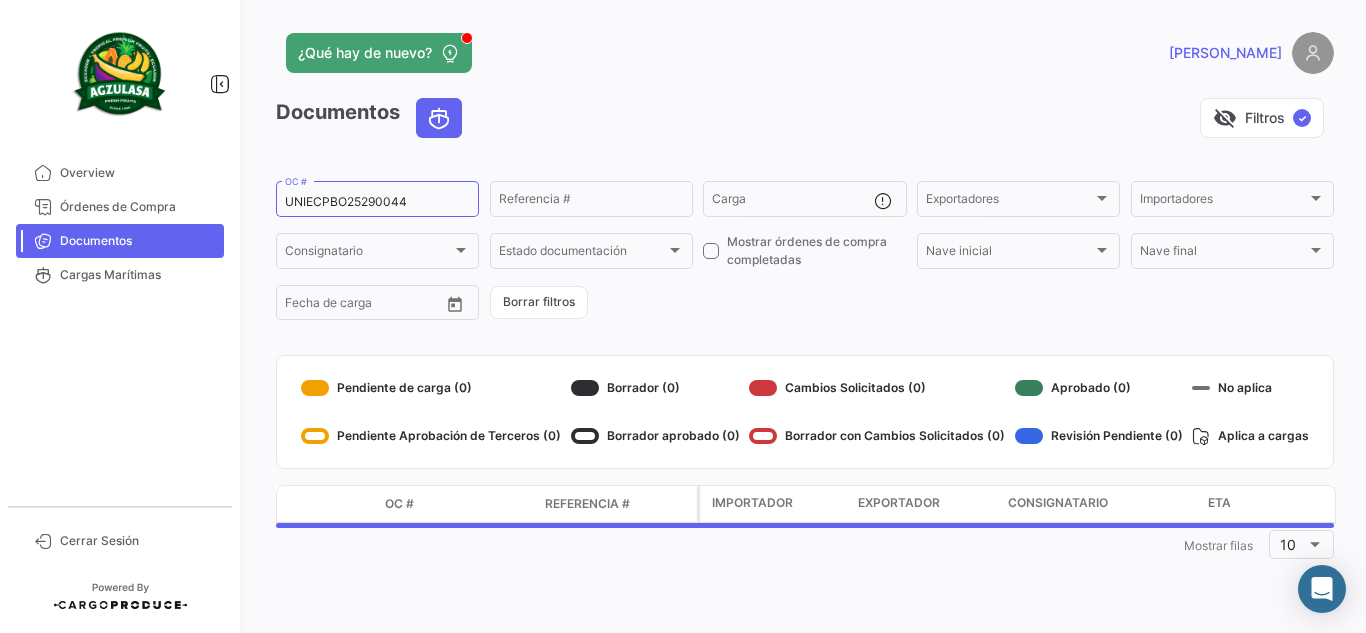click on "visibility_off   Filtros  ✓" 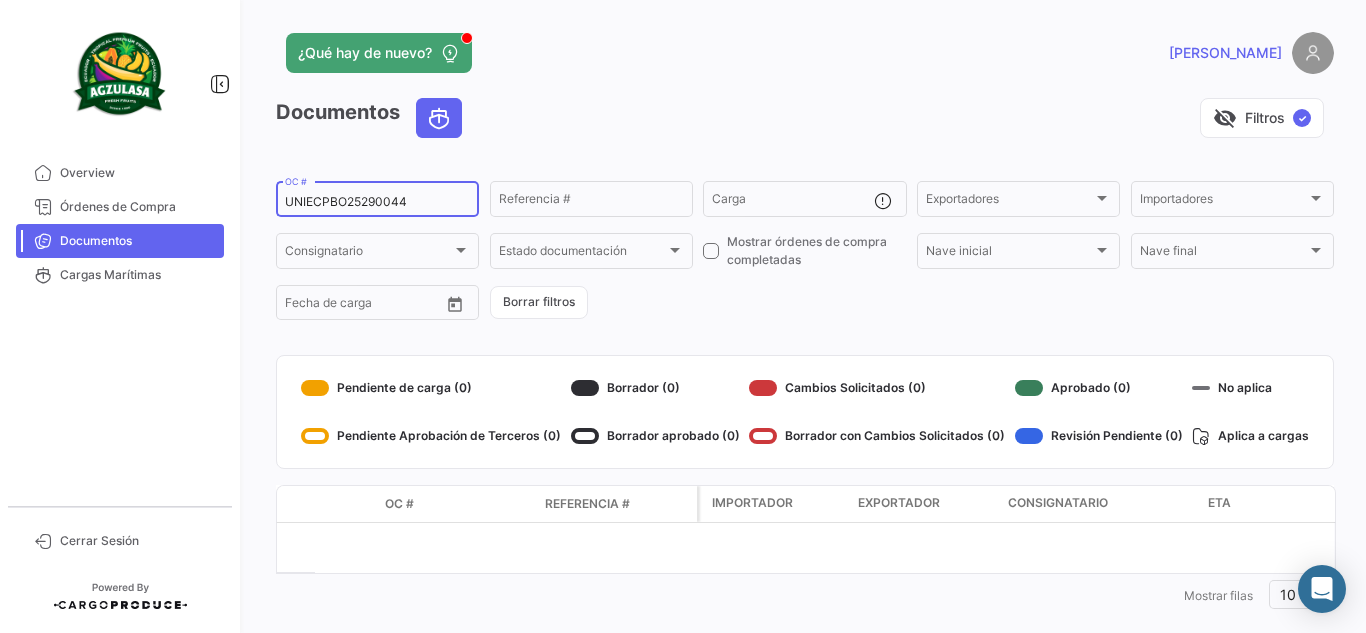 drag, startPoint x: 439, startPoint y: 201, endPoint x: 117, endPoint y: 224, distance: 322.82037 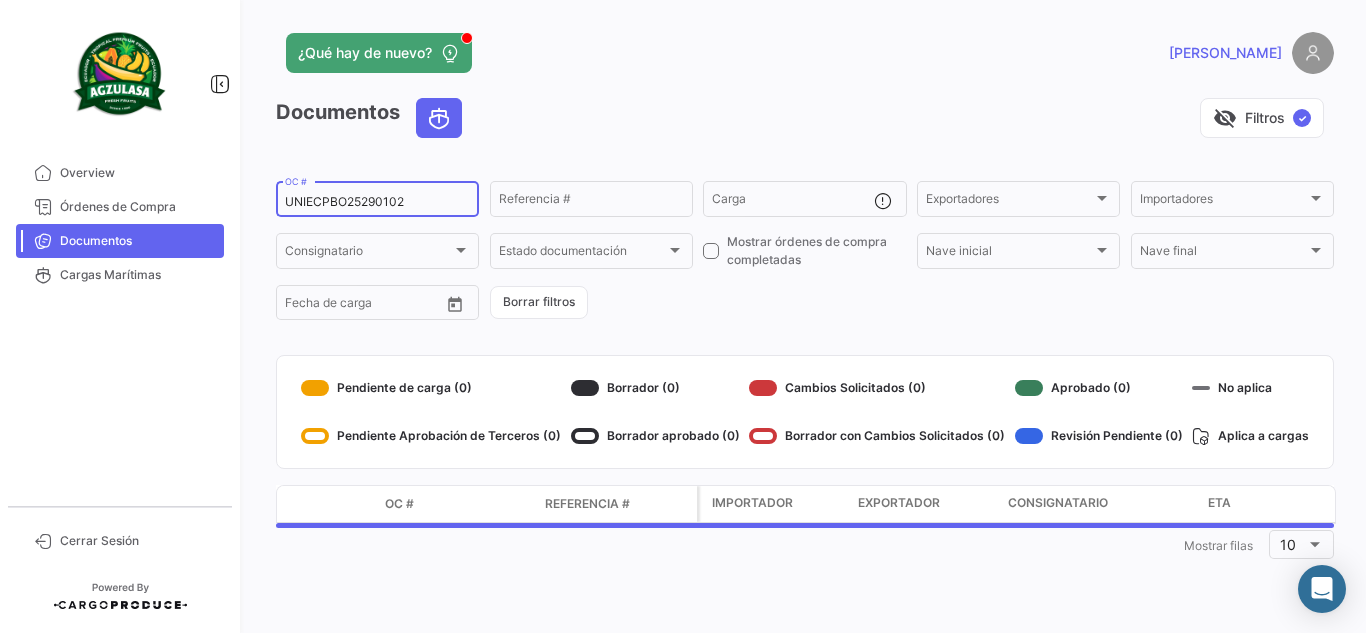 click on "¿Qué hay de nuevo?   [PERSON_NAME]" 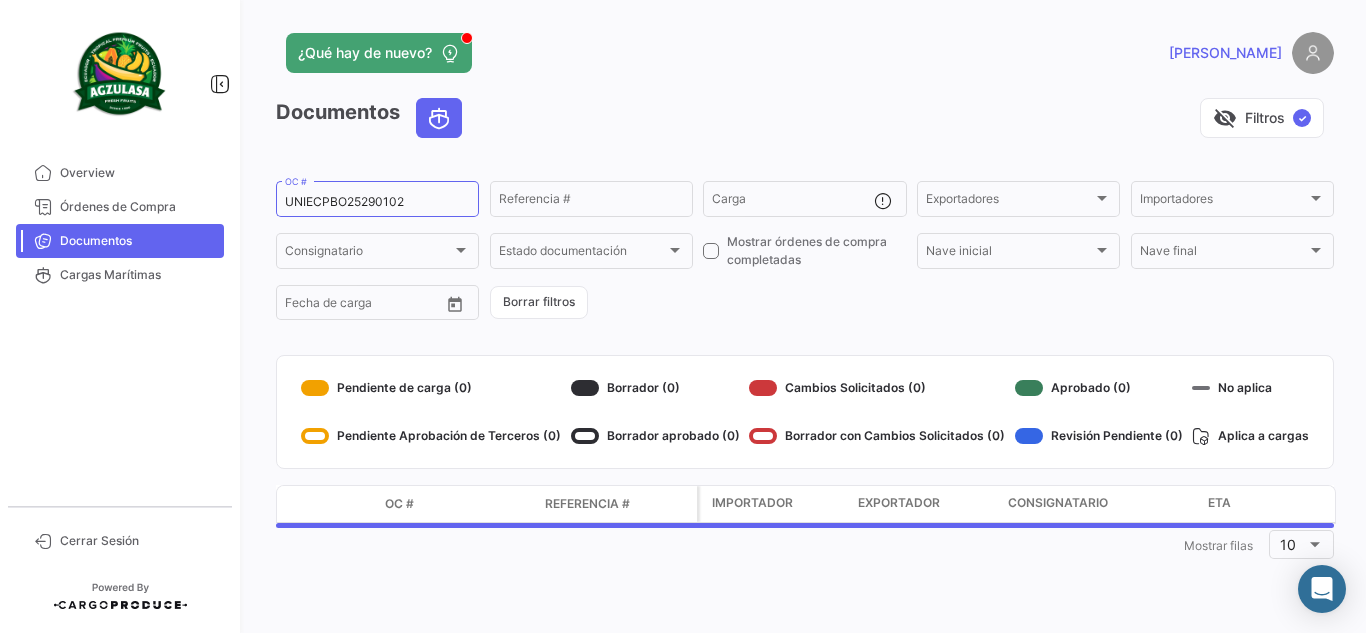 click on "¿Qué hay de nuevo?" 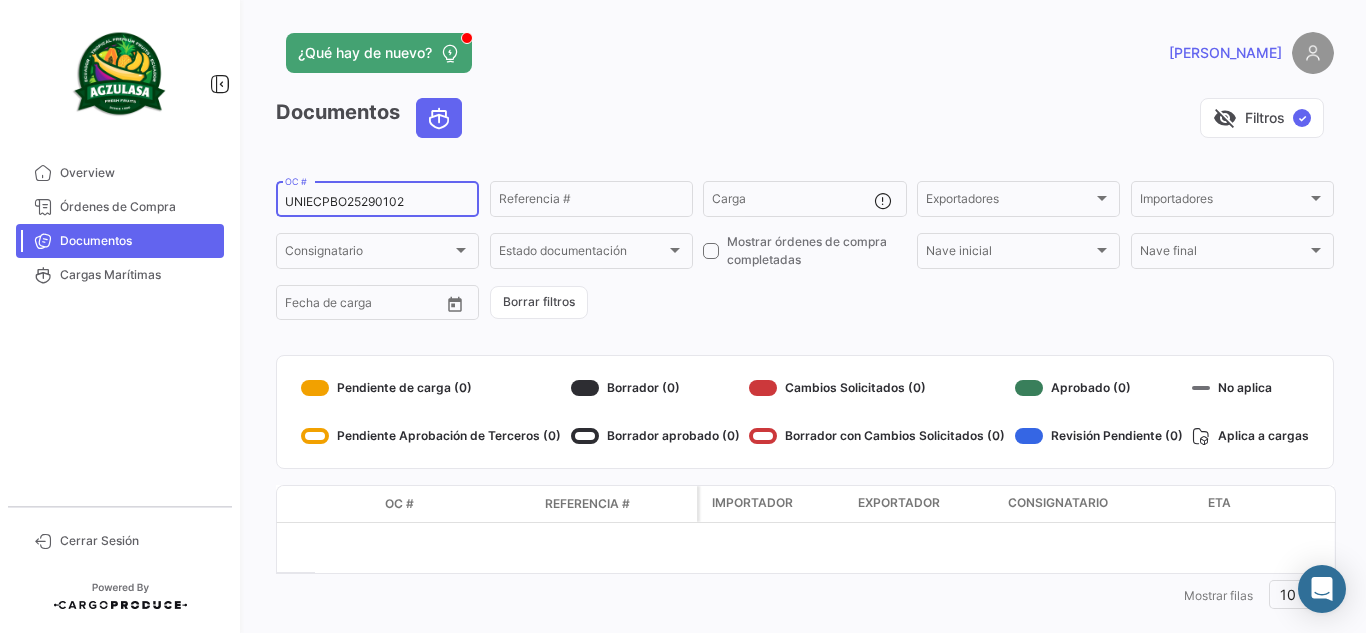 click on "UNIECPBO25290102" at bounding box center [377, 202] 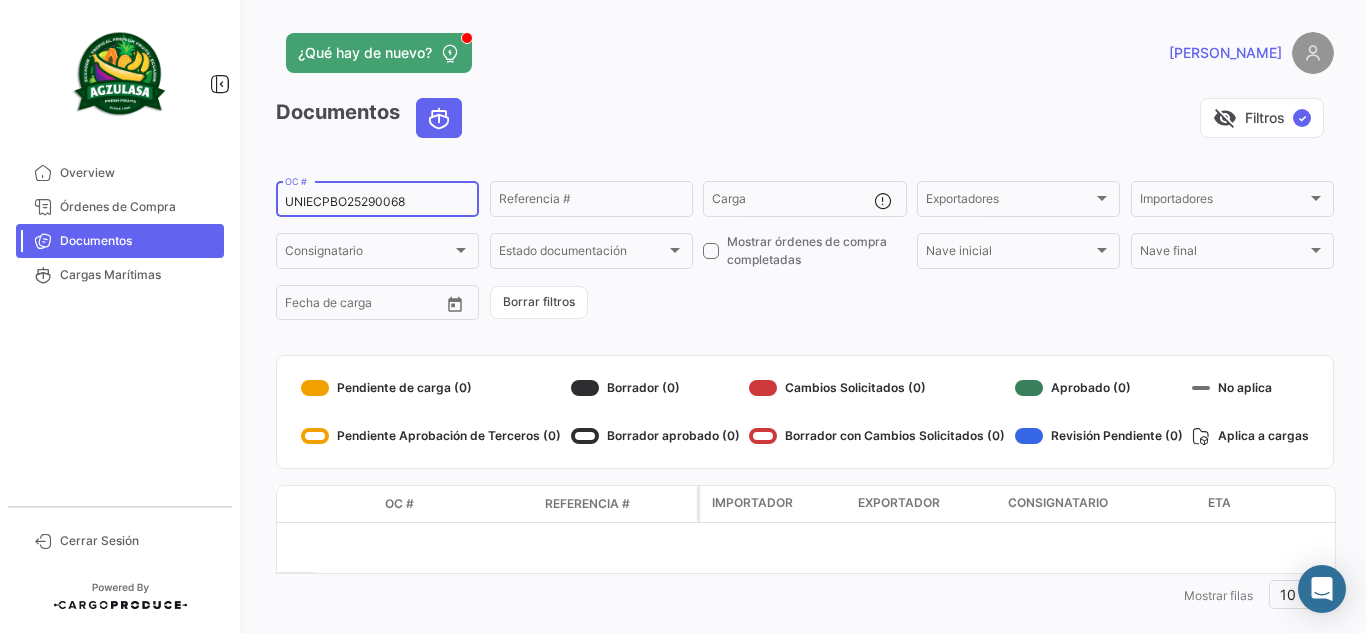 type on "UNIECPBO25290068" 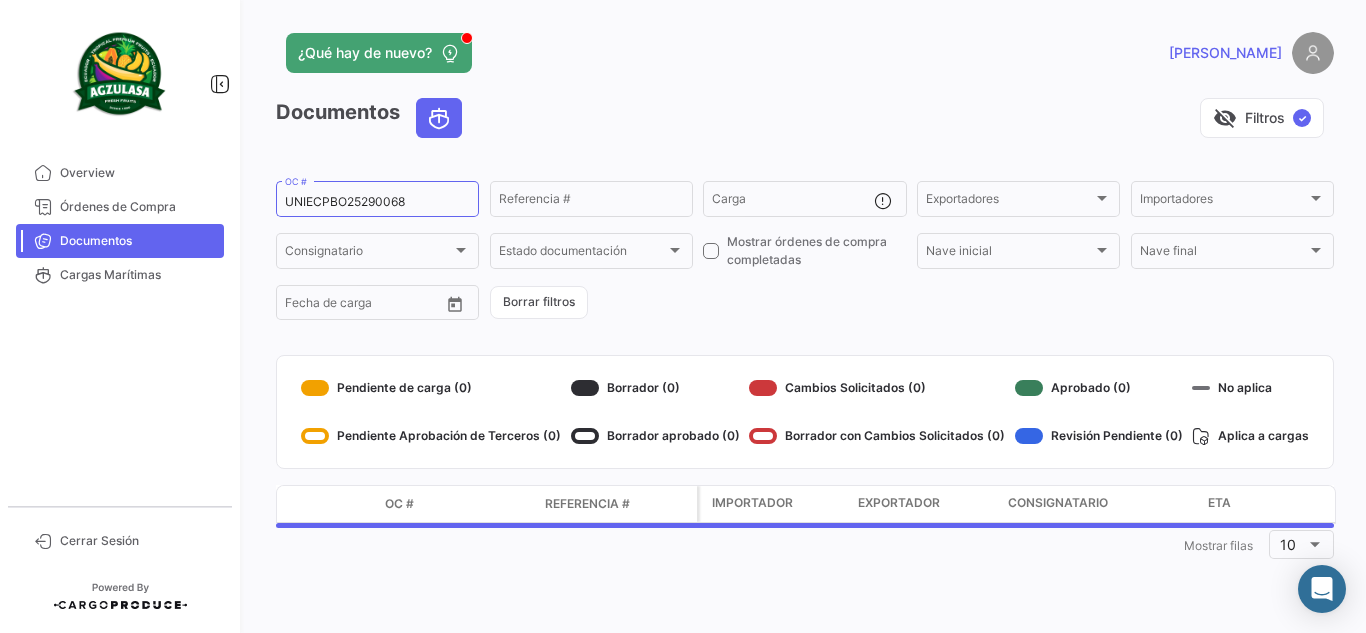 click on "visibility_off   Filtros  ✓" 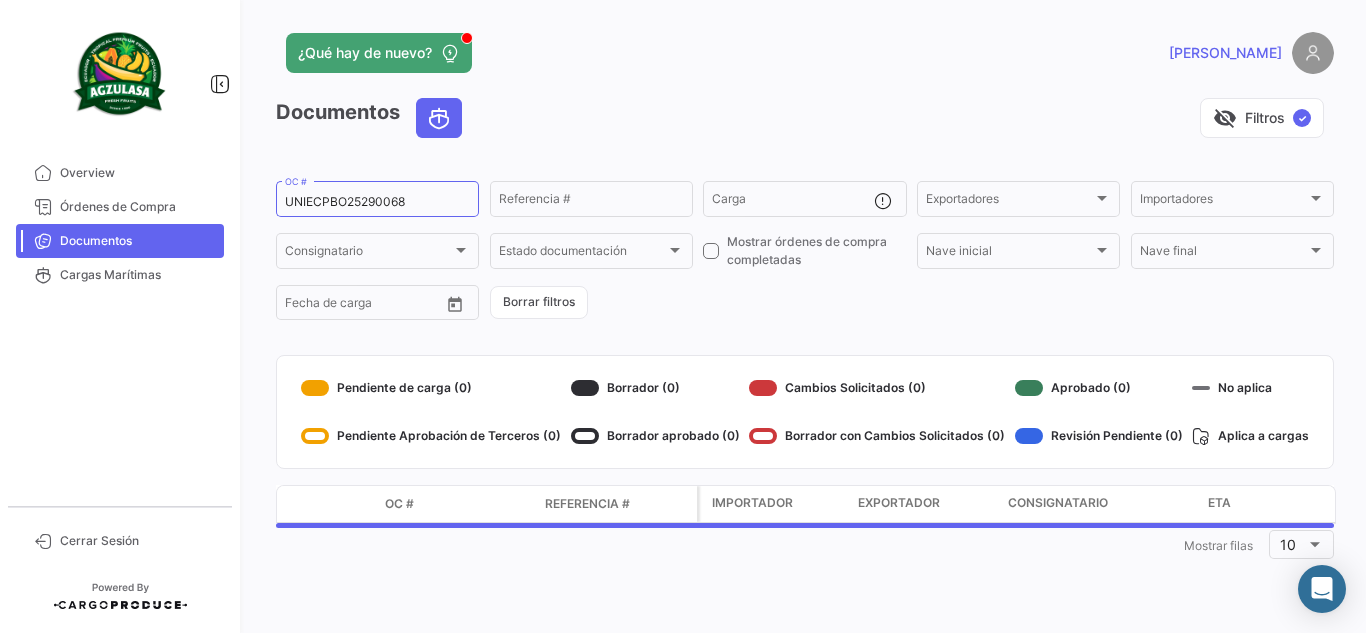 click on "¿Qué hay de nuevo?   [PERSON_NAME]" 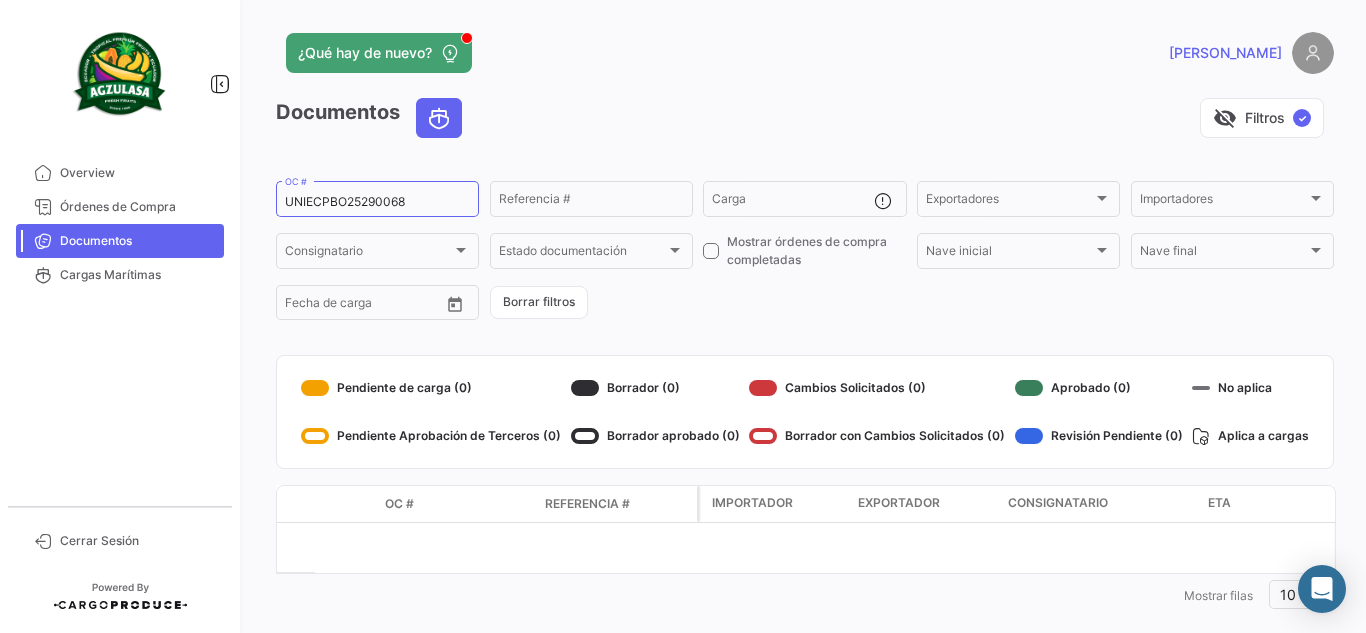 click on "¿Qué hay de nuevo?" 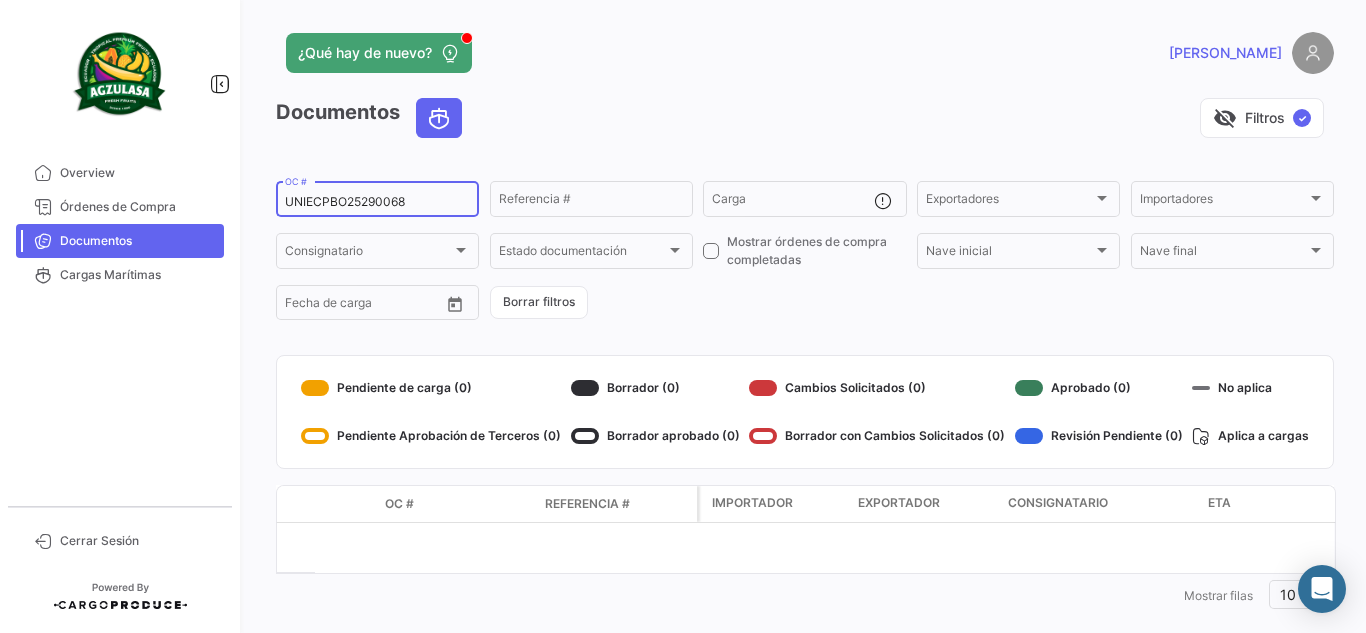 click on "UNIECPBO25290068" at bounding box center (377, 202) 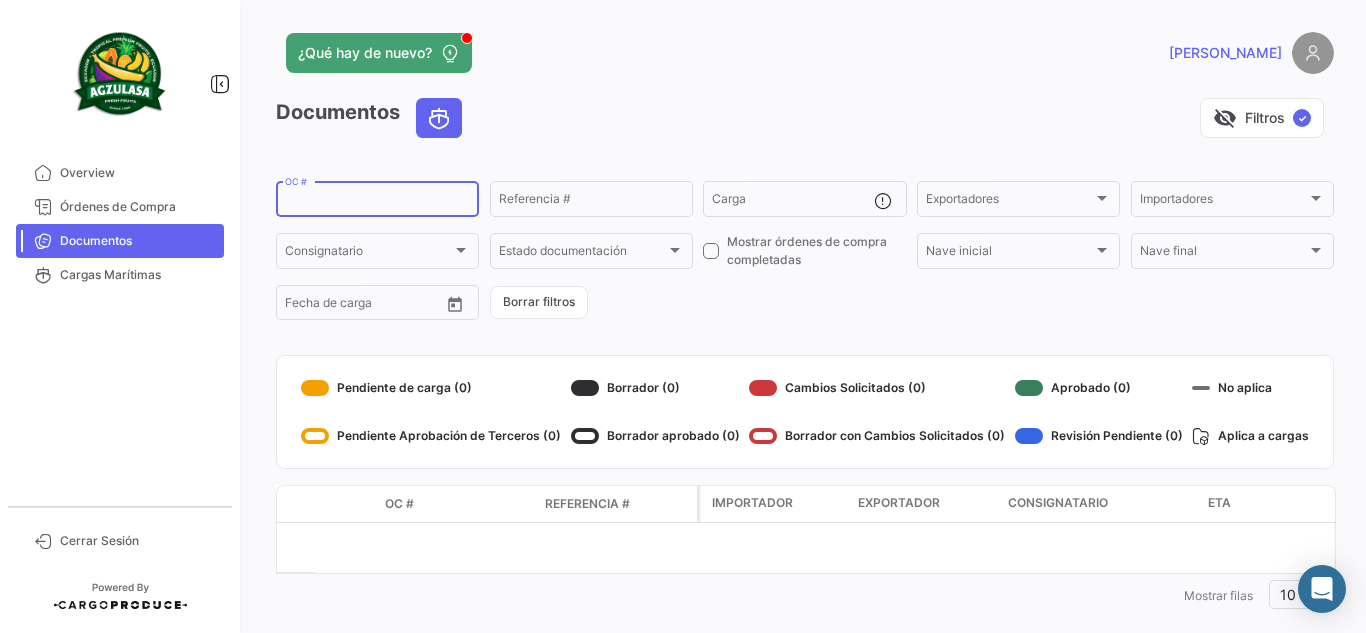 paste on "UNIECGYE25290061" 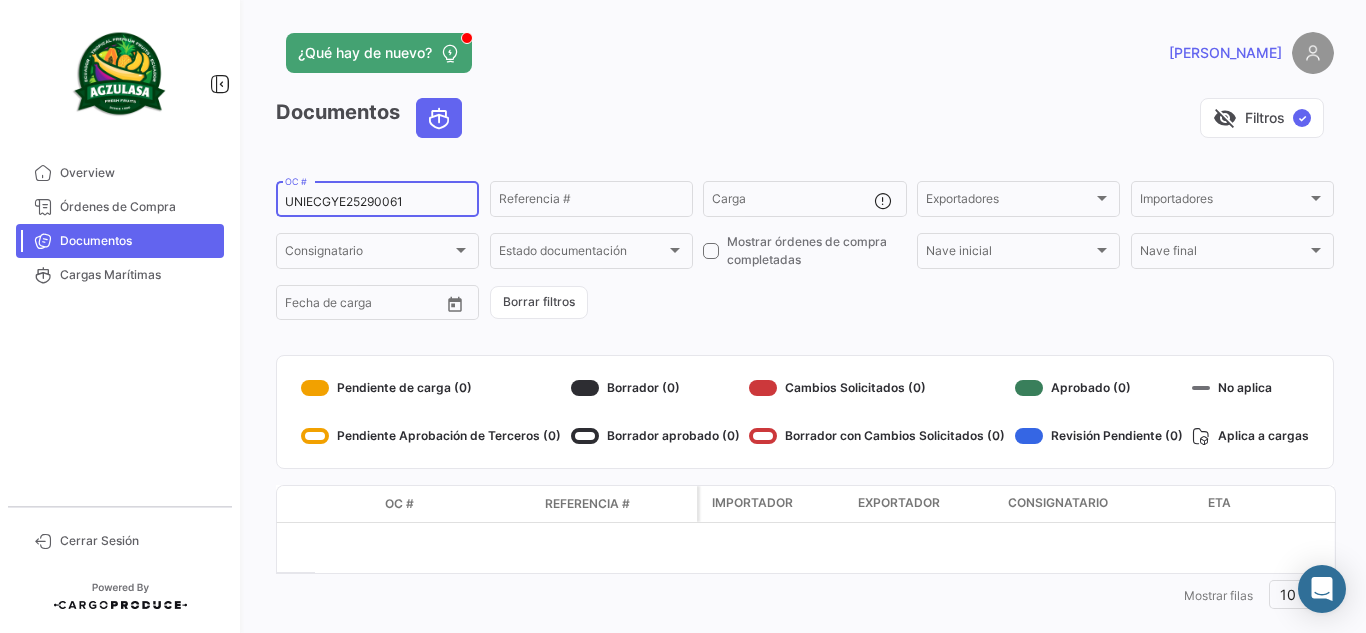 type on "UNIECGYE25290061" 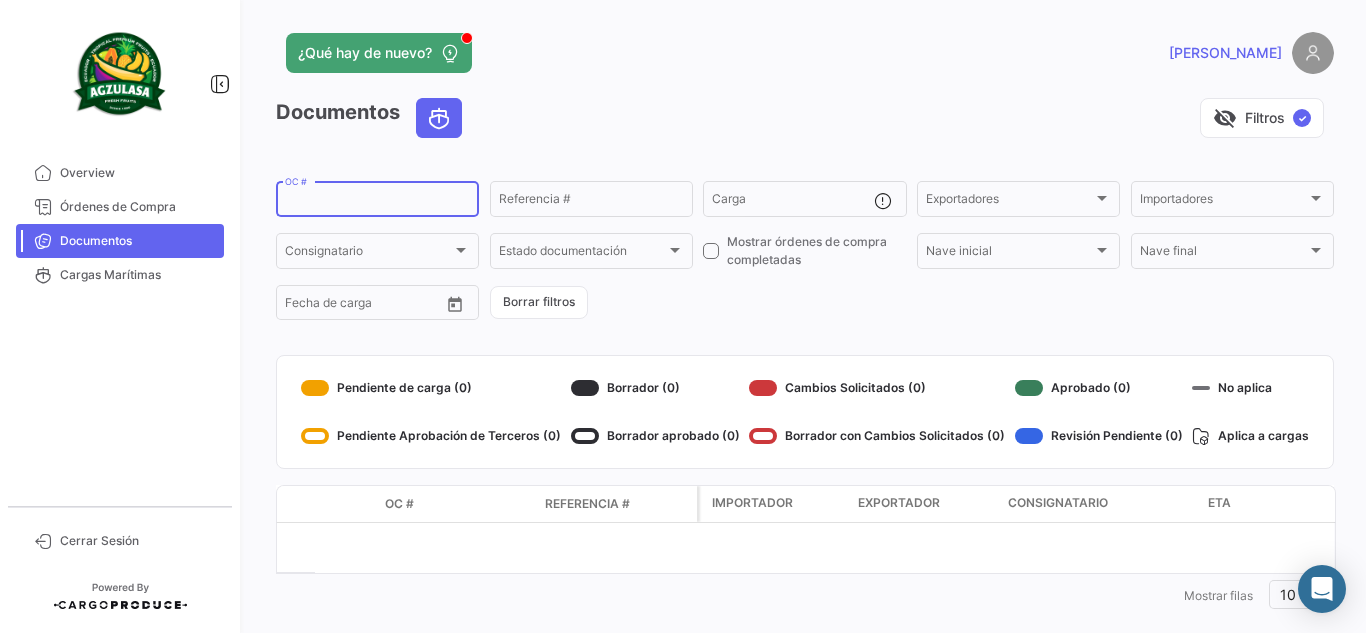 paste on "257091287" 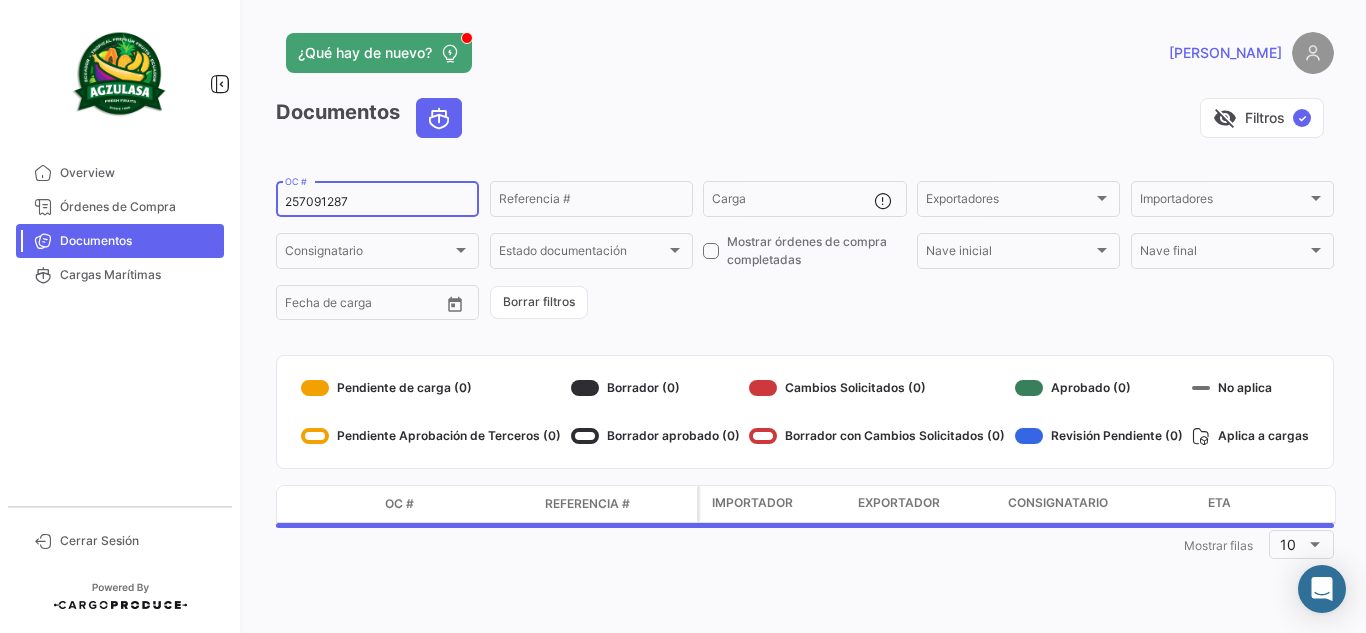 type on "257091287" 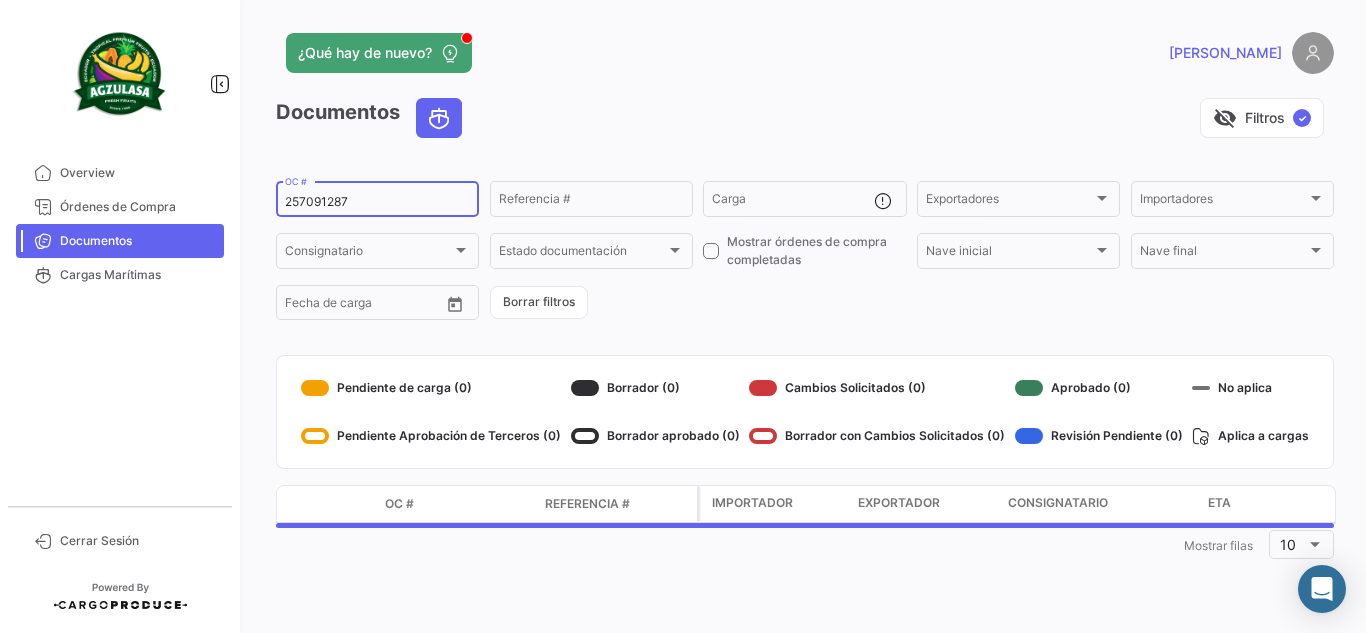 click on "¿Qué hay de nuevo?   [PERSON_NAME]" 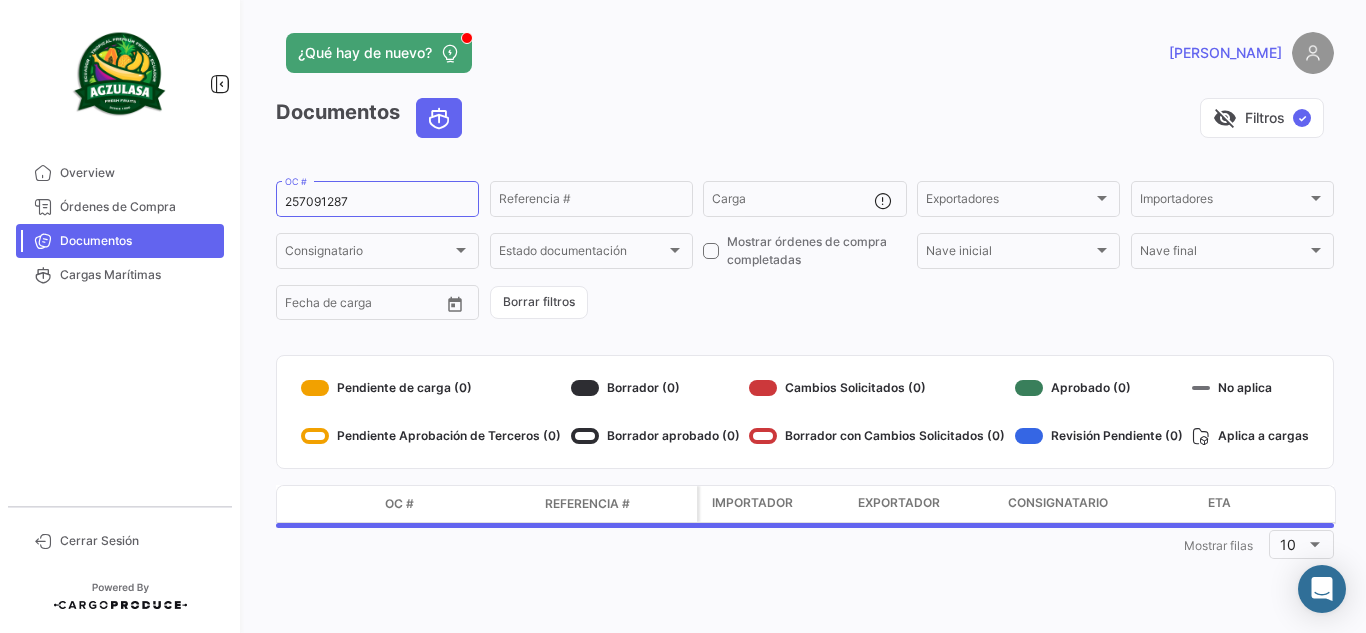 click on "¿Qué hay de nuevo?   [PERSON_NAME]" 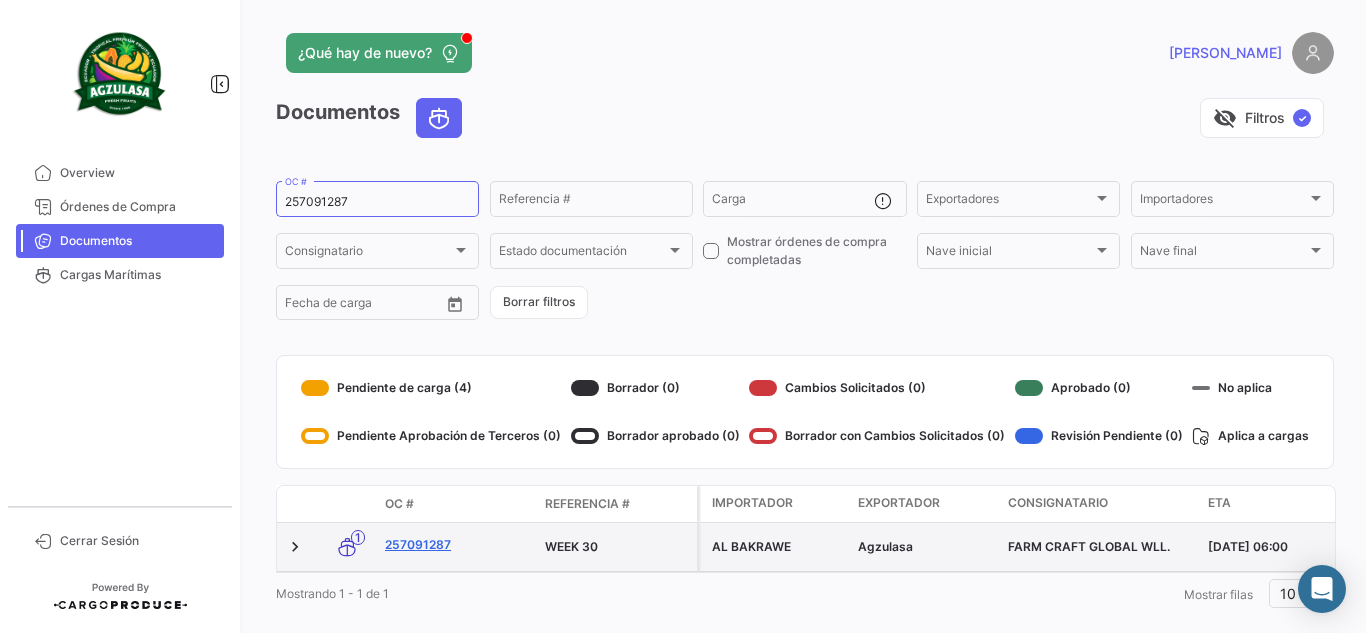 click on "257091287" 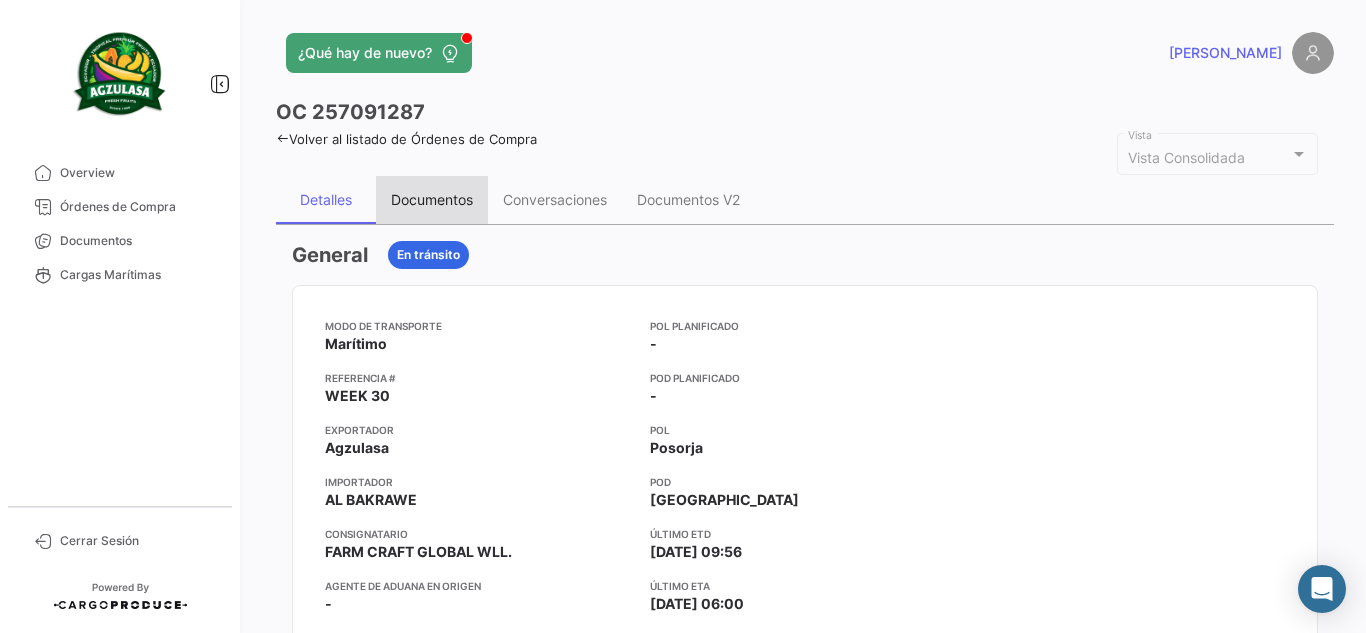 click on "Documentos" at bounding box center [432, 199] 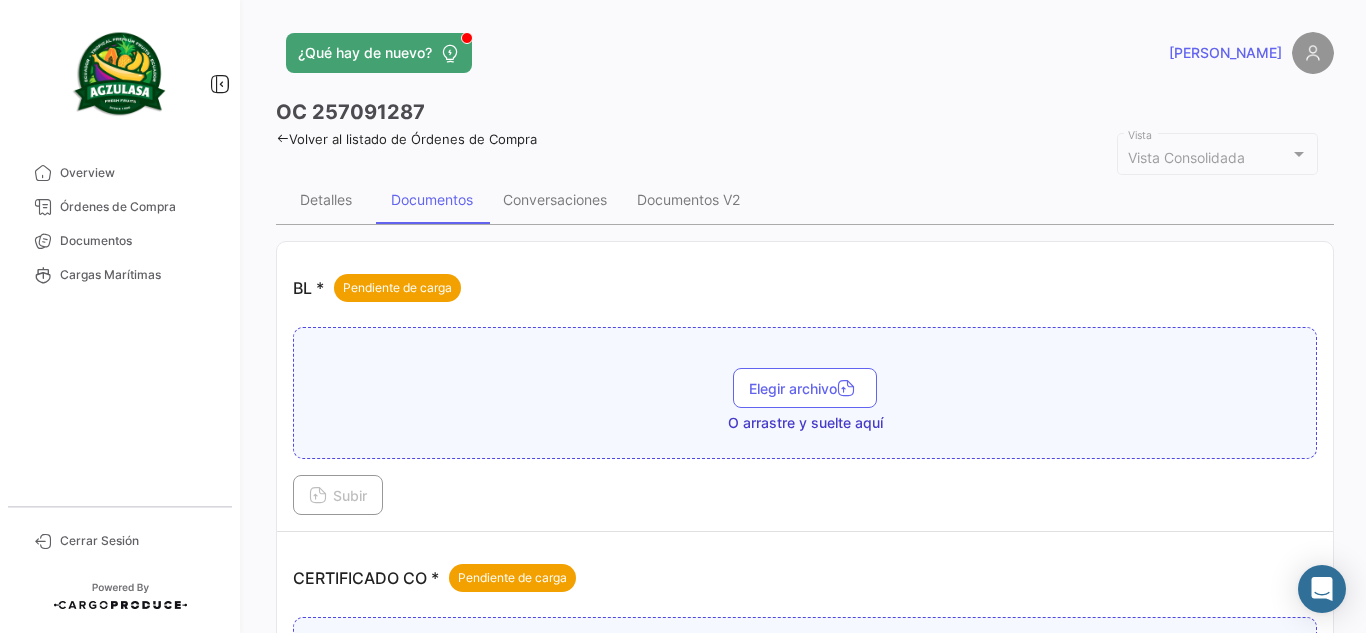 click on "Elegir archivo  O arrastre y suelte aquí" at bounding box center (805, 393) 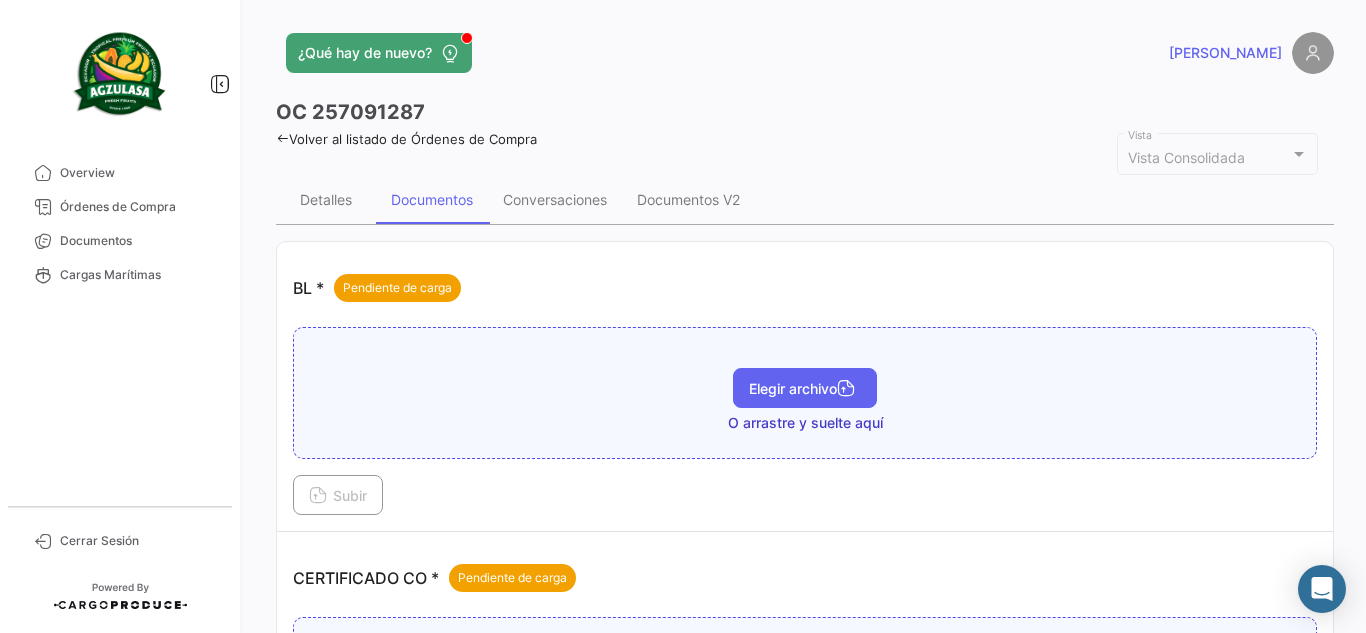 click on "Elegir archivo" at bounding box center [805, 388] 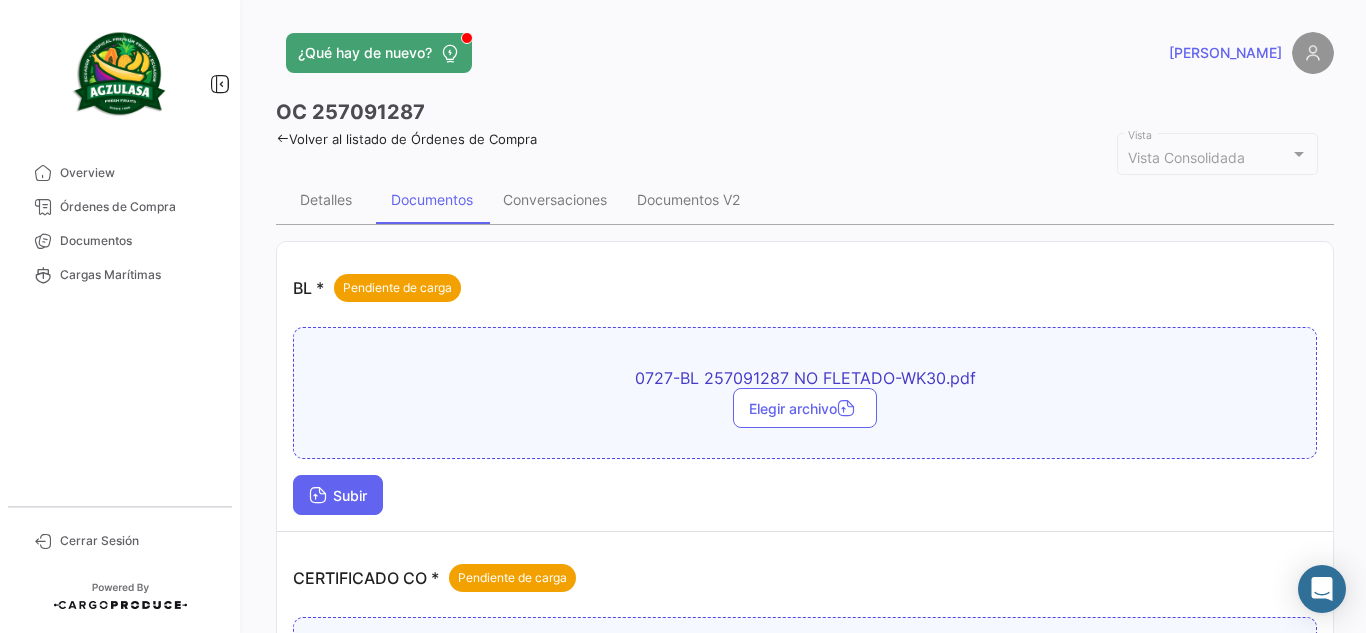 click on "Subir" at bounding box center (338, 495) 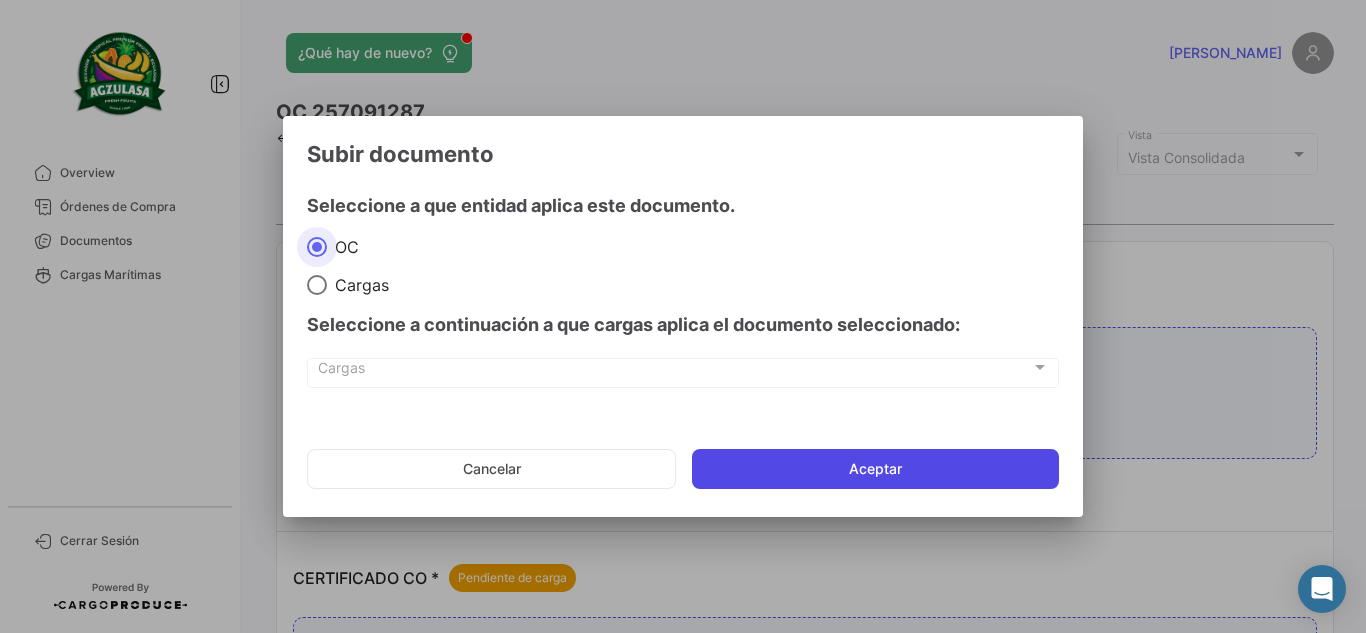 click on "Aceptar" 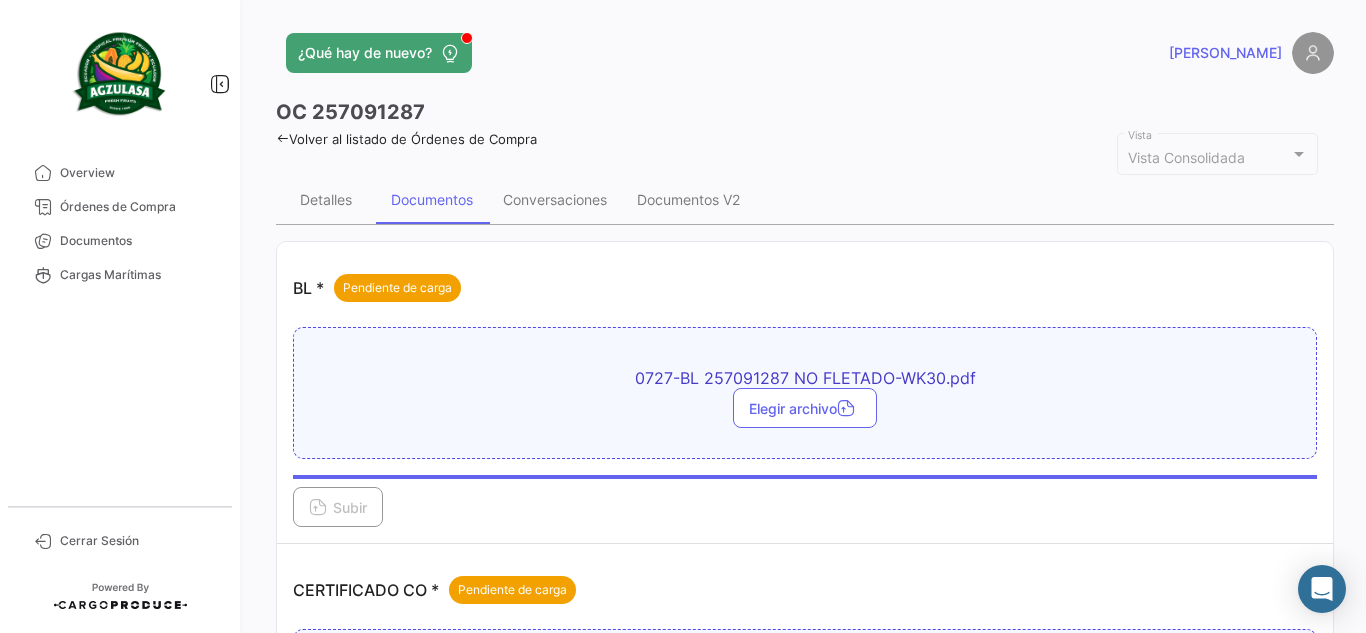 click on "OC
257091287" 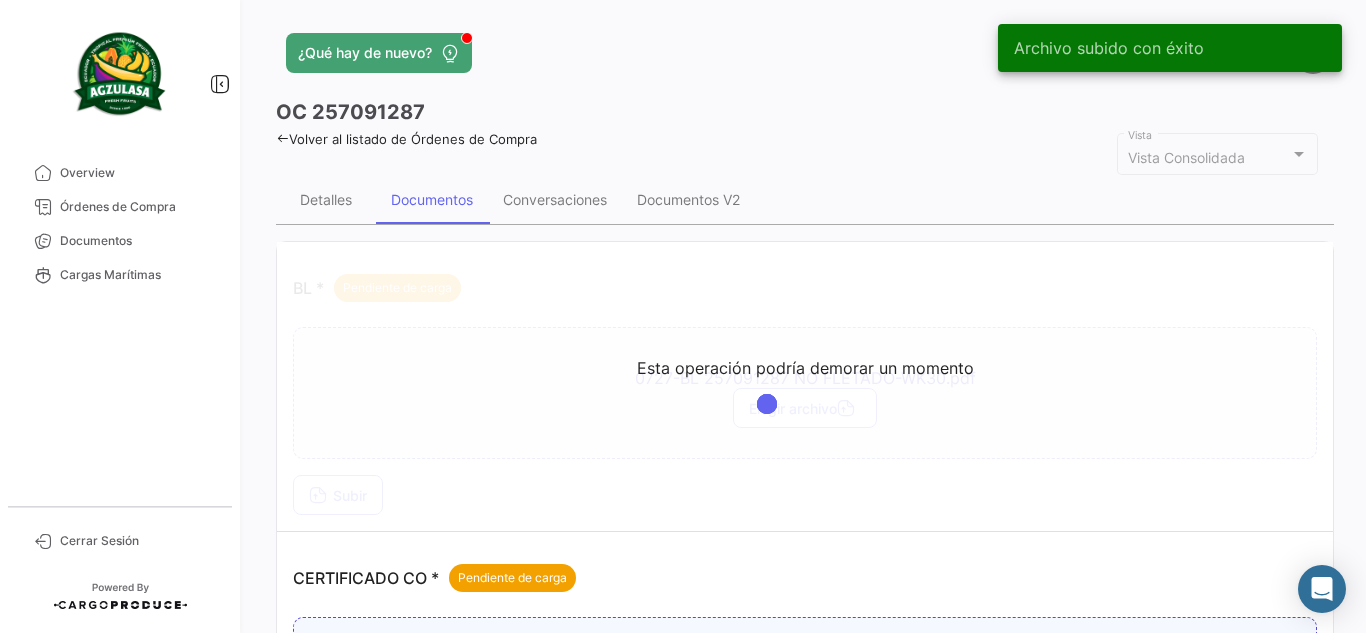 click on "OC
257091287" 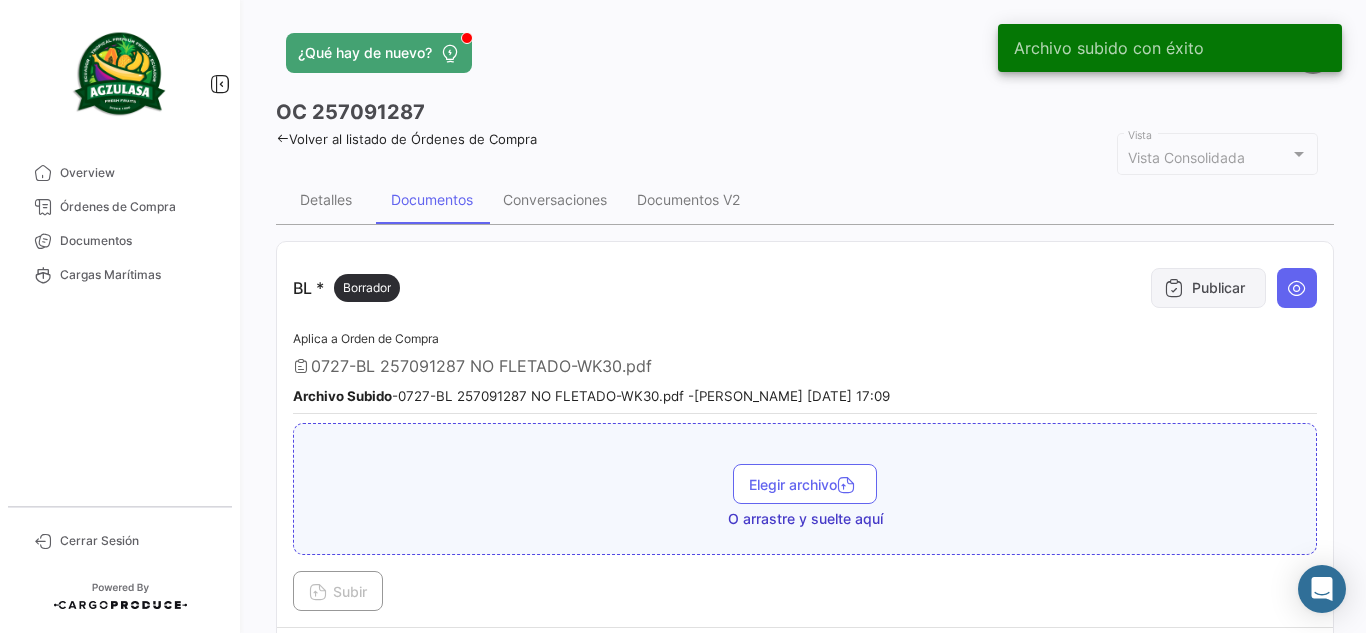 click on "Publicar" at bounding box center (1208, 288) 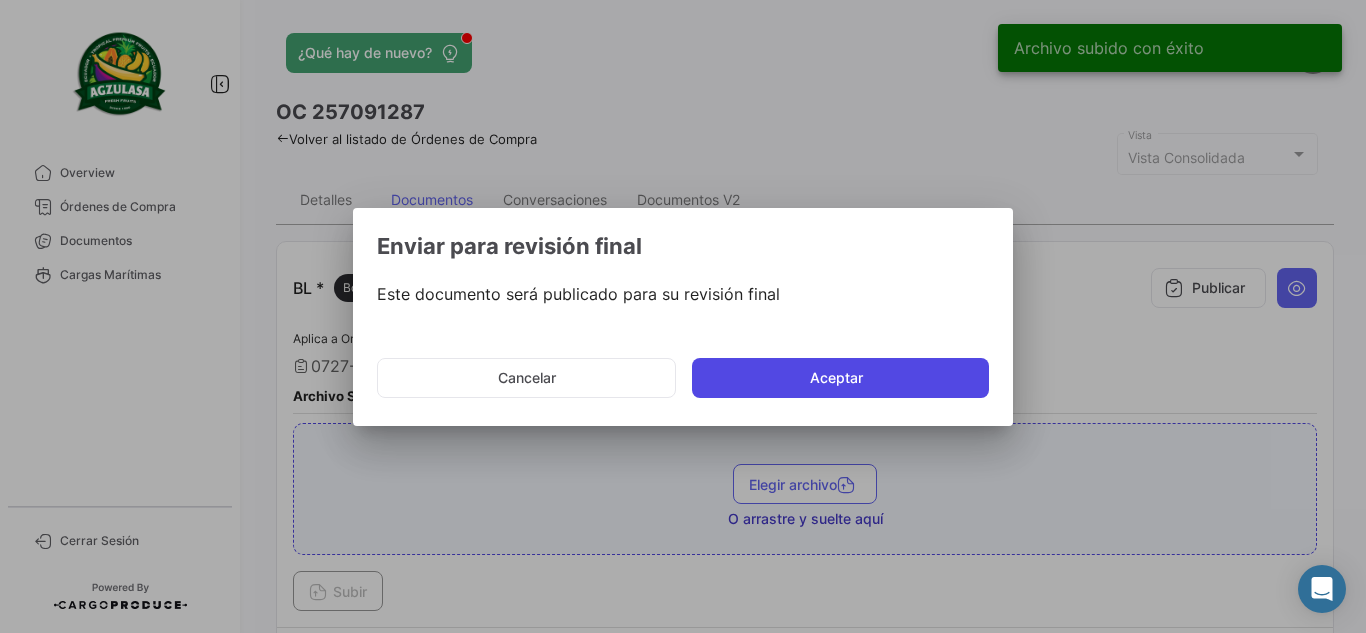 click on "Aceptar" 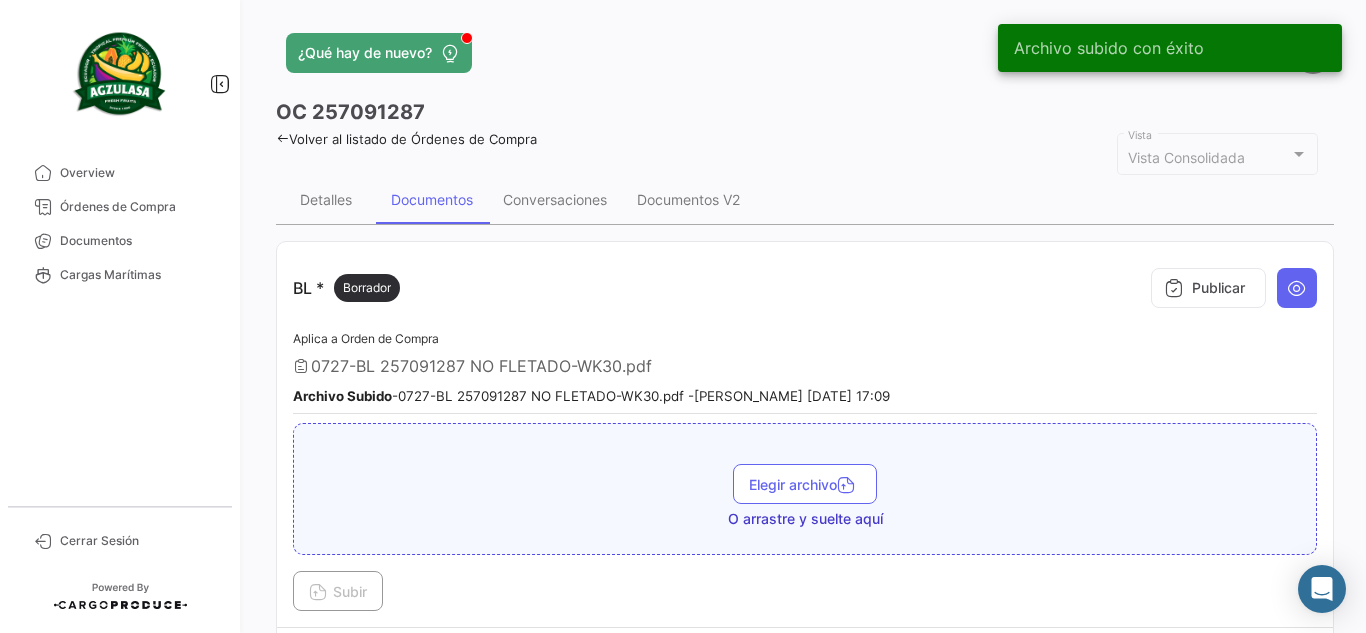 click on "OC
257091287" 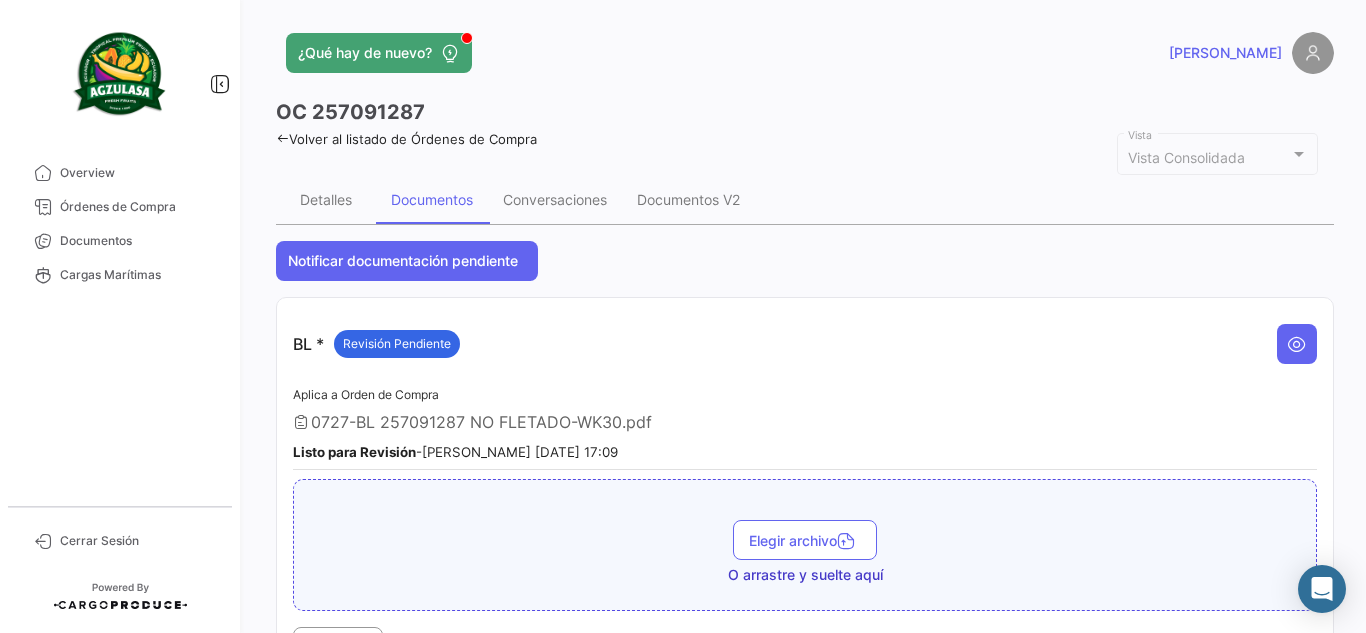 click on "¿Qué hay de nuevo?   [PERSON_NAME]" 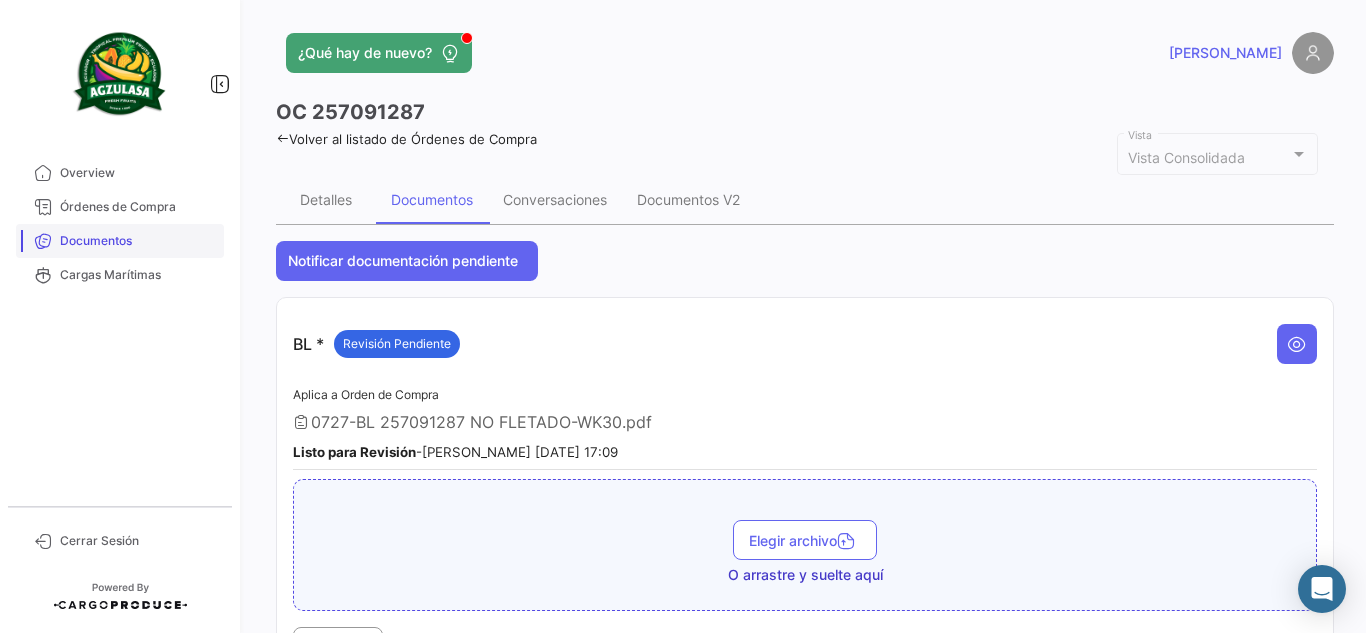 click on "Documentos" at bounding box center (138, 241) 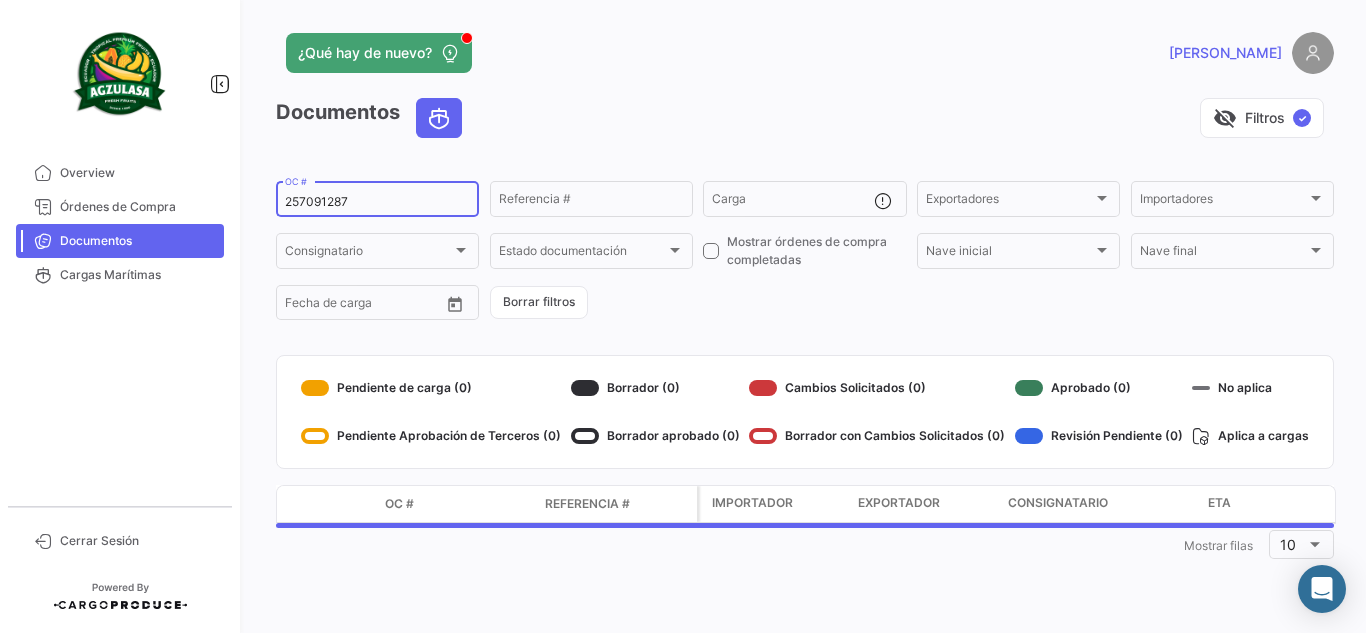 click on "257091287" at bounding box center (377, 202) 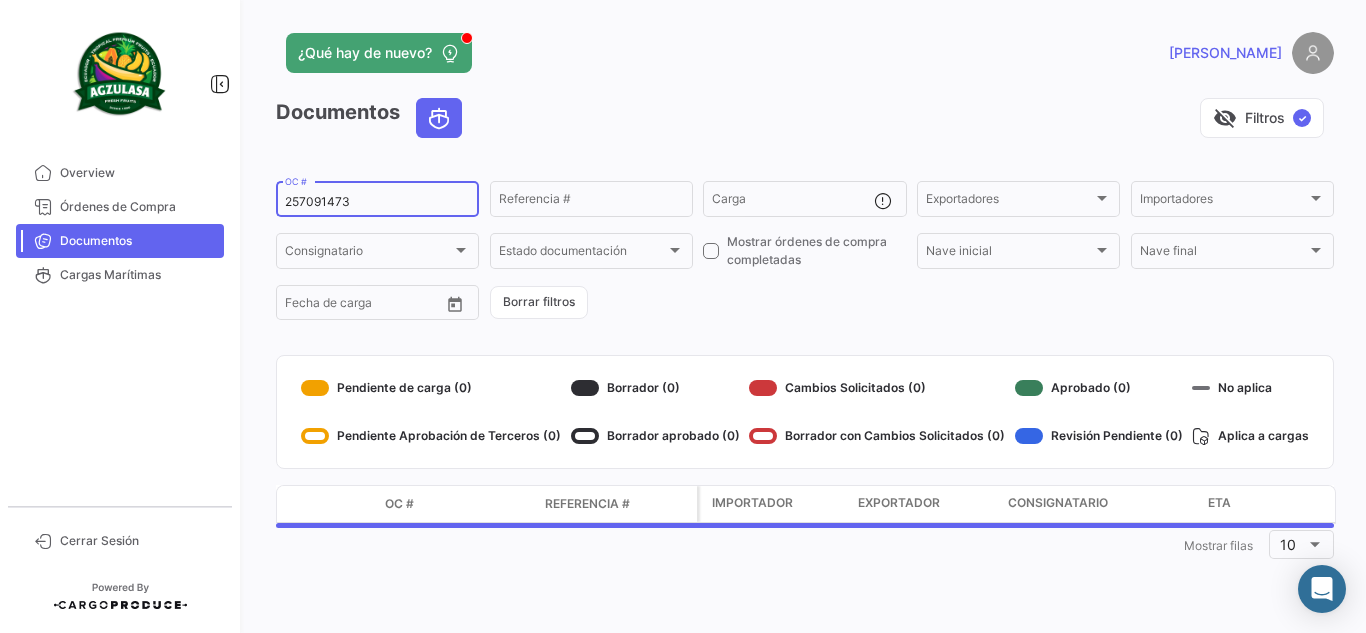 type on "257091473" 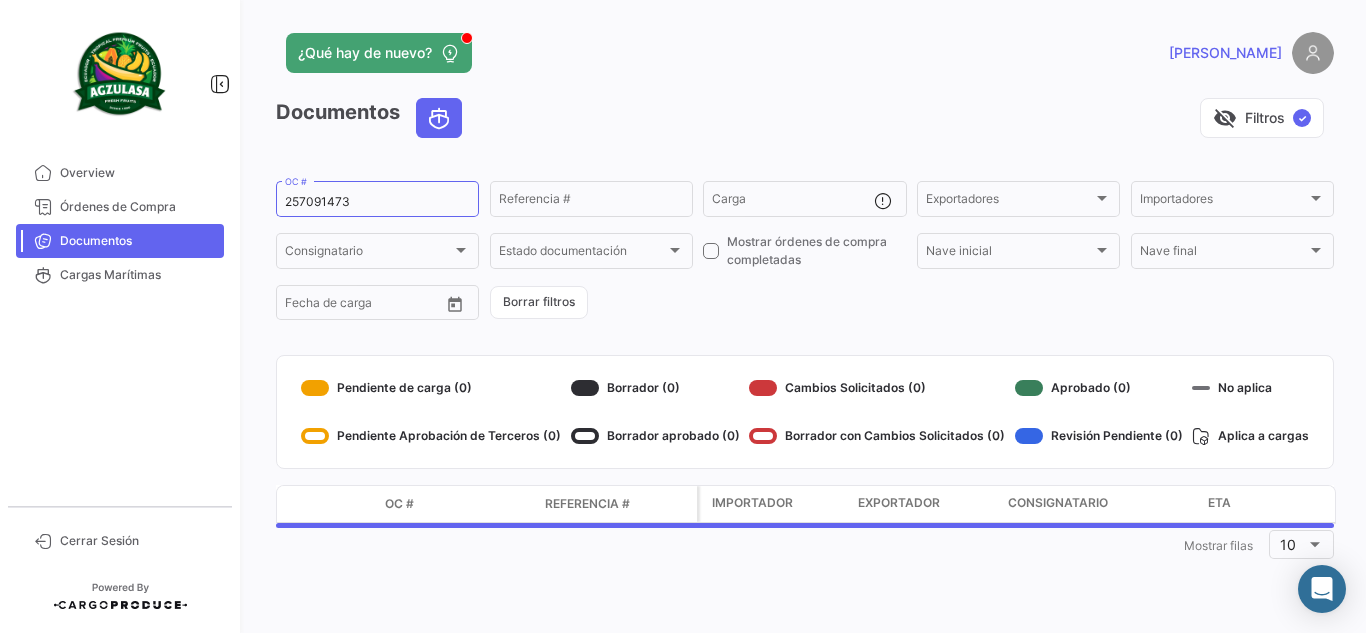 click on "¿Qué hay de nuevo?   [PERSON_NAME]" 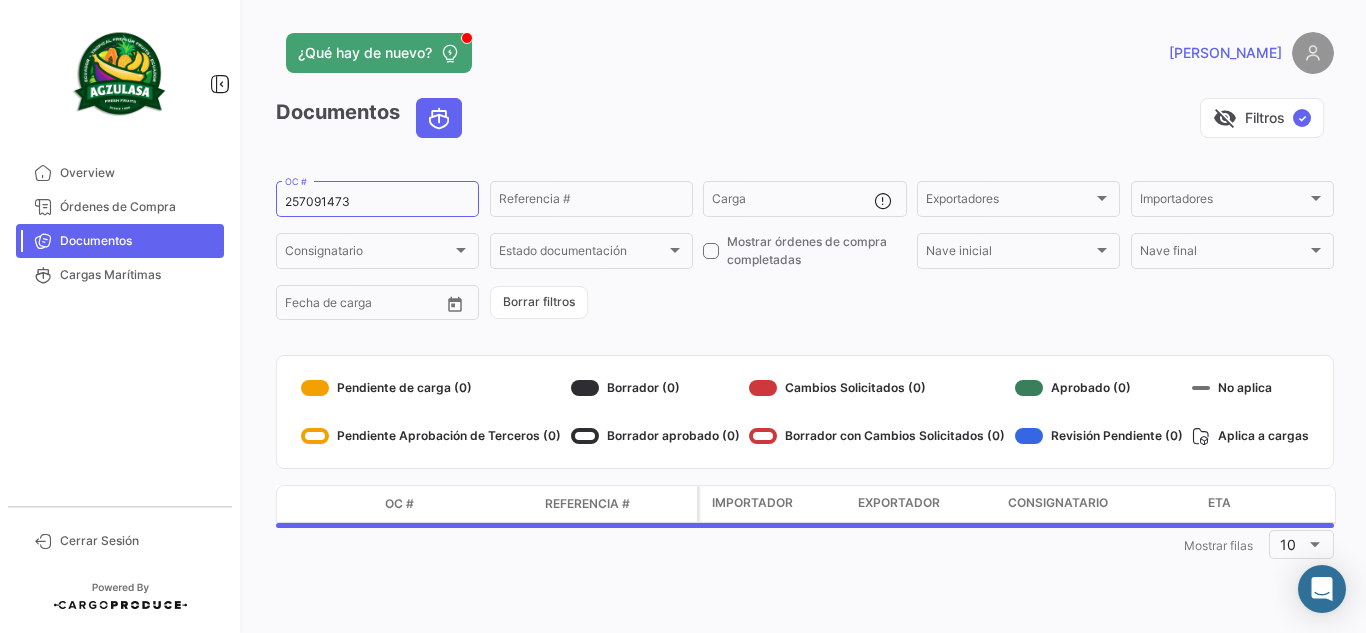 click on "¿Qué hay de nuevo?   [PERSON_NAME]" 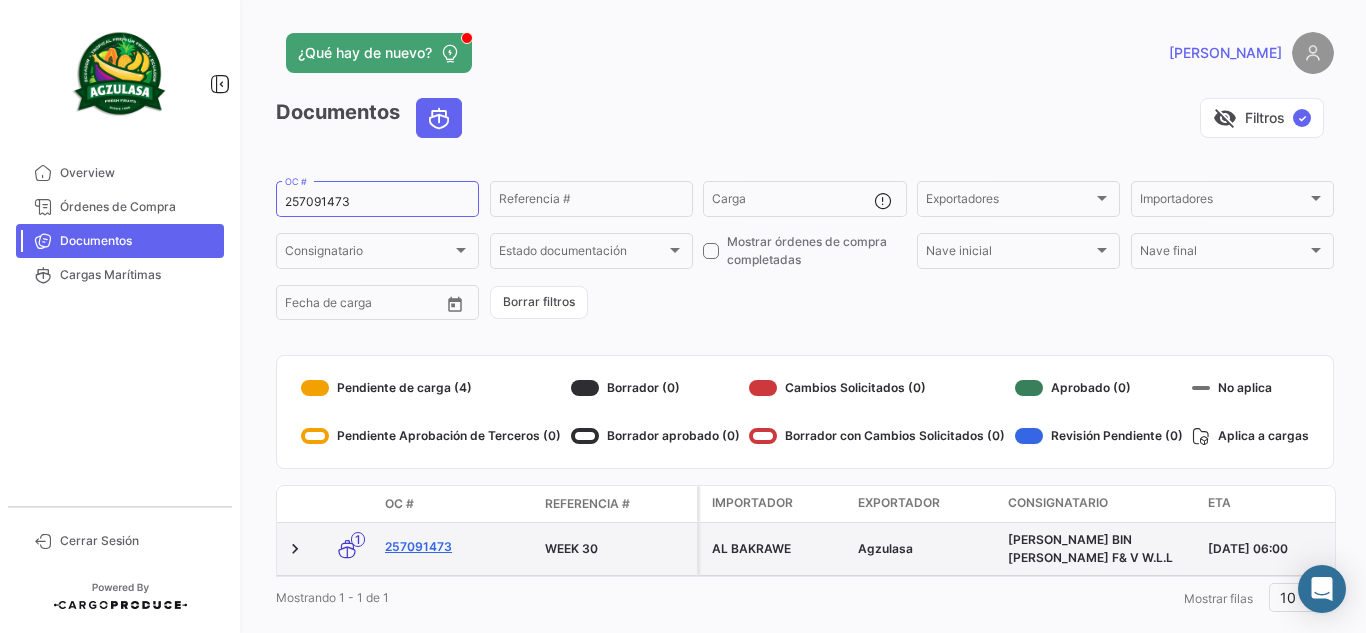 click on "257091473" 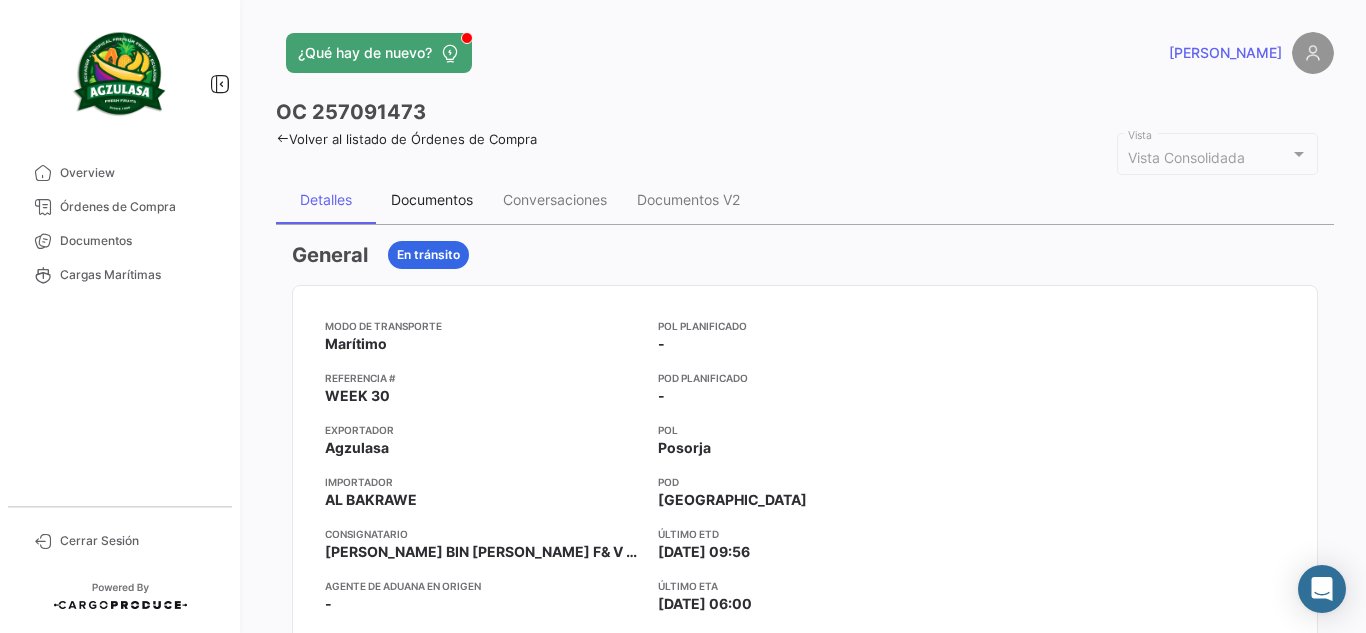 click on "Documentos" at bounding box center [432, 200] 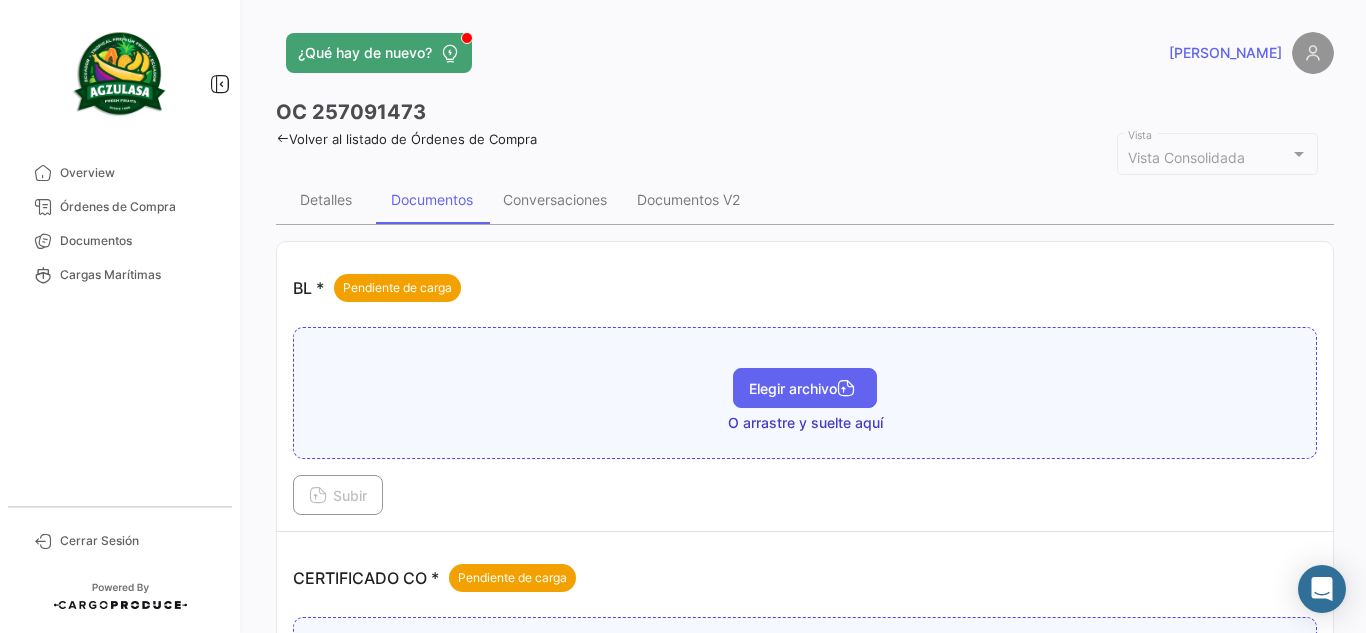 click on "Elegir archivo" at bounding box center [805, 388] 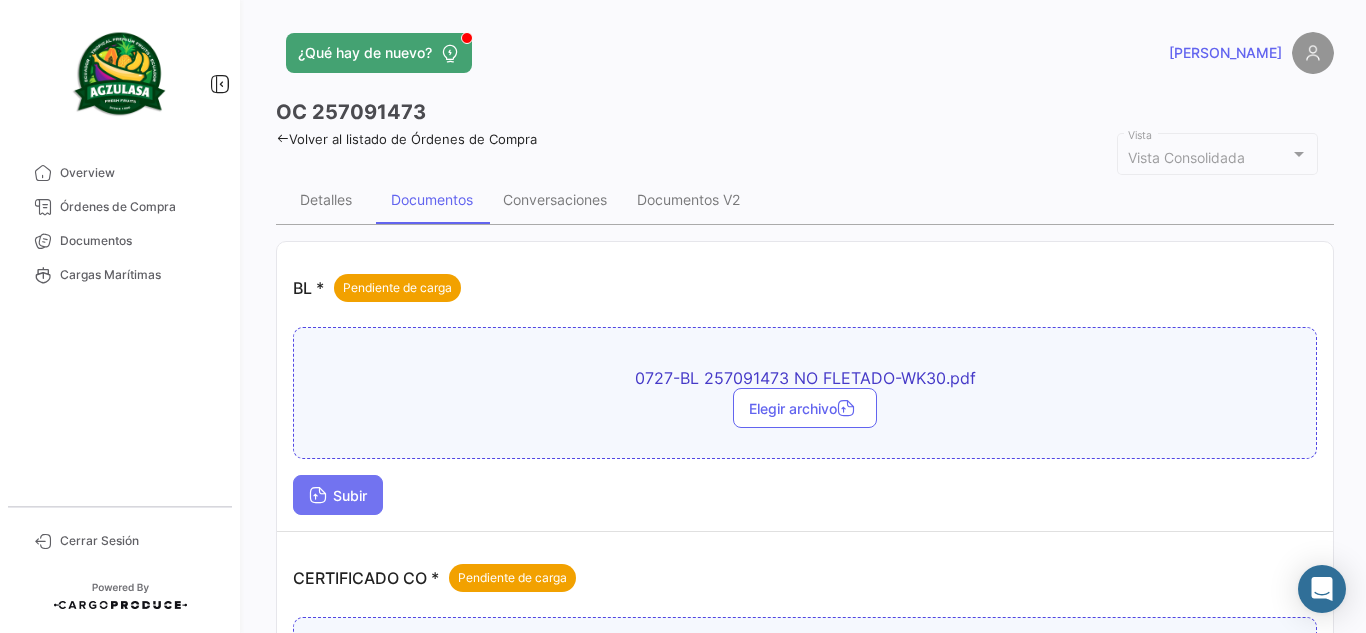 click on "Subir" at bounding box center (338, 495) 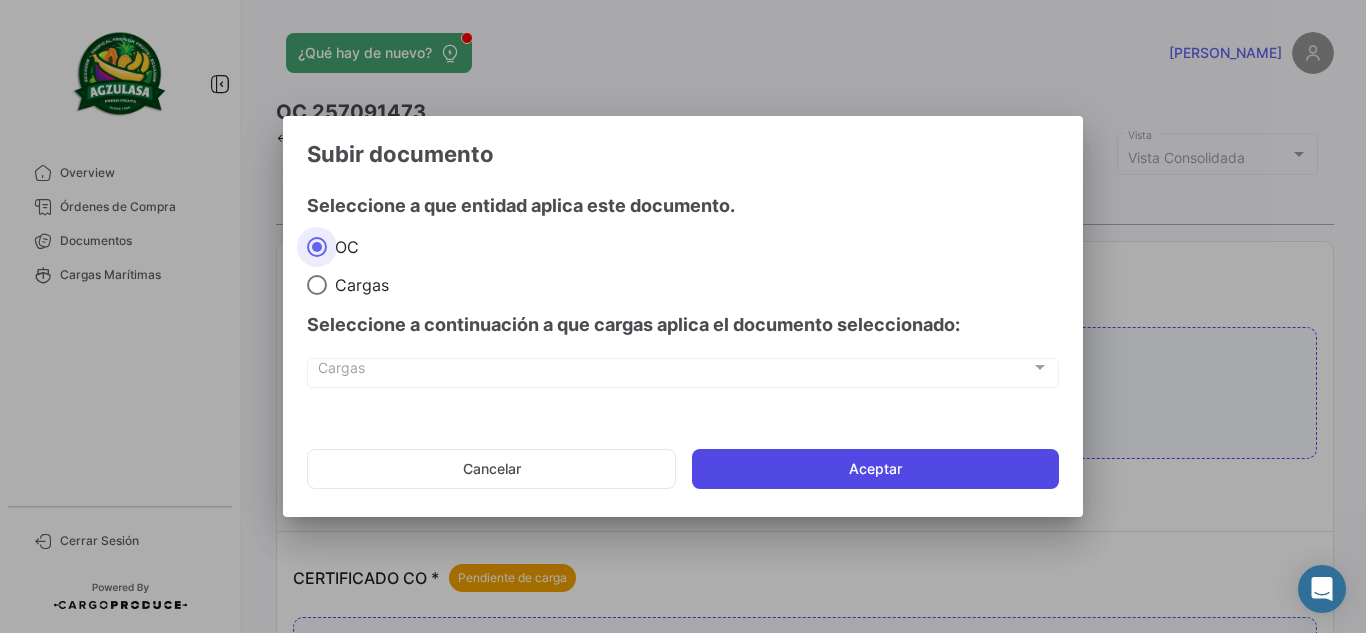 click on "Aceptar" 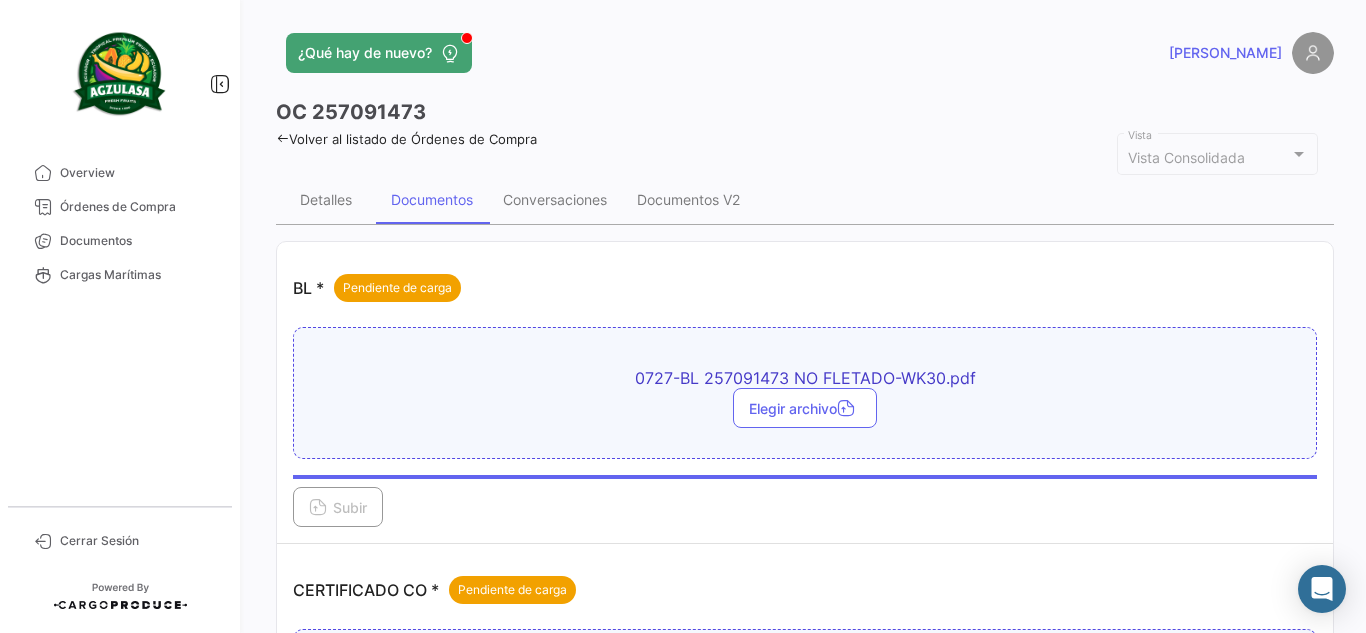 click on "Volver al listado de Órdenes de Compra" 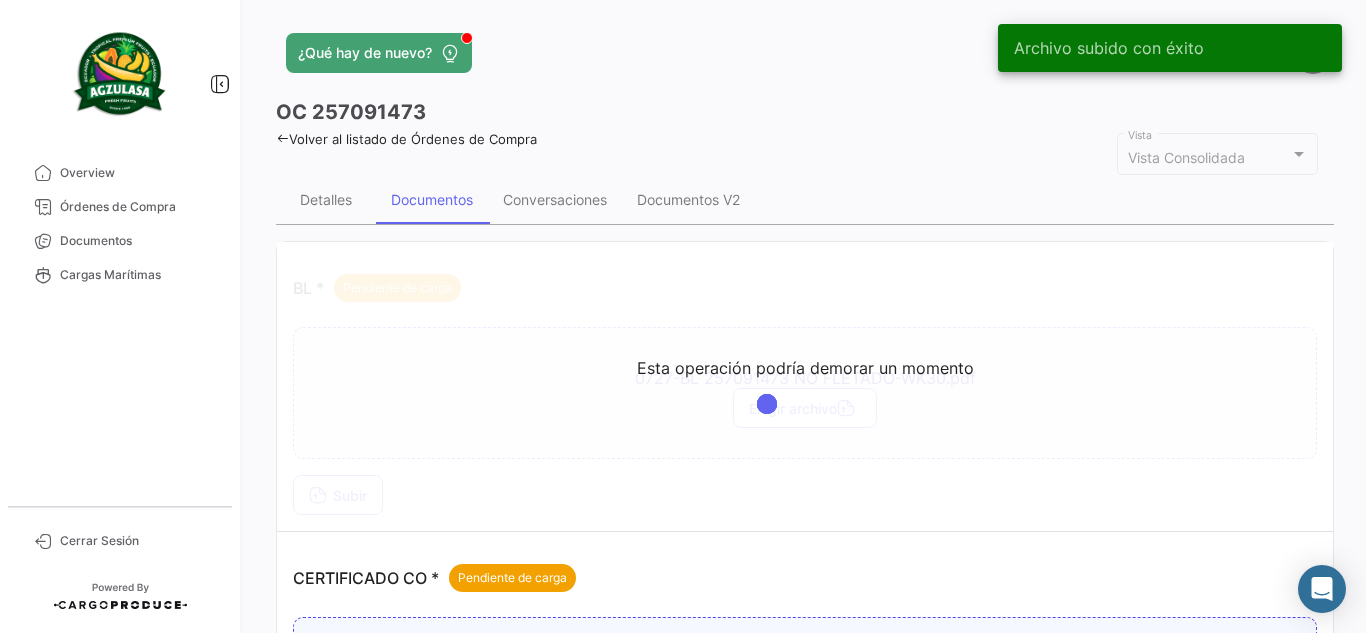 click on "OC
257091473  Volver al listado de Órdenes de Compra  Vista Consolidada Vista Detalles Documentos Conversaciones Documentos V2  Esta operación podría demorar un momento   BL *   Pendiente de carga   0727-BL 257091473 NO FLETADO-WK30.pdf   Elegir archivo   Subir   CERTIFICADO CO *   Pendiente de carga      Elegir archivo  O arrastre y suelte aquí  Subir   FITOSANITARIO *   Pendiente de carga      Elegir archivo  O arrastre y suelte aquí  Subir   PACKING LIST *   Pendiente de carga      Elegir archivo  O arrastre y suelte aquí  Subir   * Documentos requeridos para esta operación" 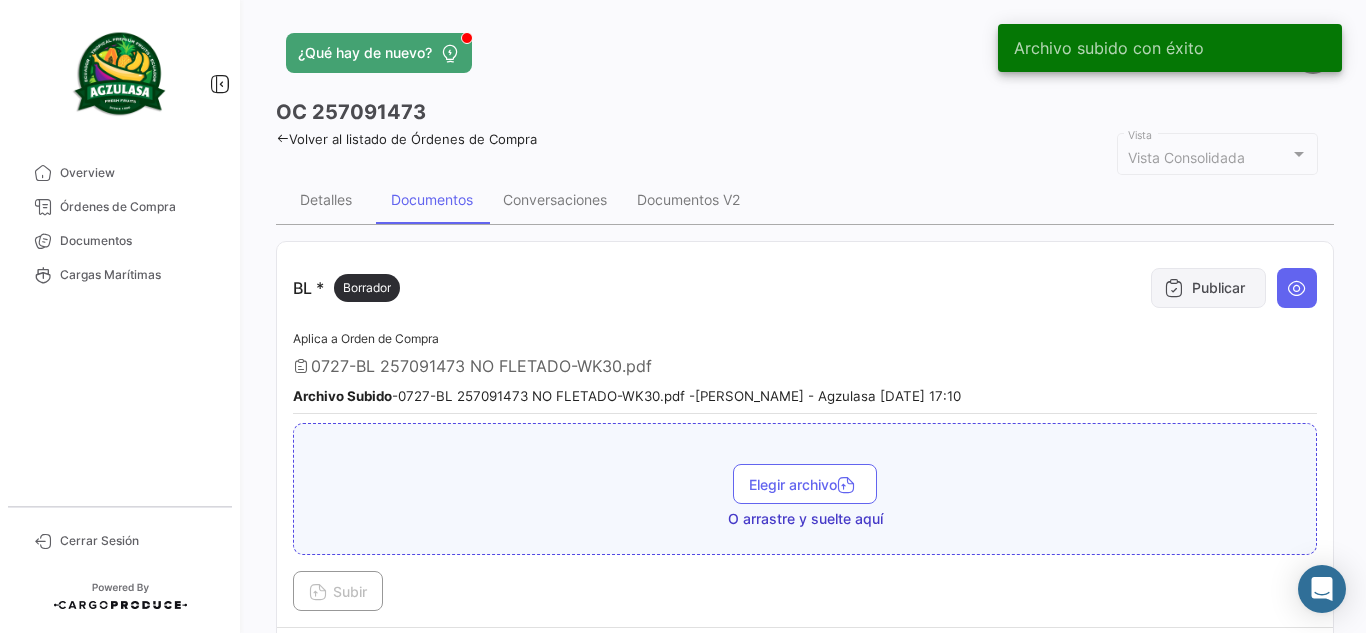 click on "Publicar" at bounding box center [1208, 288] 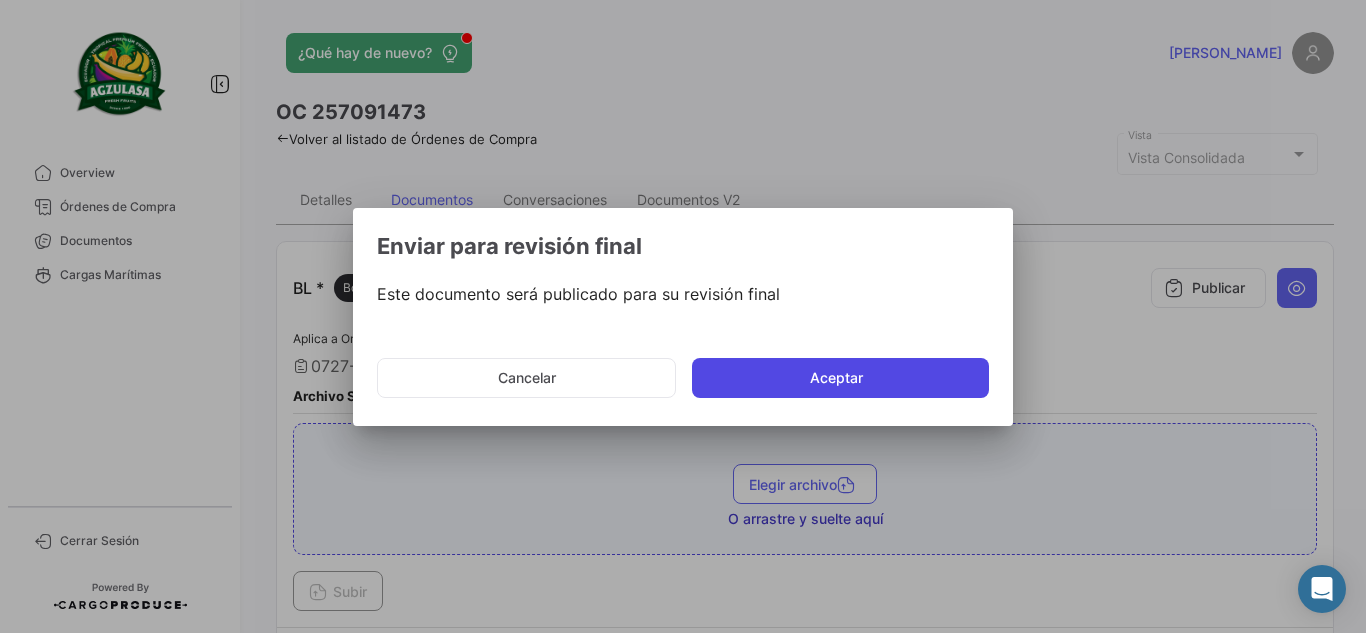 click on "Aceptar" 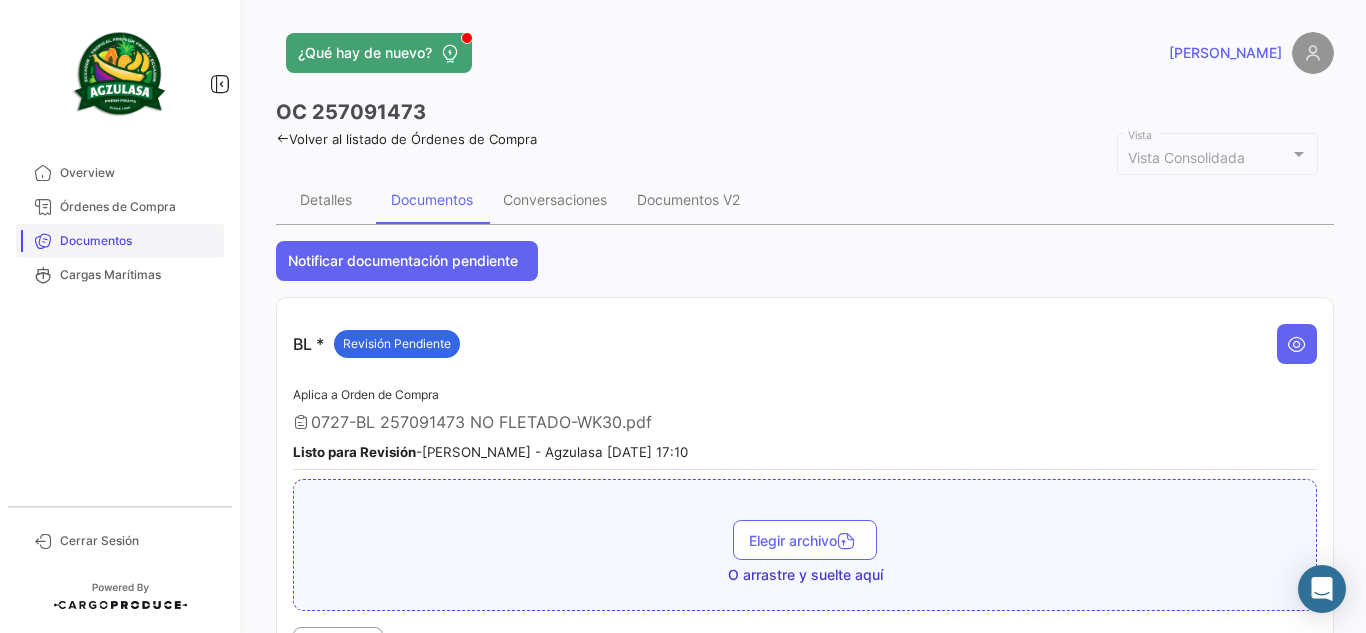 click on "Documentos" at bounding box center [120, 241] 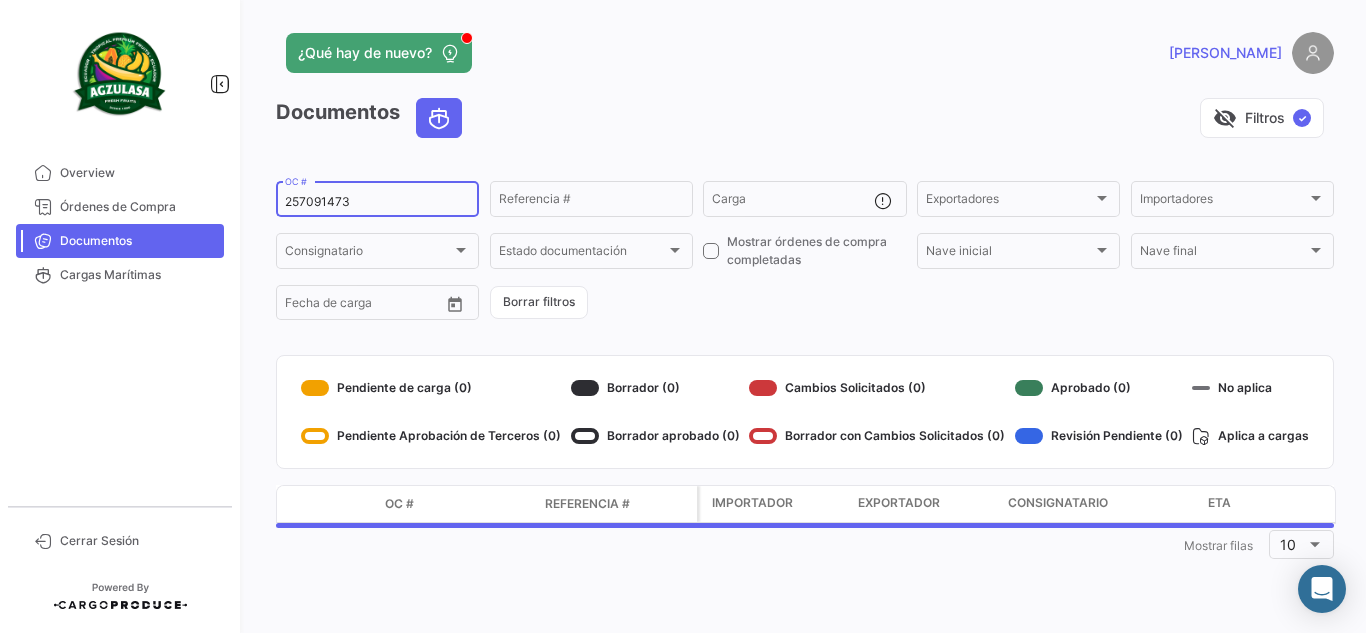 click on "257091473" at bounding box center (377, 202) 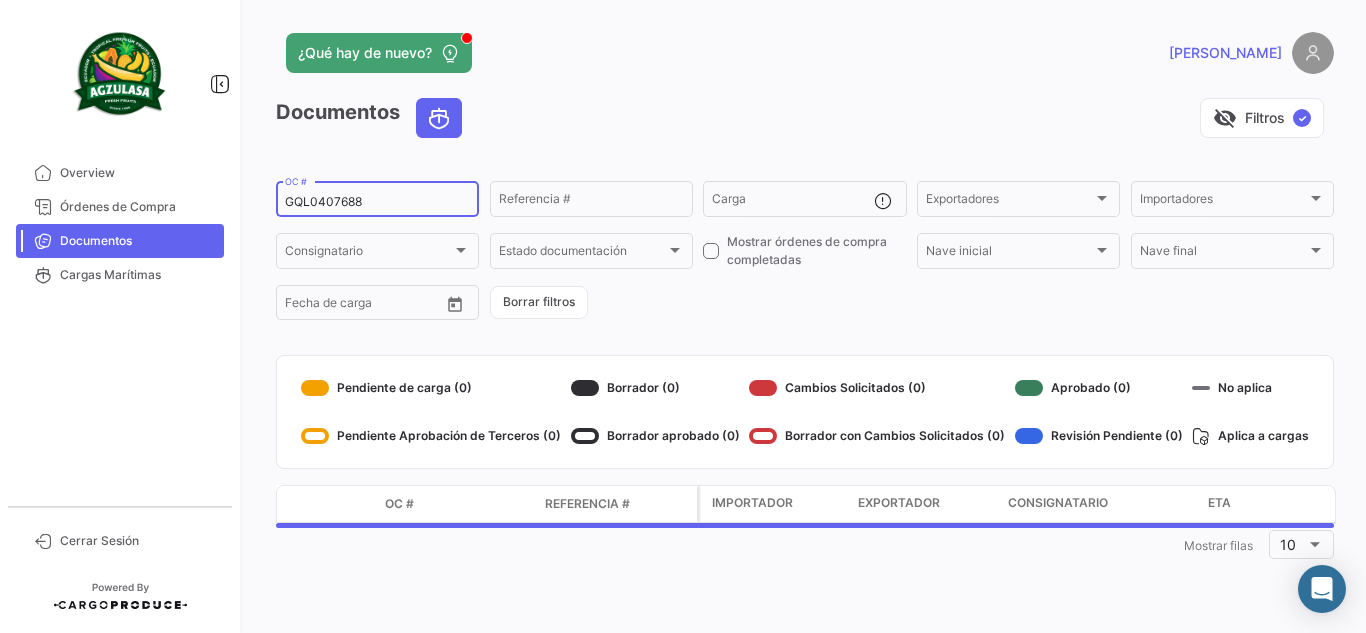 type on "GQL0407688" 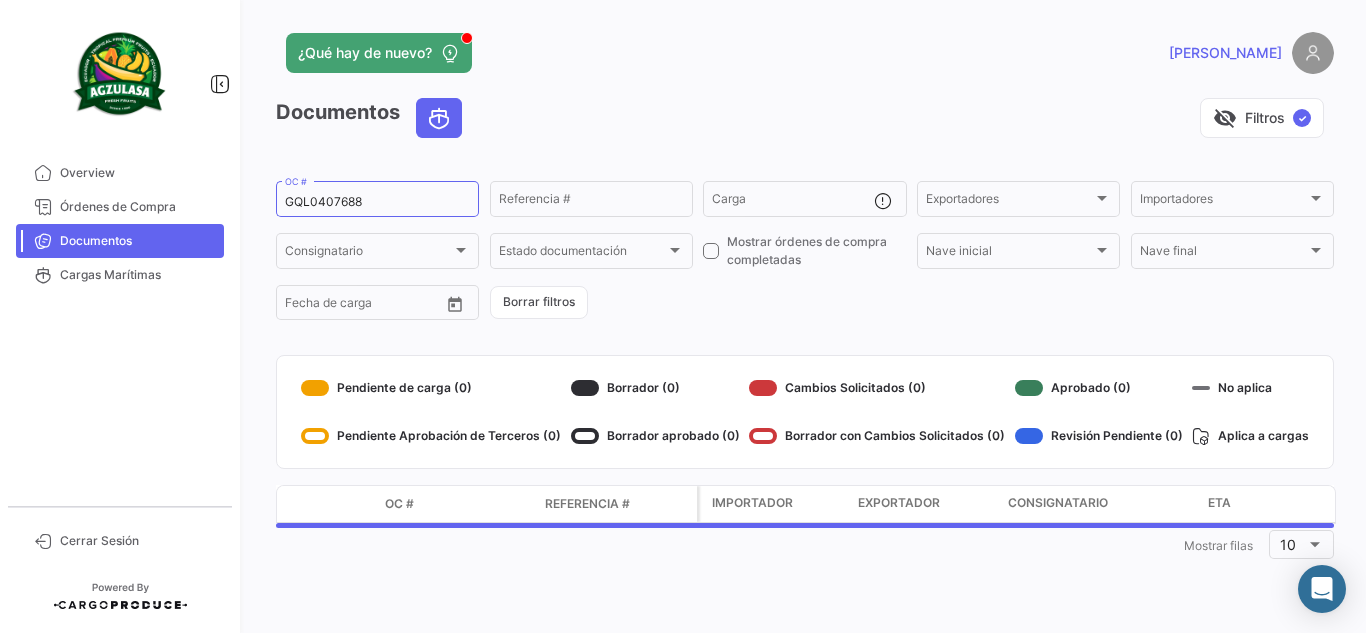 click on "¿Qué hay de nuevo?" 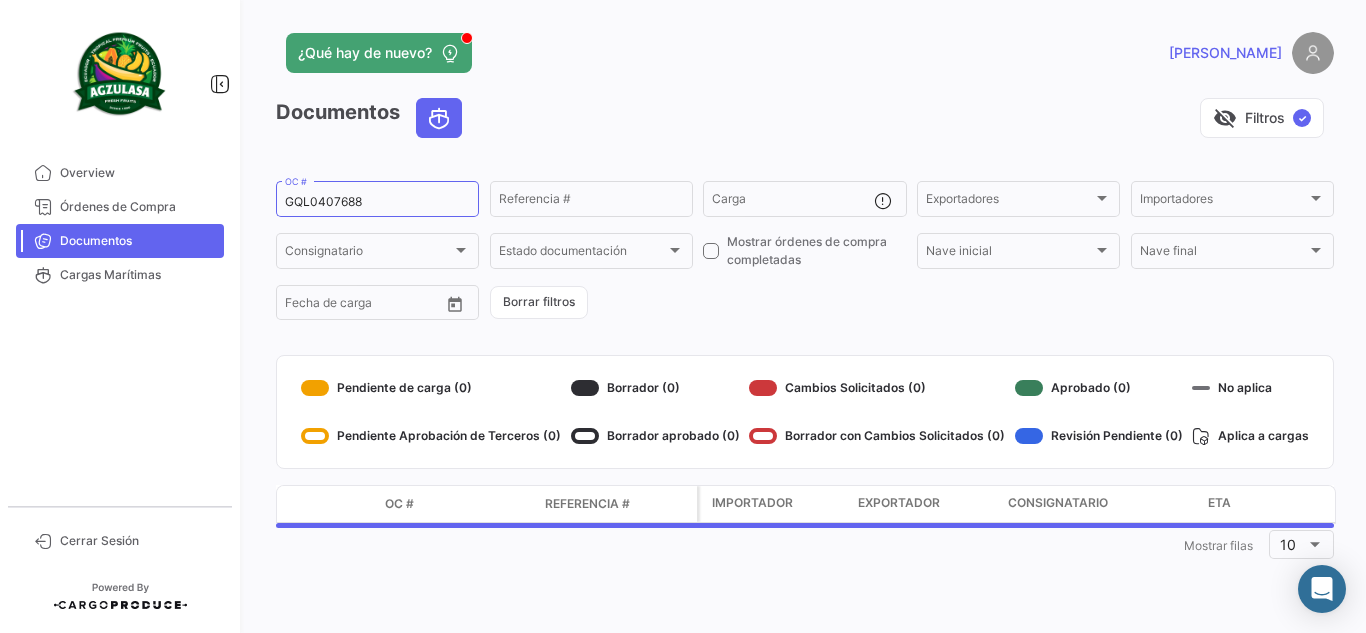 click on "¿Qué hay de nuevo?" 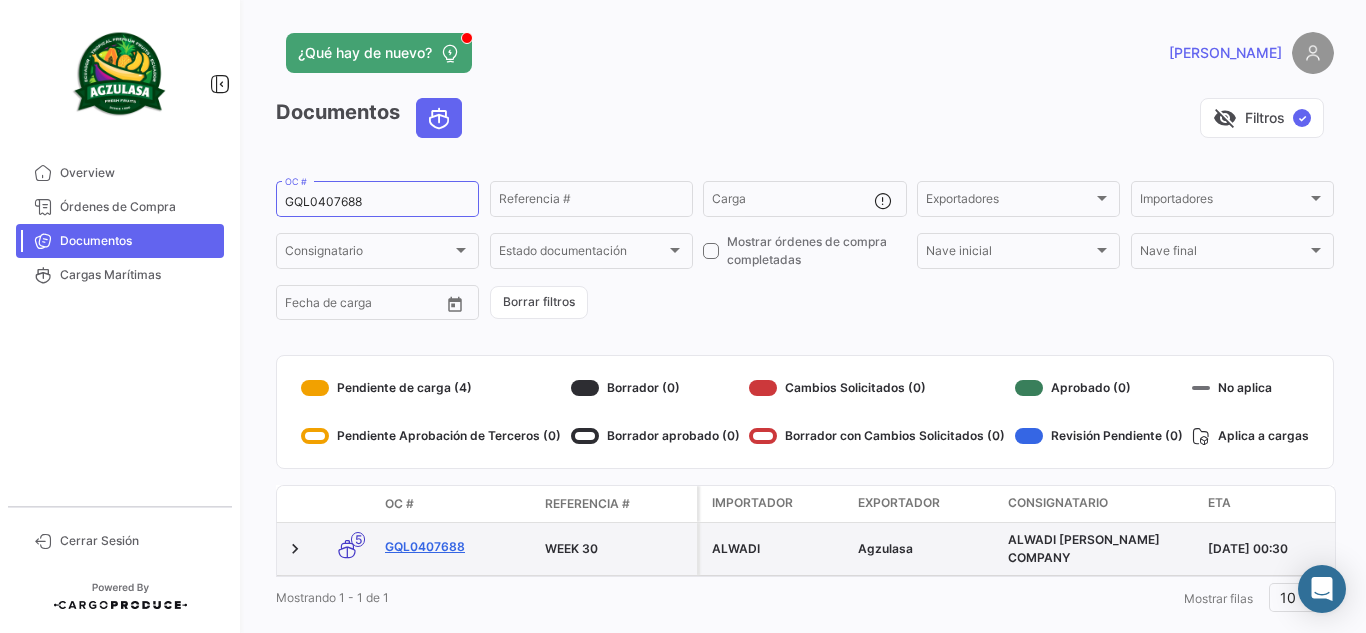 click on "GQL0407688" 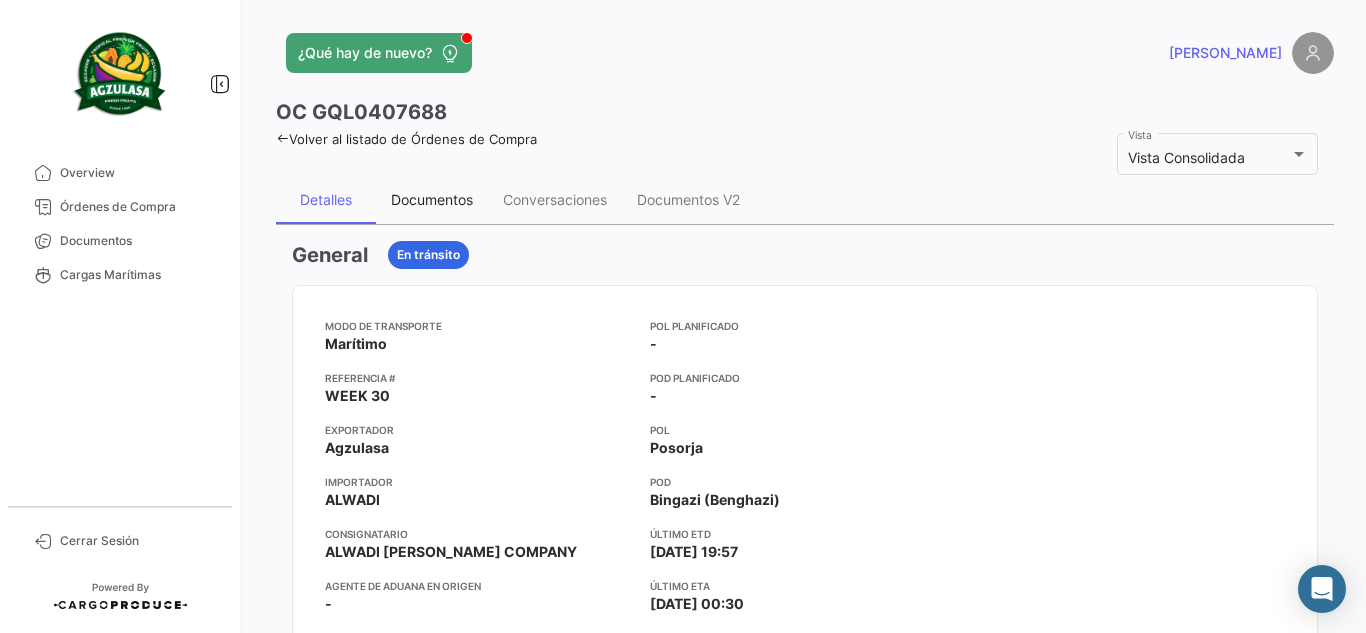 drag, startPoint x: 423, startPoint y: 188, endPoint x: 382, endPoint y: 213, distance: 48.02083 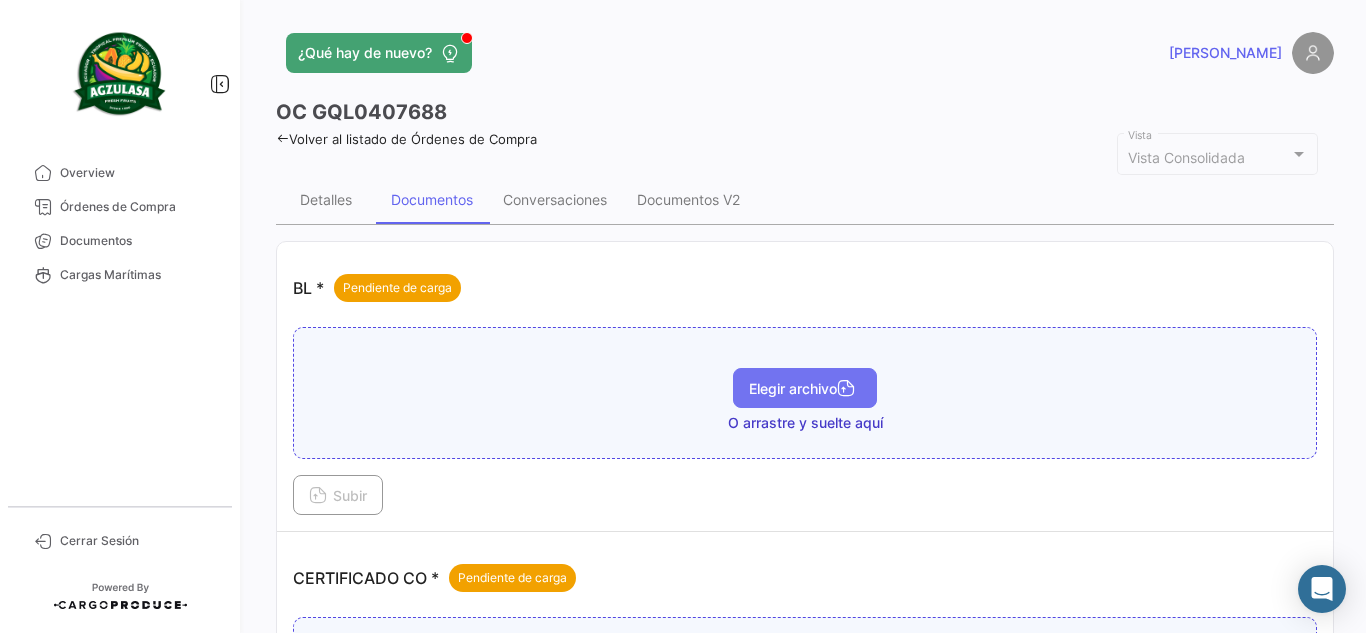 click on "Elegir archivo" at bounding box center (805, 388) 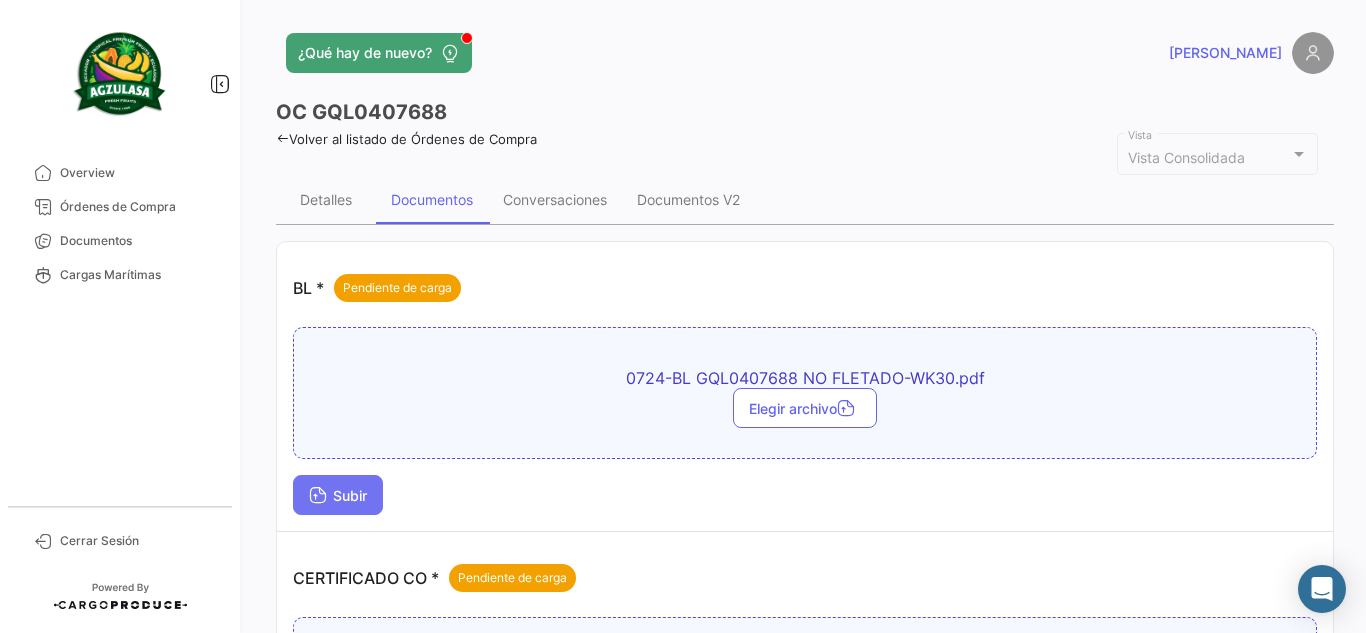 click on "Subir" at bounding box center [338, 495] 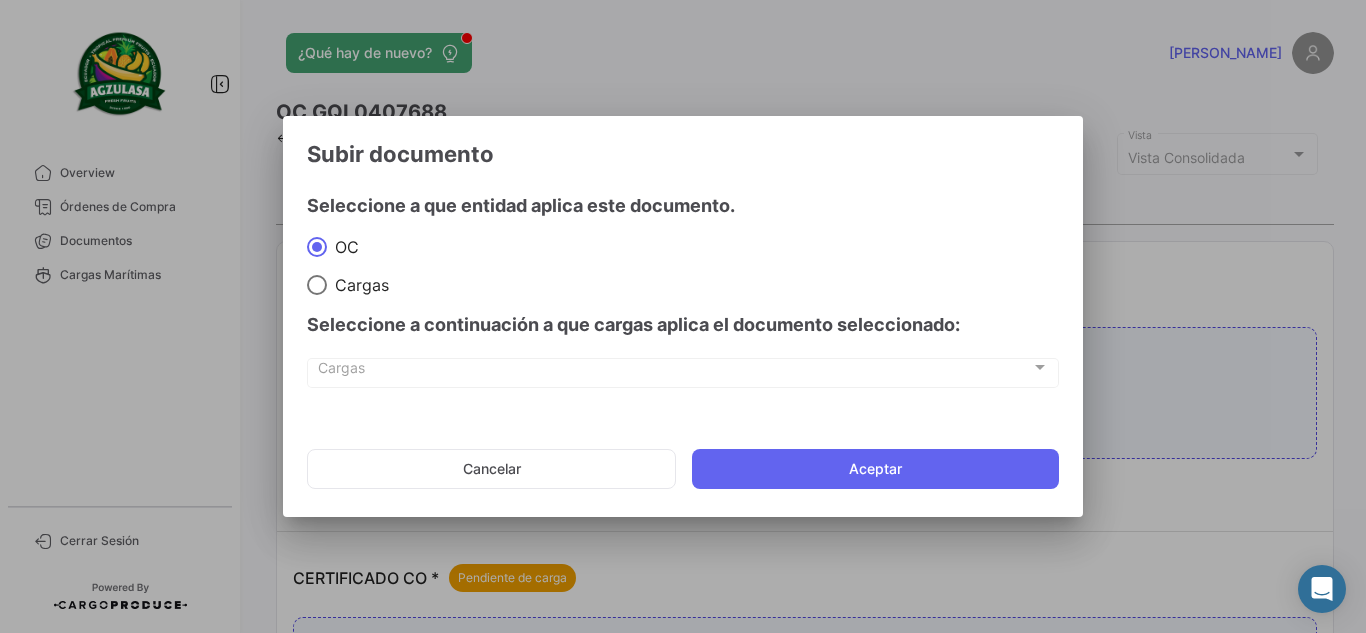 click on "Cancelar   Aceptar" 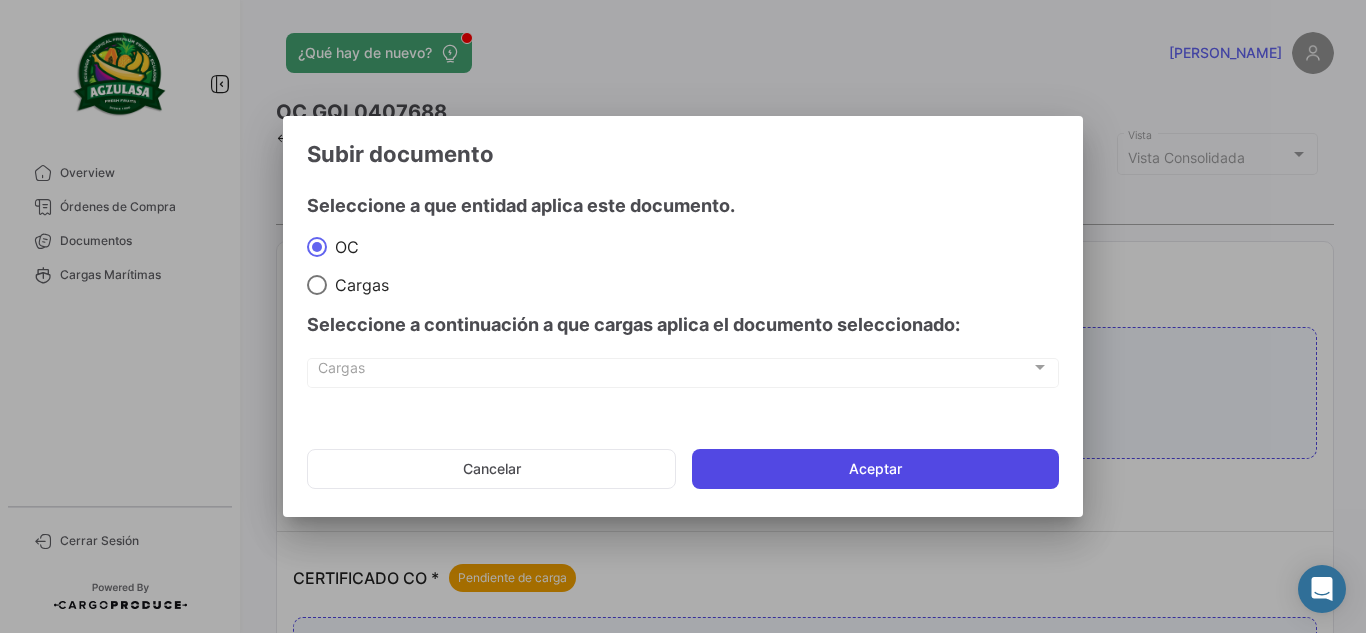 click on "Aceptar" 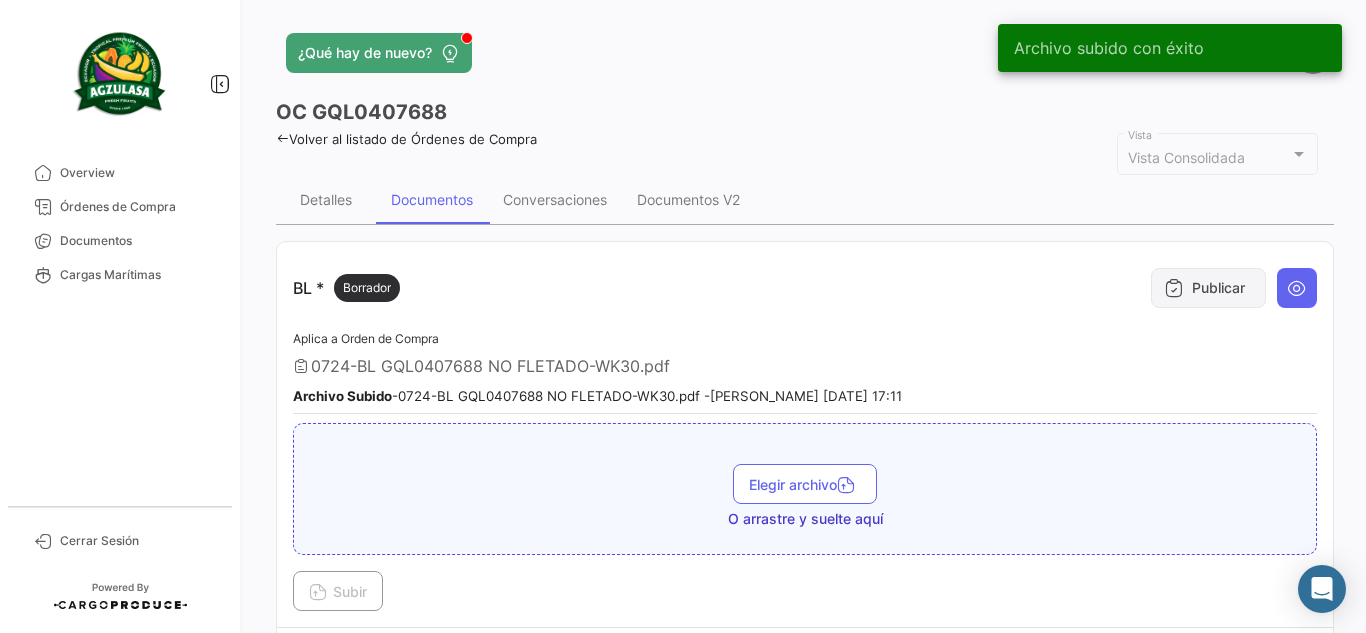 click on "Publicar" at bounding box center (1208, 288) 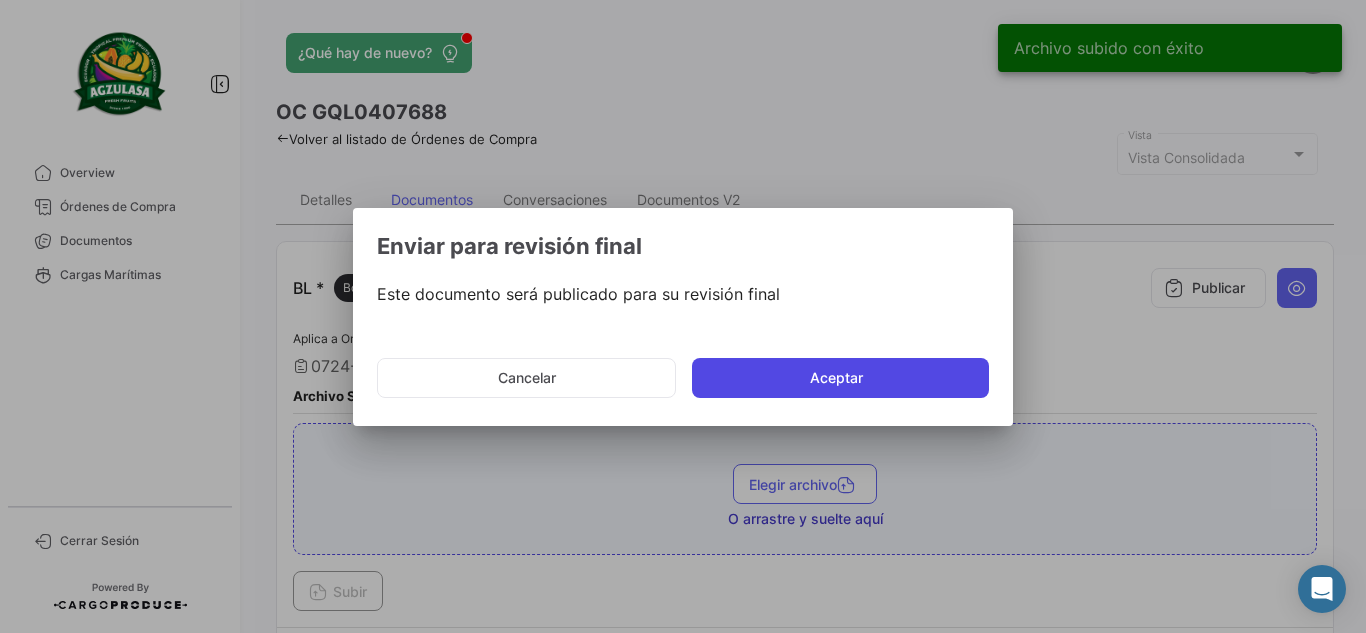click on "Aceptar" 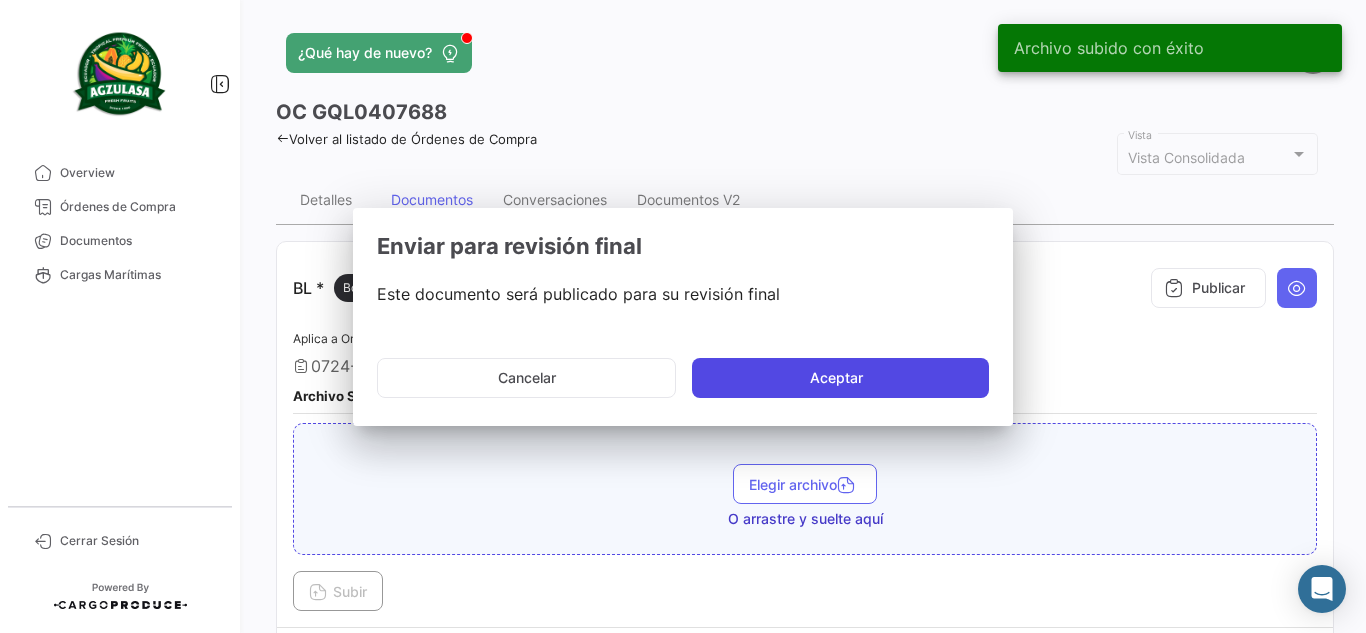 type 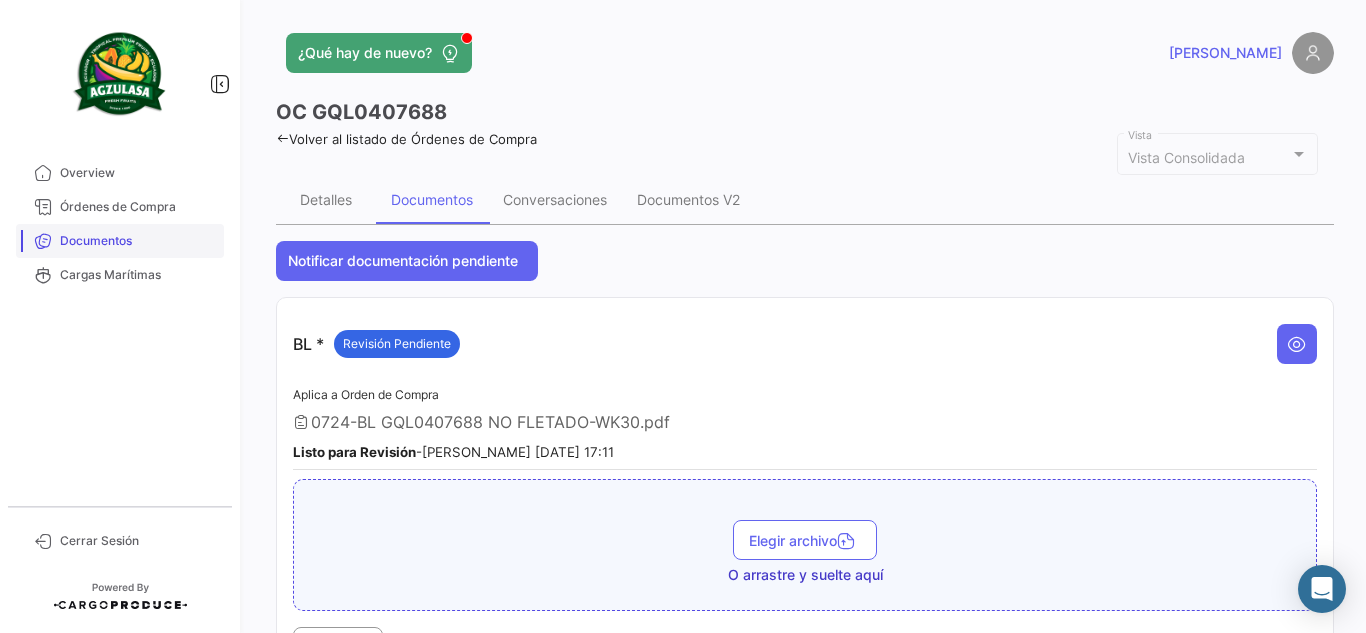 click on "Documentos" at bounding box center (138, 241) 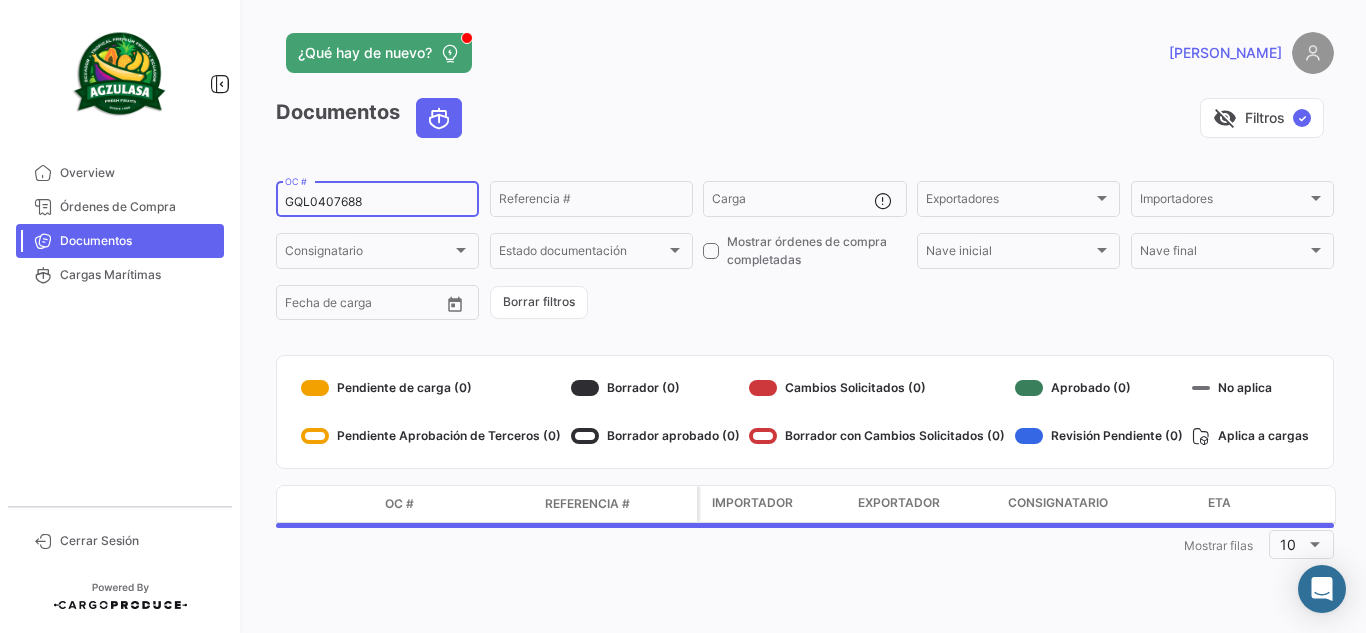 click on "GQL0407688  OC #" 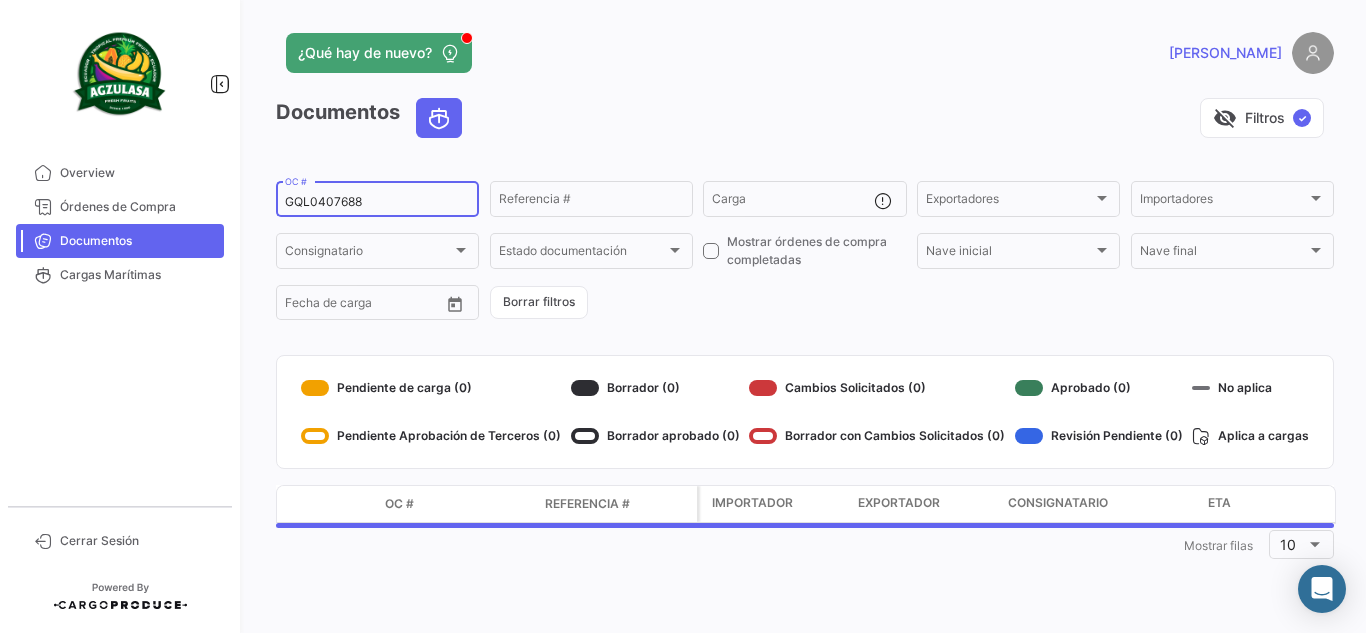 click on "GQL0407688" at bounding box center [377, 202] 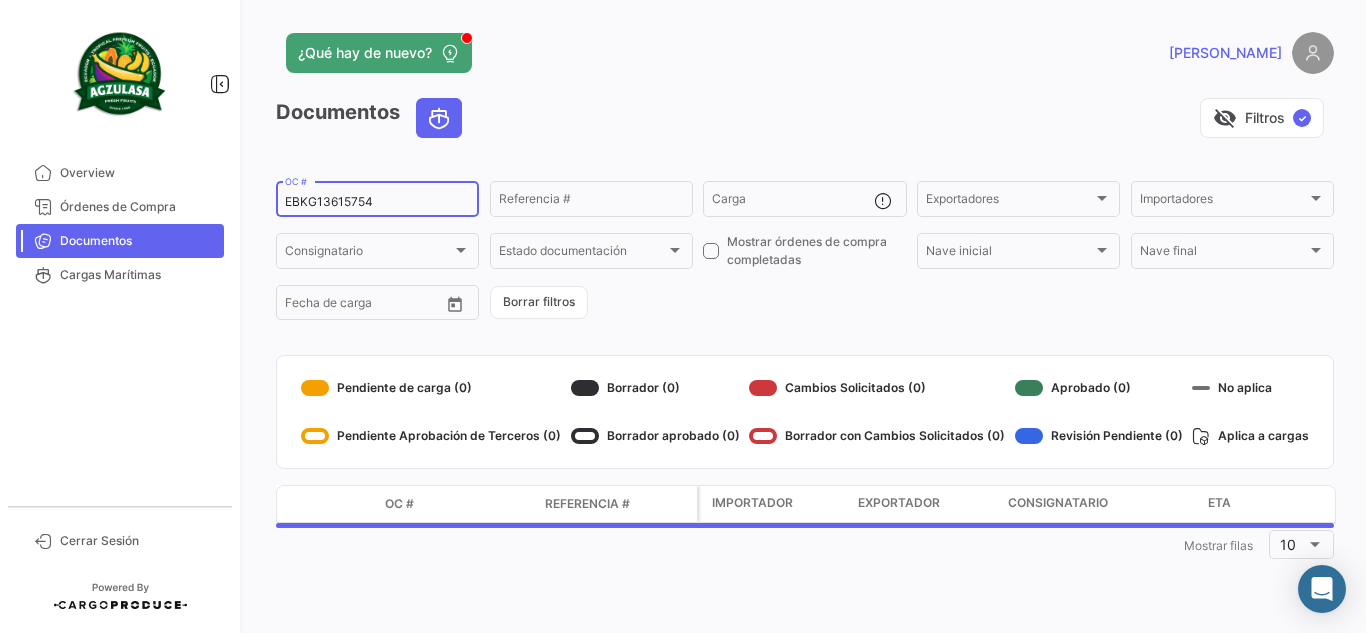 type on "EBKG13615754" 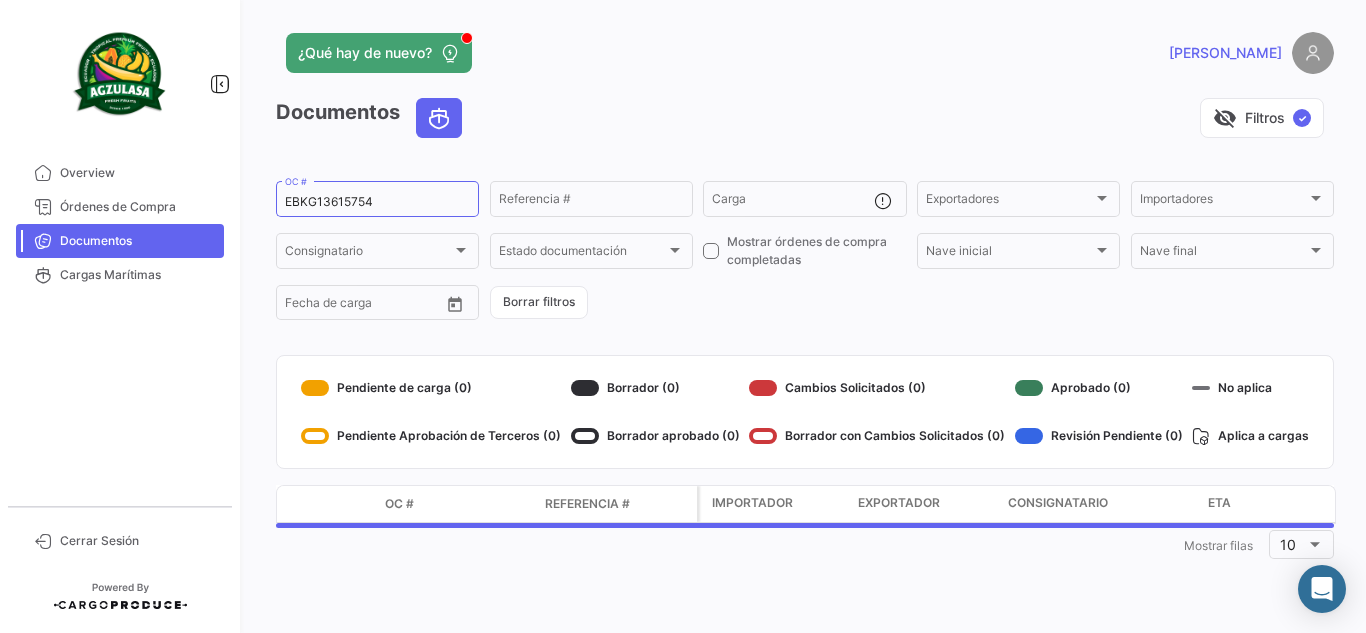 click on "¿Qué hay de nuevo?   [PERSON_NAME]" 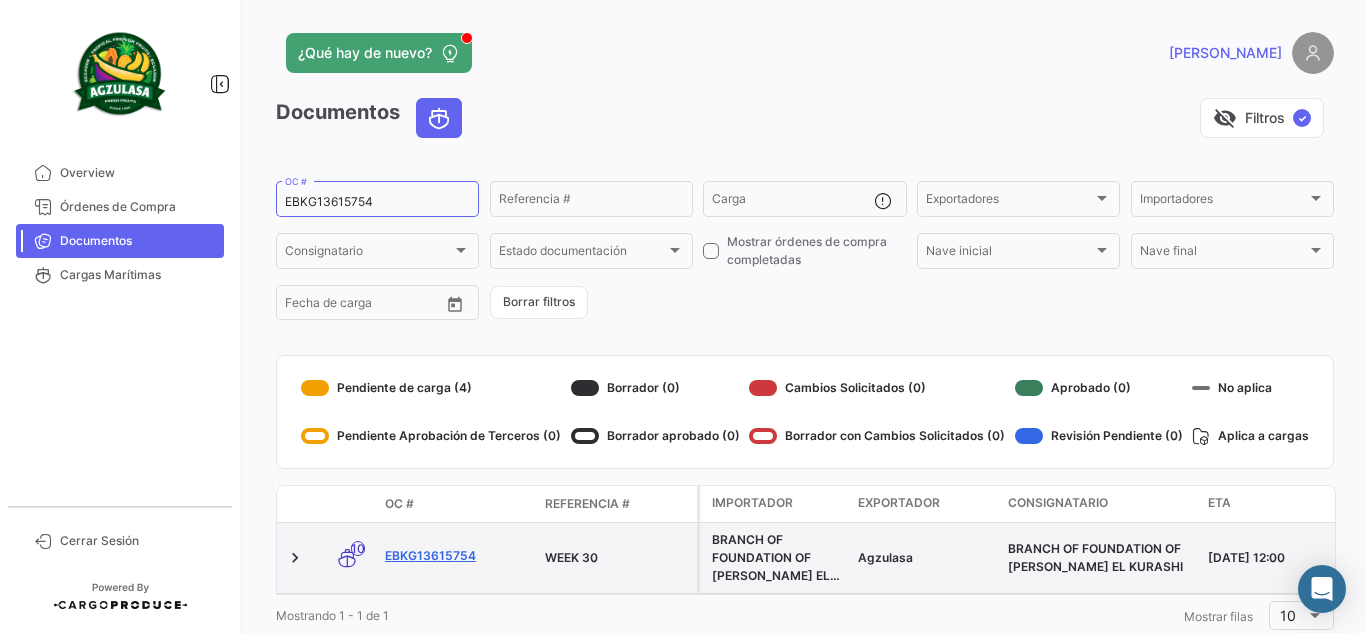 click on "EBKG13615754" 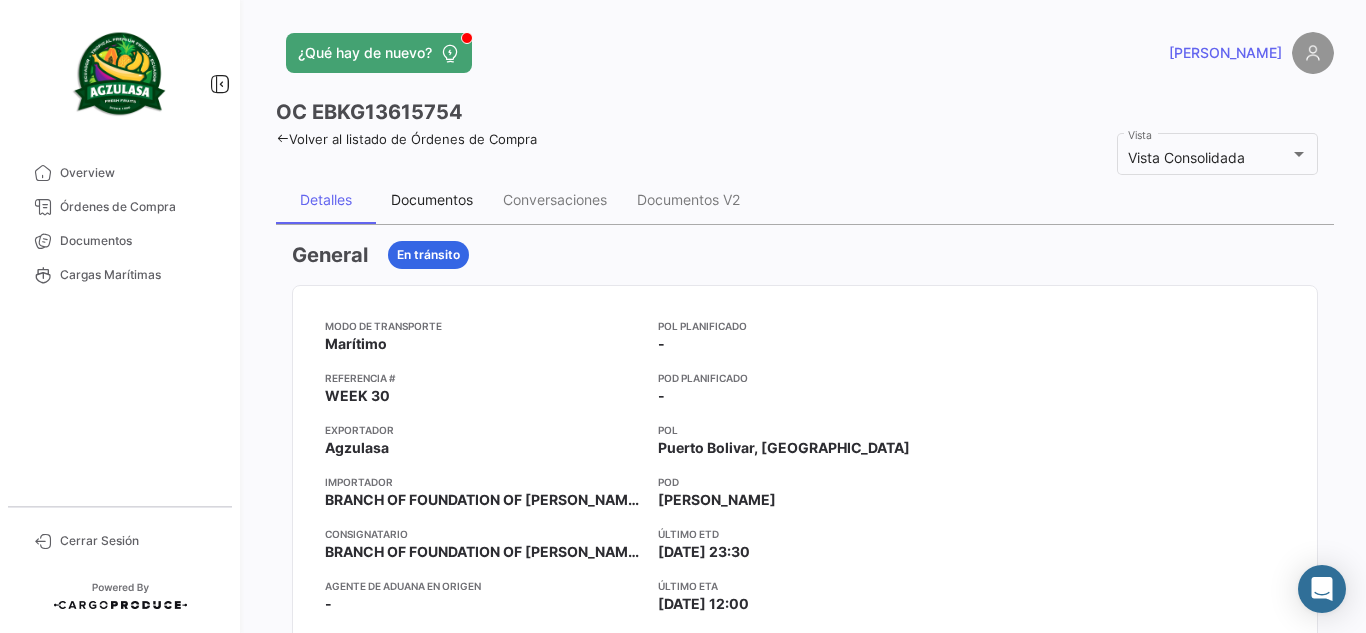 click on "Documentos" at bounding box center (432, 199) 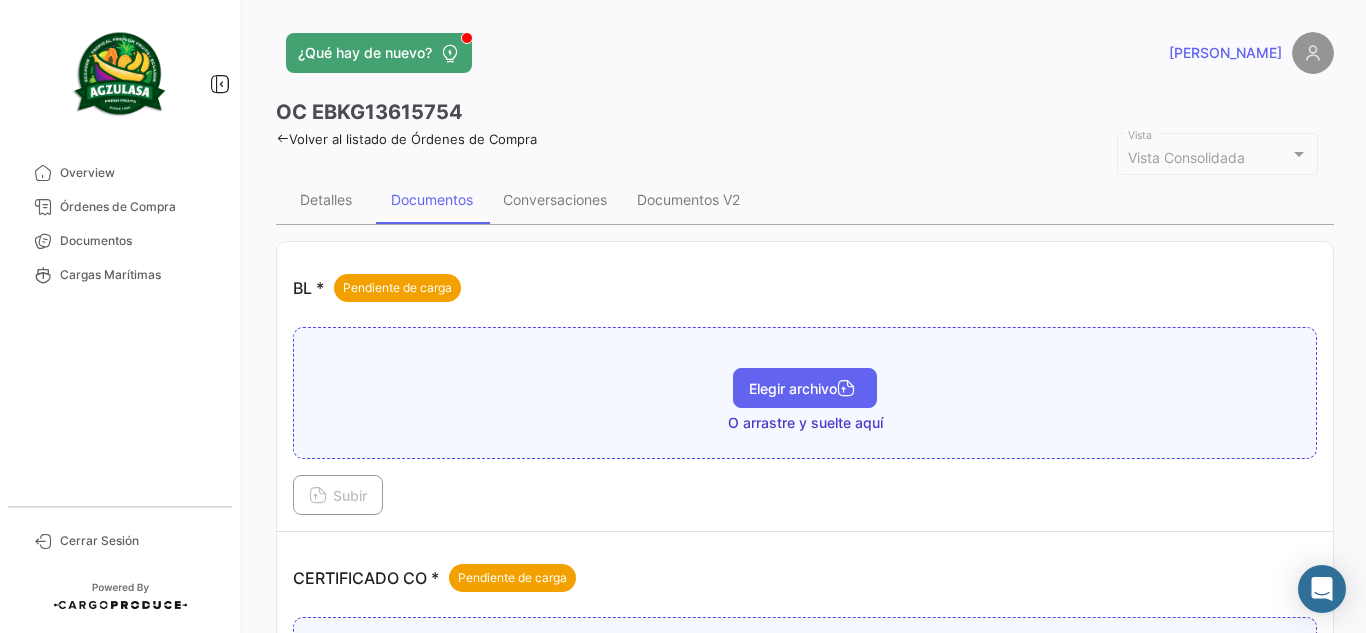 click on "Elegir archivo" at bounding box center [805, 388] 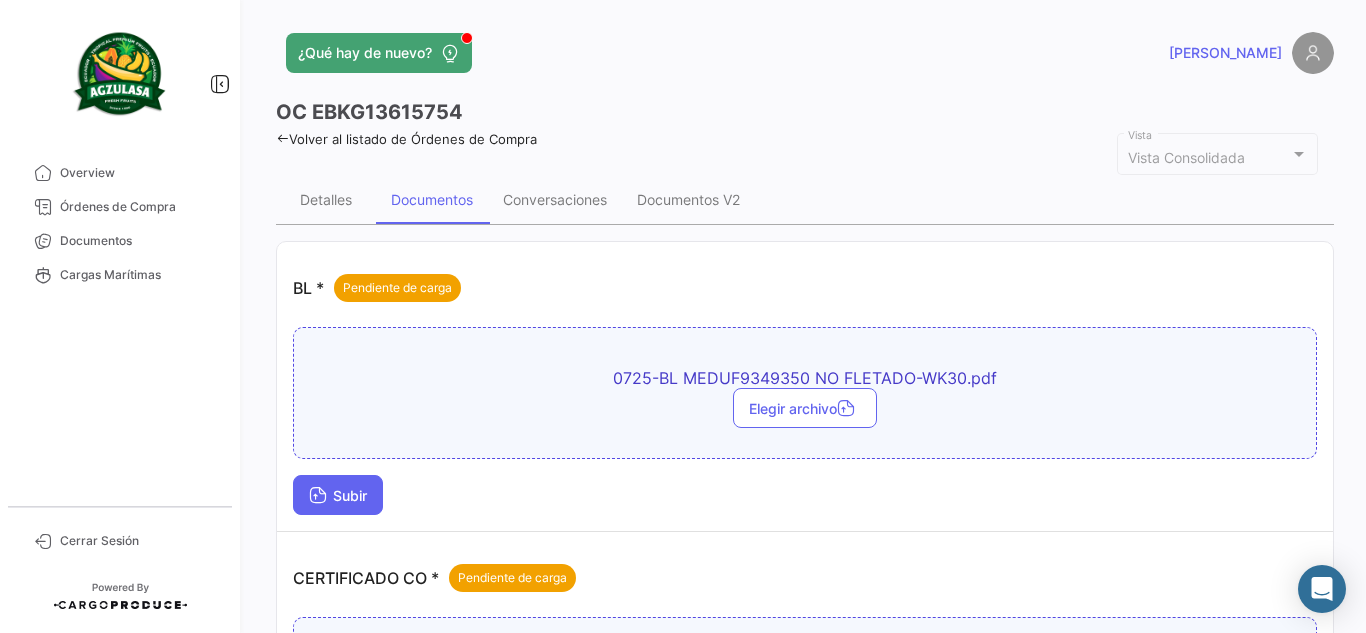 click on "Subir" at bounding box center (338, 495) 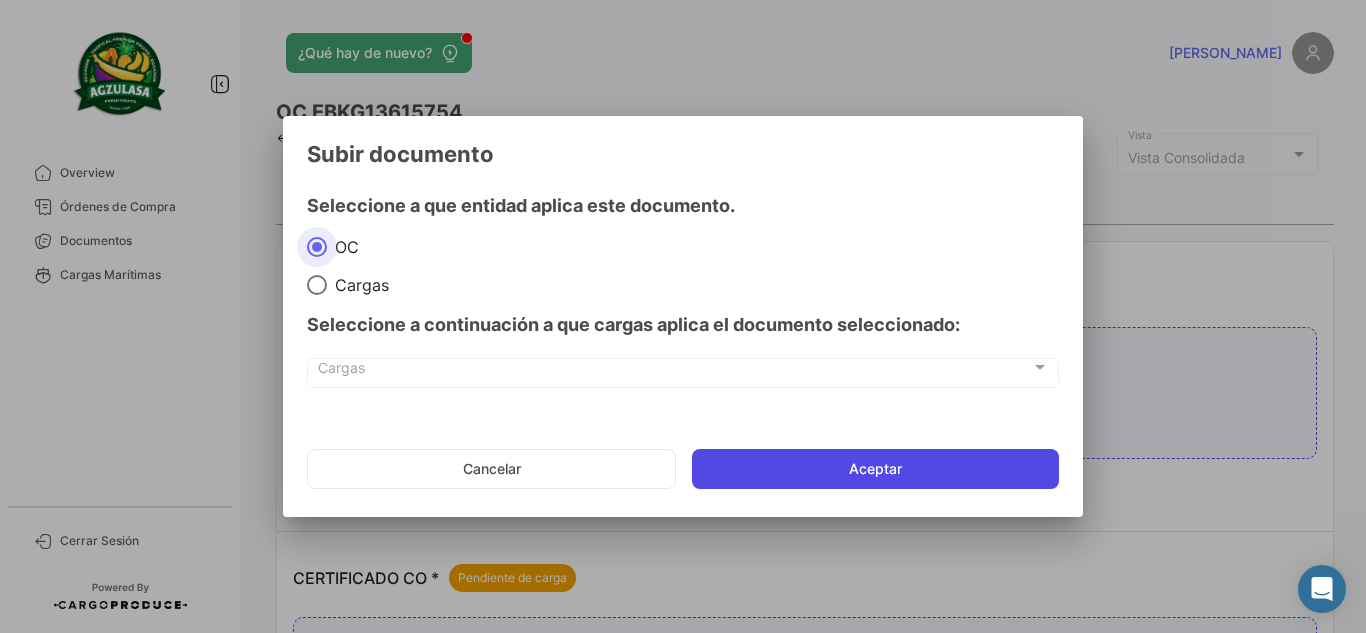 click on "Aceptar" 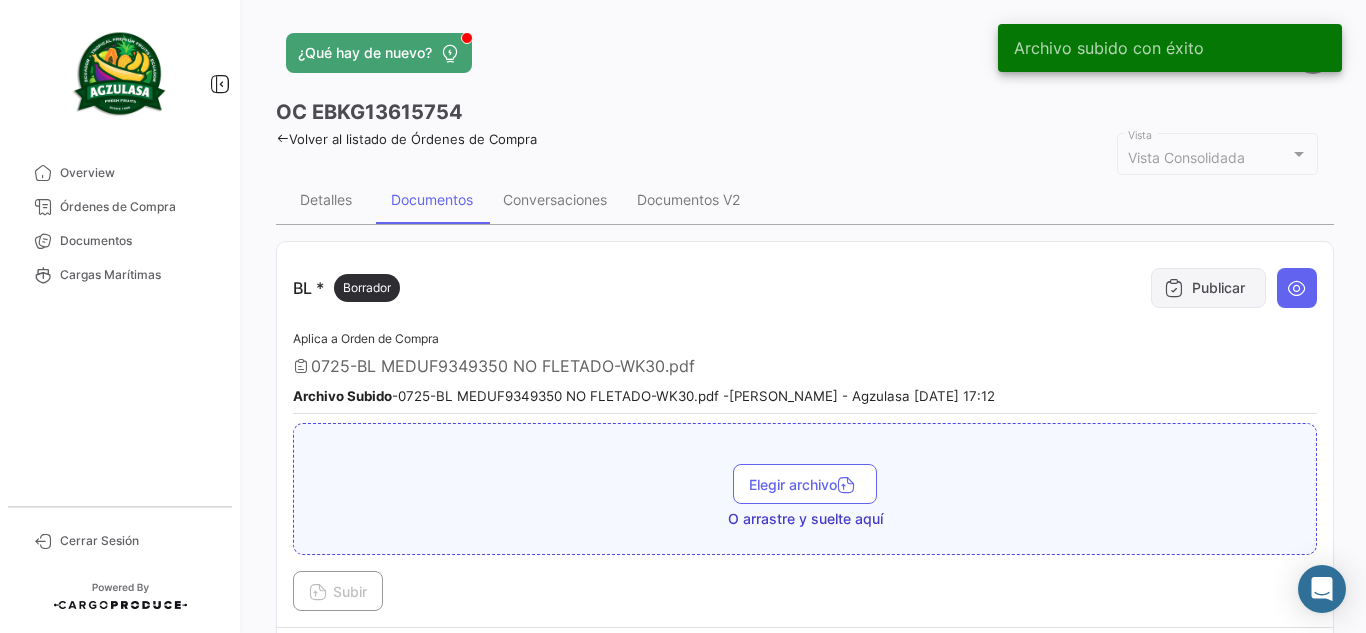 click on "Publicar" at bounding box center [1208, 288] 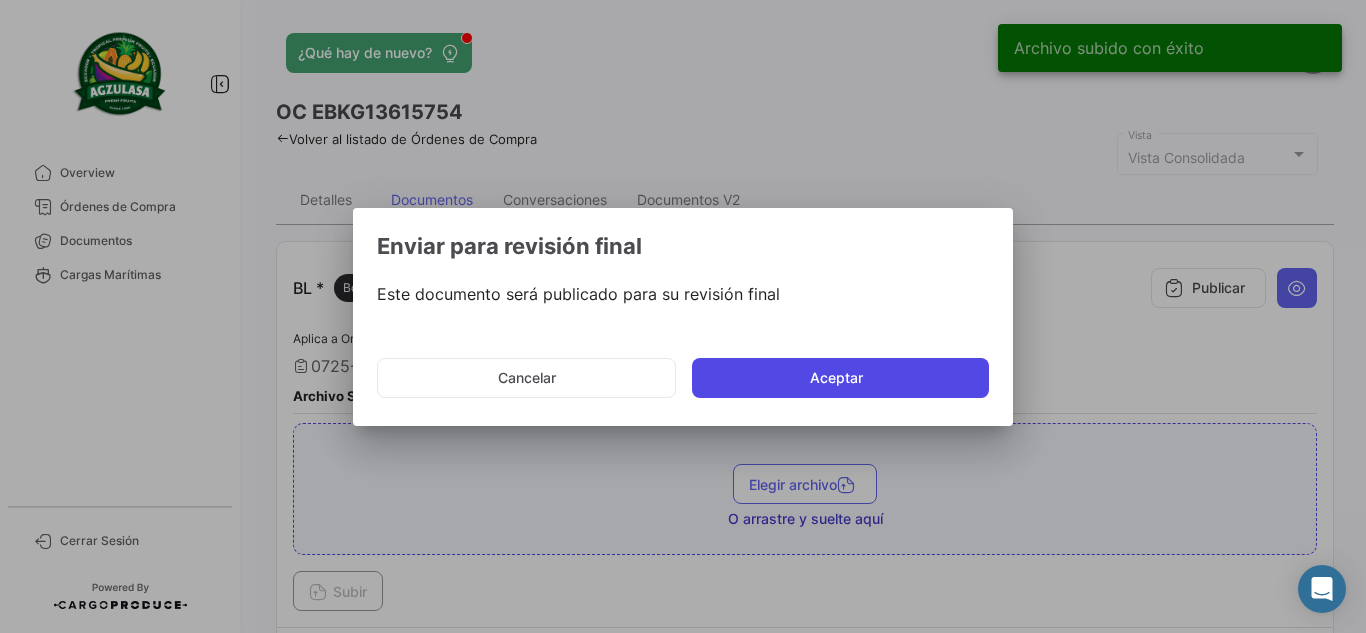 click on "Aceptar" 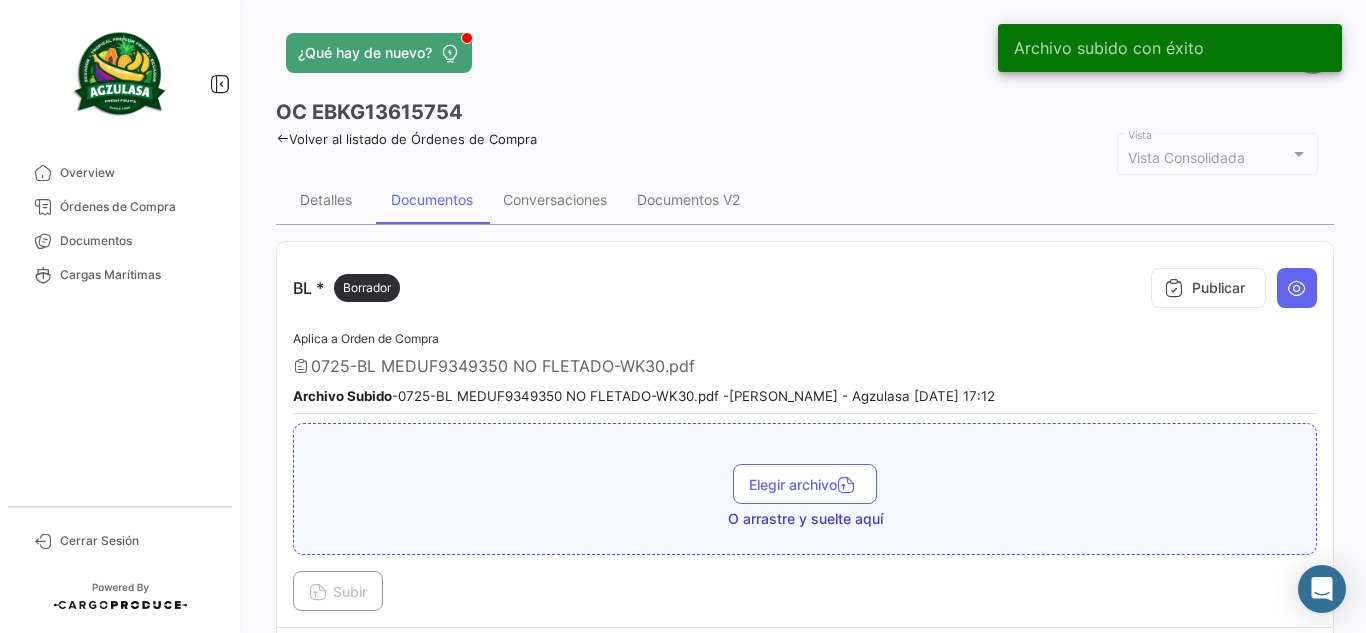 type 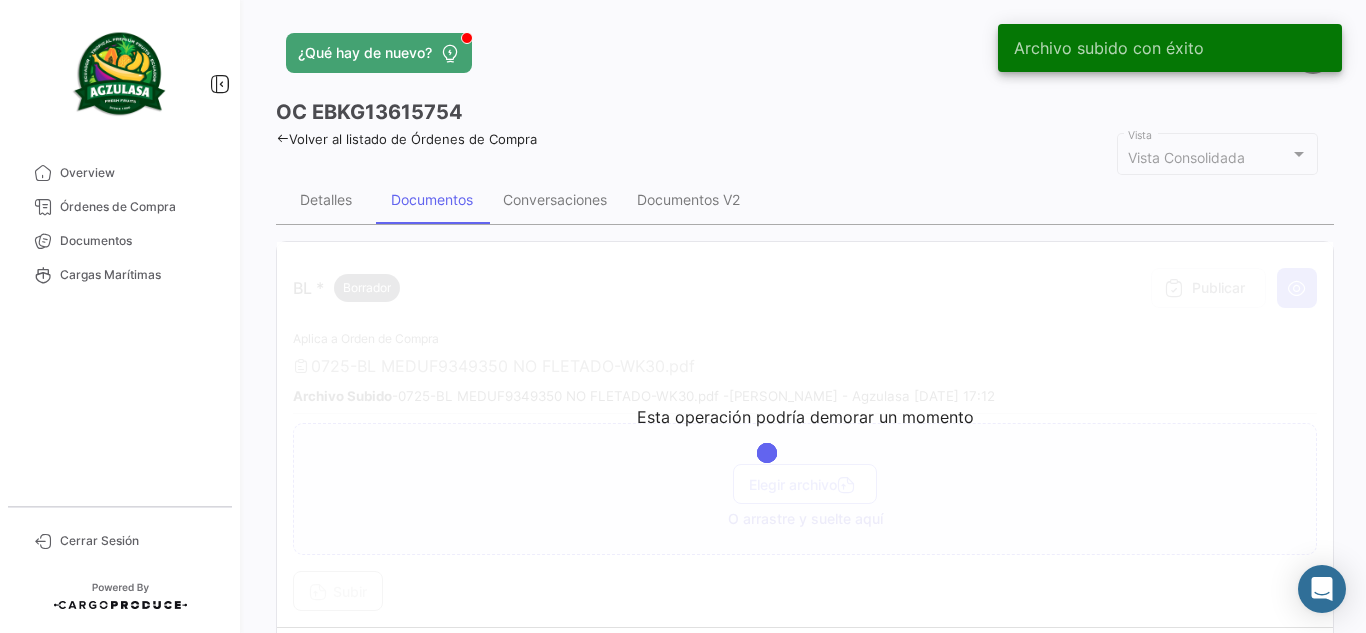 click on "¿Qué hay de nuevo?" 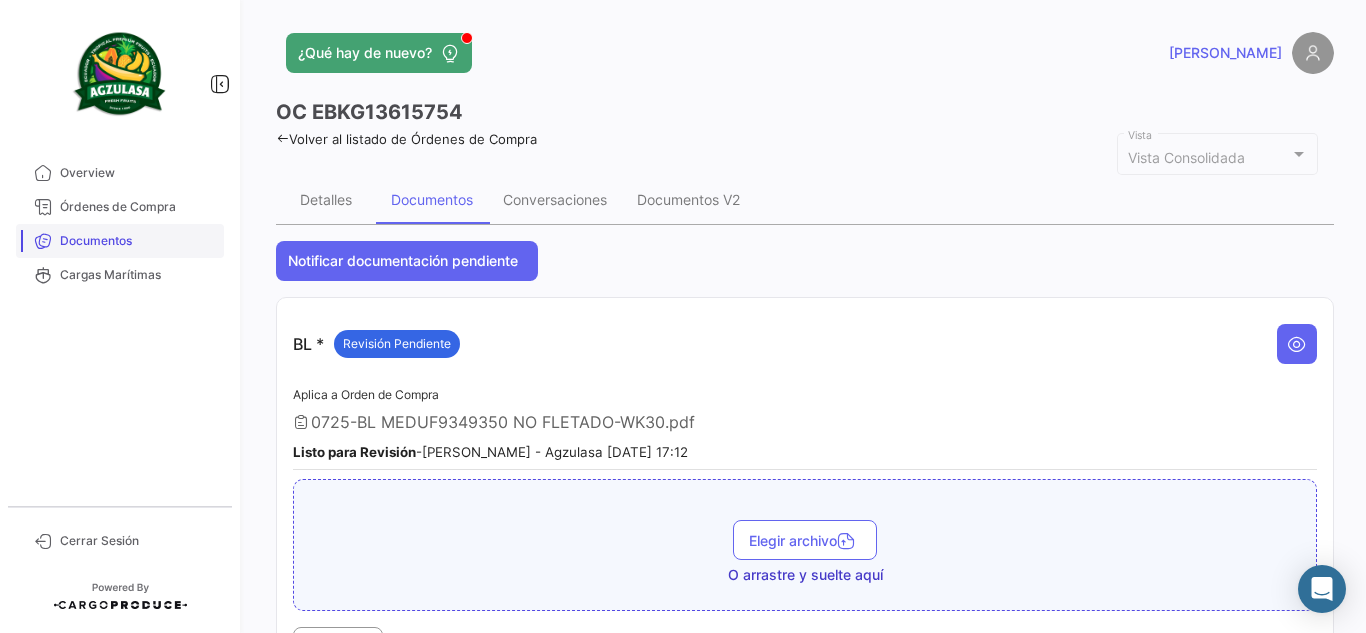 click on "Documentos" at bounding box center (138, 241) 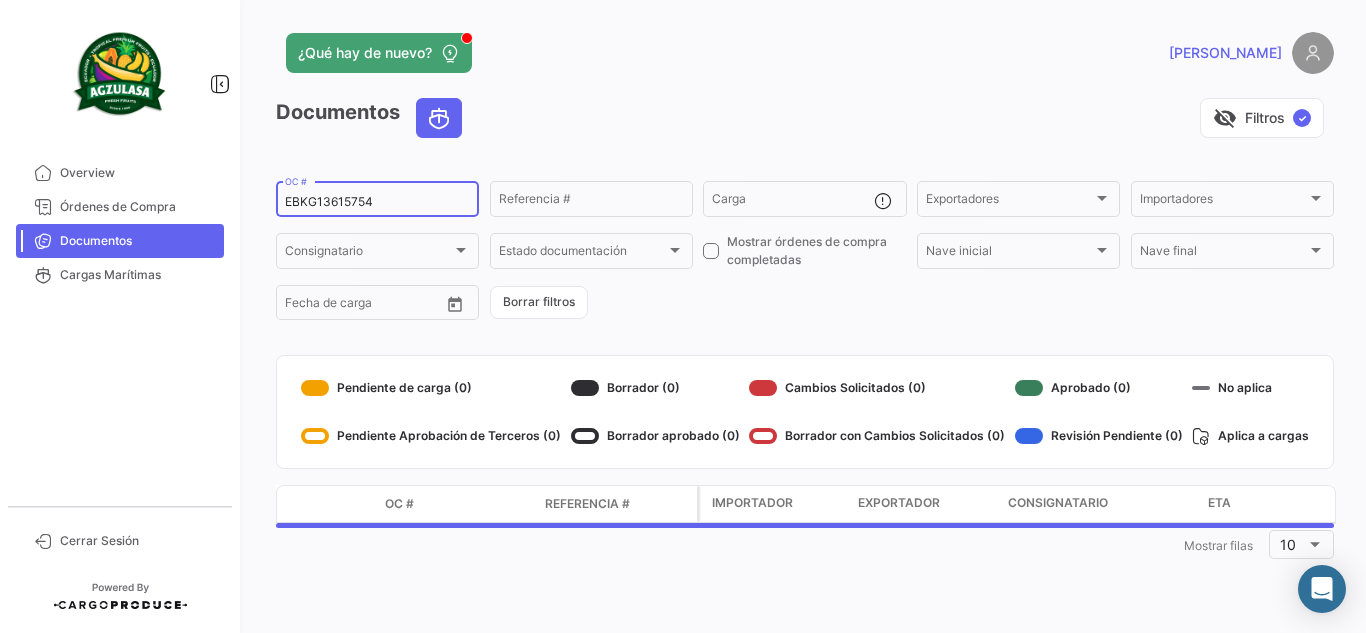 click on "EBKG13615754" at bounding box center (377, 202) 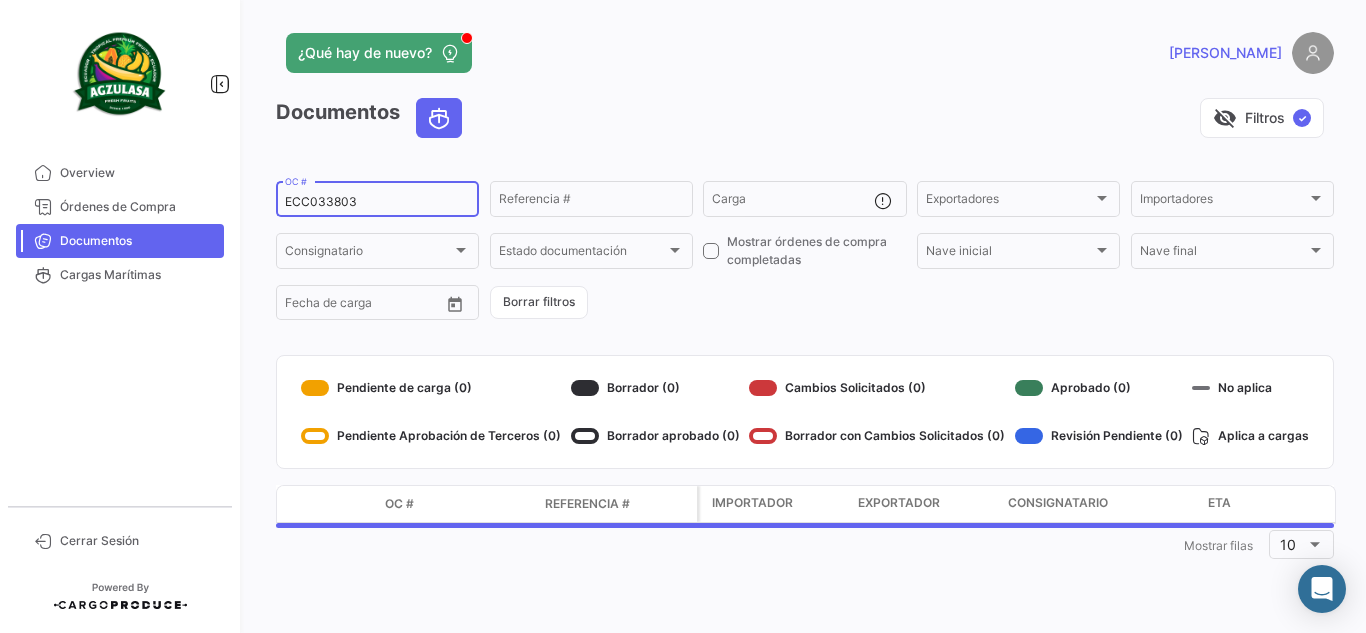 type on "ECC033803" 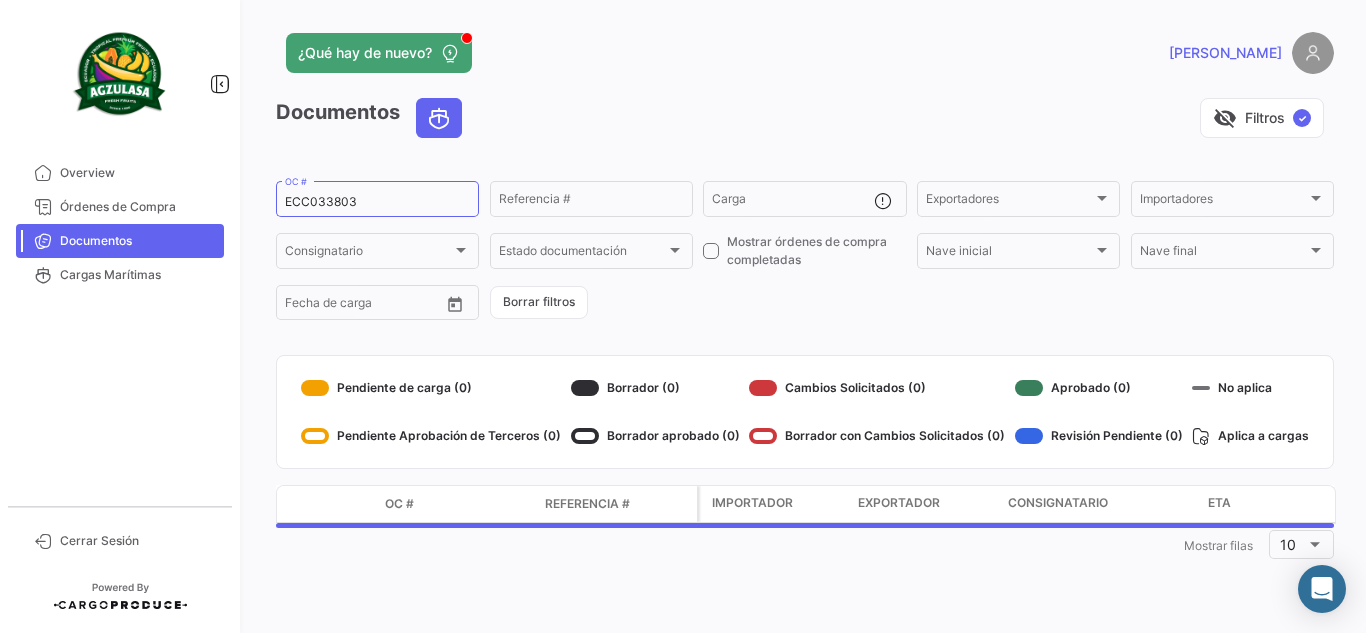 click on "visibility_off   Filtros  ✓" 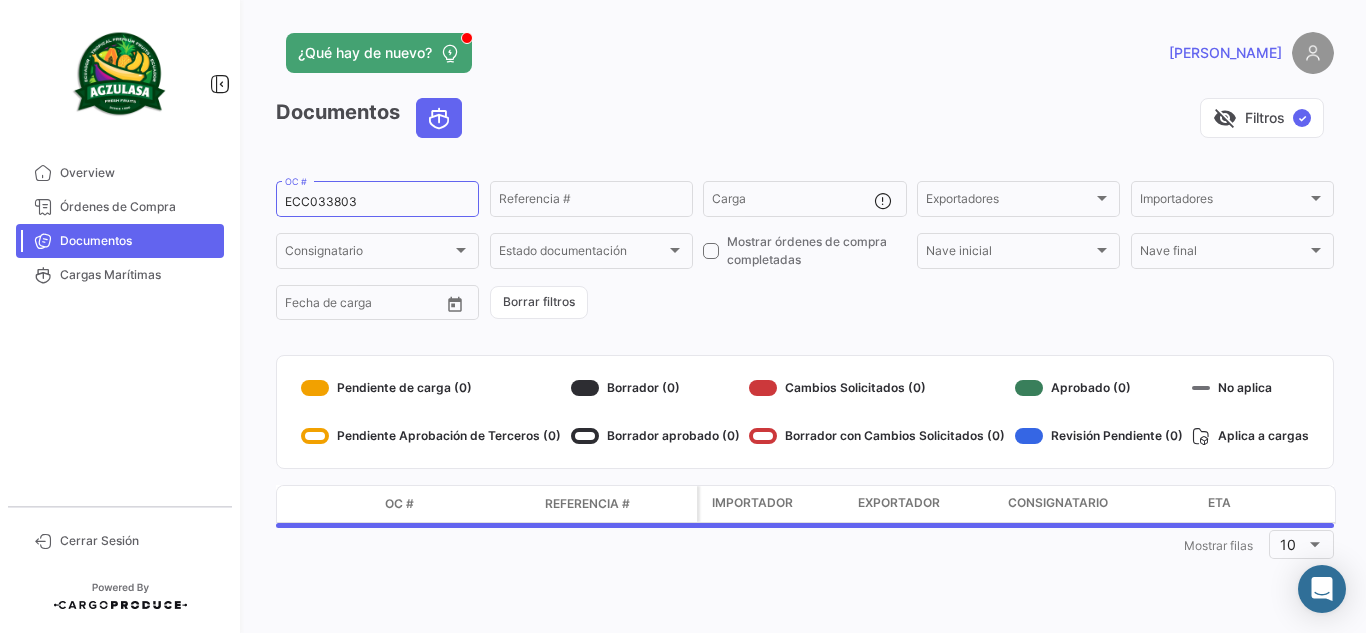 click on "visibility_off   Filtros  ✓" 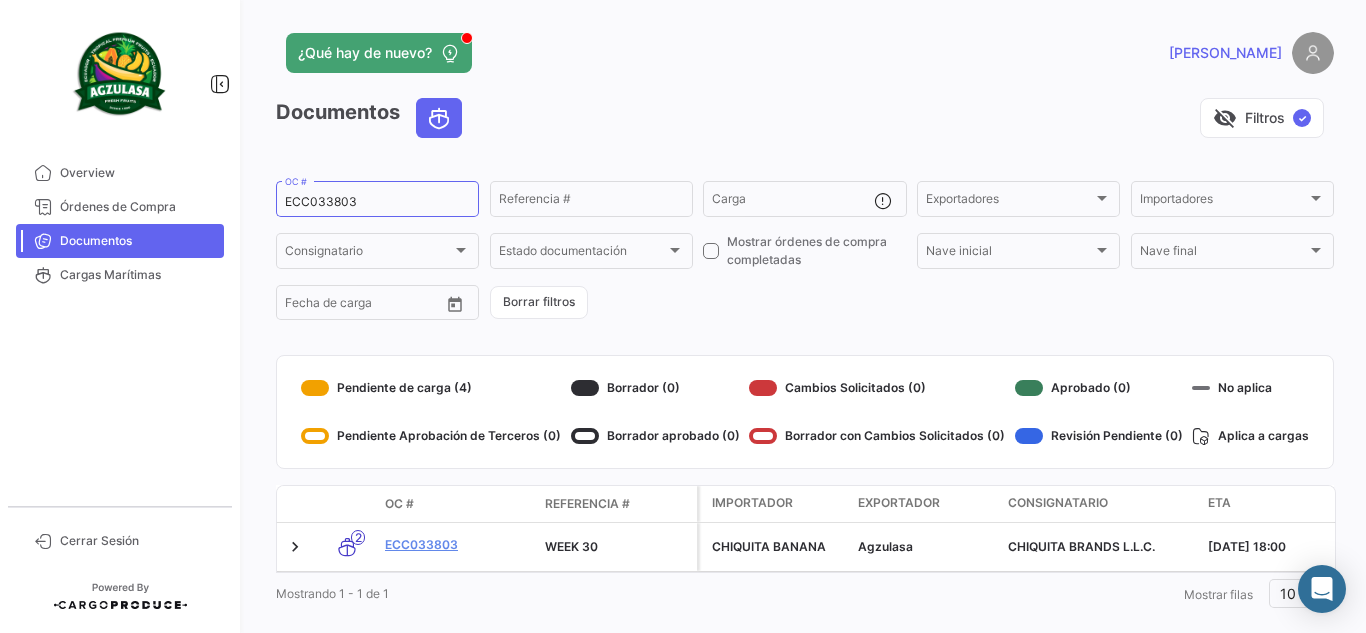click on "¿Qué hay de nuevo?" 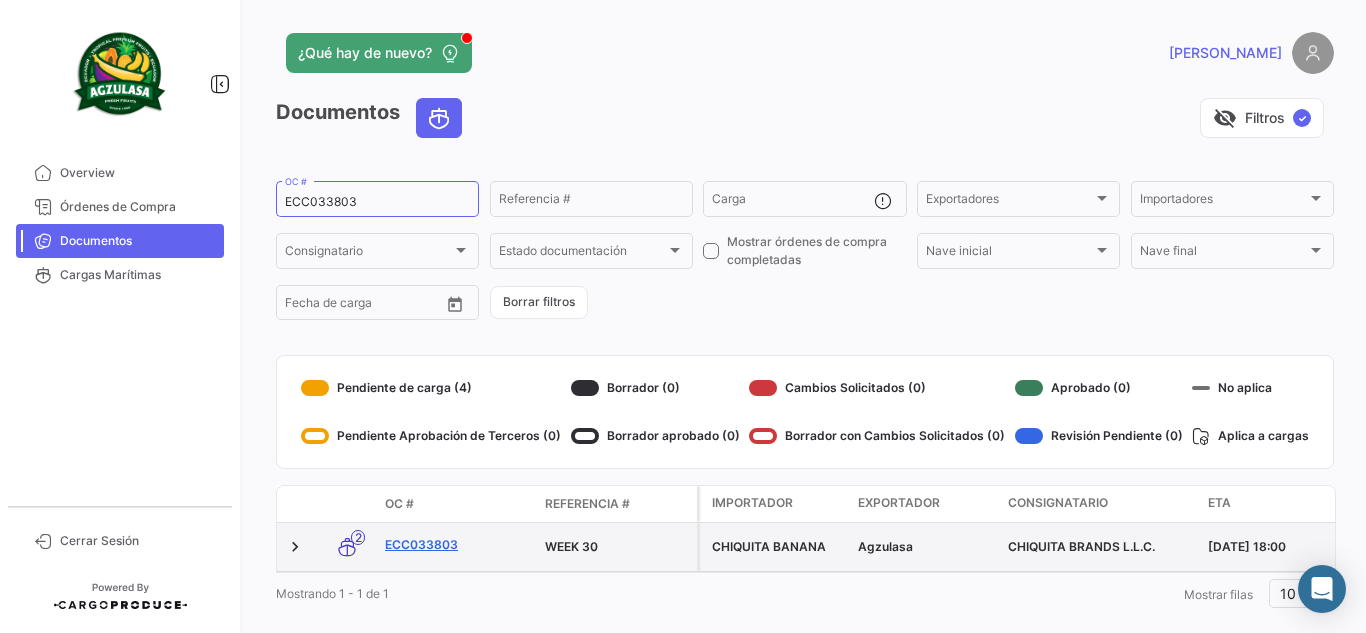 click on "ECC033803" 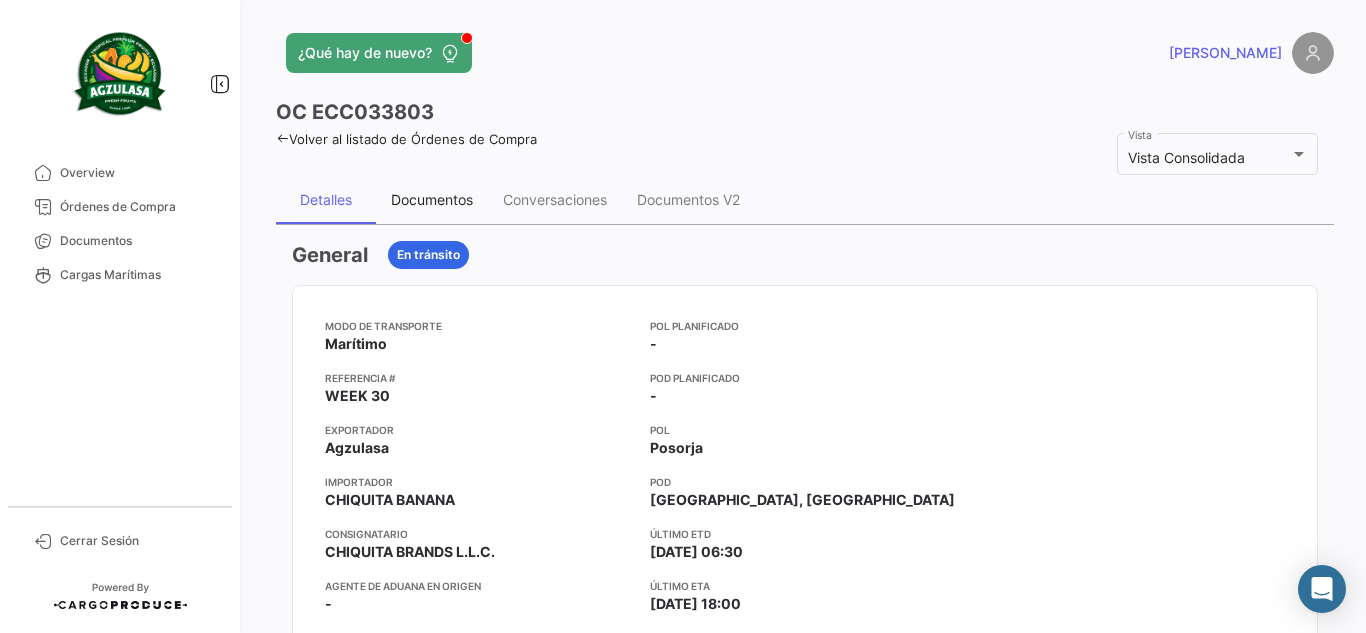 click on "Documentos" at bounding box center [432, 199] 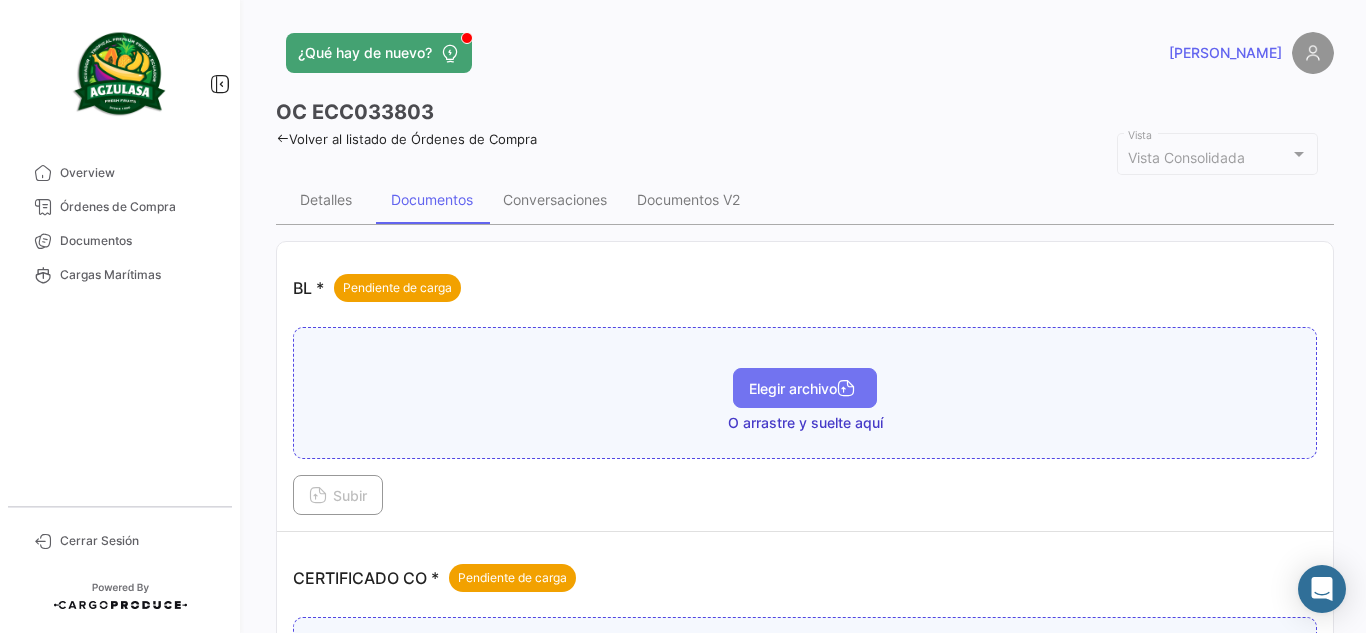 click on "Elegir archivo" at bounding box center [805, 388] 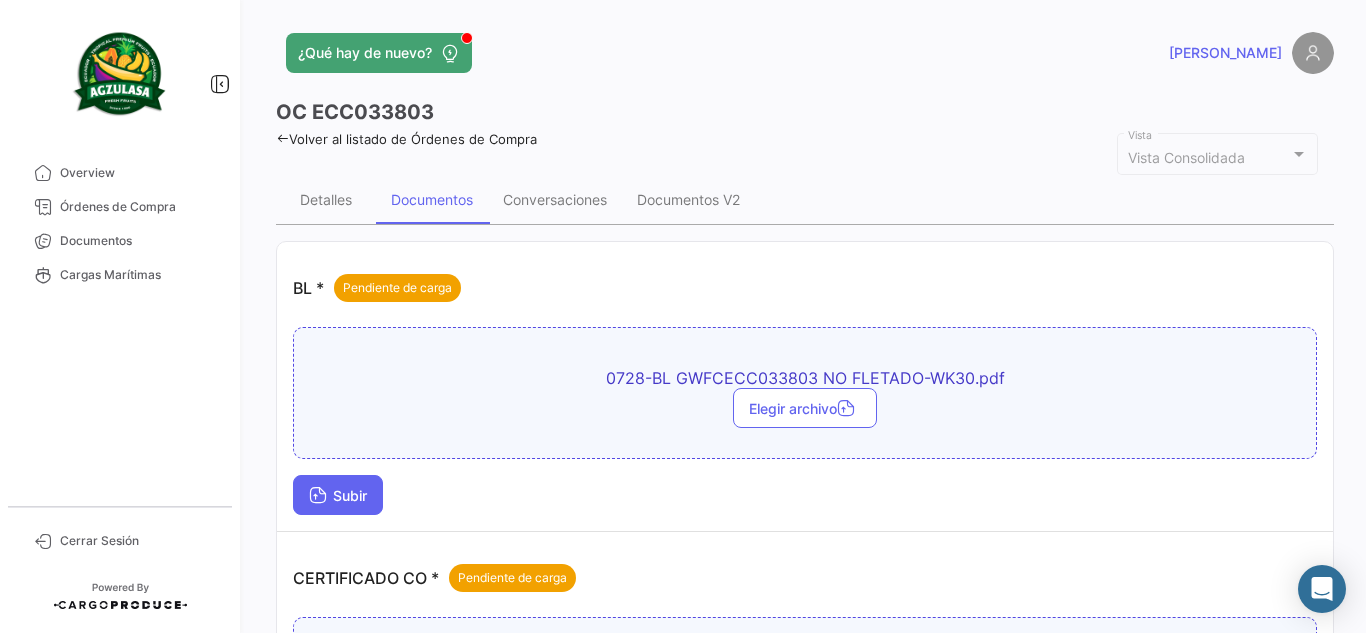 drag, startPoint x: 334, startPoint y: 473, endPoint x: 345, endPoint y: 489, distance: 19.416489 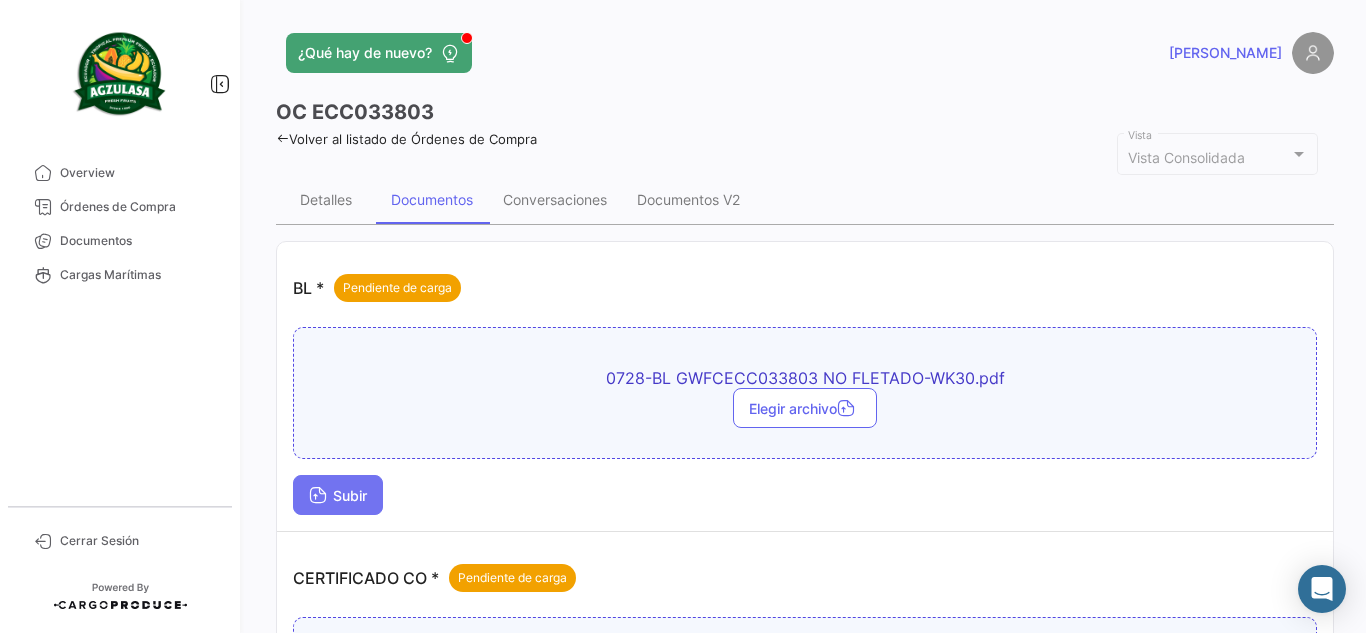 click on "Subir" at bounding box center (338, 495) 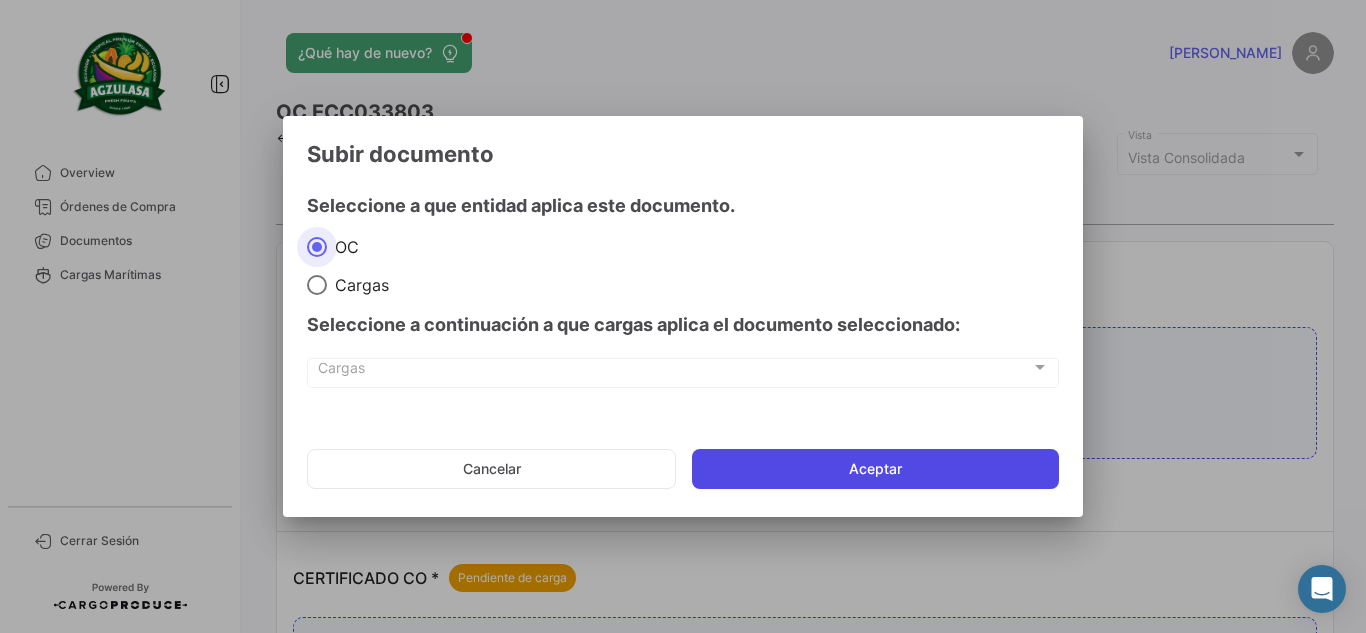 click on "Aceptar" 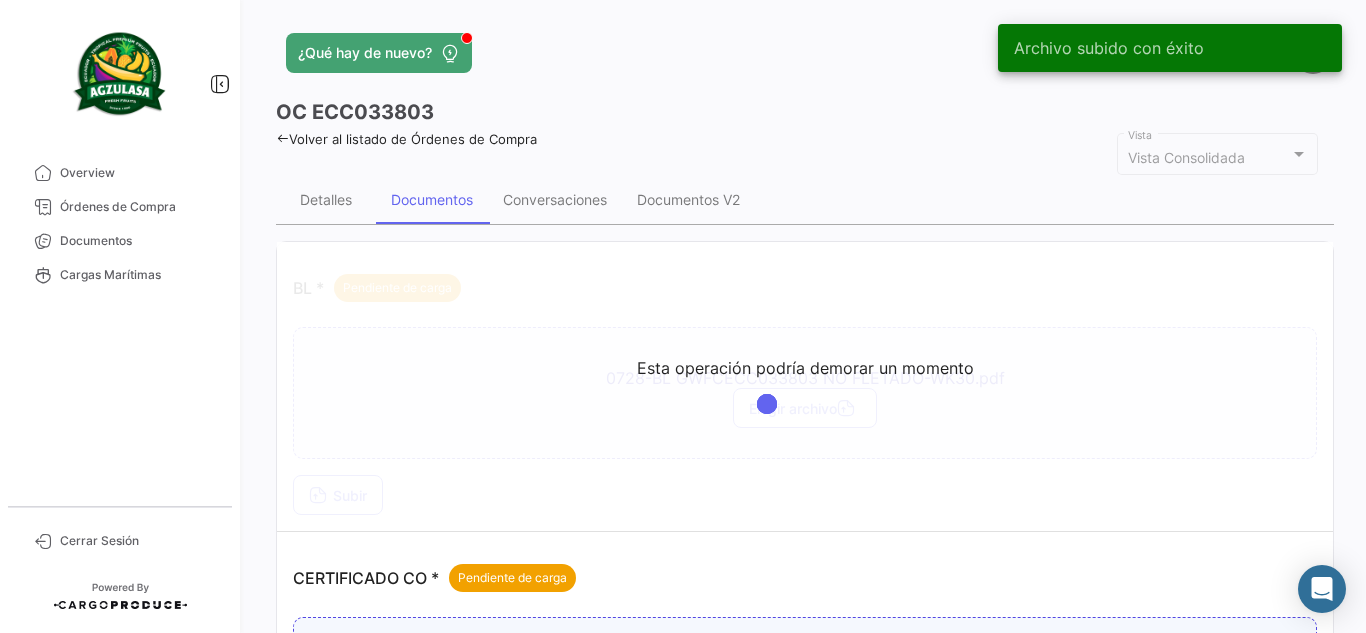 click on "Volver al listado de Órdenes de Compra" 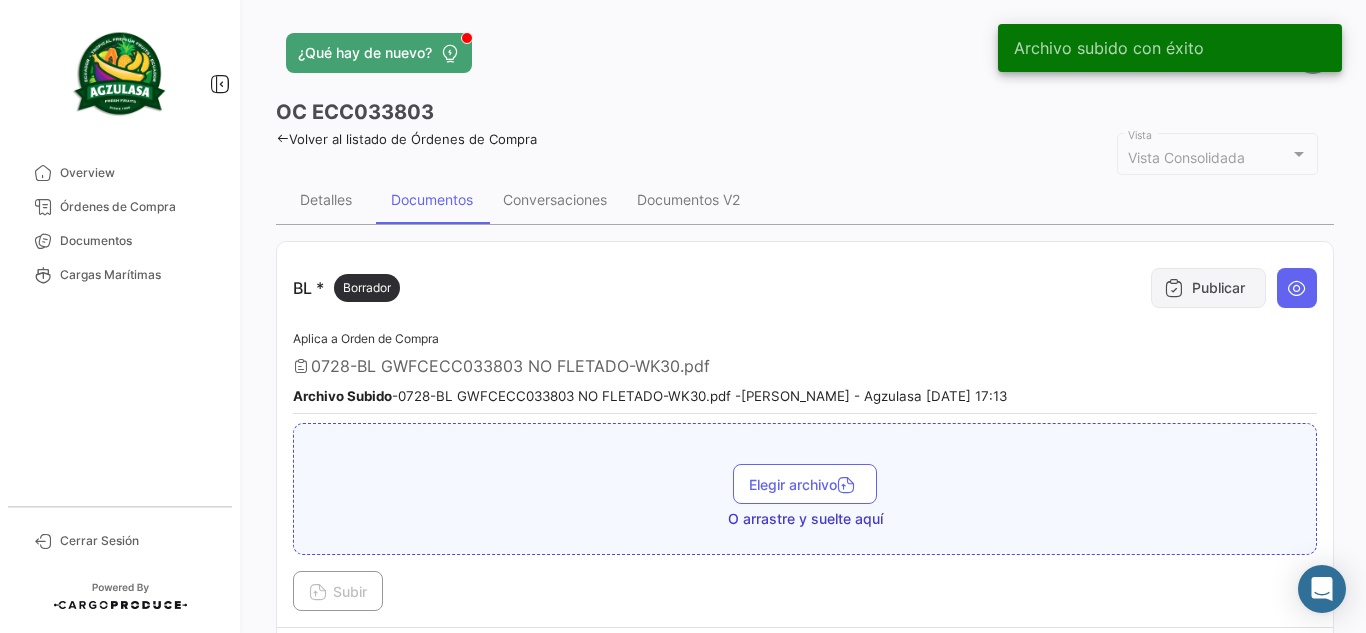 click at bounding box center (1174, 288) 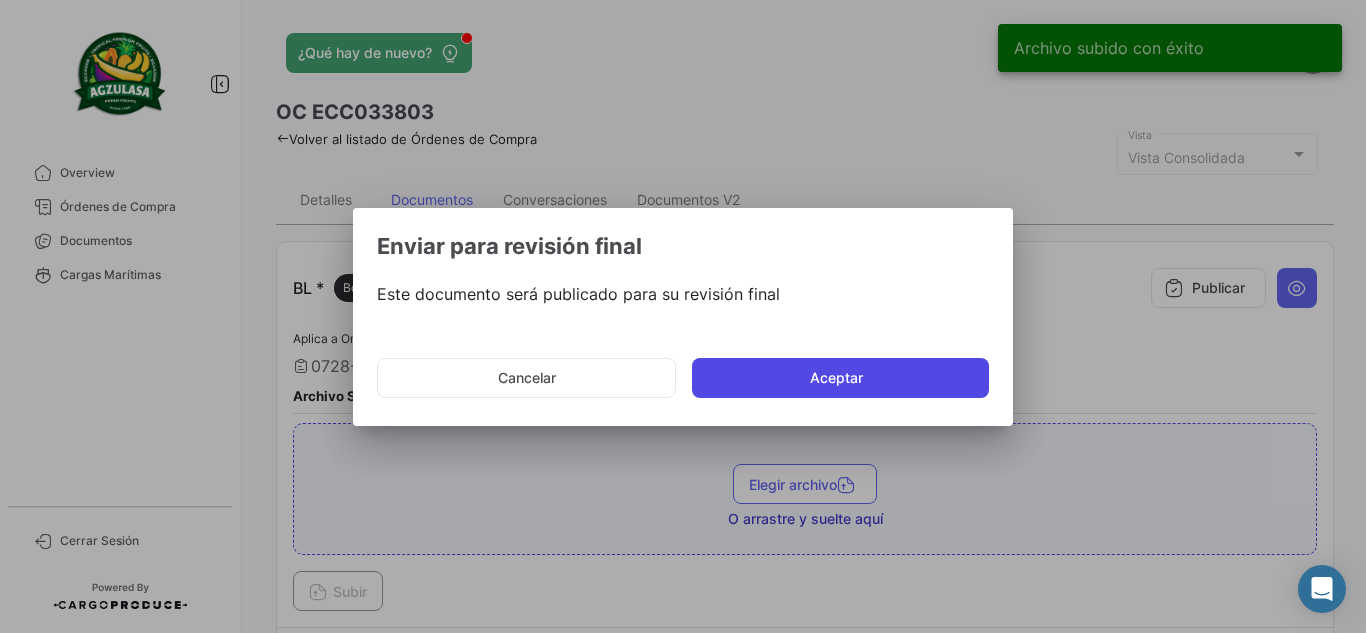 click on "Aceptar" 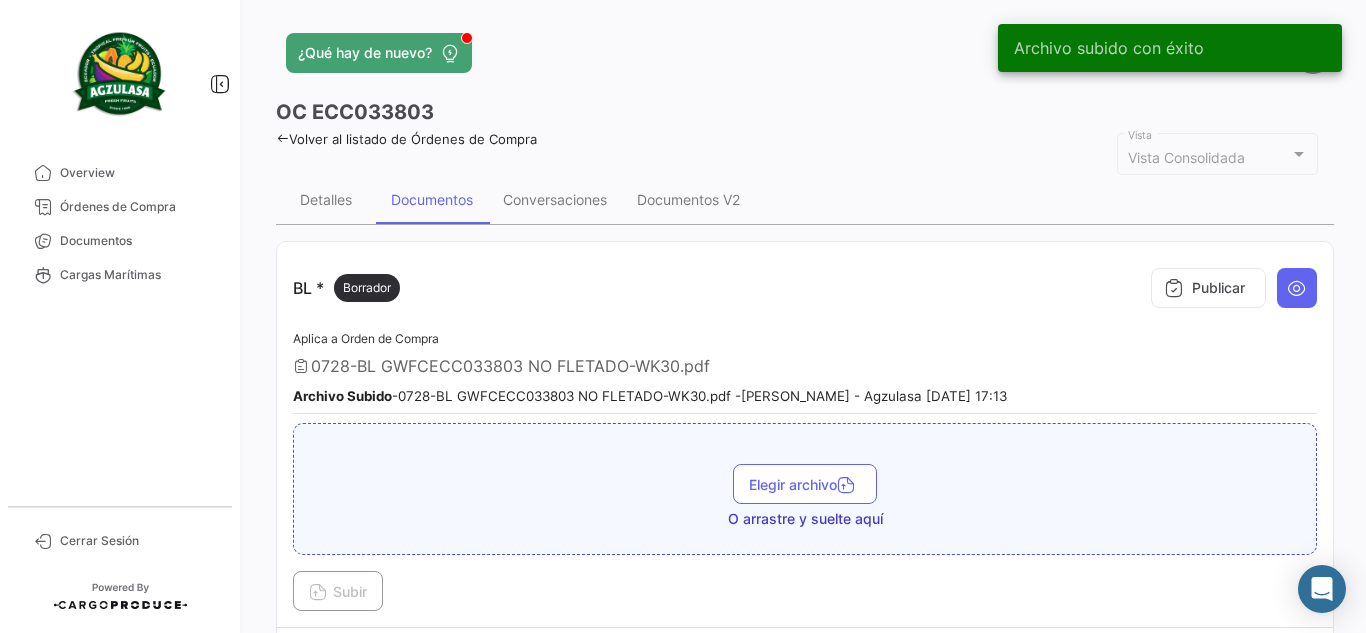 click on "OC
ECC033803" 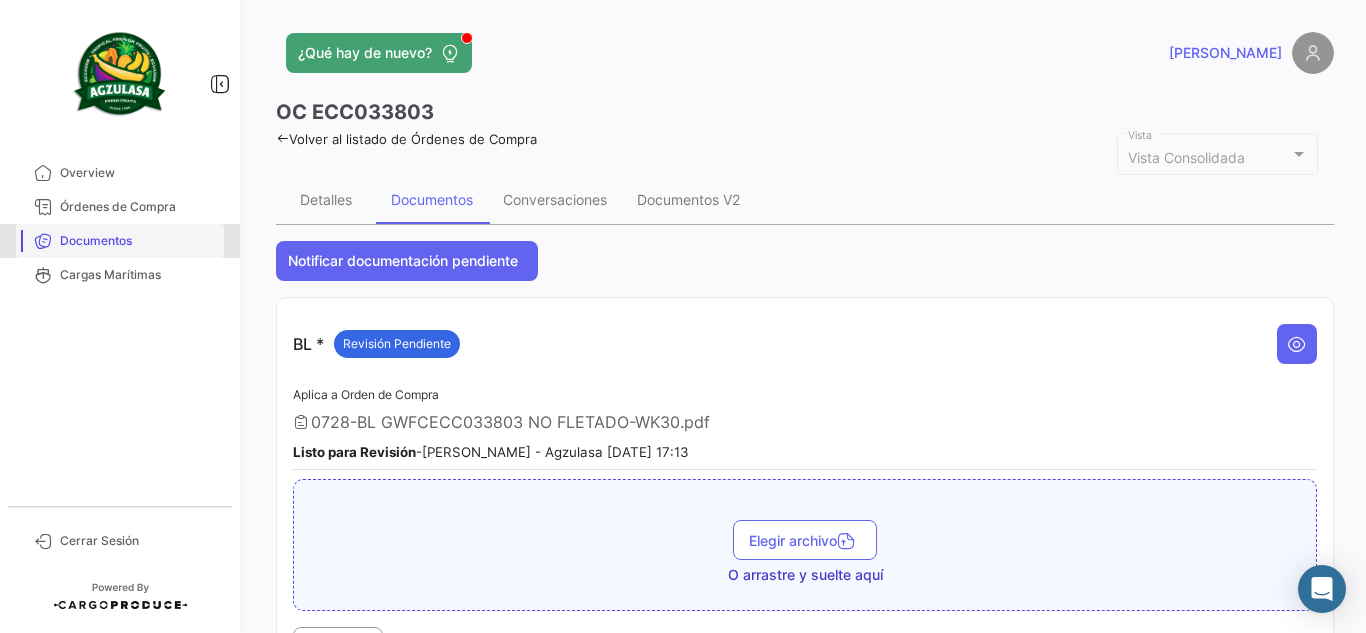 click on "Documentos" at bounding box center (138, 241) 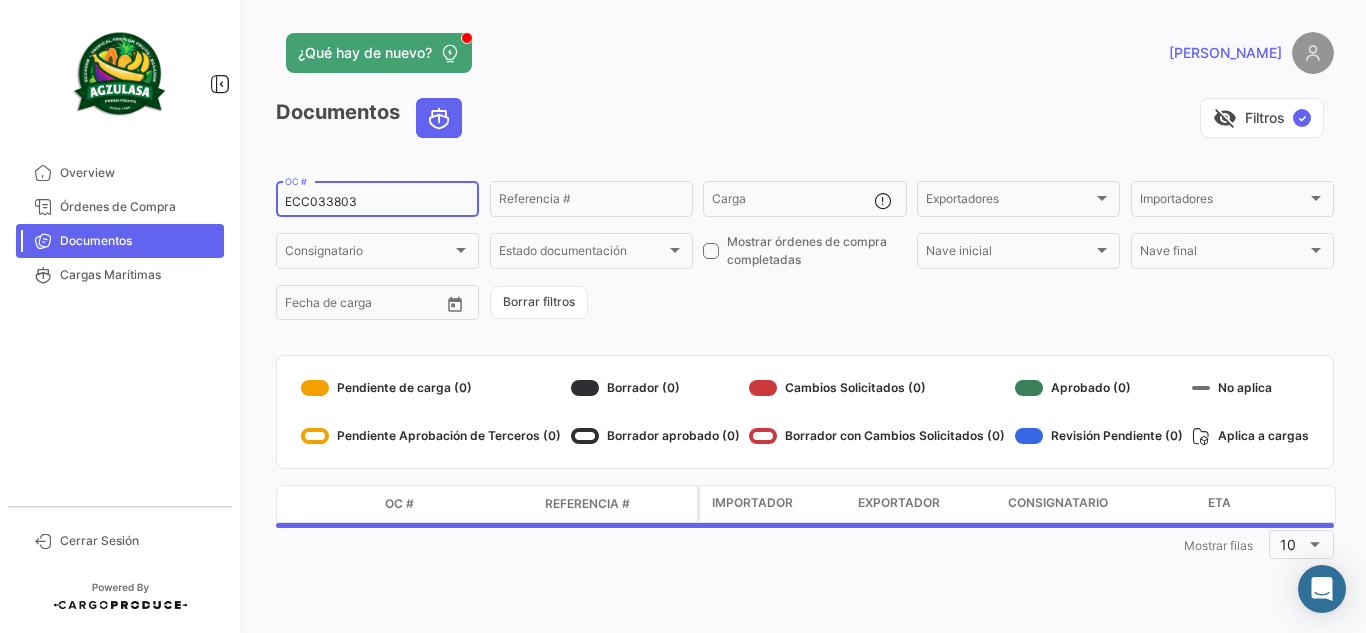click on "ECC033803  OC #" 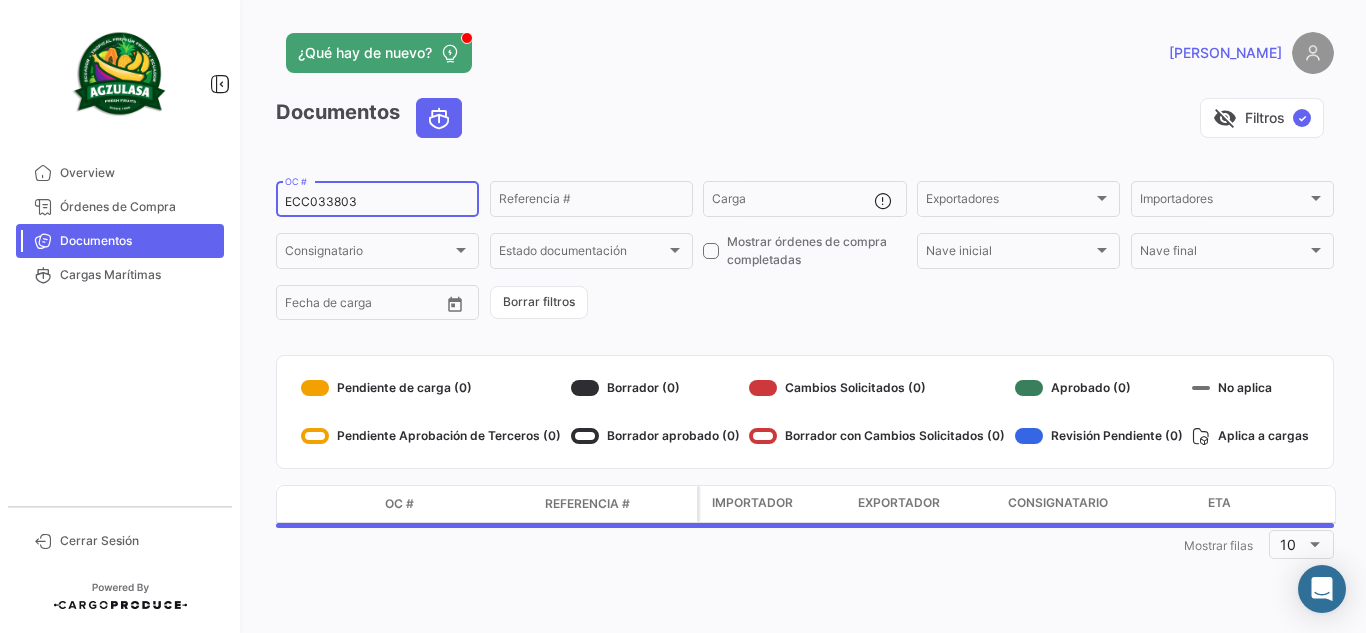 click on "ECC033803  OC #" 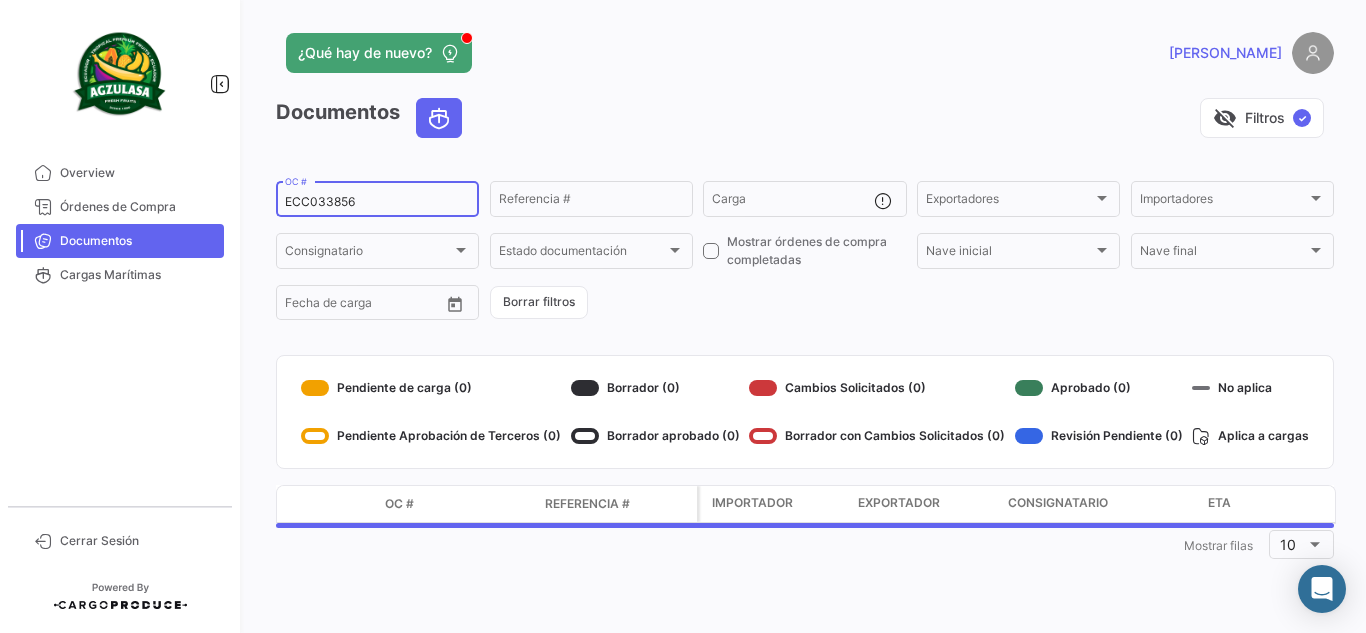 type on "ECC033856" 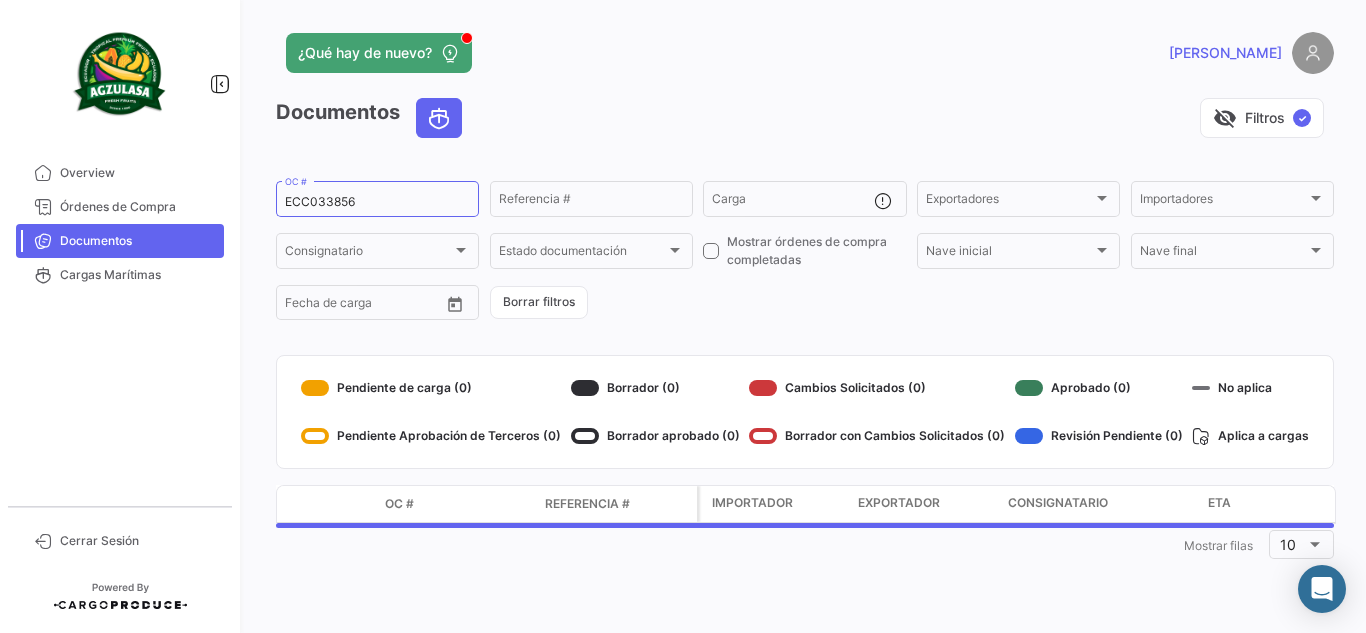 click on "¿Qué hay de nuevo?" 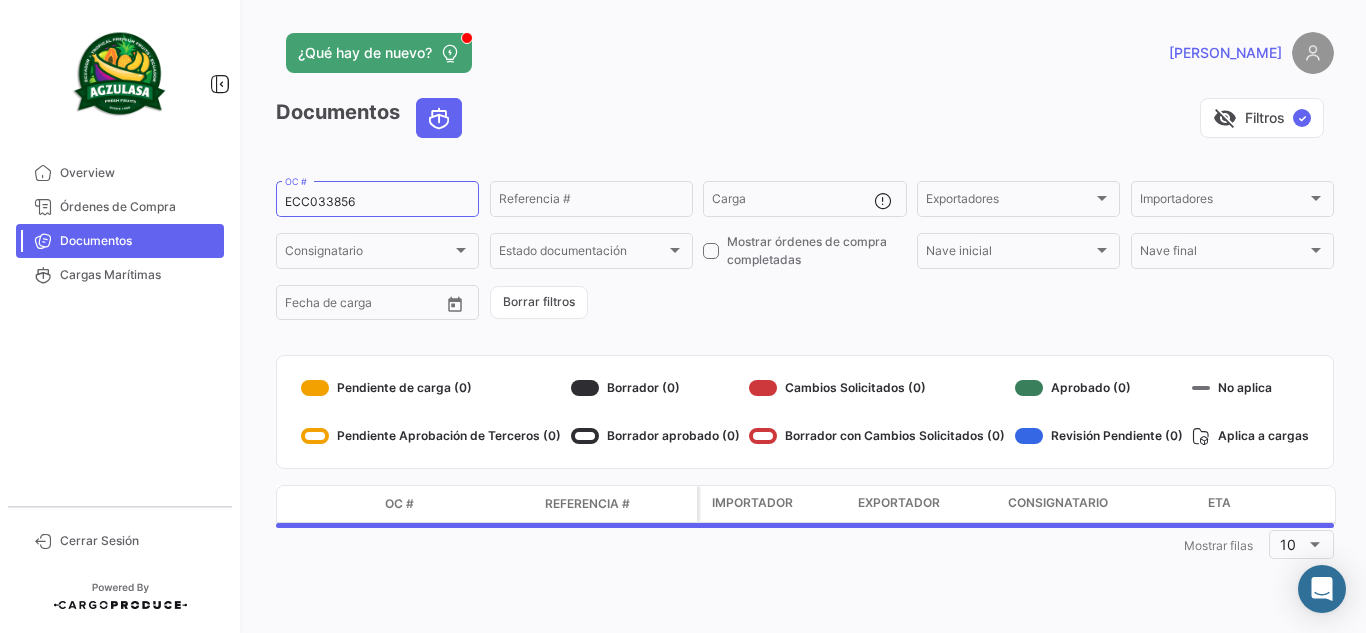 click on "¿Qué hay de nuevo?   [PERSON_NAME]" 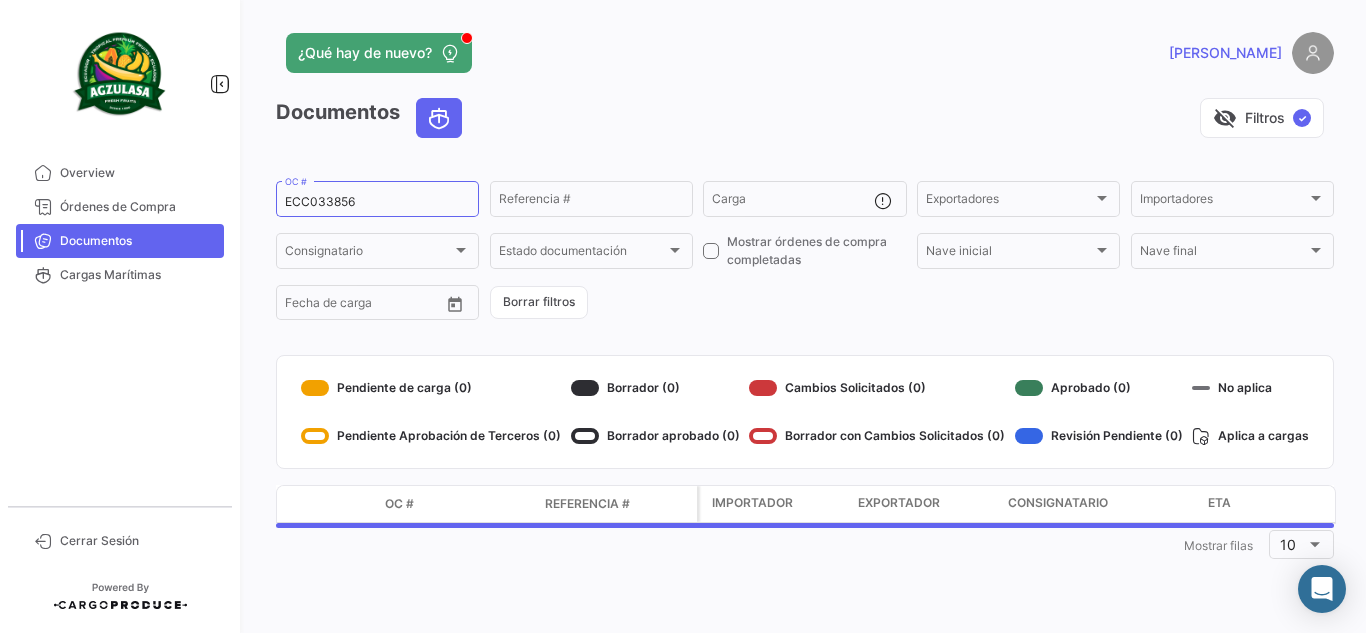 click on "¿Qué hay de nuevo?" 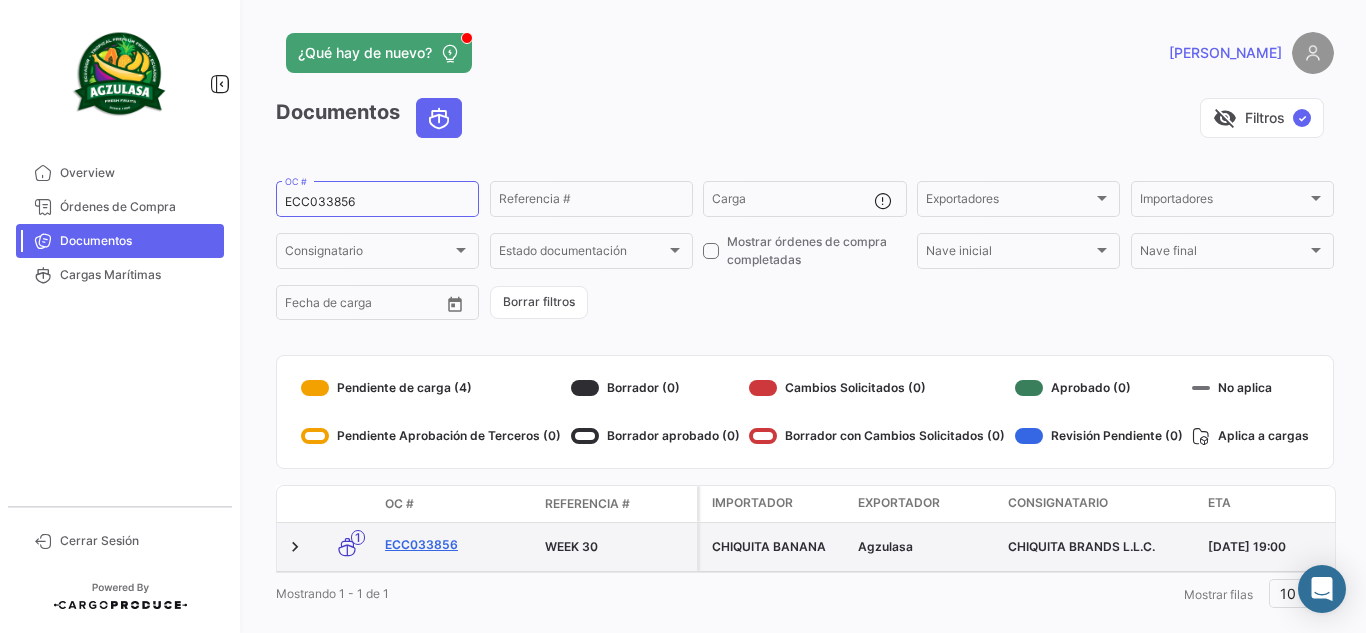 click on "ECC033856" 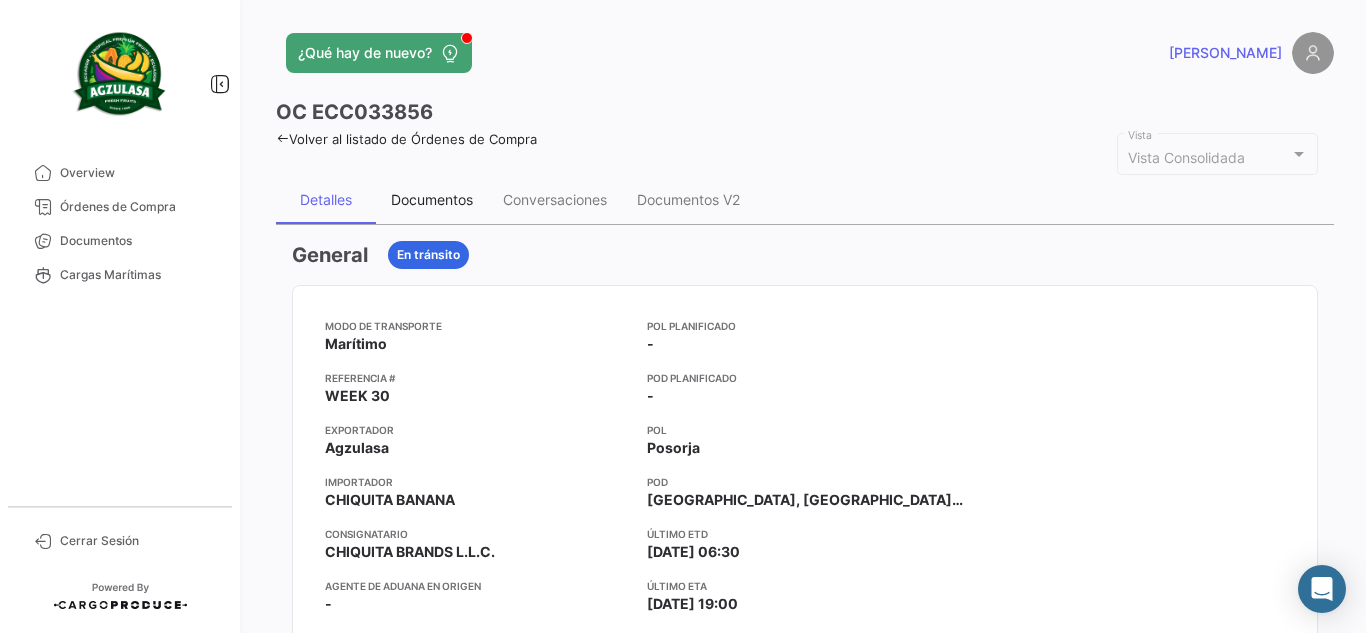 click on "Documentos" at bounding box center [432, 199] 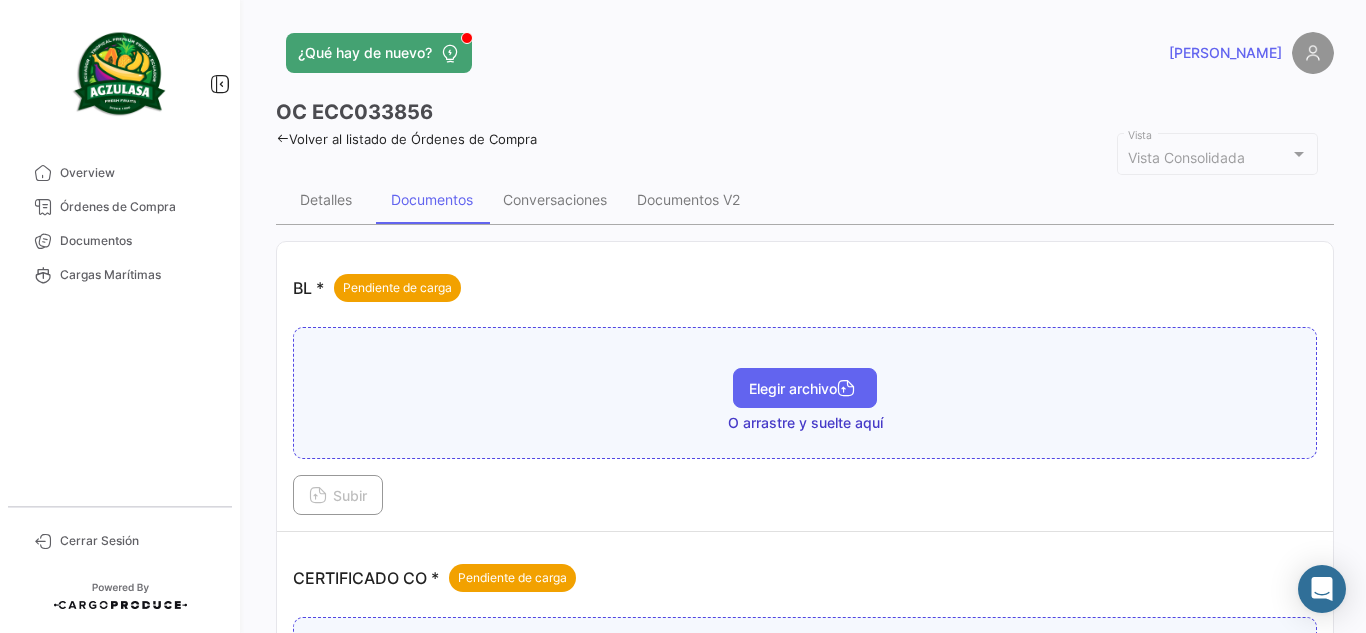 click at bounding box center (846, 390) 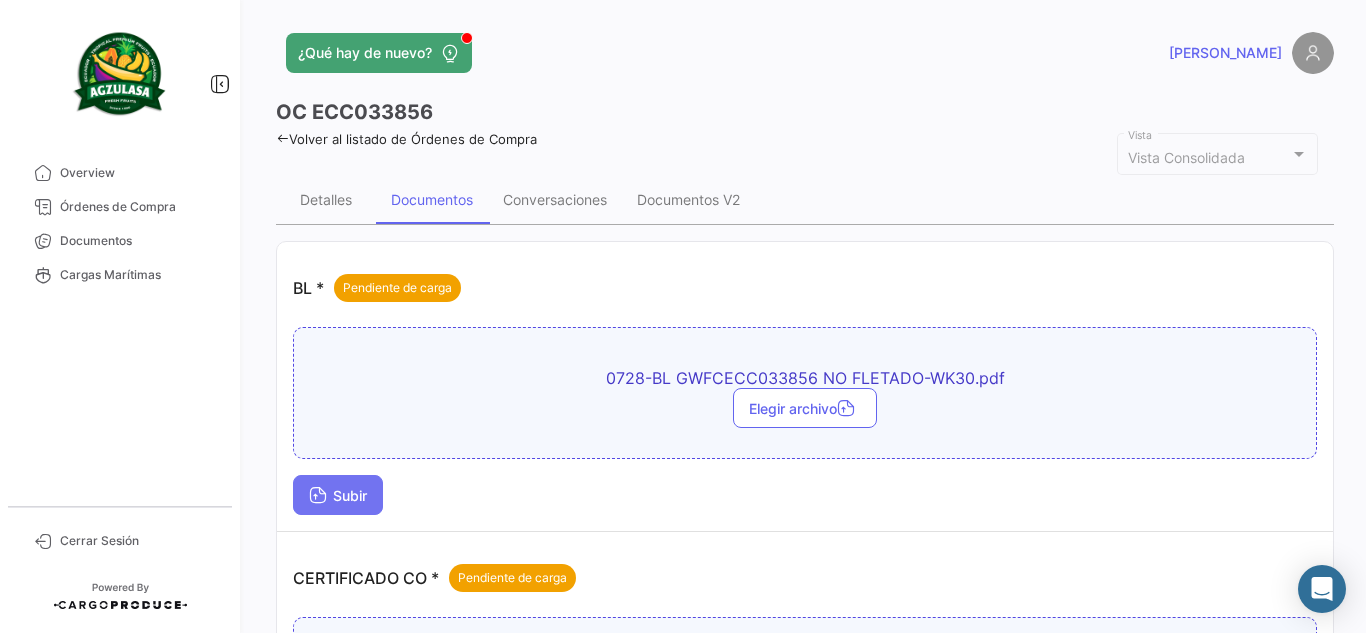 click on "Subir" at bounding box center (338, 495) 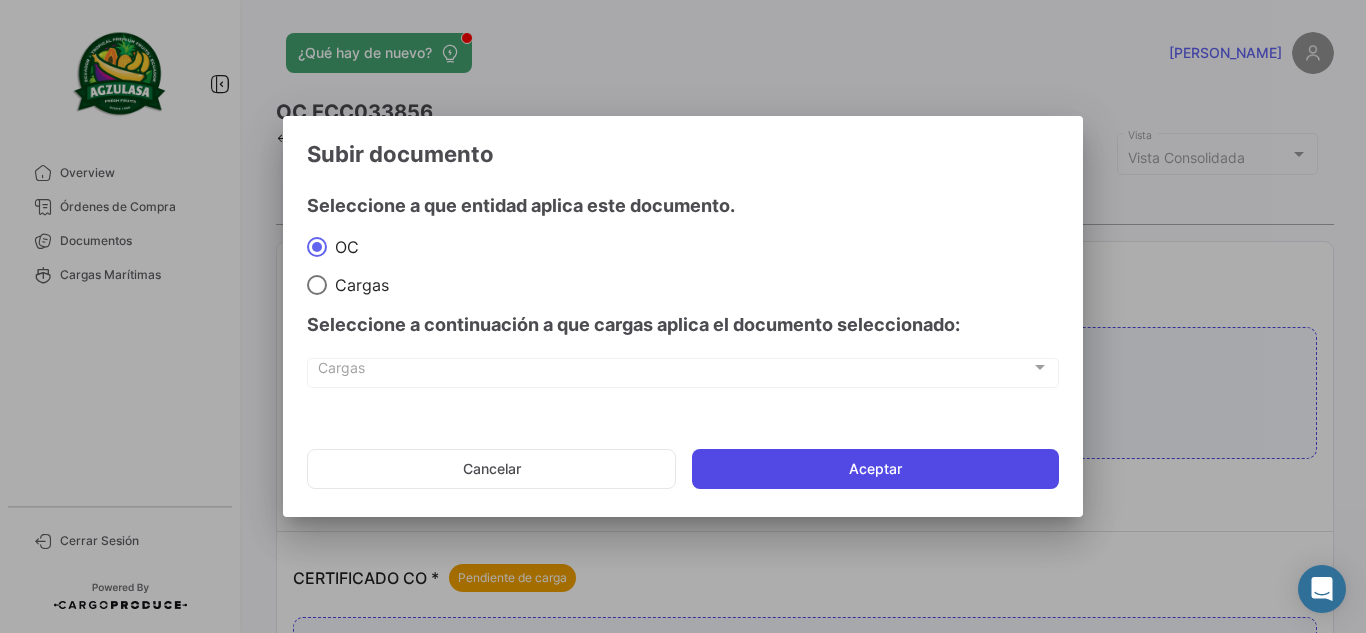 click on "Aceptar" 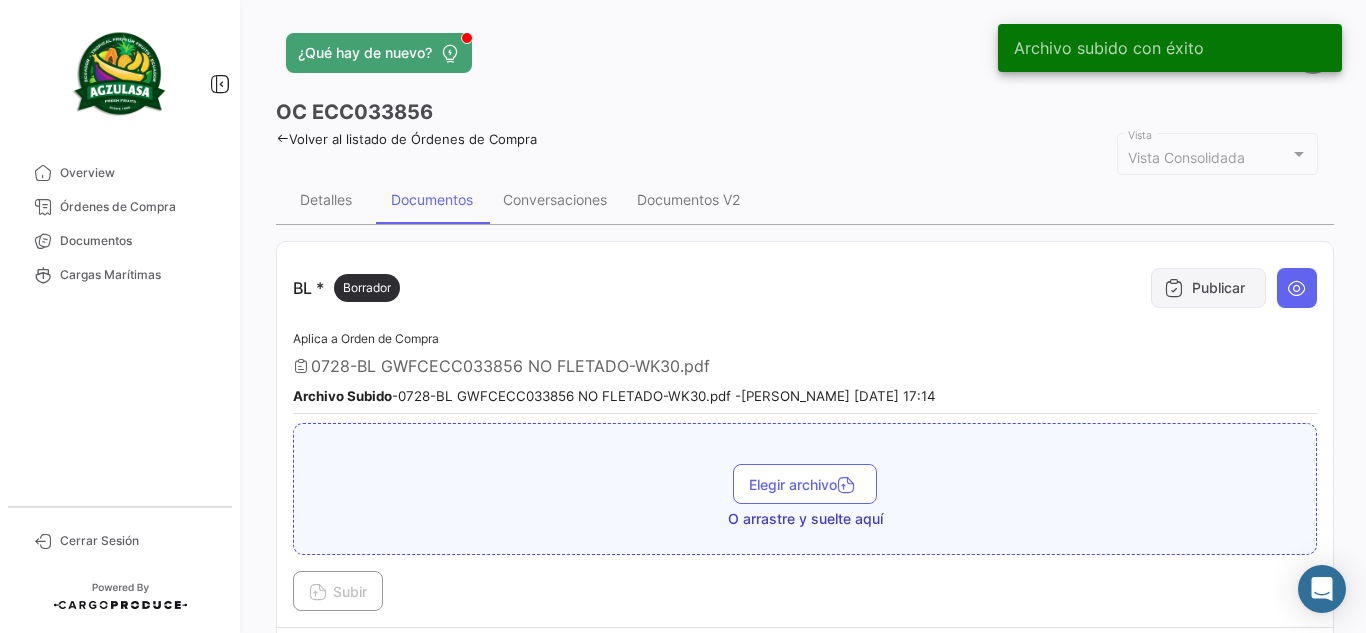 click on "Publicar" at bounding box center [1208, 288] 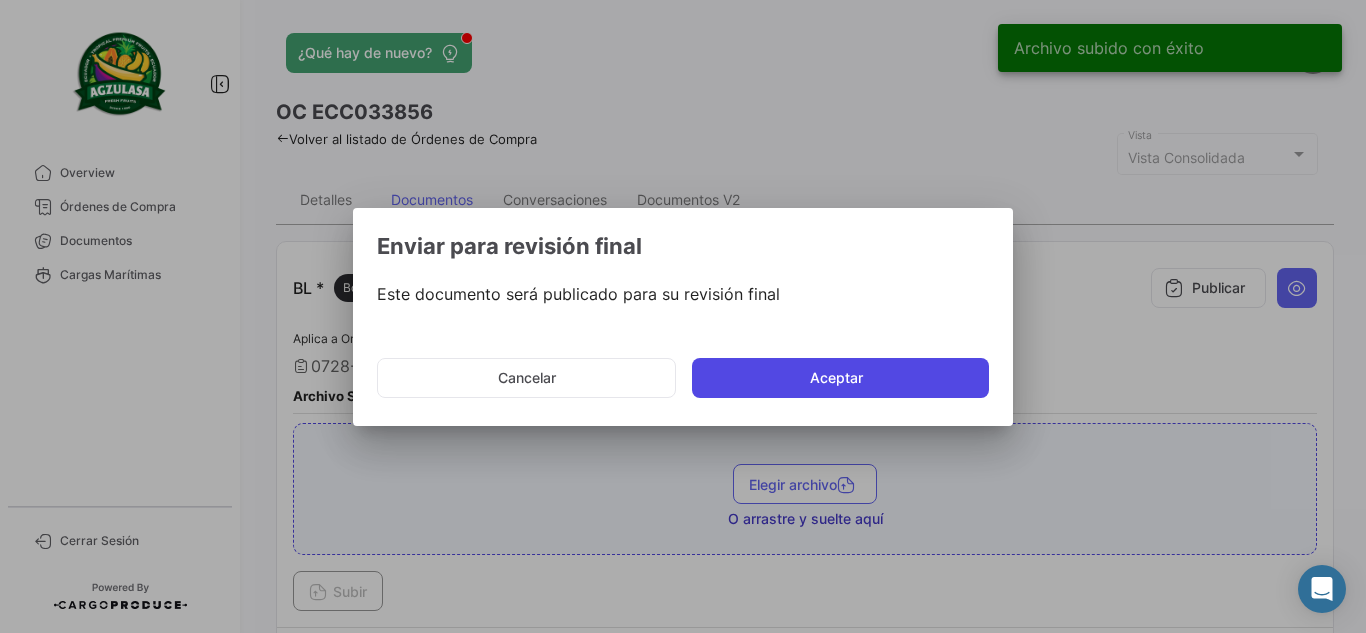 click on "Aceptar" 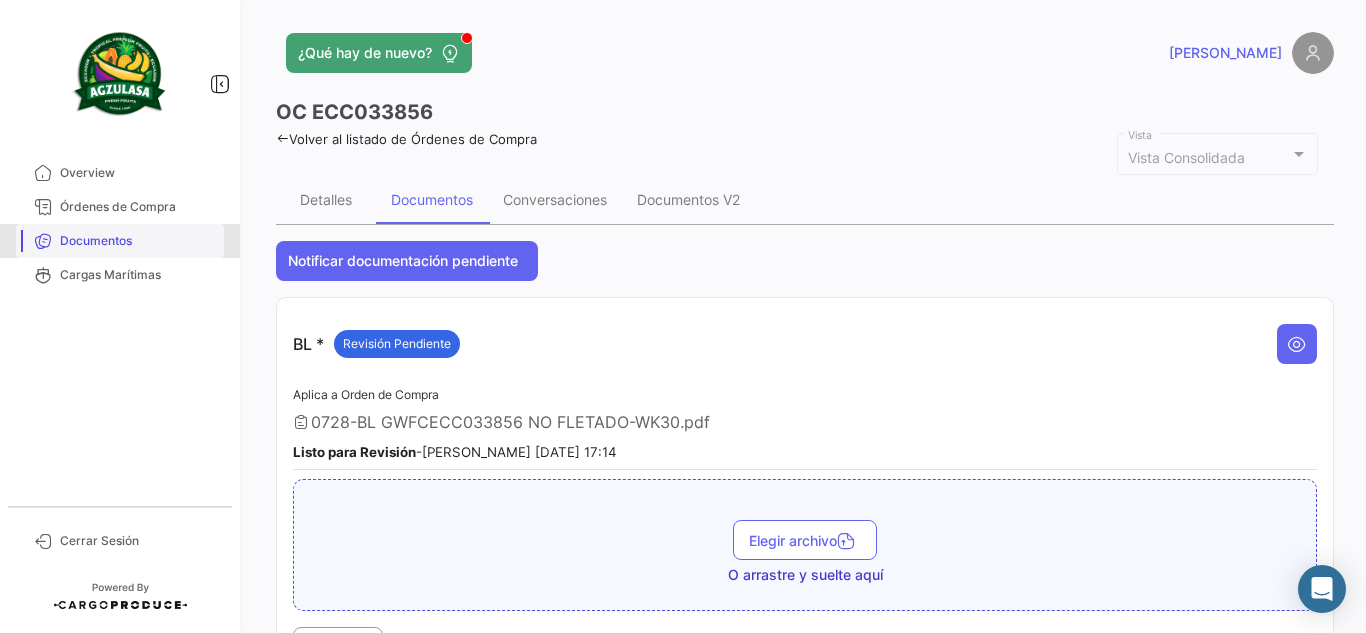 click on "Documentos" at bounding box center (138, 241) 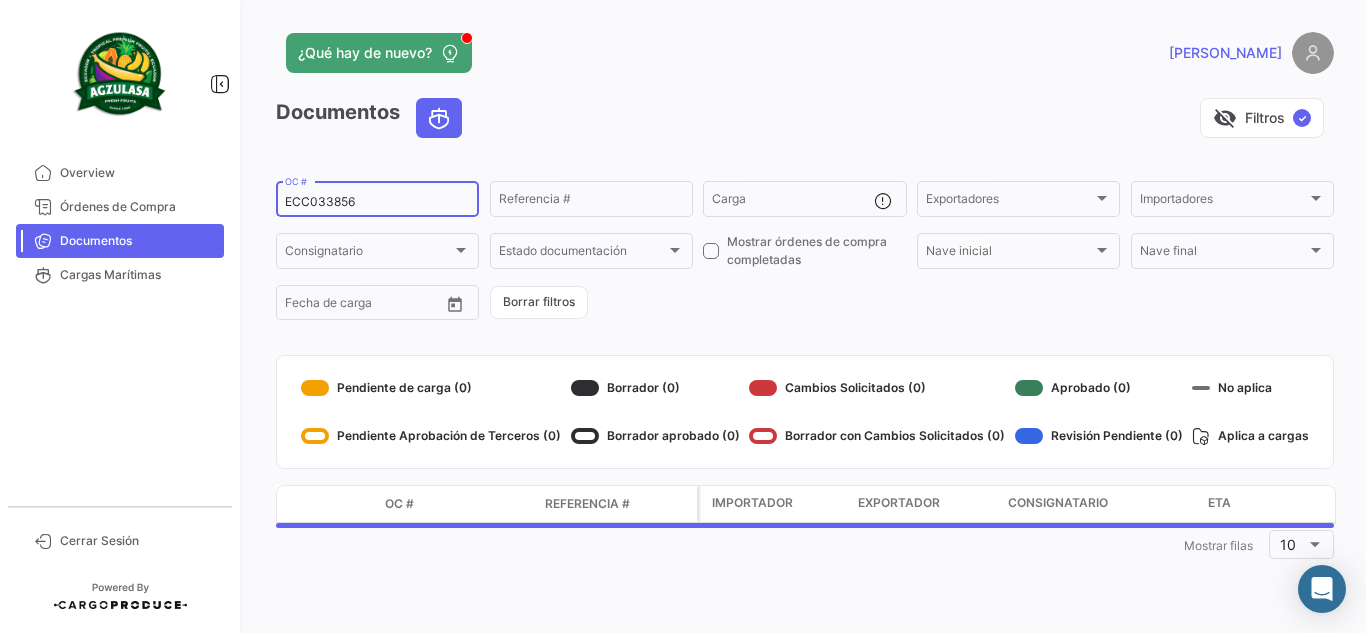 click on "ECC033856" at bounding box center [377, 202] 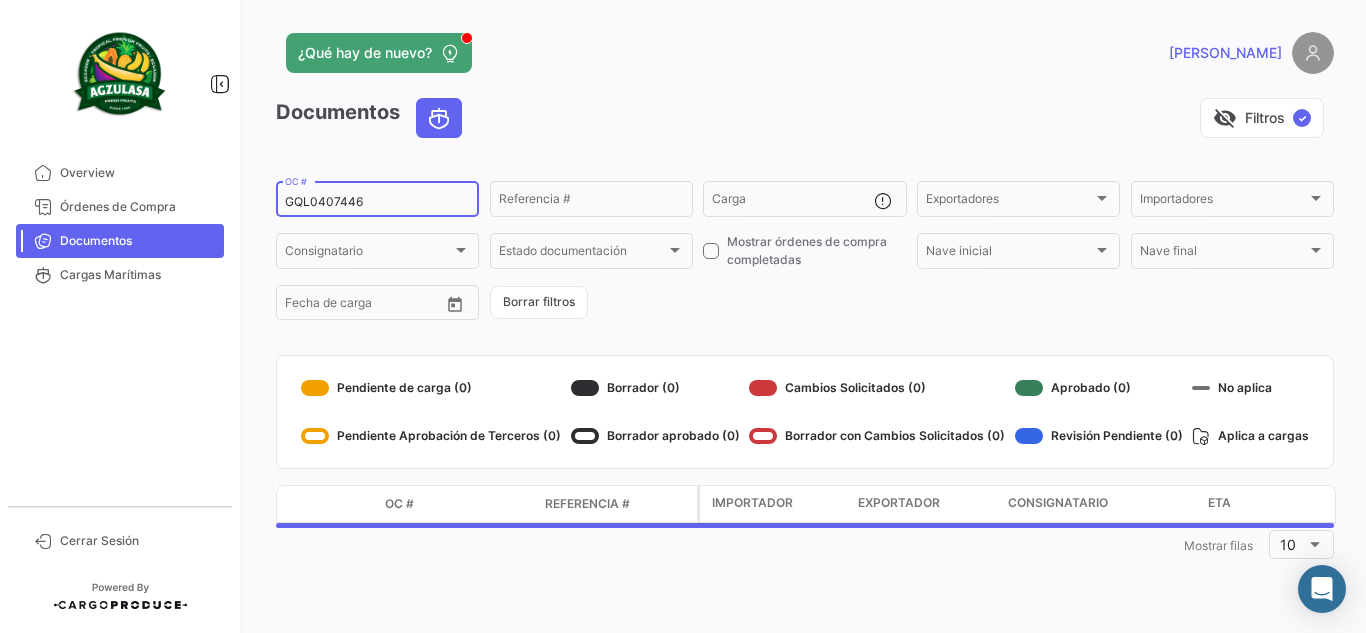 type on "GQL0407446" 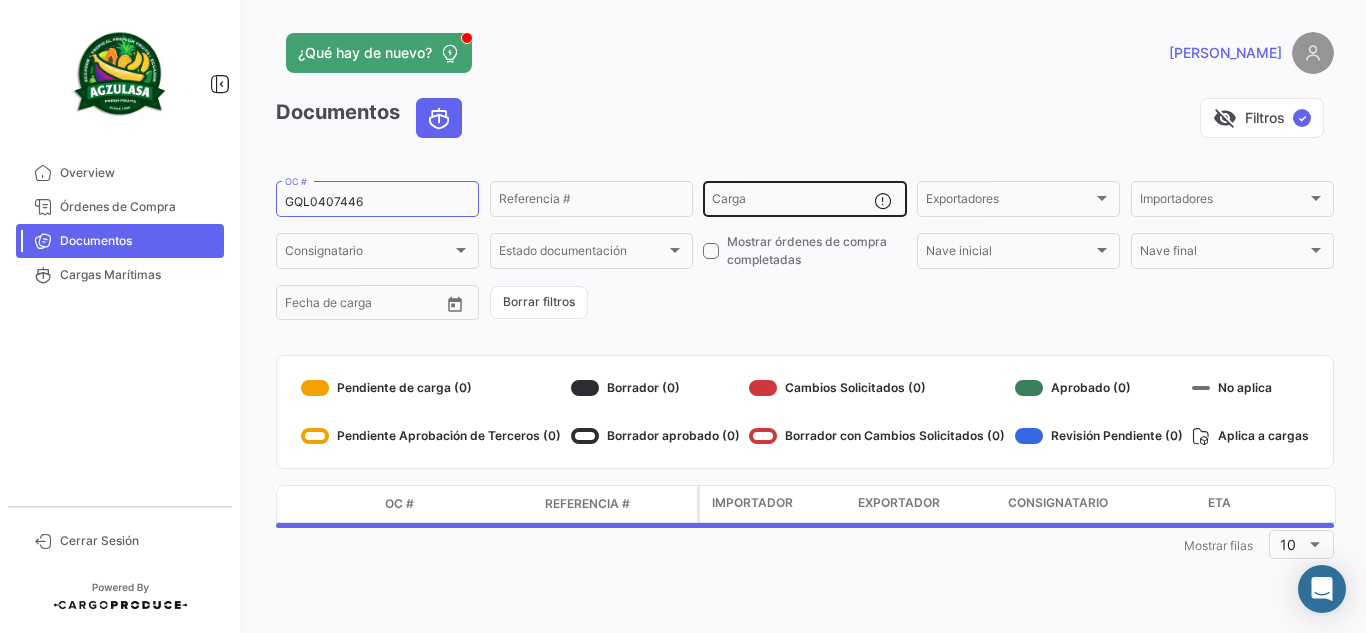 drag, startPoint x: 586, startPoint y: 68, endPoint x: 766, endPoint y: 189, distance: 216.88937 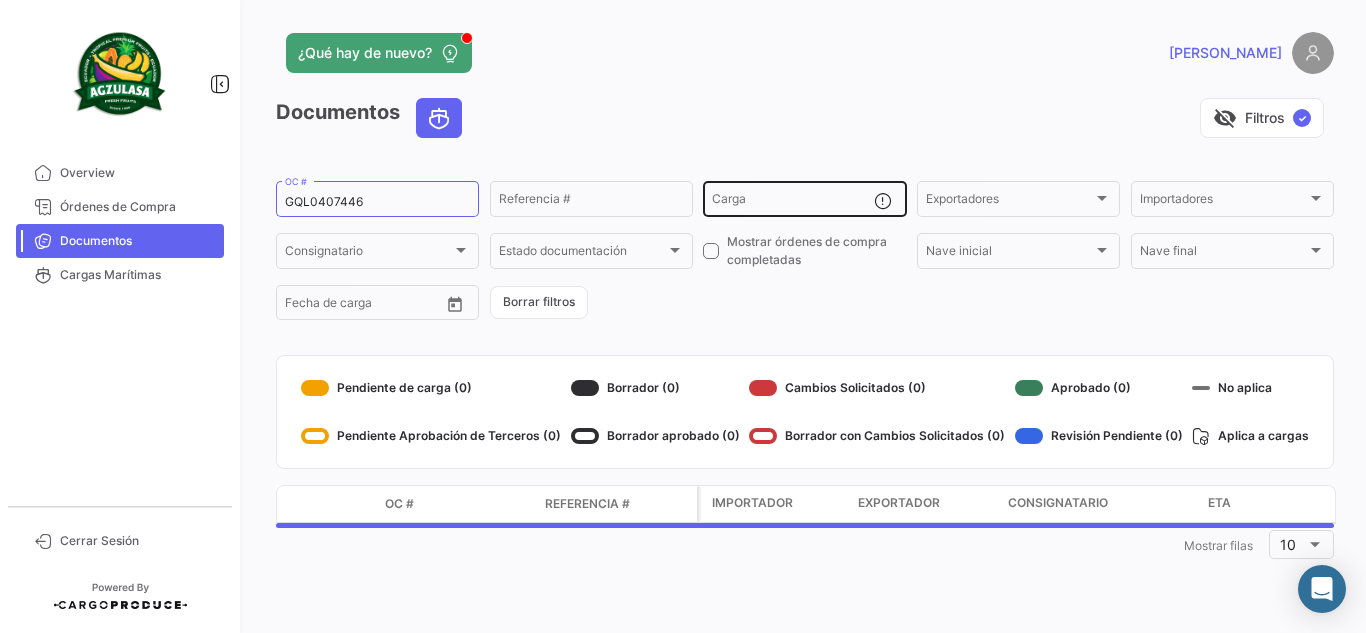 click on "¿Qué hay de nuevo?" 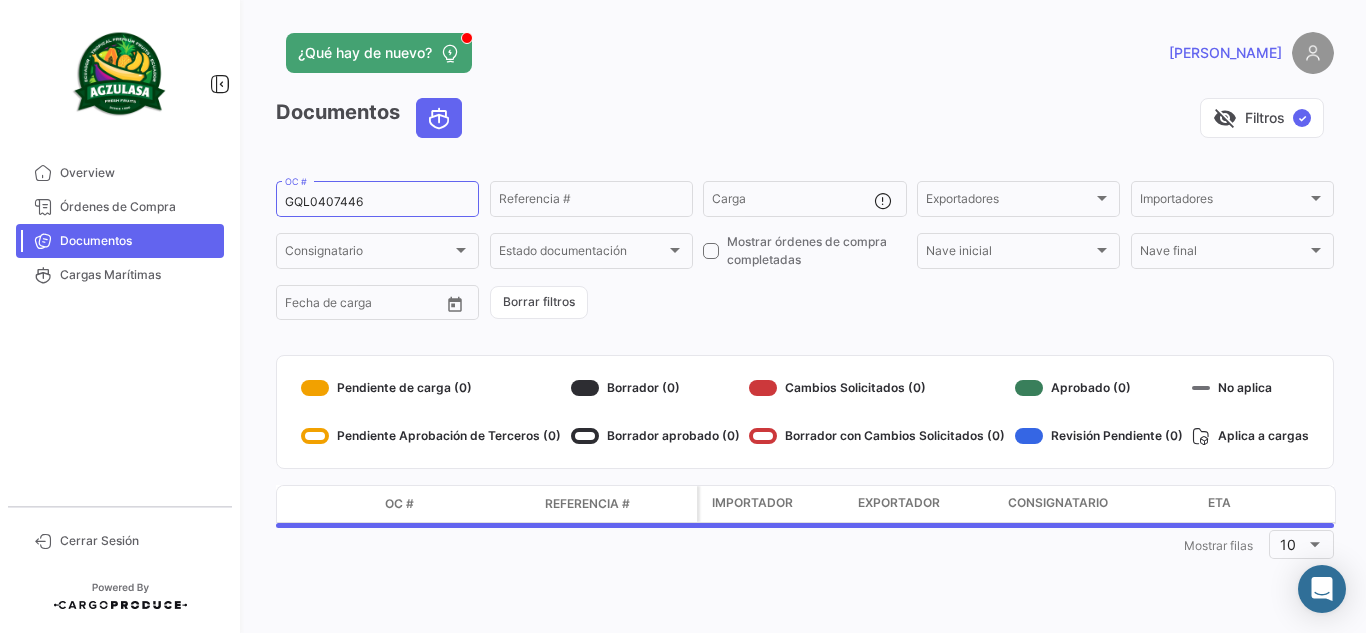 click on "visibility_off   Filtros  ✓" 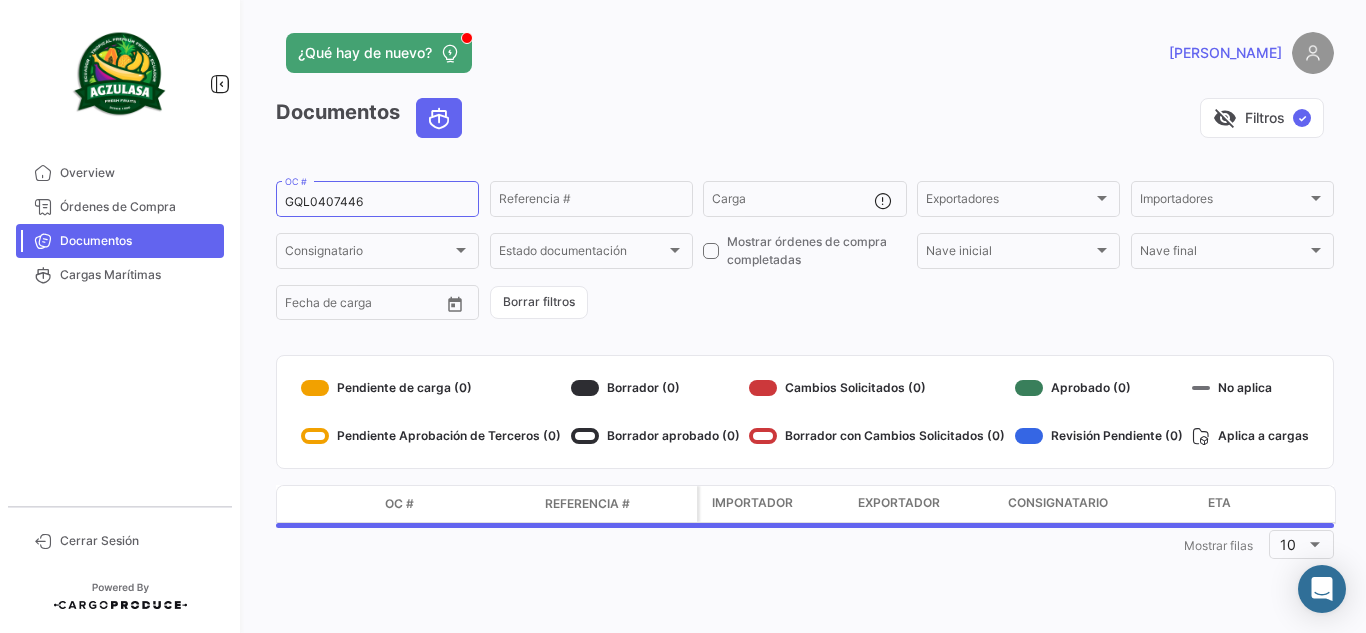 click on "¿Qué hay de nuevo?   [PERSON_NAME]" 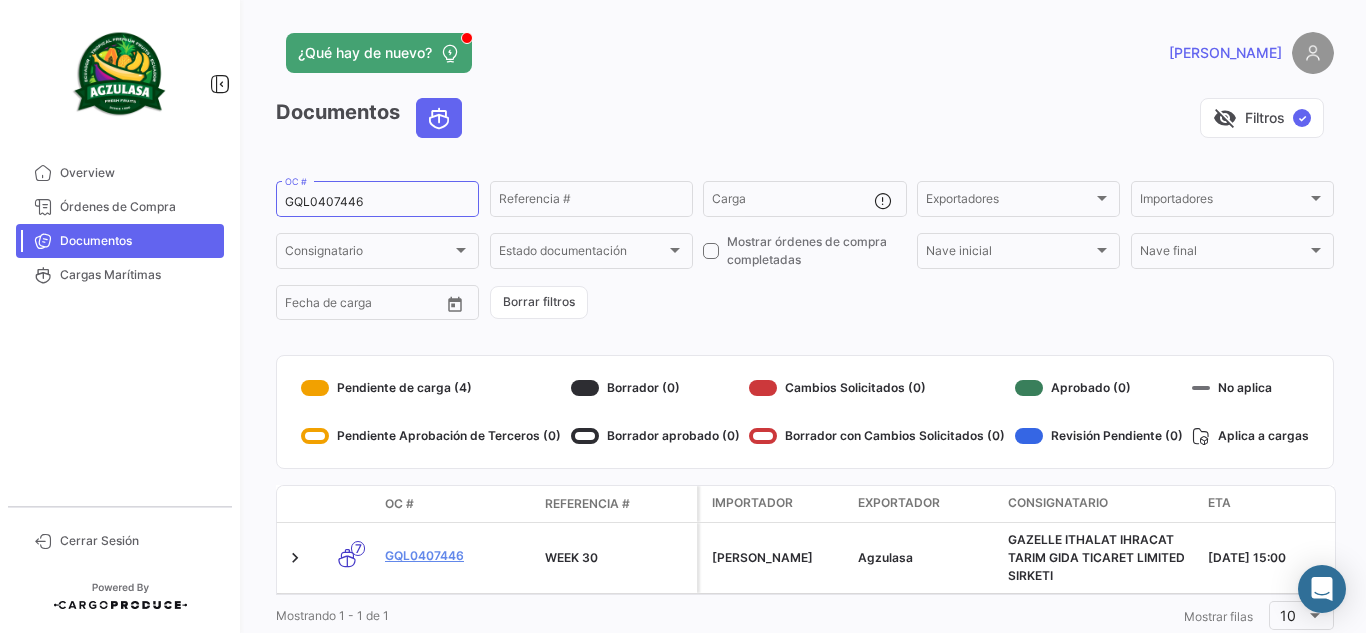 click on "visibility_off   Filtros  ✓" 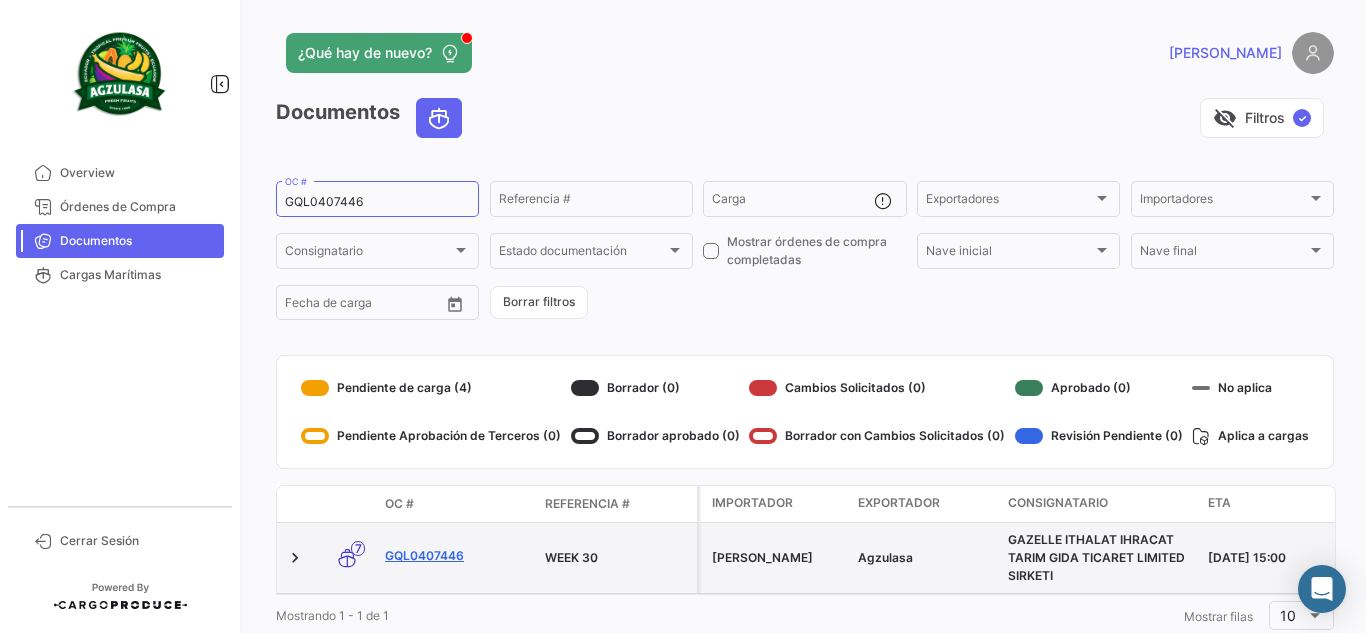 click on "GQL0407446" 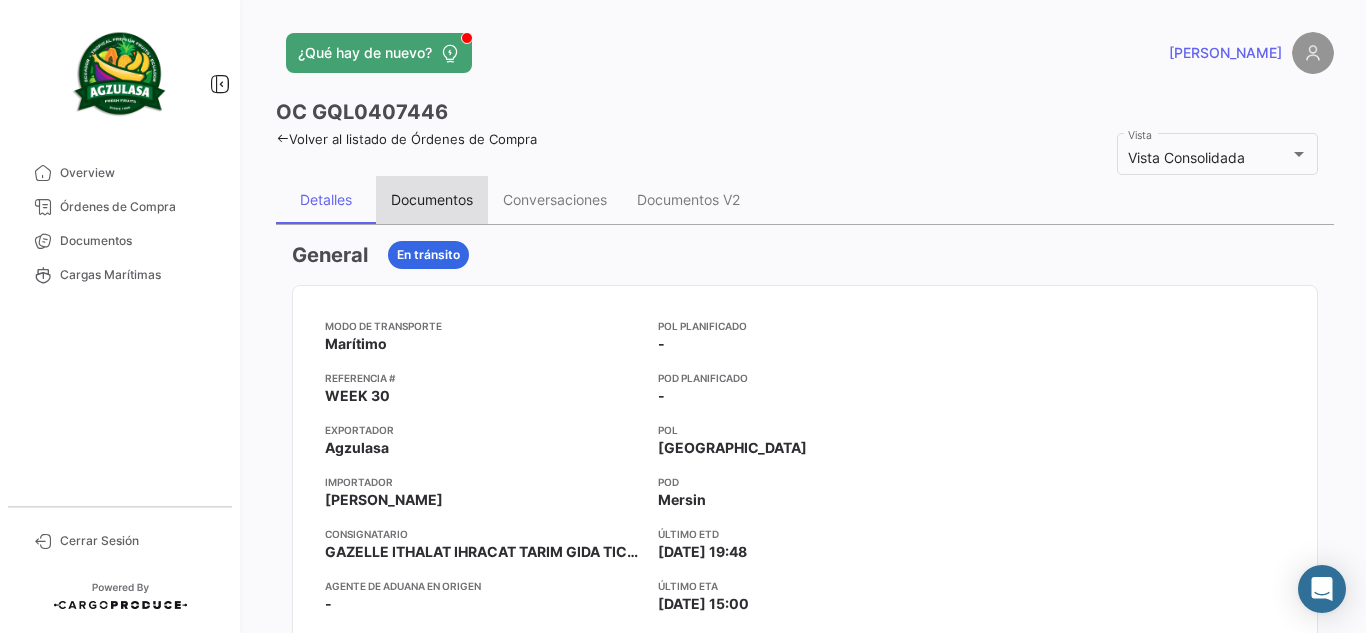 click on "Documentos" at bounding box center [432, 199] 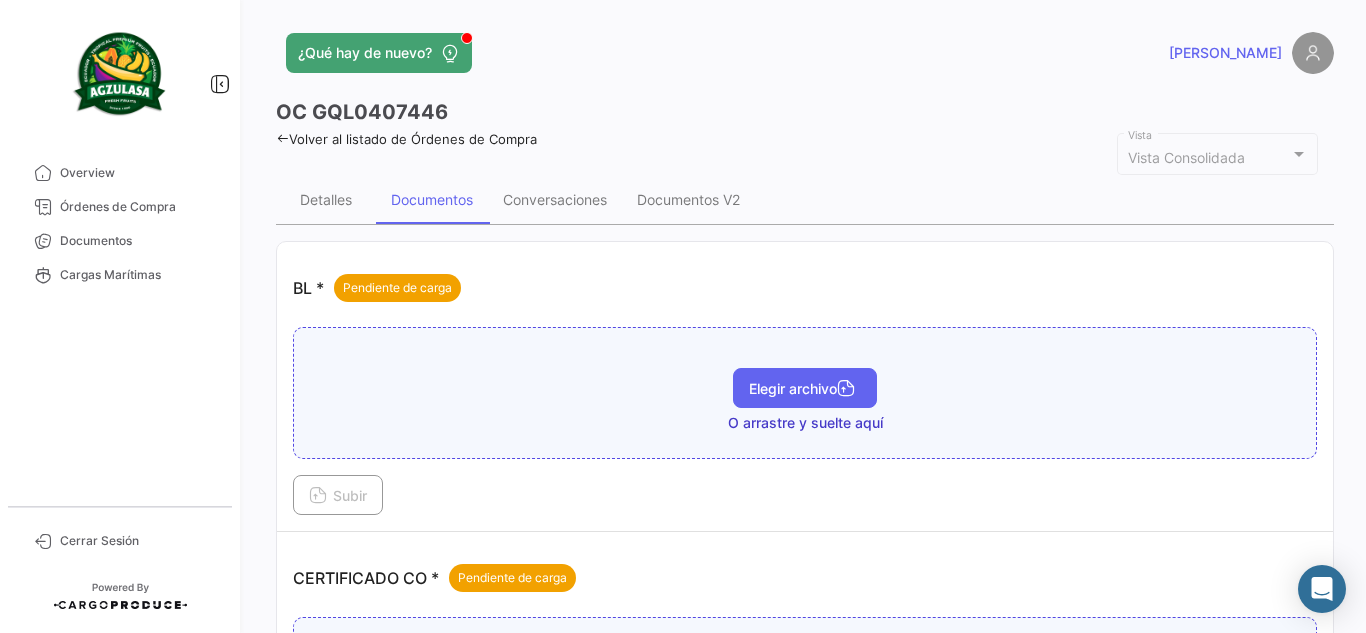 click on "Elegir archivo" at bounding box center [805, 388] 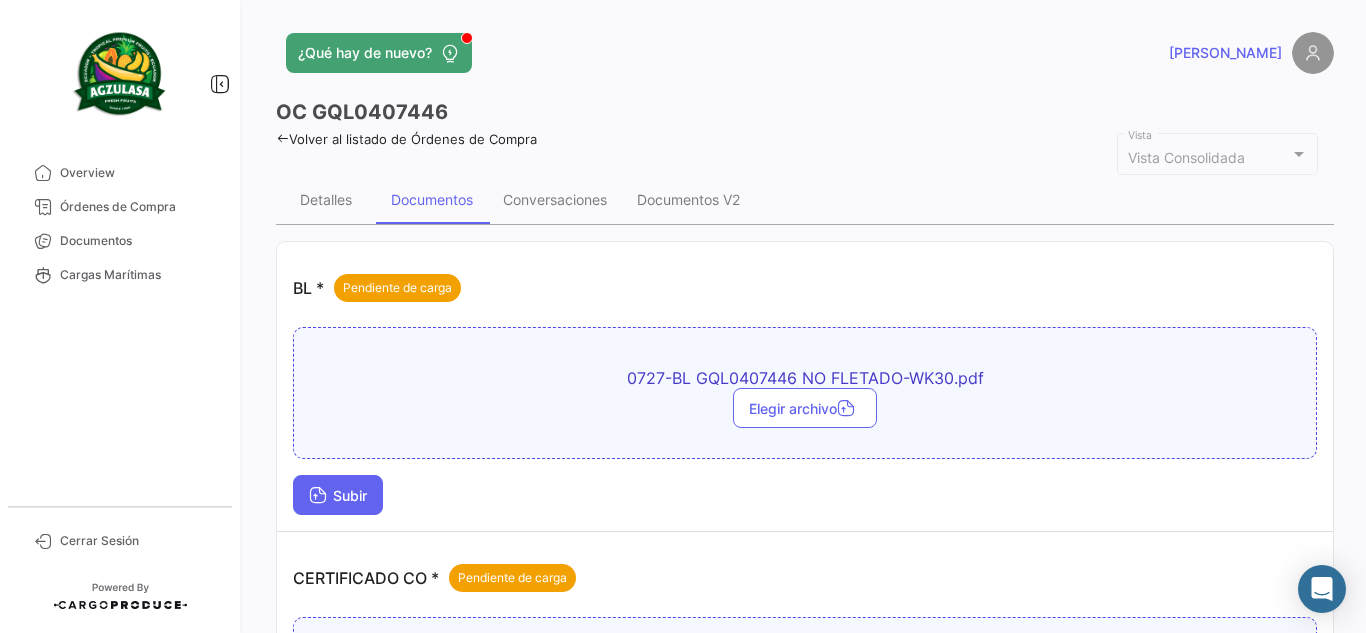 click on "Subir" at bounding box center [338, 495] 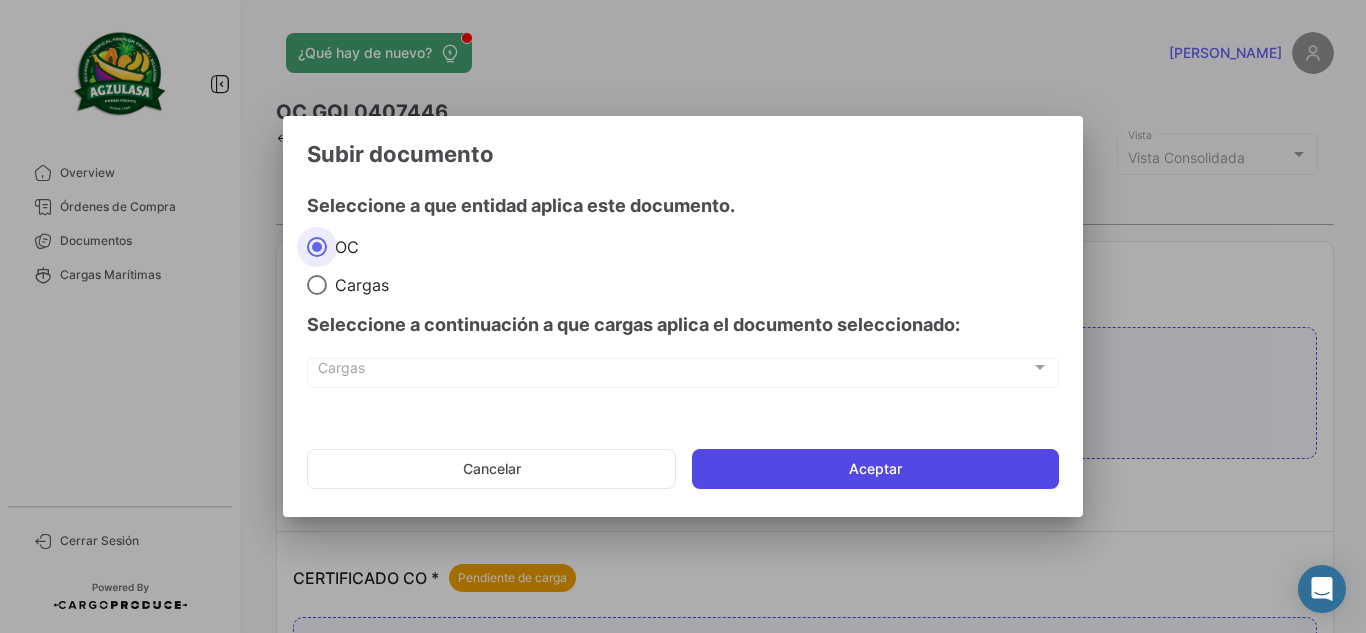 click on "Aceptar" 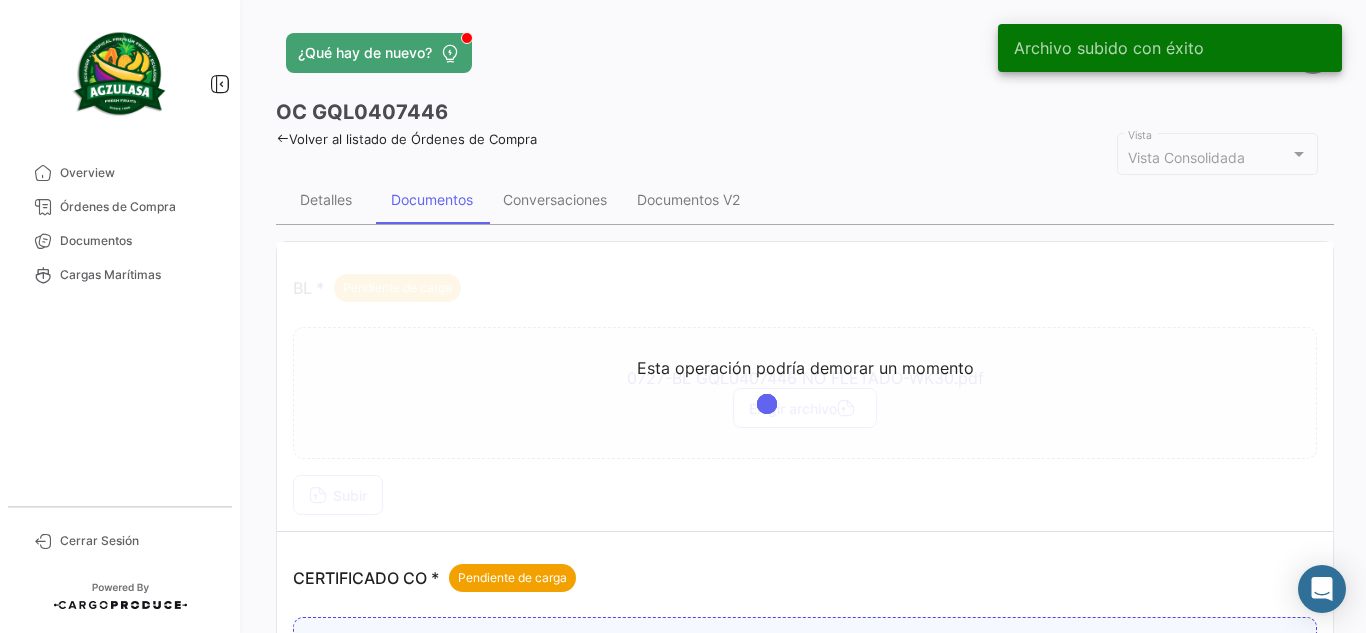 click on "OC
GQL0407446  Volver al listado de Órdenes de Compra  Vista Consolidada Vista Detalles Documentos Conversaciones Documentos V2  Esta operación podría demorar un momento   BL *   Pendiente de carga   0727-BL GQL0407446 NO FLETADO-WK30.pdf   Elegir archivo   Subir   CERTIFICADO CO *   Pendiente de carga      Elegir archivo  O arrastre y suelte aquí  Subir   FITOSANITARIO *   Pendiente de carga      Elegir archivo  O arrastre y suelte aquí  Subir   PACKING LIST *   Pendiente de carga      Elegir archivo  O arrastre y suelte aquí  Subir   * Documentos requeridos para esta operación" 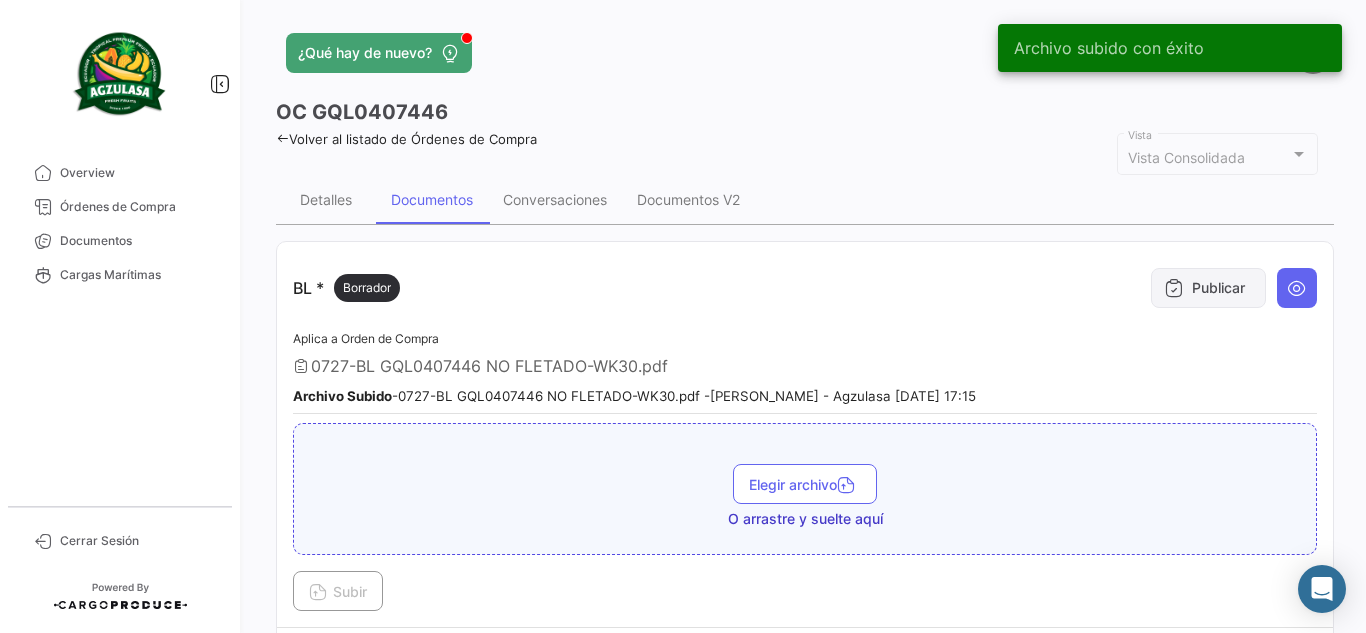 click at bounding box center (1174, 288) 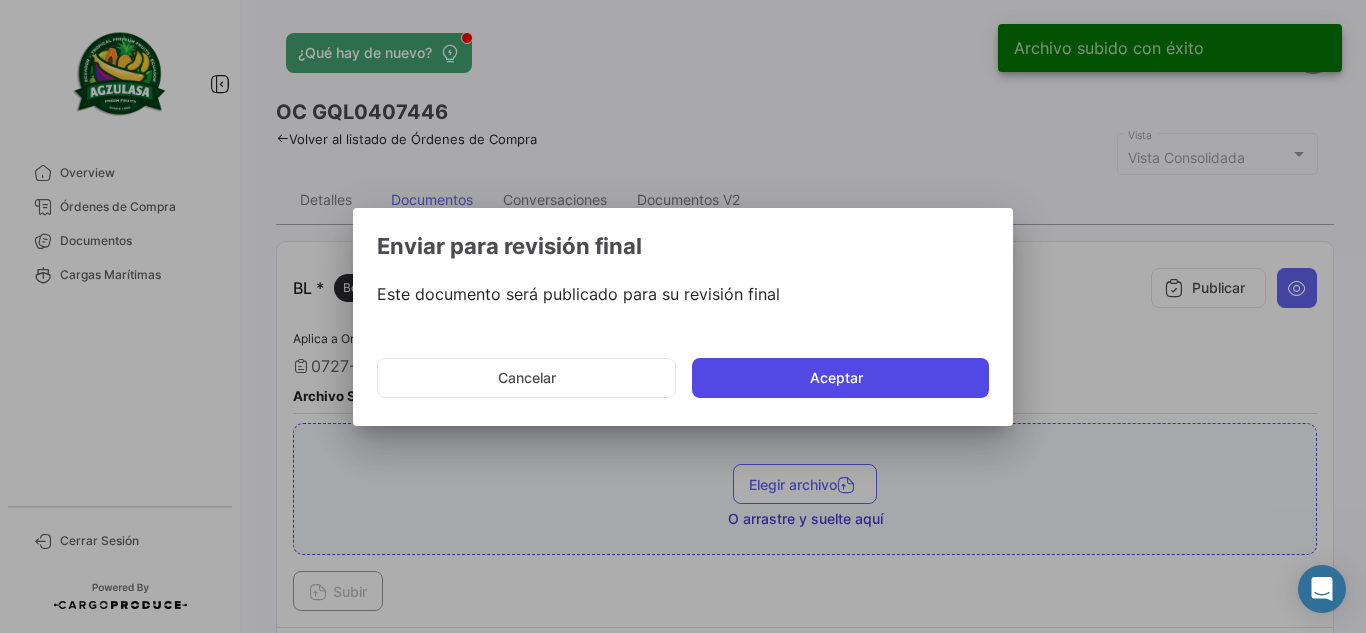 click on "Aceptar" 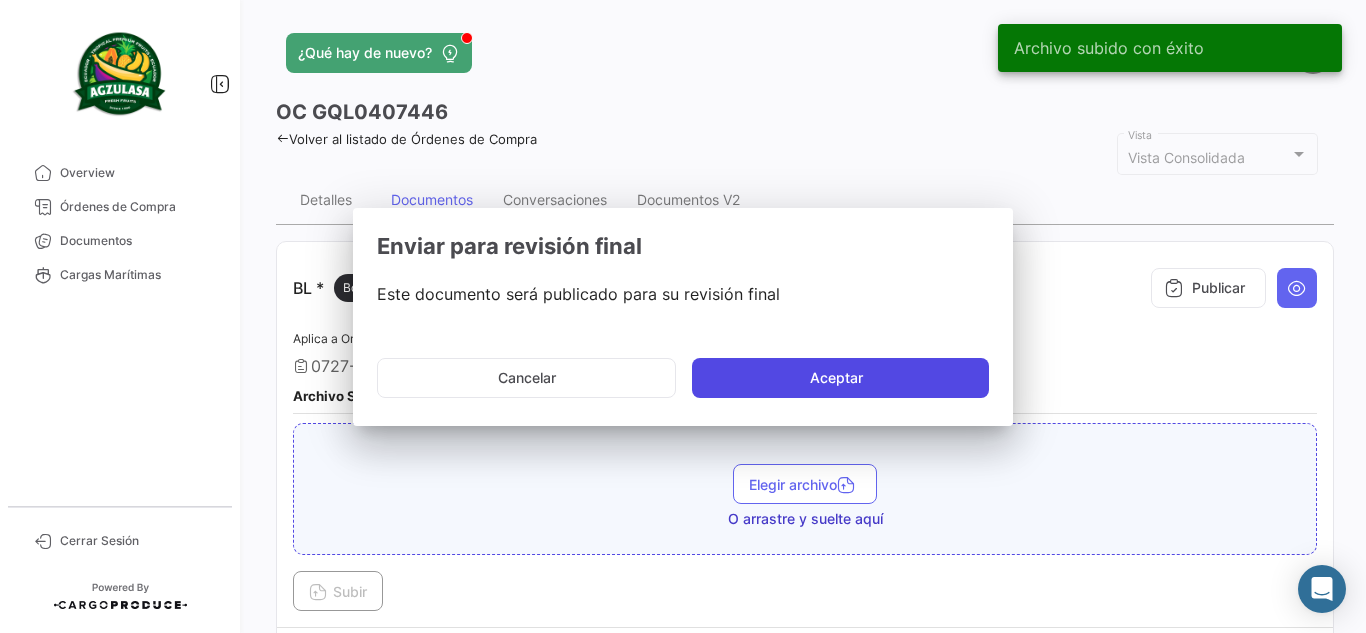 type 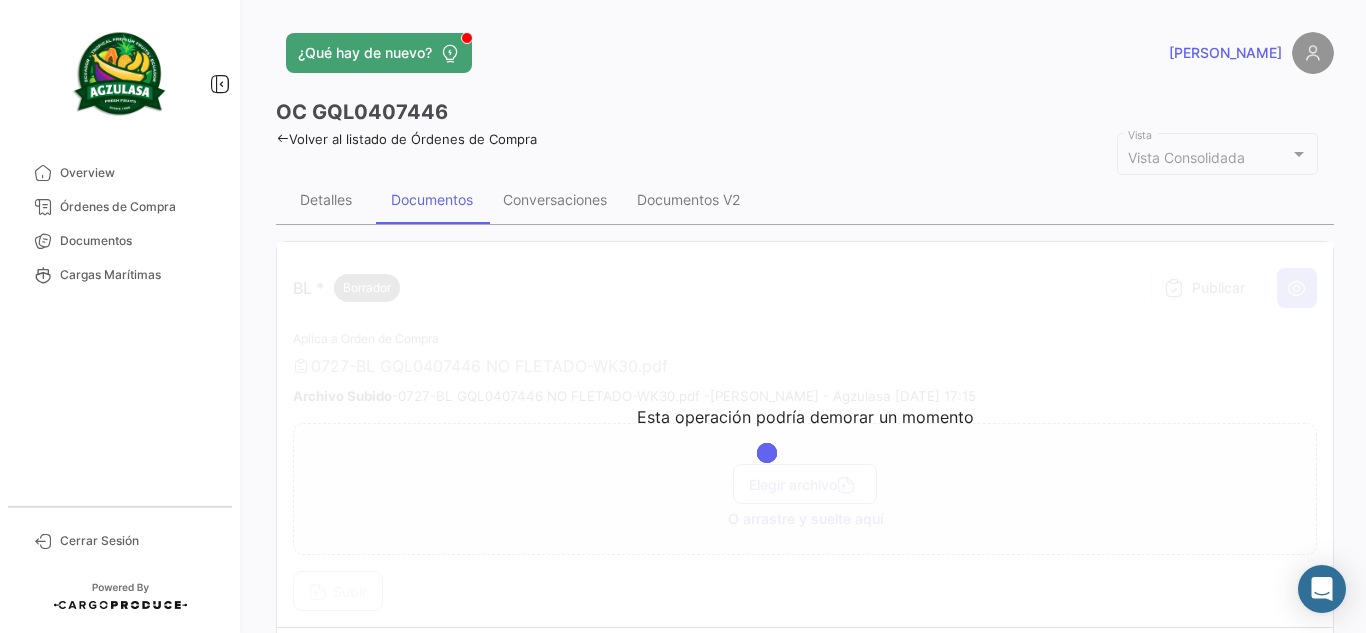 click on "OC
GQL0407446" 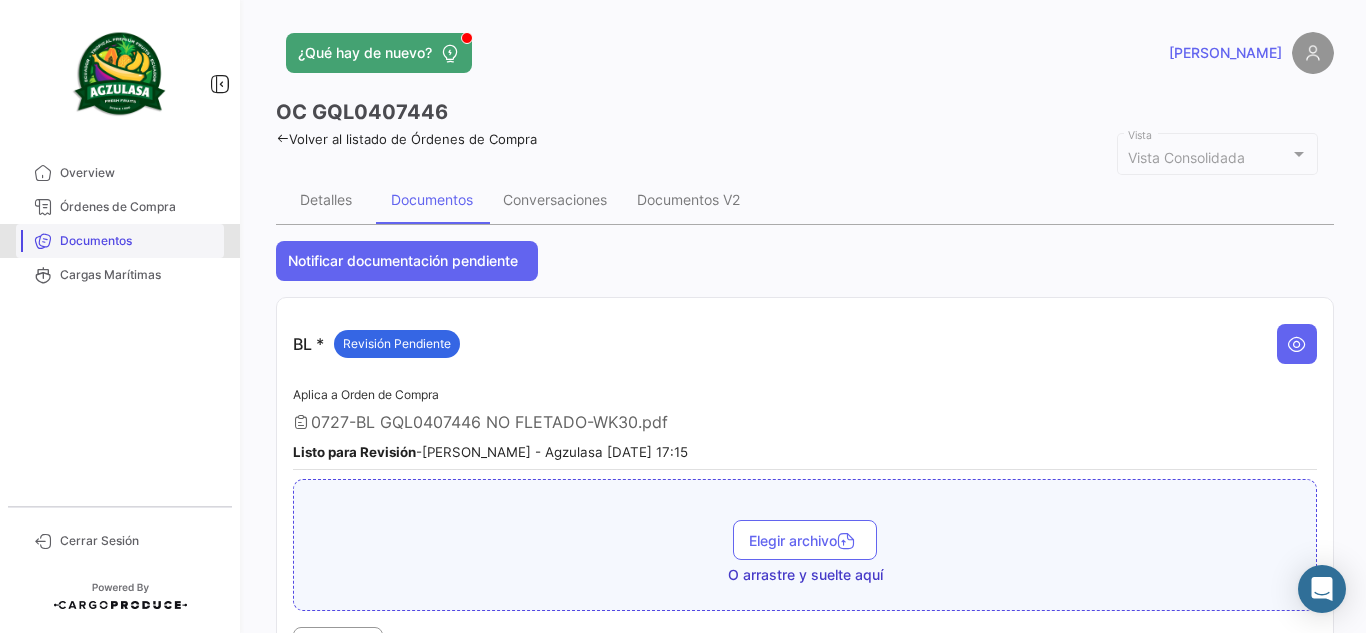 click on "Documentos" at bounding box center [138, 241] 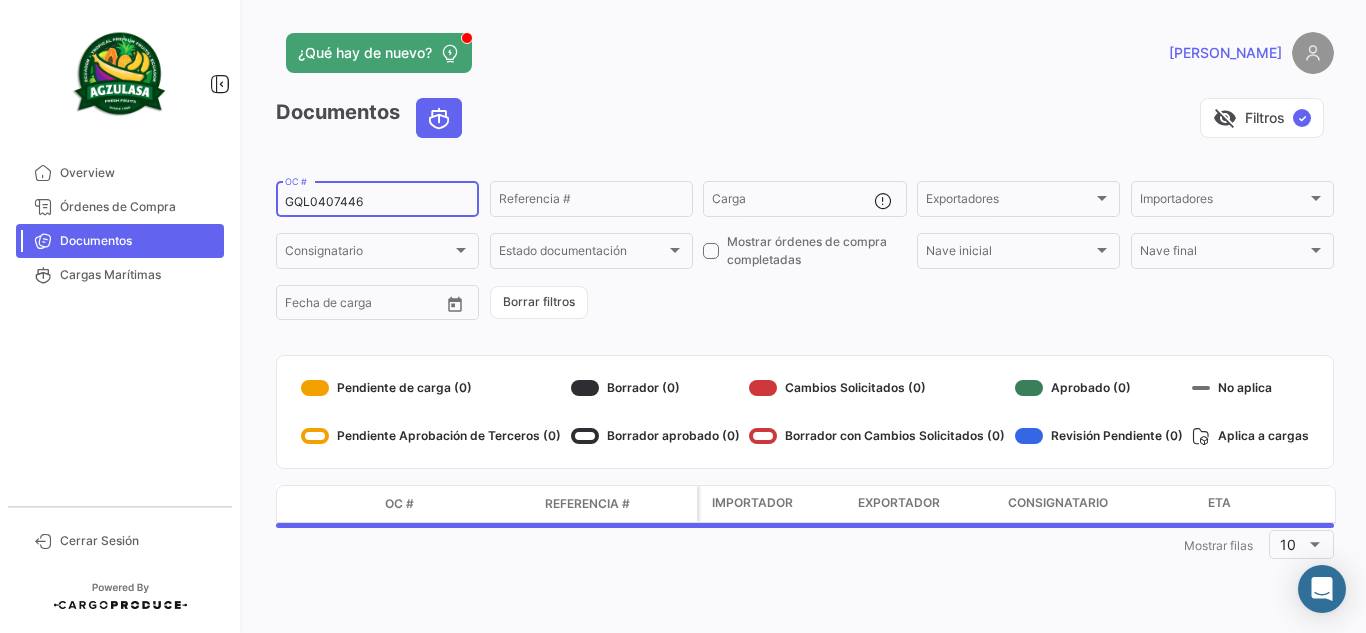 click on "GQL0407446  OC #" 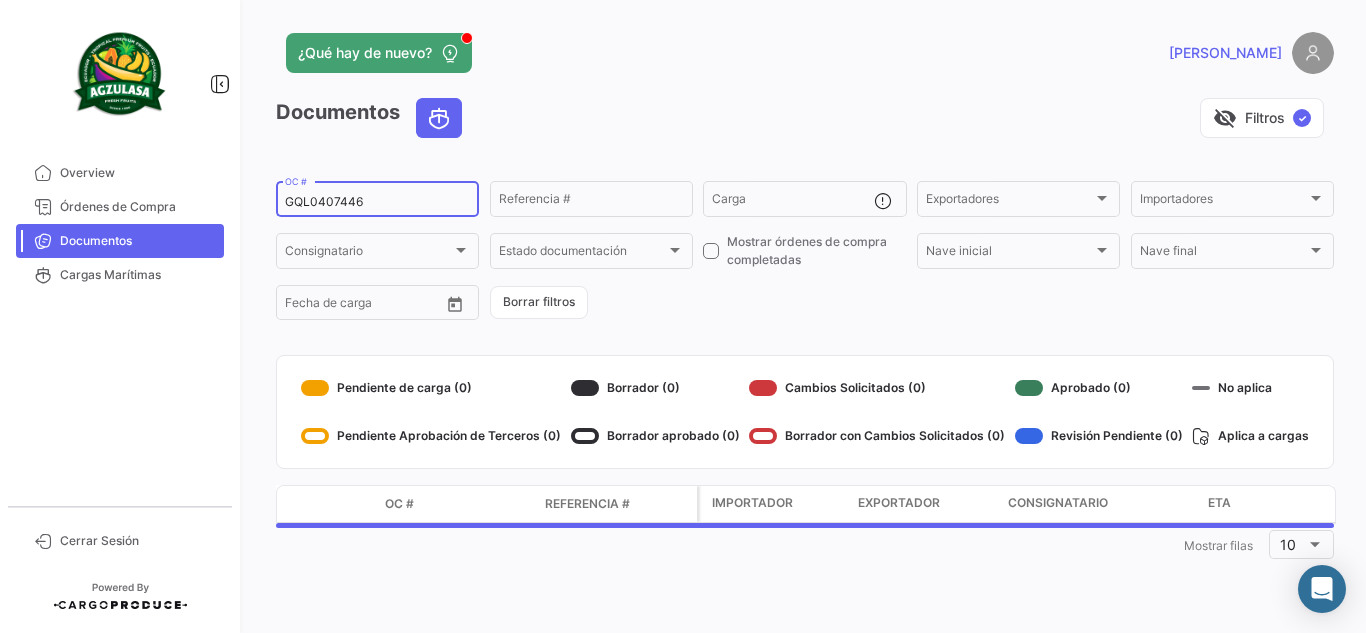 click on "GQL0407446" at bounding box center (377, 202) 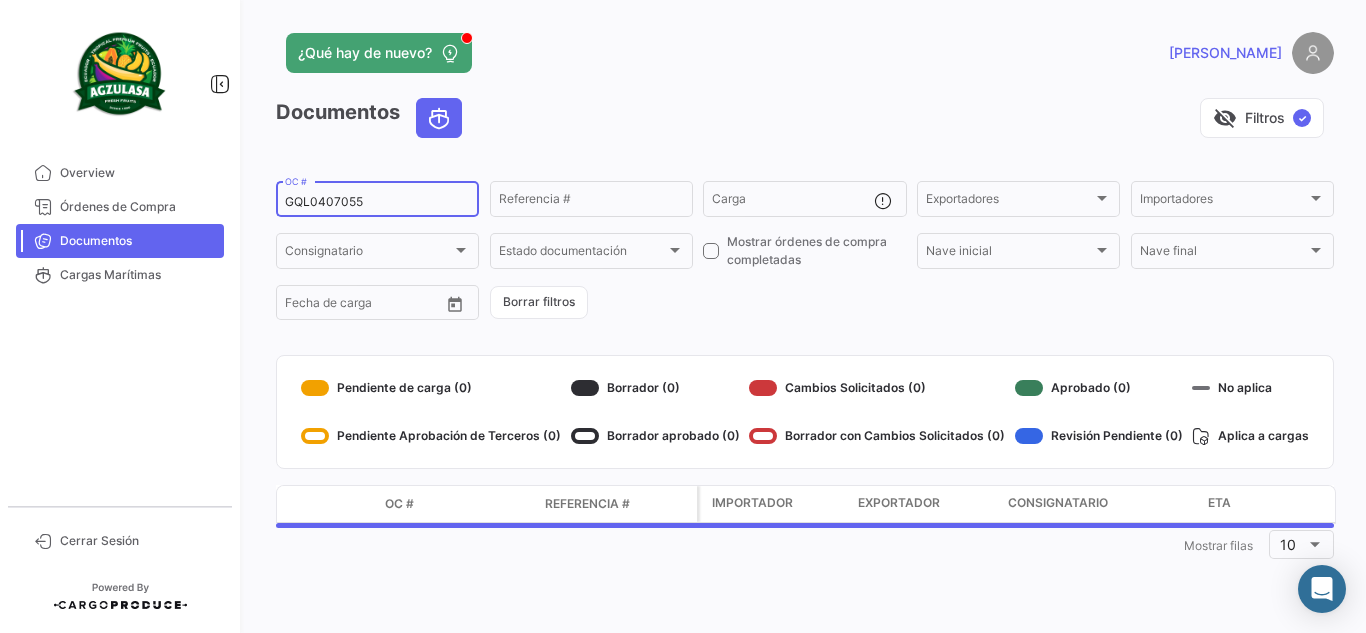 type on "GQL0407055" 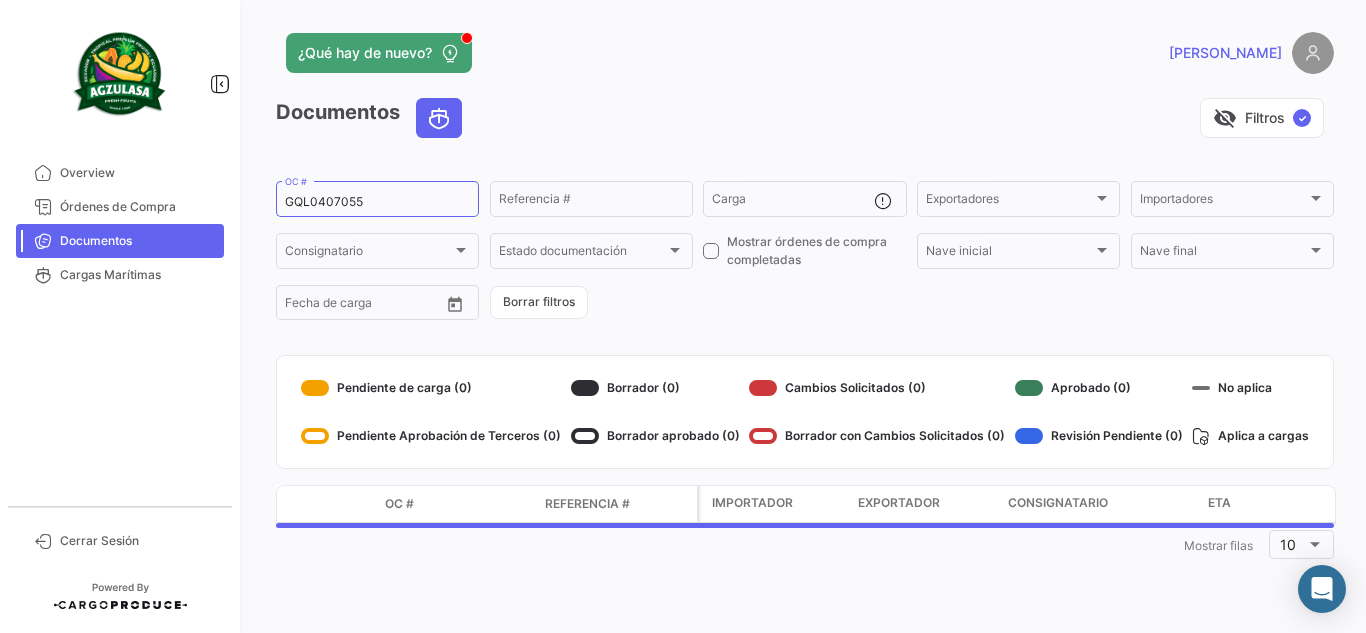 click on "visibility_off   Filtros  ✓" 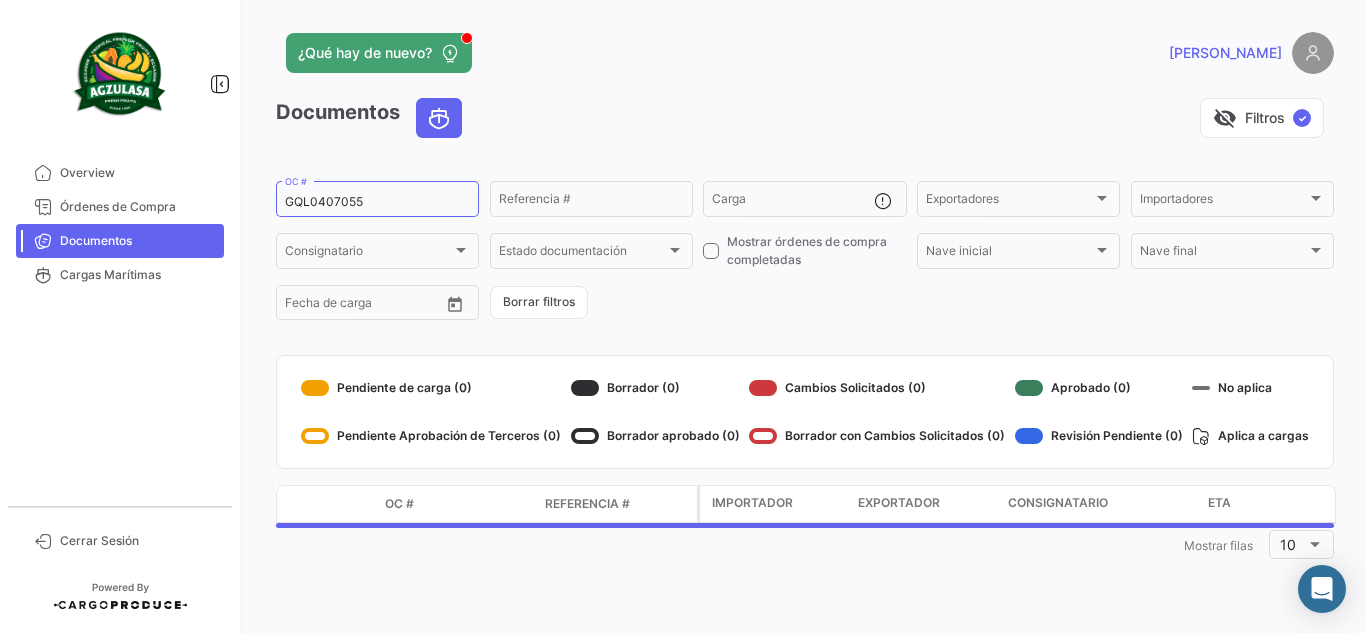 click on "¿Qué hay de nuevo?" 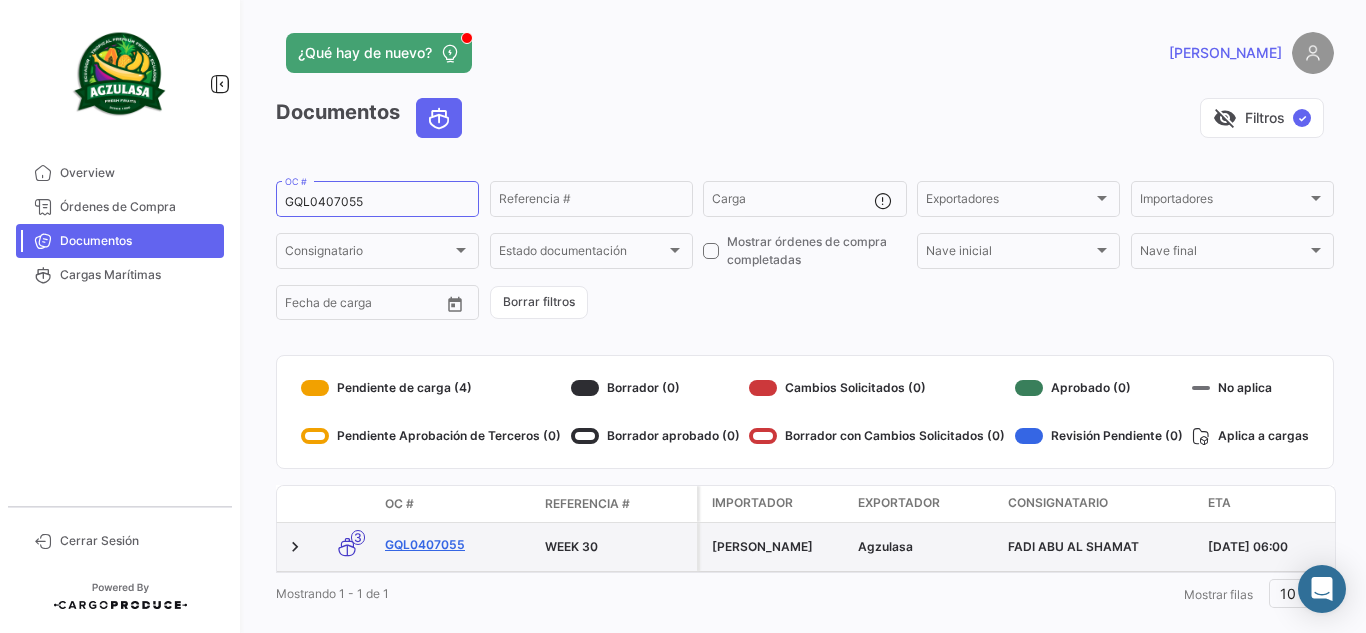 click on "GQL0407055" 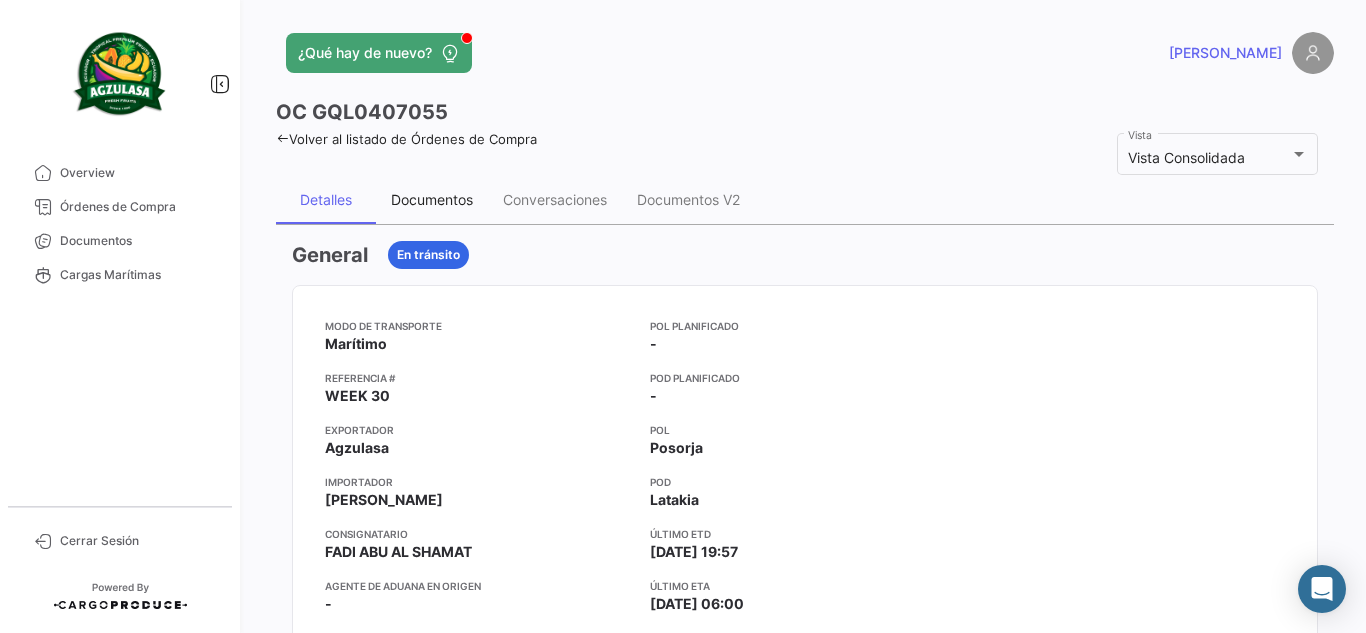 click on "Documentos" at bounding box center [432, 200] 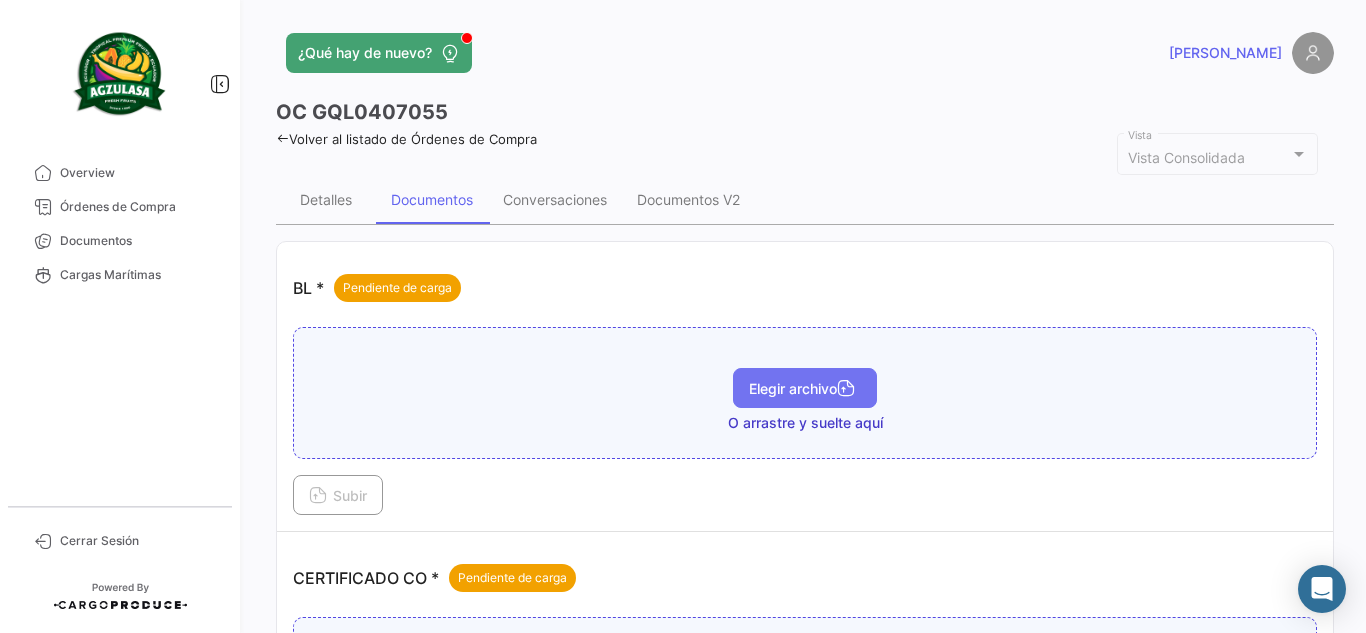 click on "Elegir archivo" at bounding box center (805, 388) 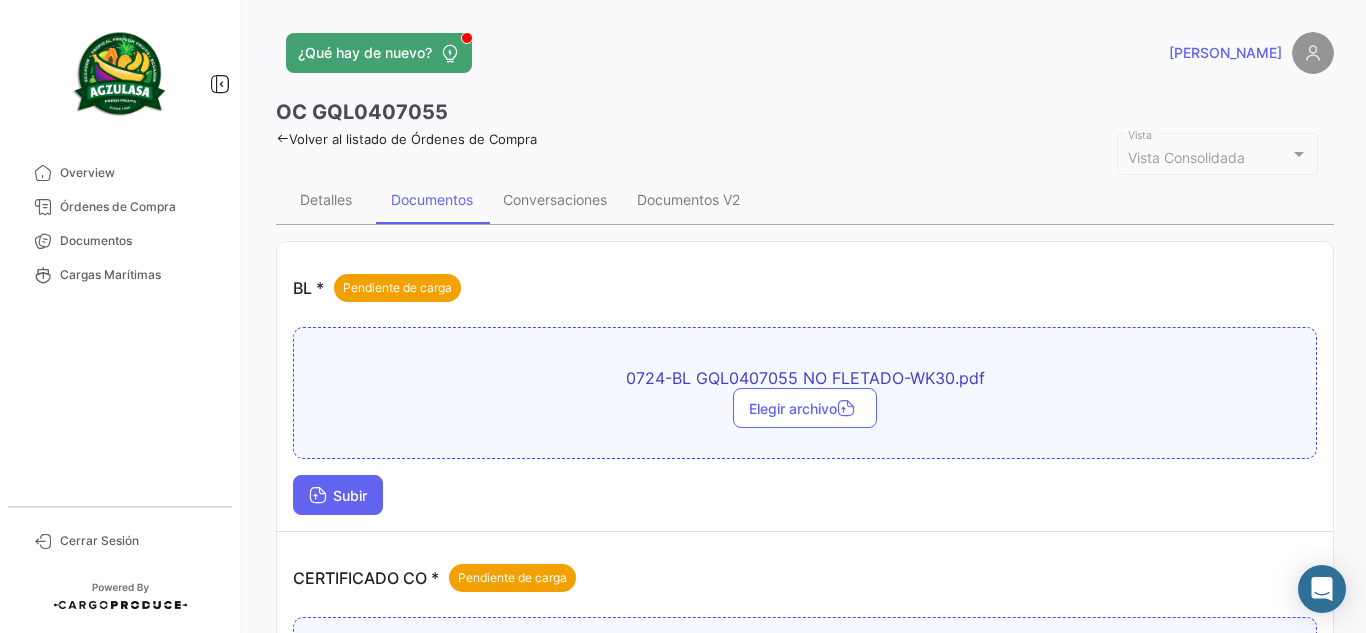 click on "Subir" at bounding box center (338, 495) 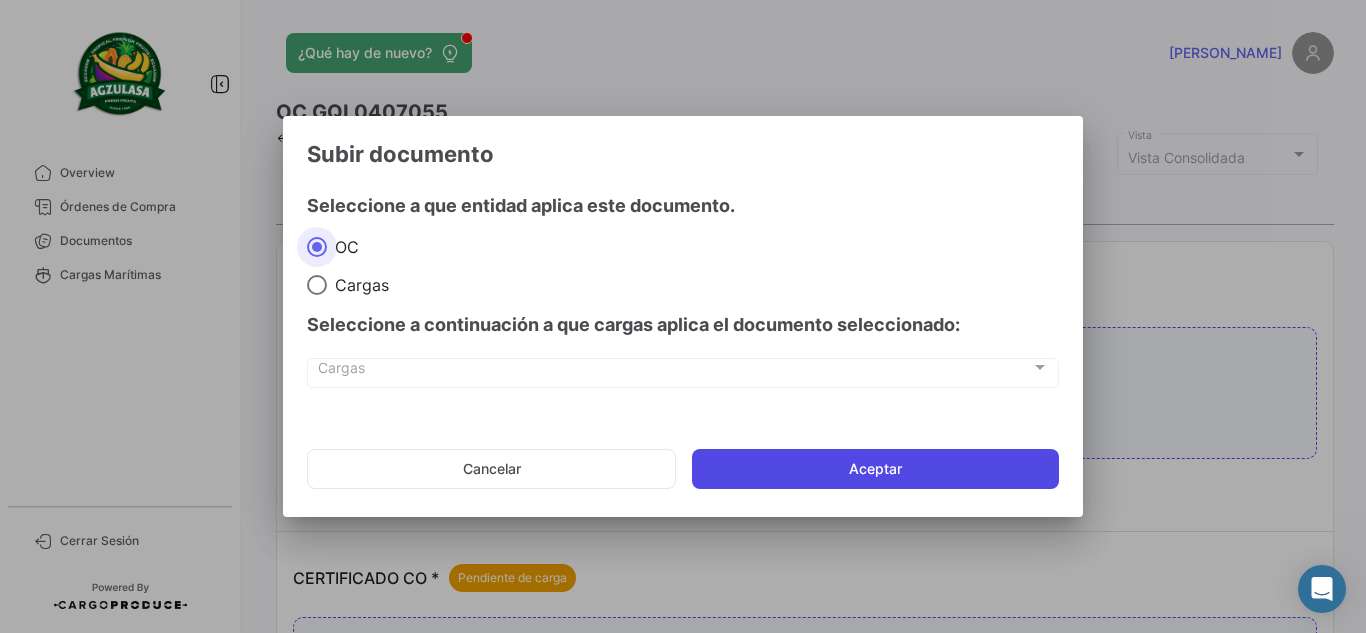 click on "Aceptar" 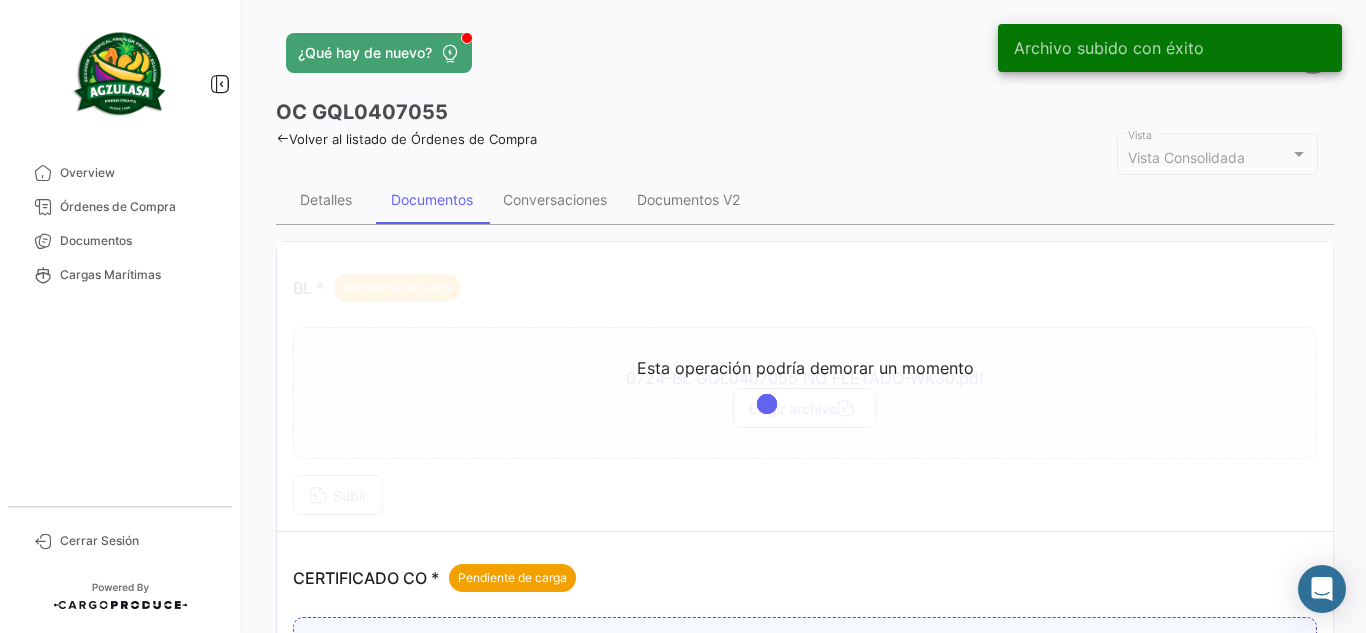 click on "Volver al listado de Órdenes de Compra" 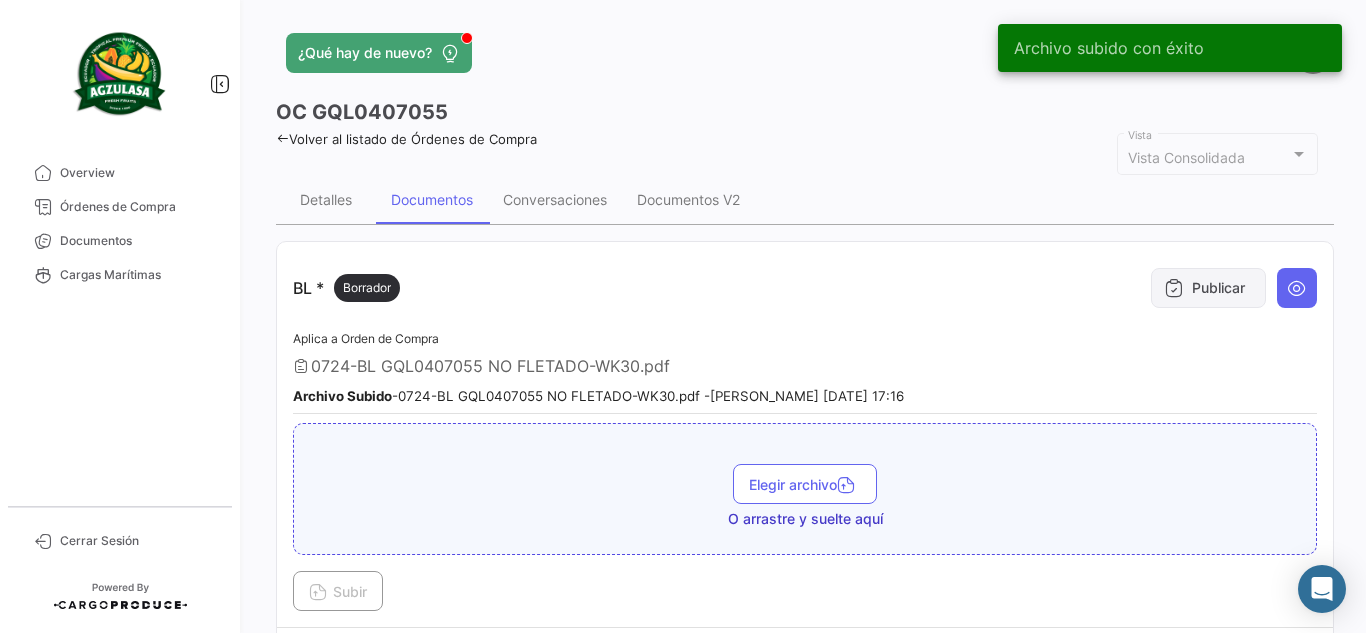 click on "Publicar" at bounding box center (1208, 288) 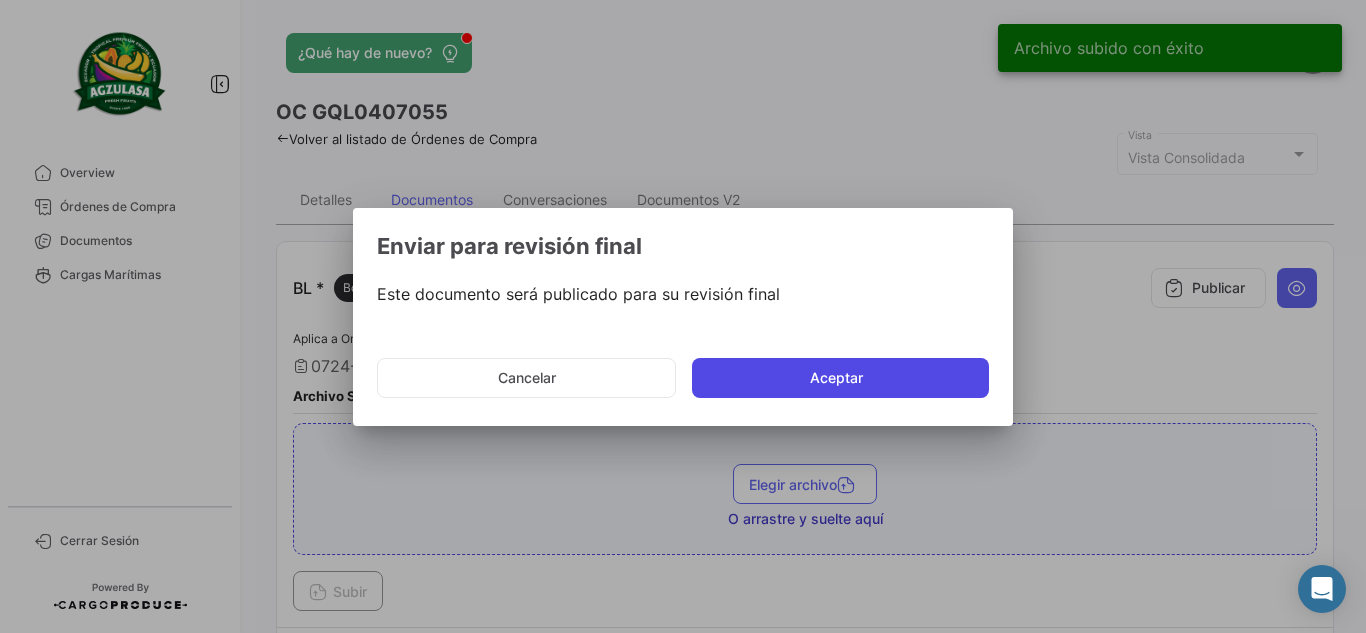 click on "Aceptar" 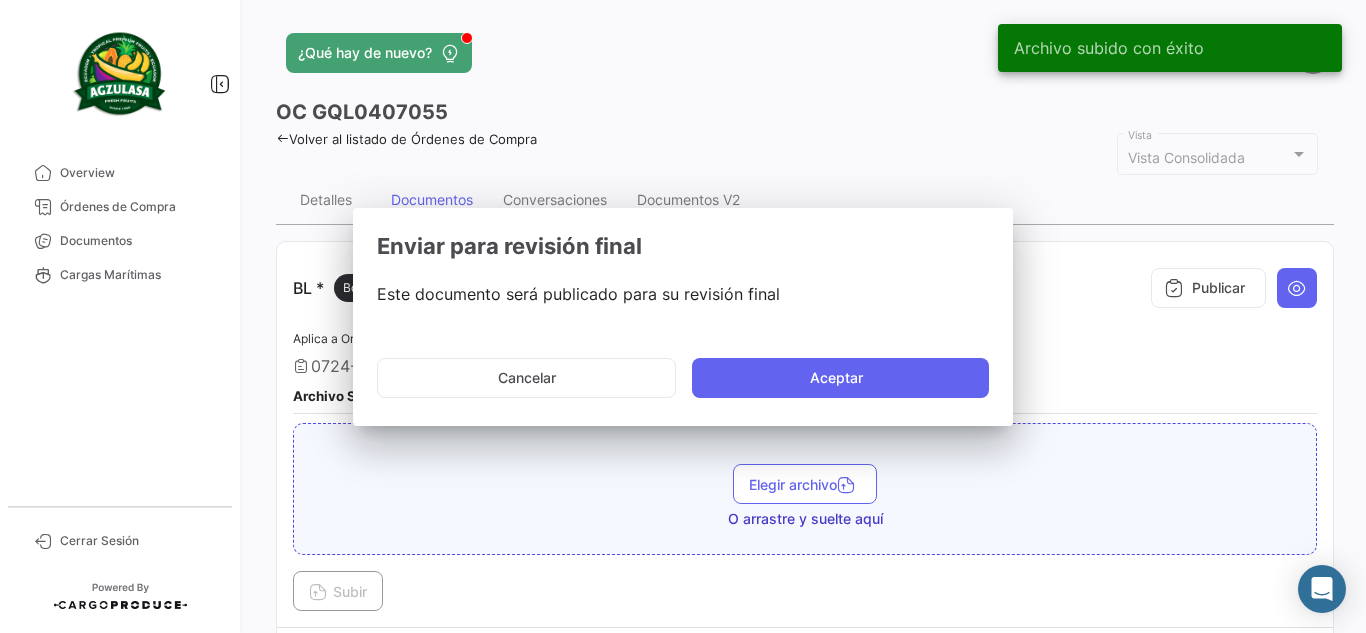 type 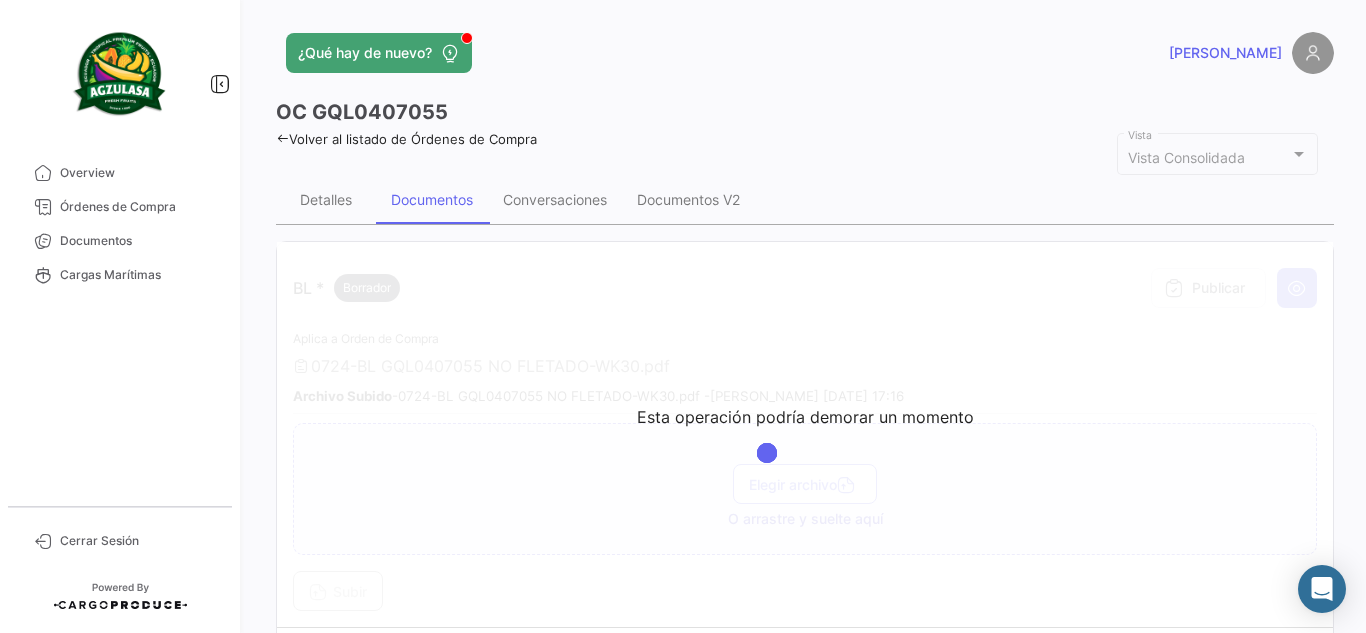 click on "OC
GQL0407055" 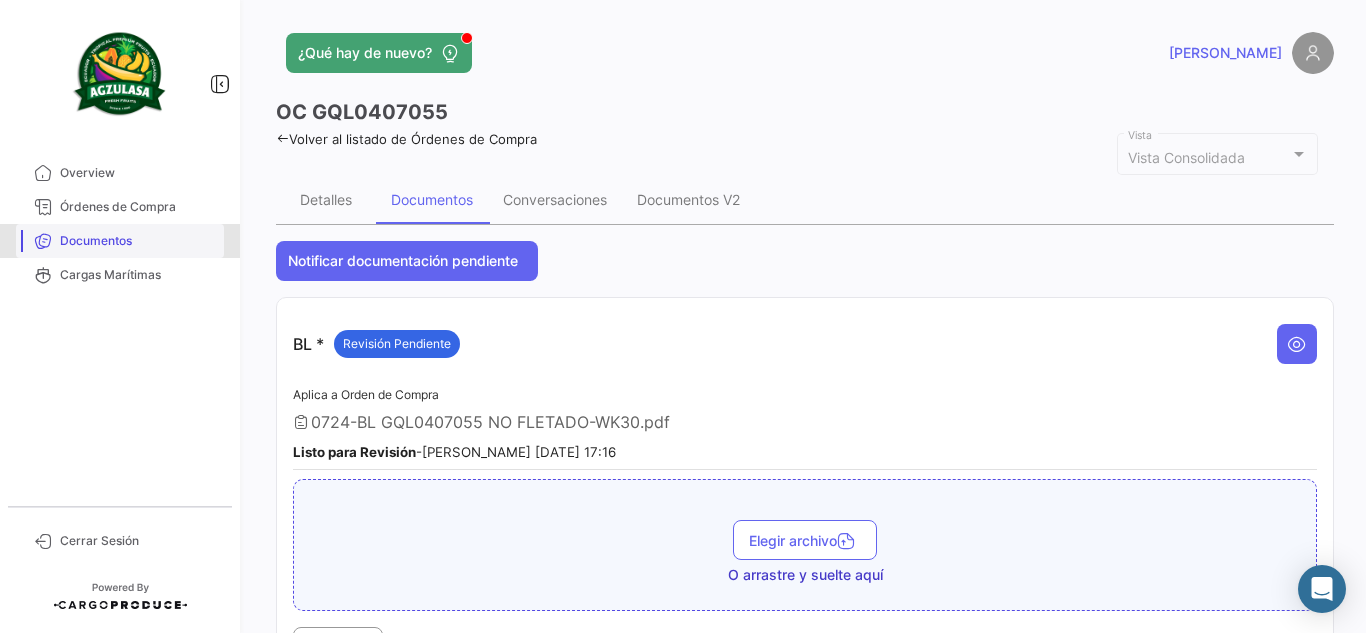 click on "Documentos" at bounding box center [138, 241] 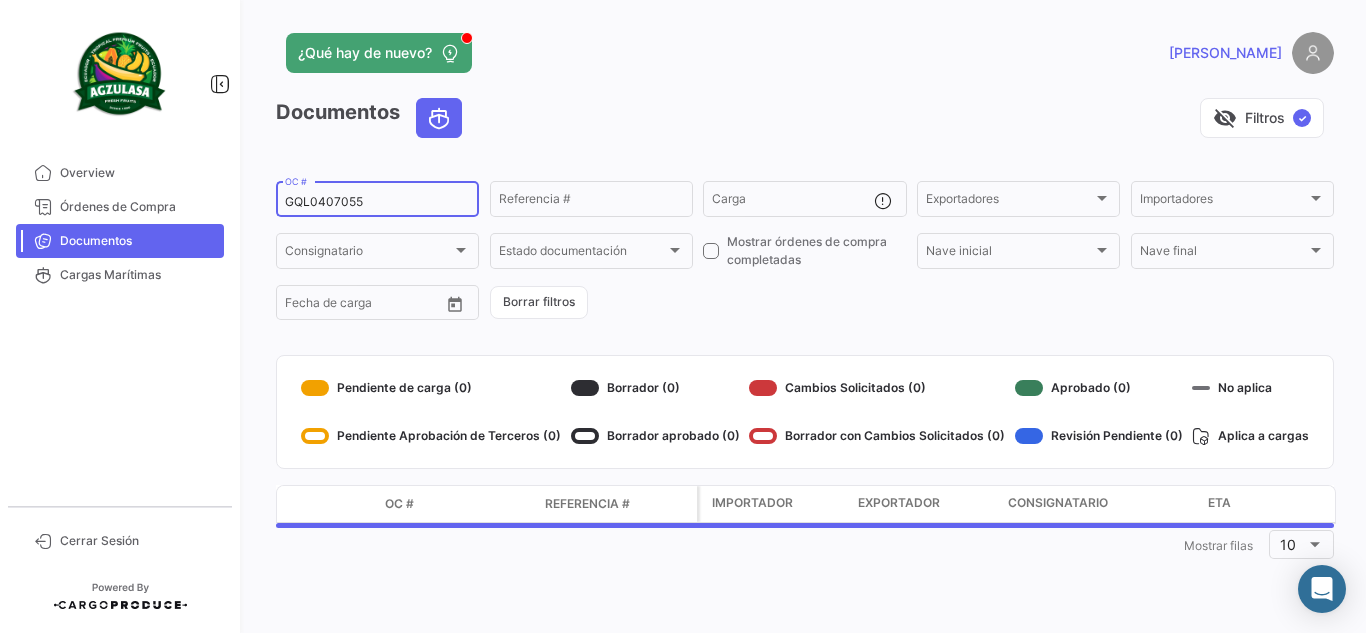 click on "GQL0407055" at bounding box center (377, 202) 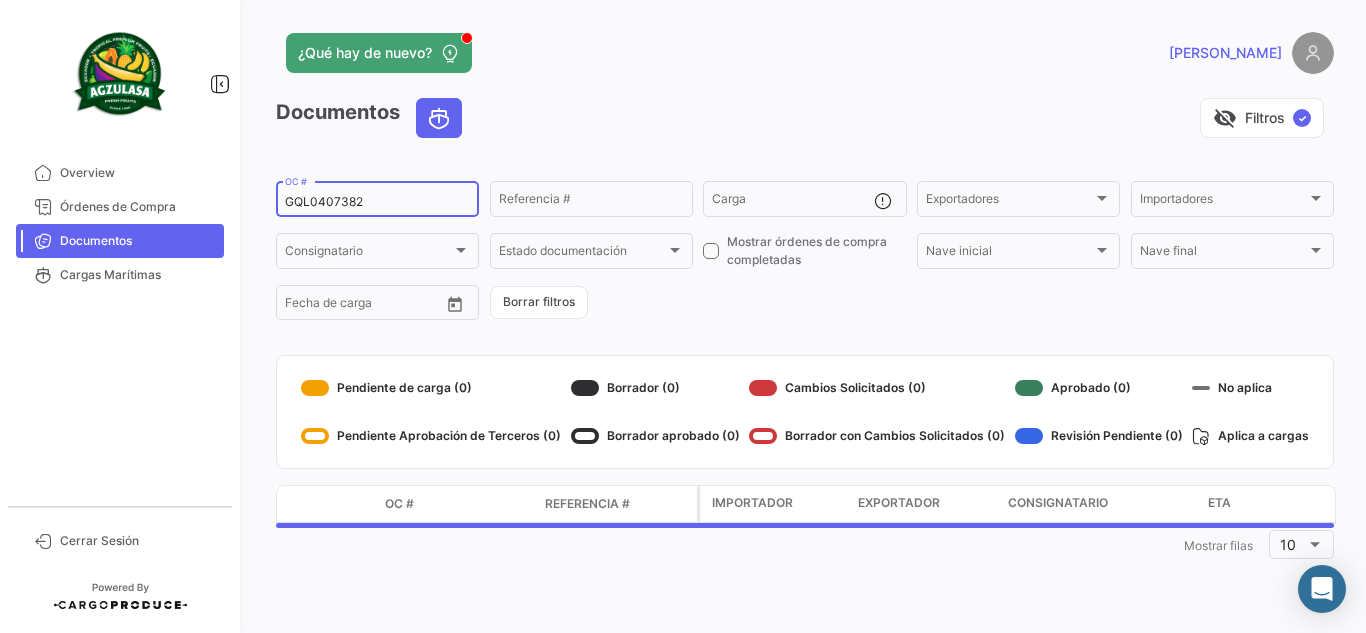 type on "GQL0407382" 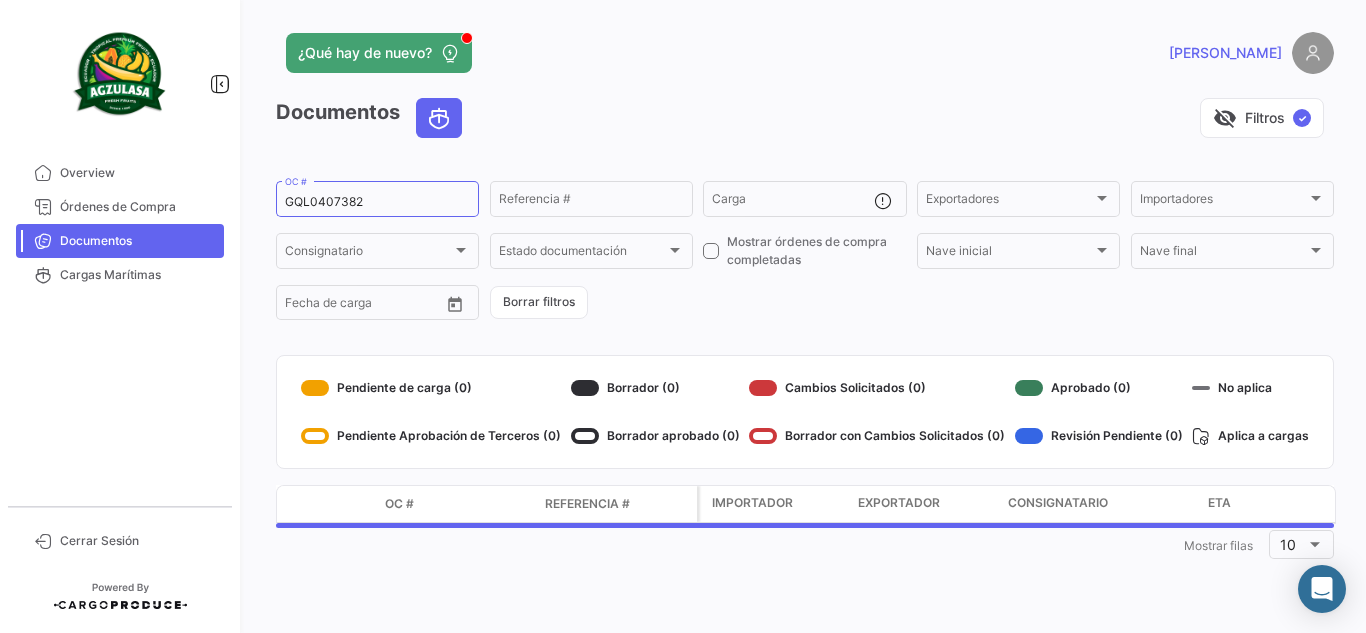 click on "visibility_off   Filtros  ✓" 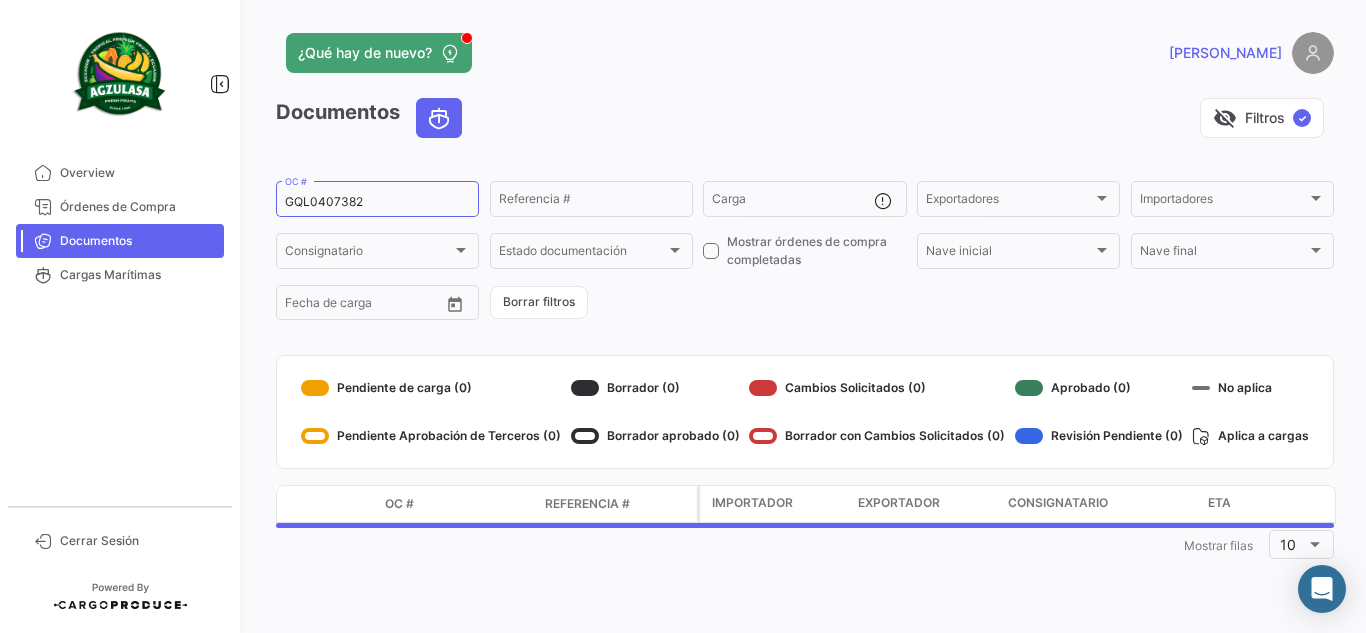click on "¿Qué hay de nuevo?   [PERSON_NAME]" 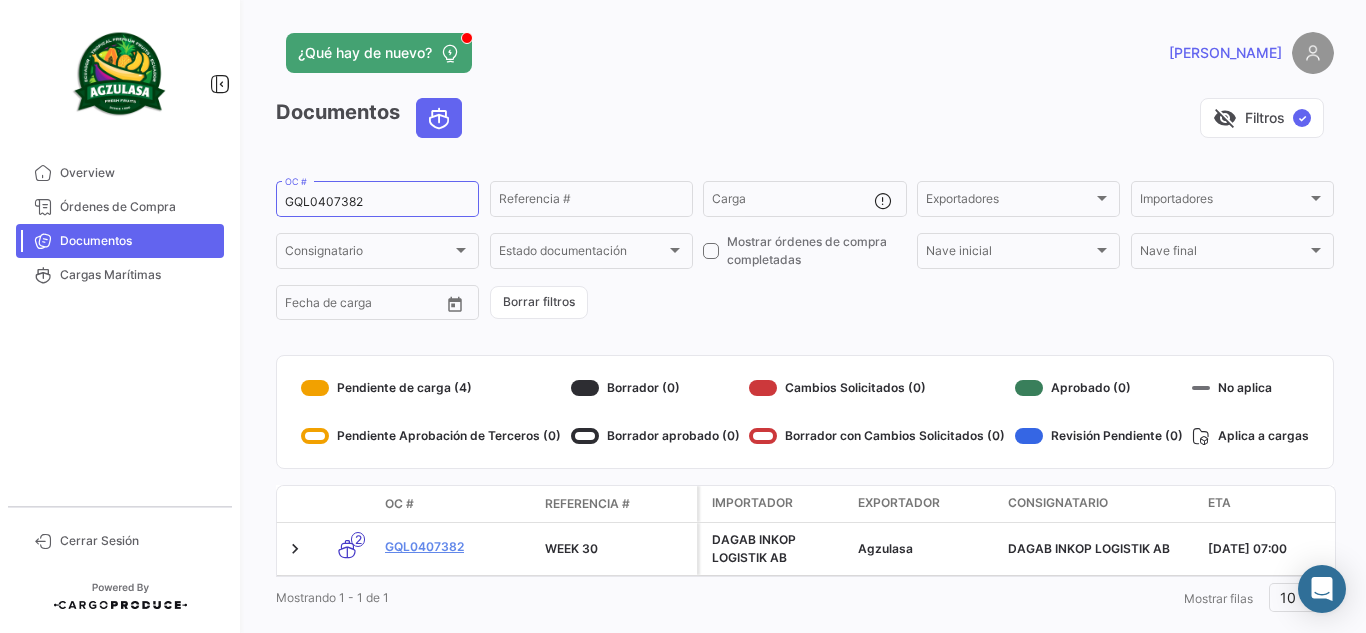 click on "¿Qué hay de nuevo?   [PERSON_NAME]" 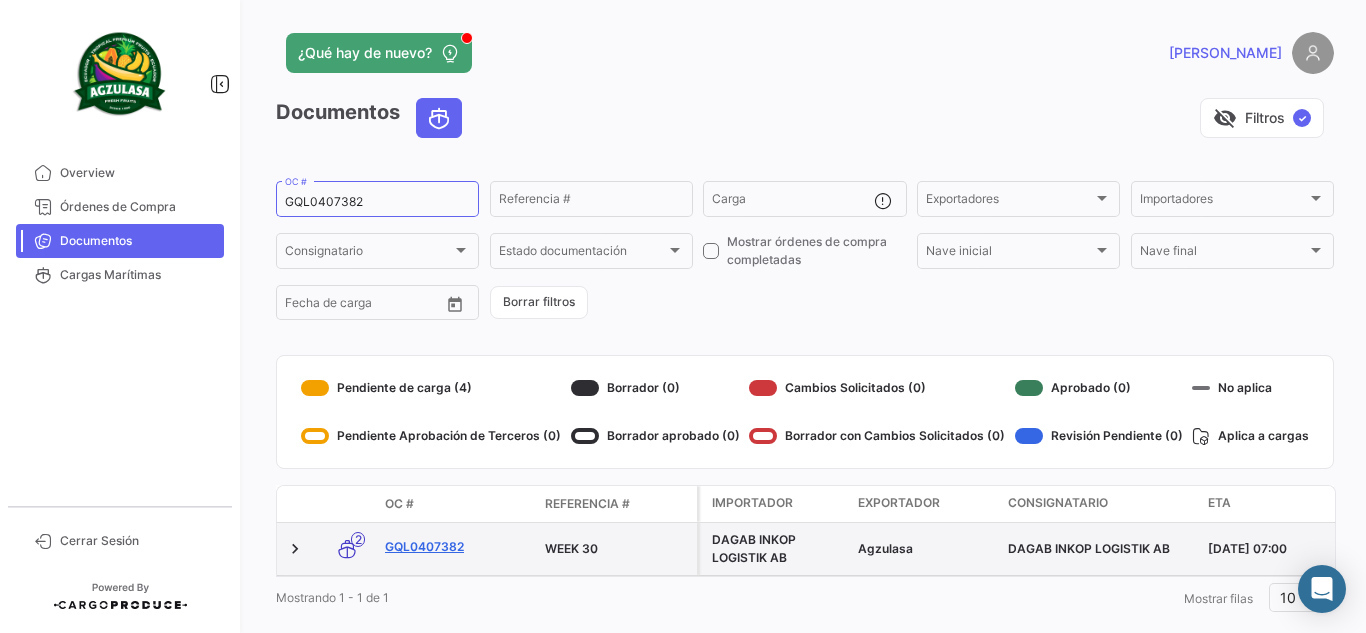 click on "GQL0407382" 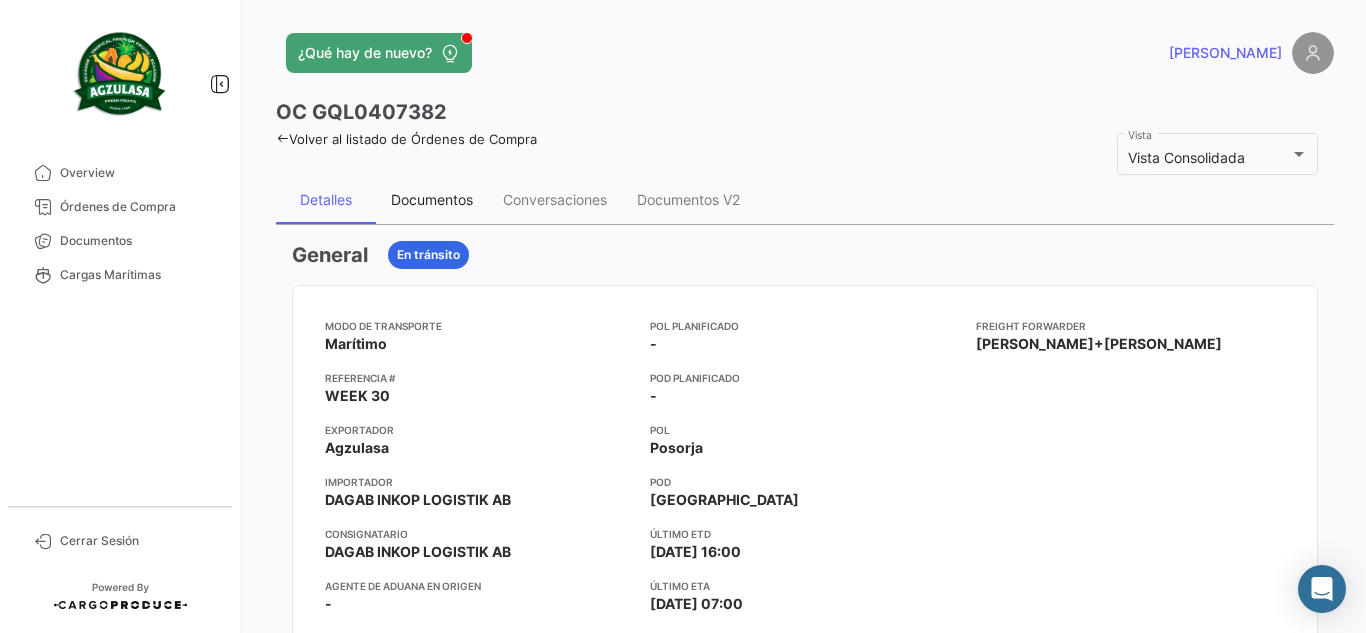 click on "Documentos" at bounding box center (432, 200) 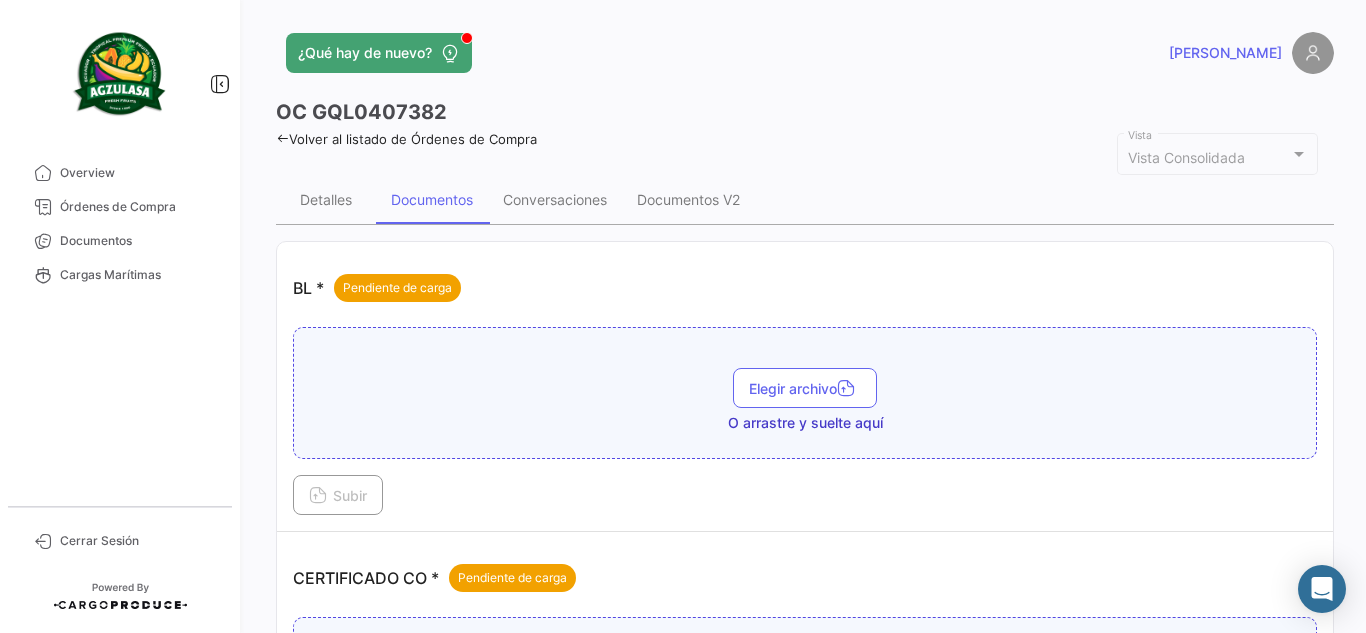 click on "¿Qué hay de nuevo?   [PERSON_NAME]" 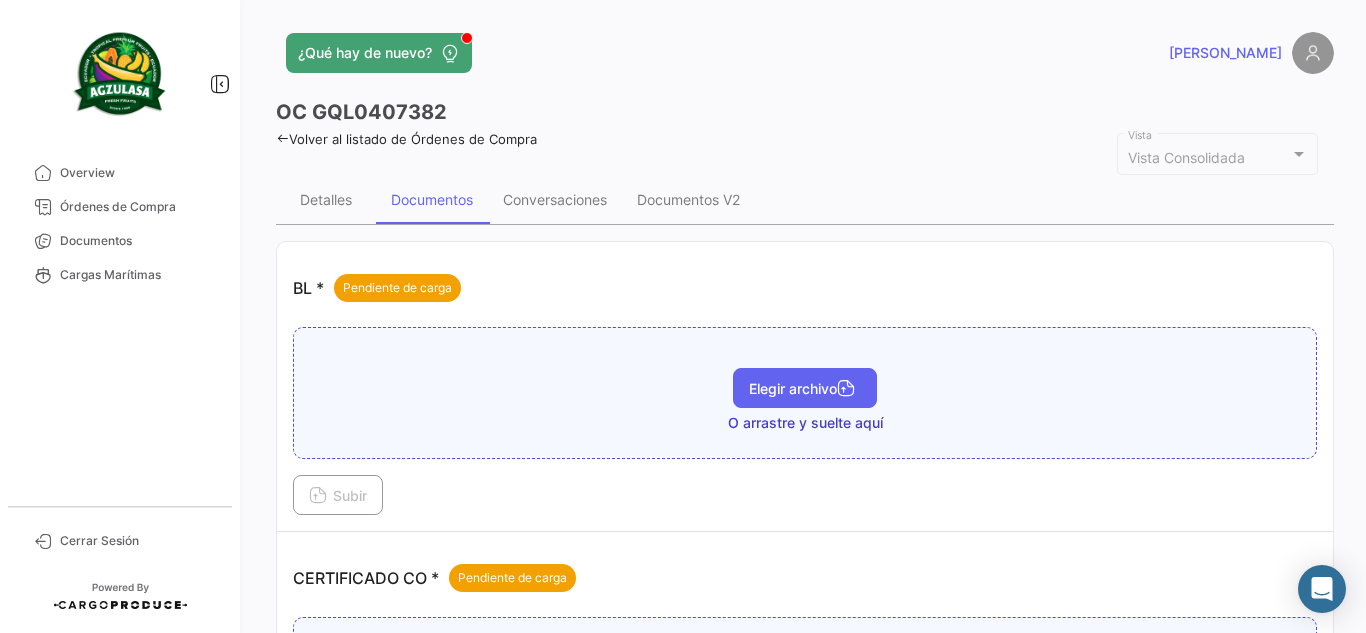 click at bounding box center [846, 390] 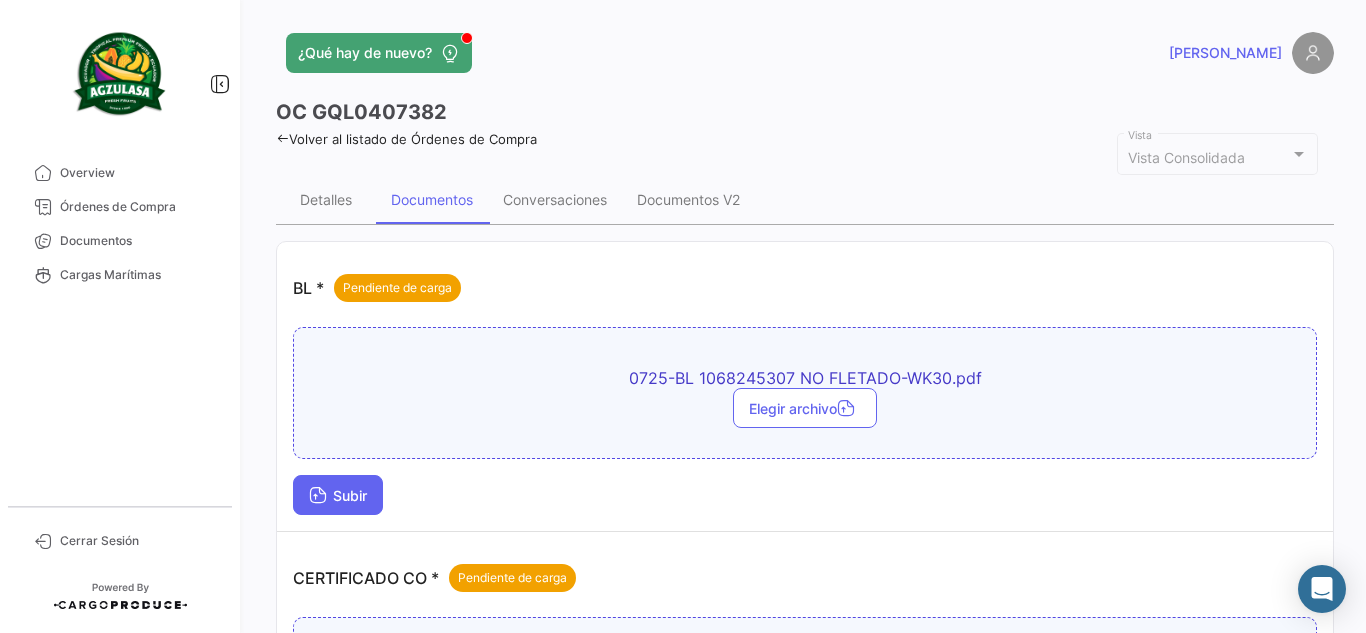 click on "Subir" at bounding box center [338, 495] 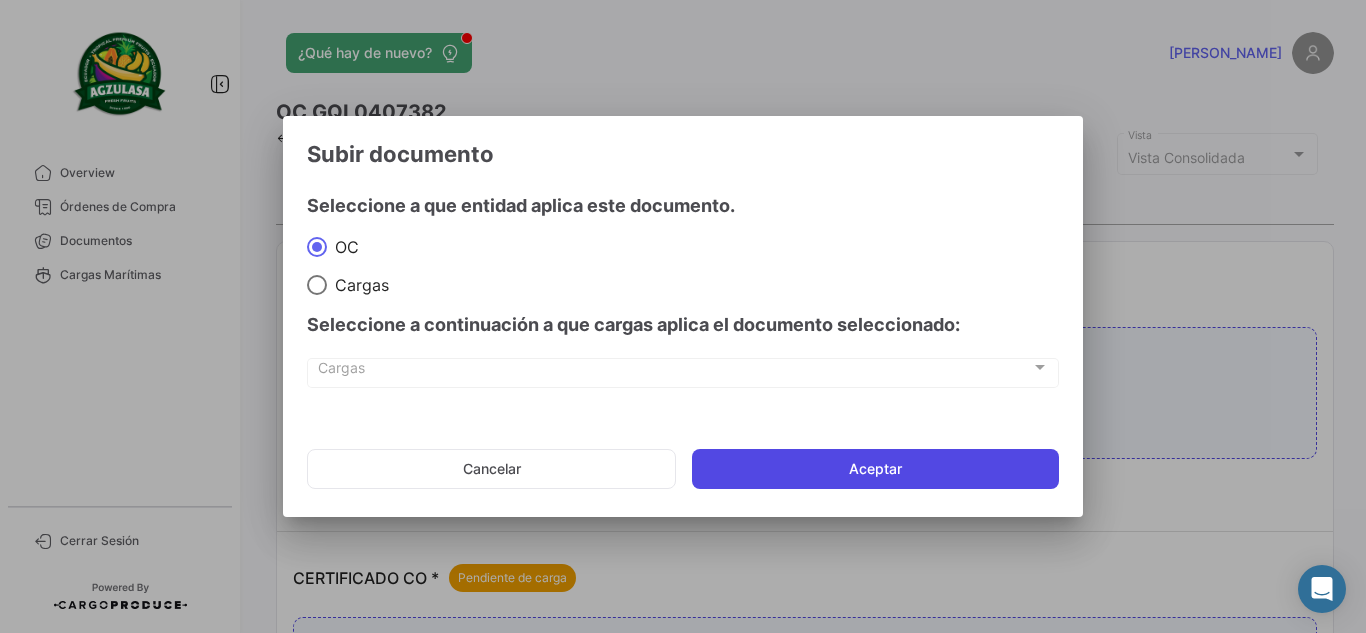 click on "Aceptar" 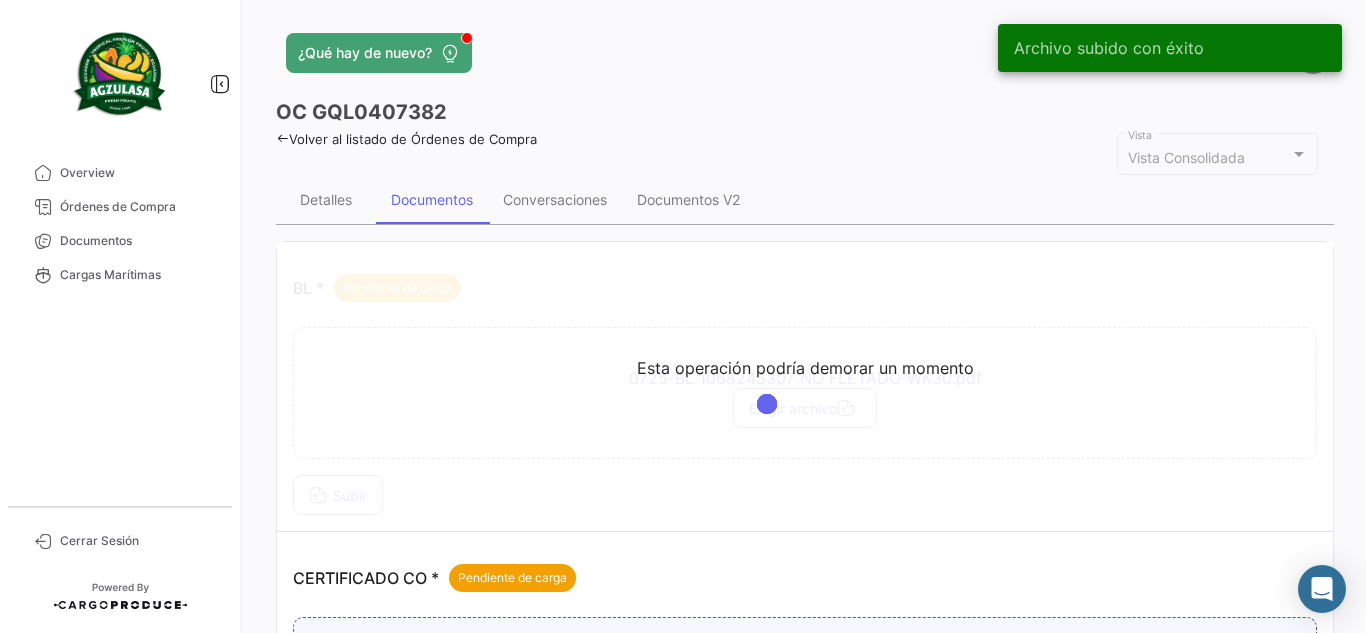 click on "¿Qué hay de nuevo?" 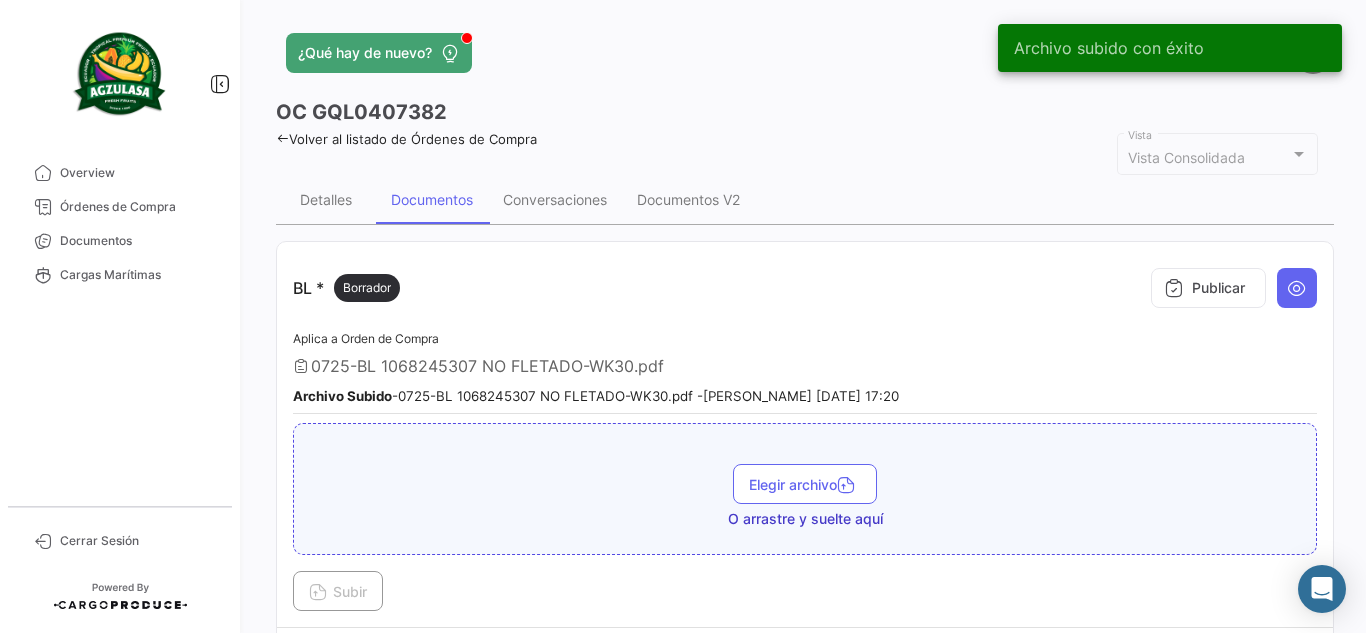 click on "0725-BL 1068245307 NO FLETADO-WK30.pdf" at bounding box center (487, 366) 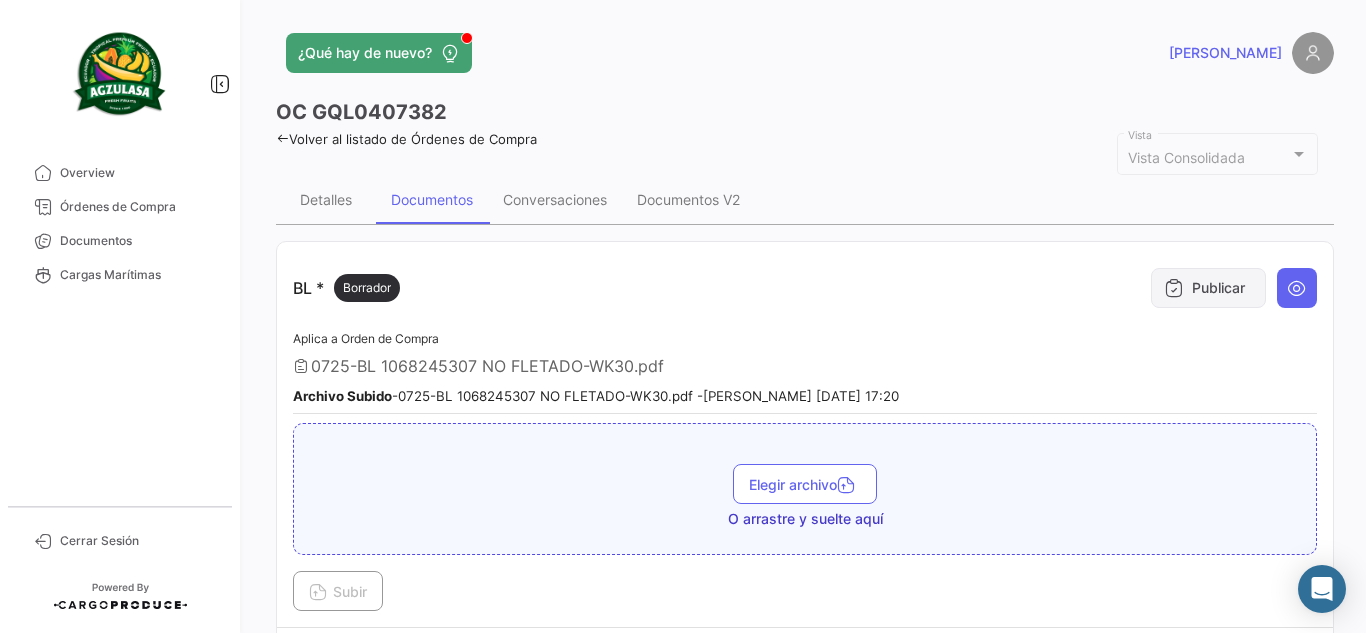 click at bounding box center (1174, 288) 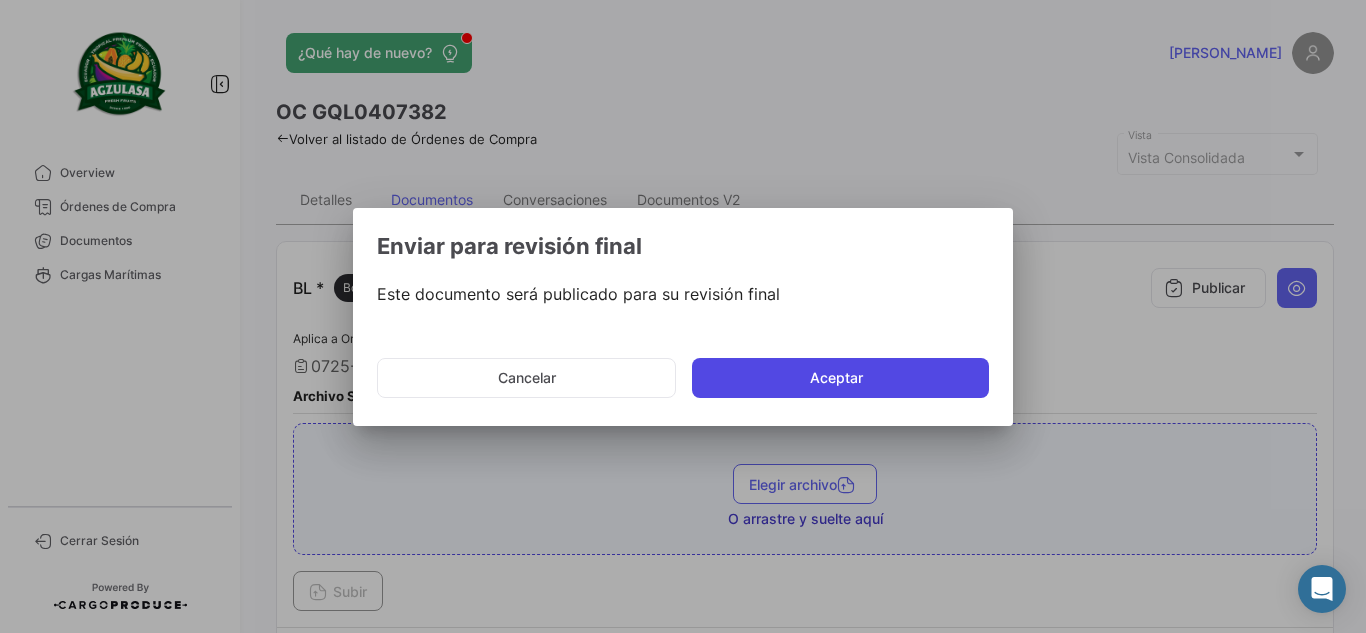 click on "Aceptar" 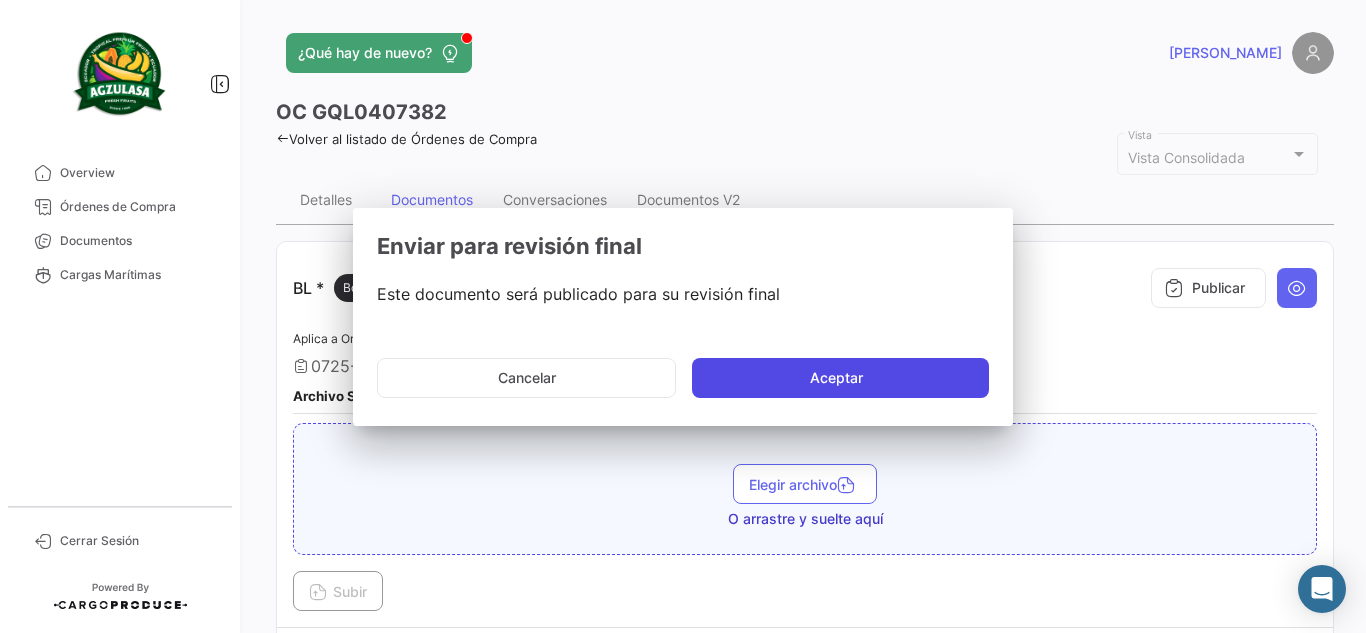type 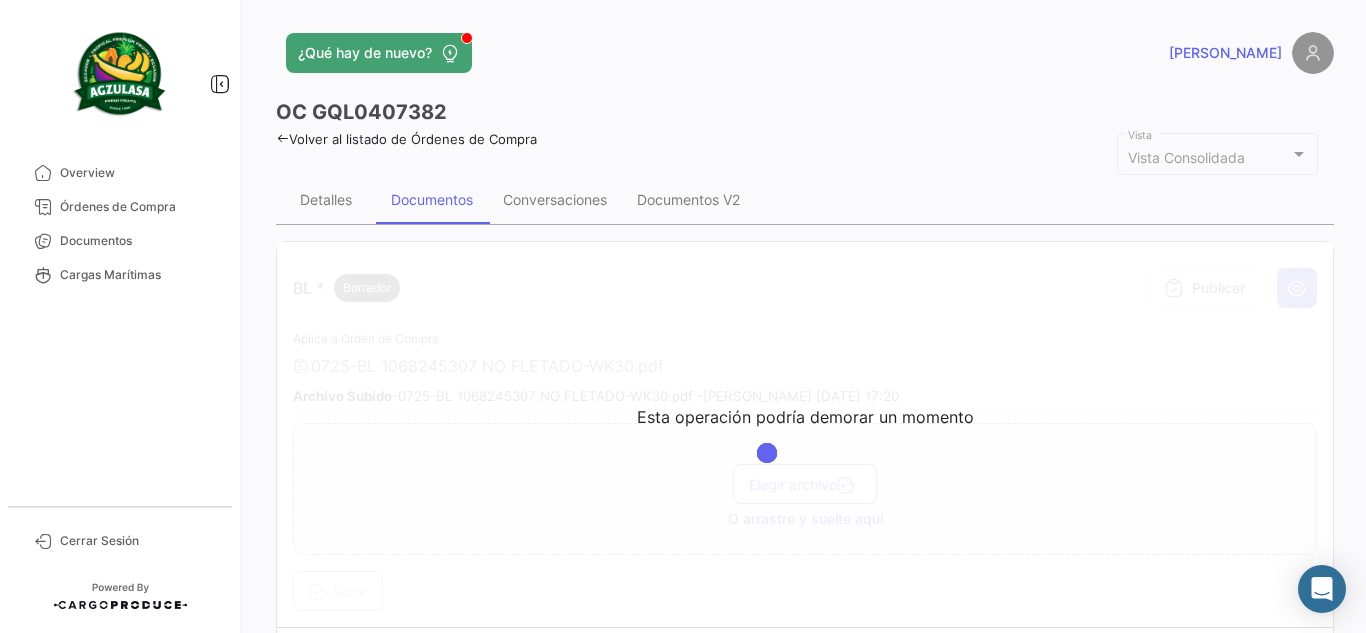 click on "¿Qué hay de nuevo?   [PERSON_NAME]" 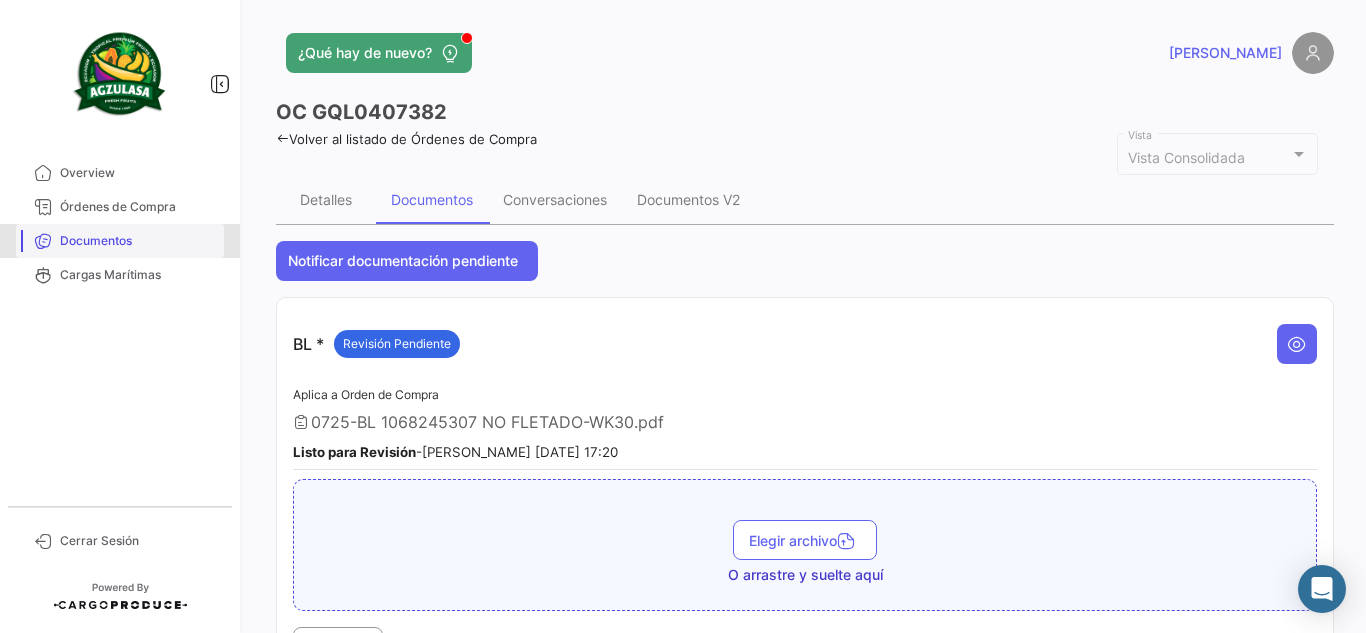 click on "Documentos" at bounding box center (138, 241) 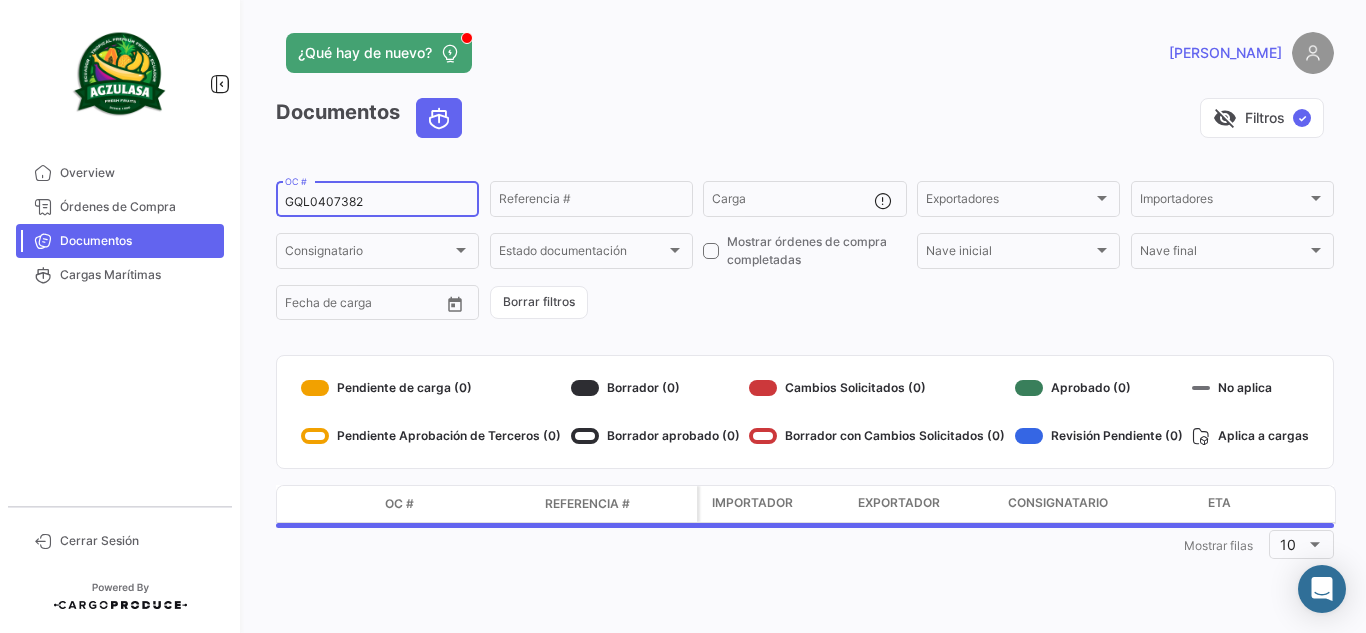 click on "GQL0407382  OC #" 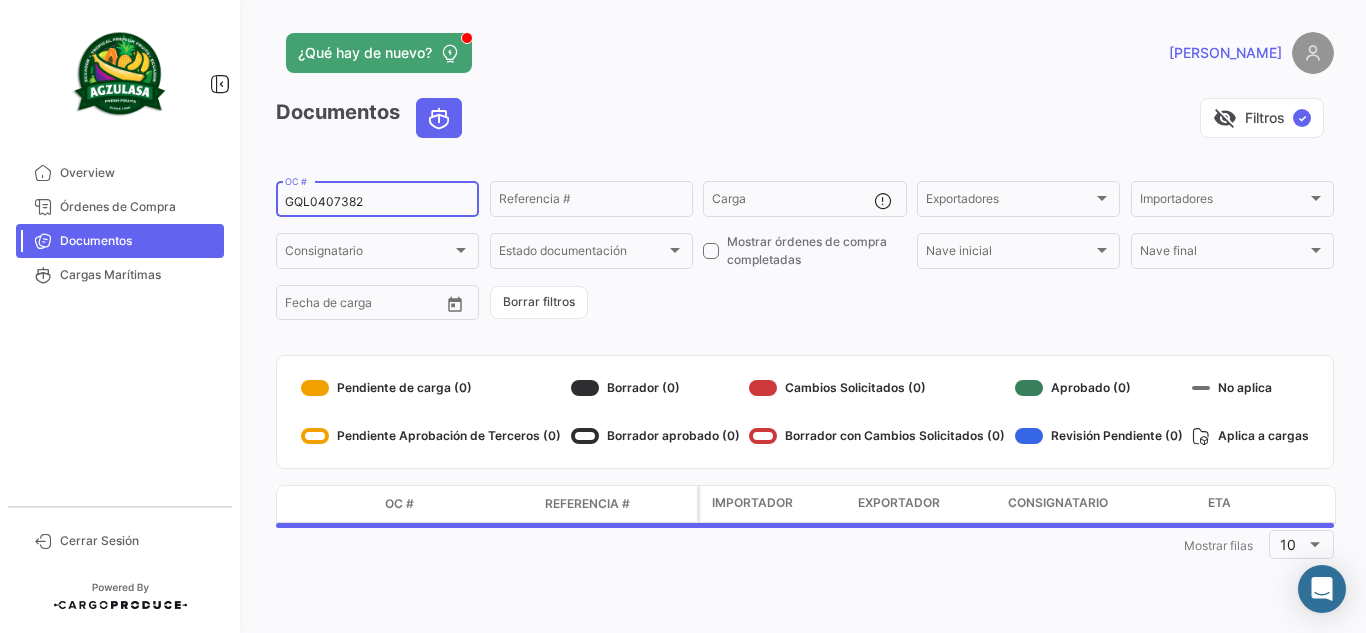 click on "GQL0407382  OC #" 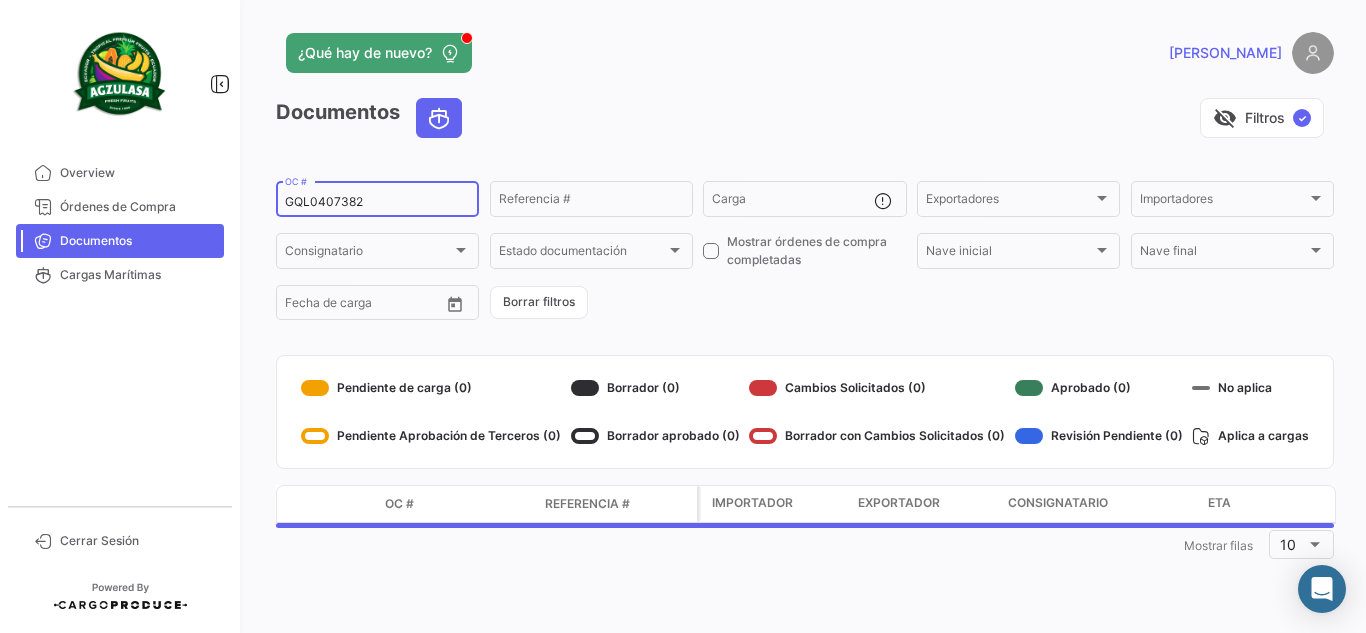 click on "GQL0407382" at bounding box center [377, 202] 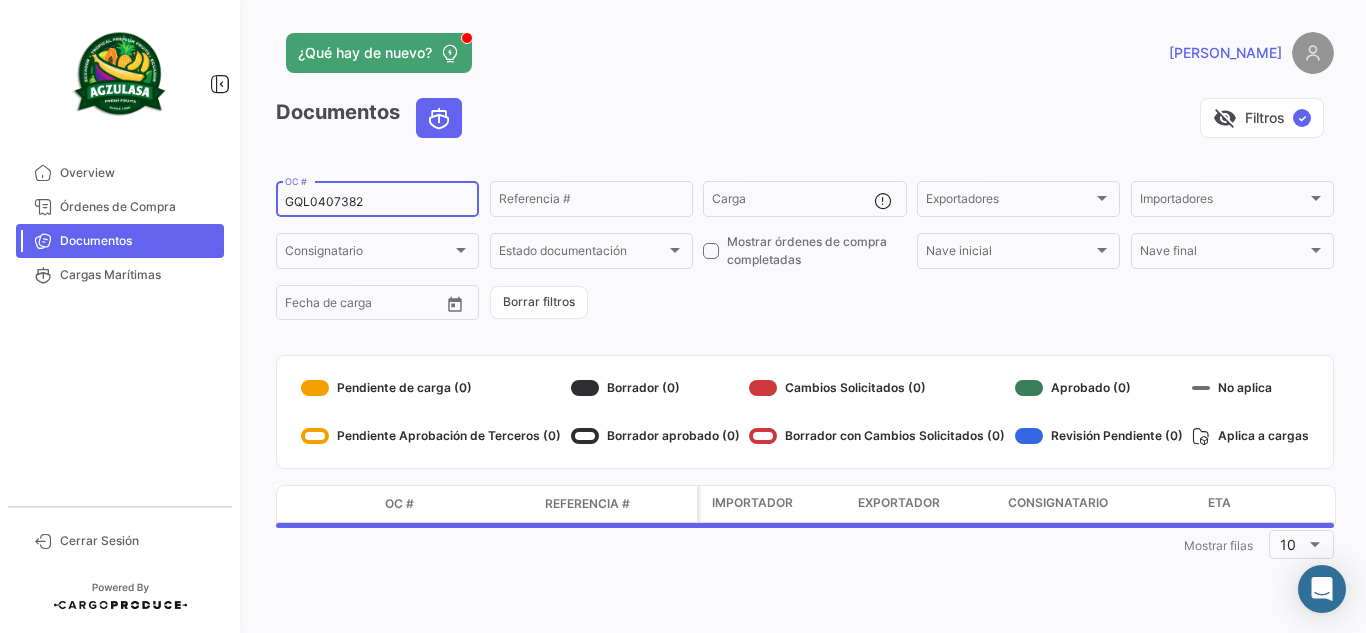 click on "GQL0407382" at bounding box center [377, 202] 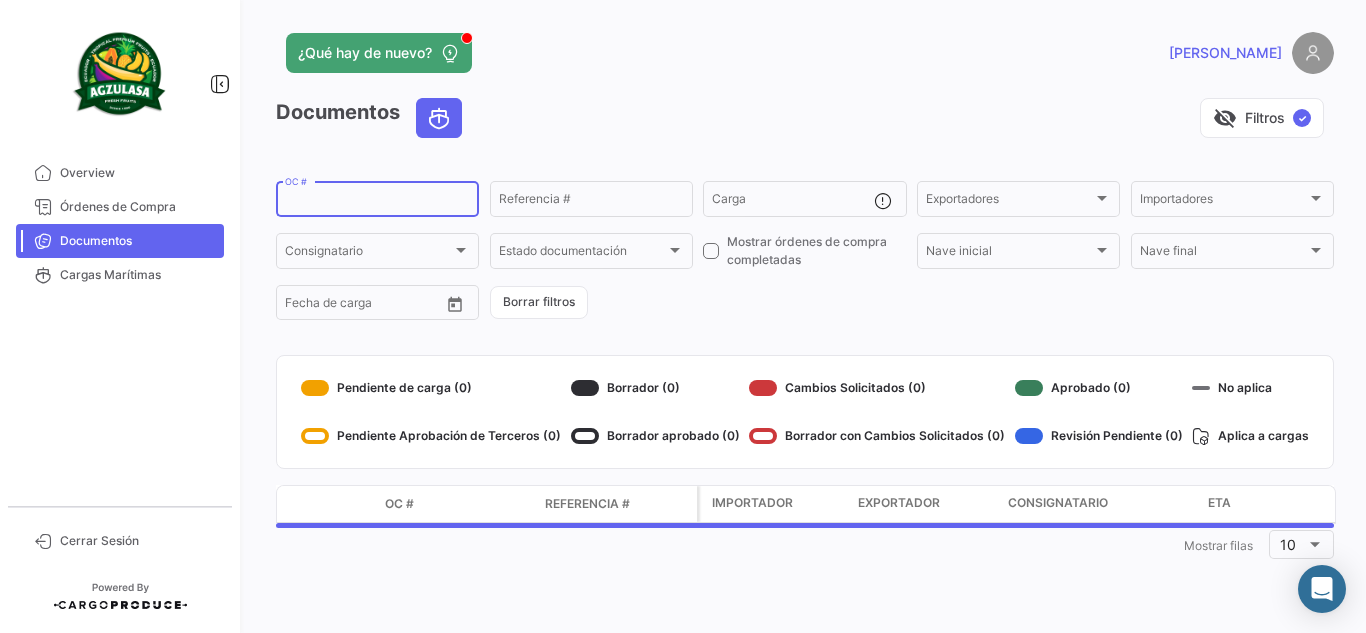 paste on "GQL0407058" 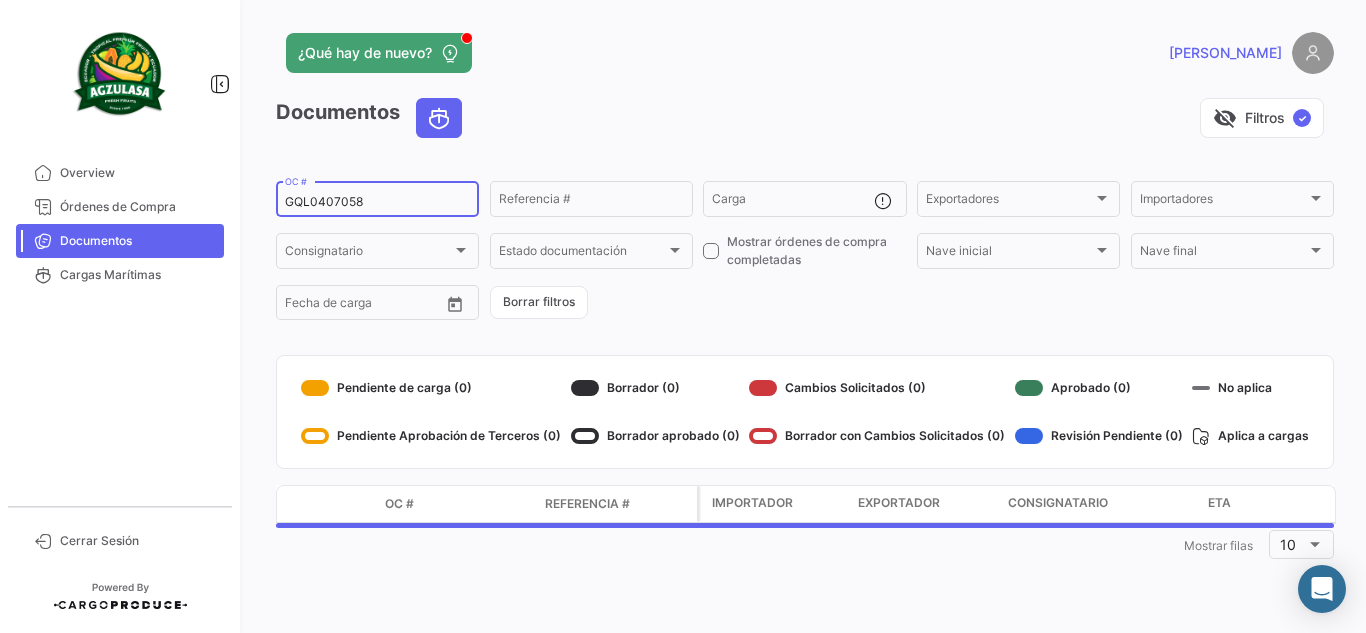 type on "GQL0407058" 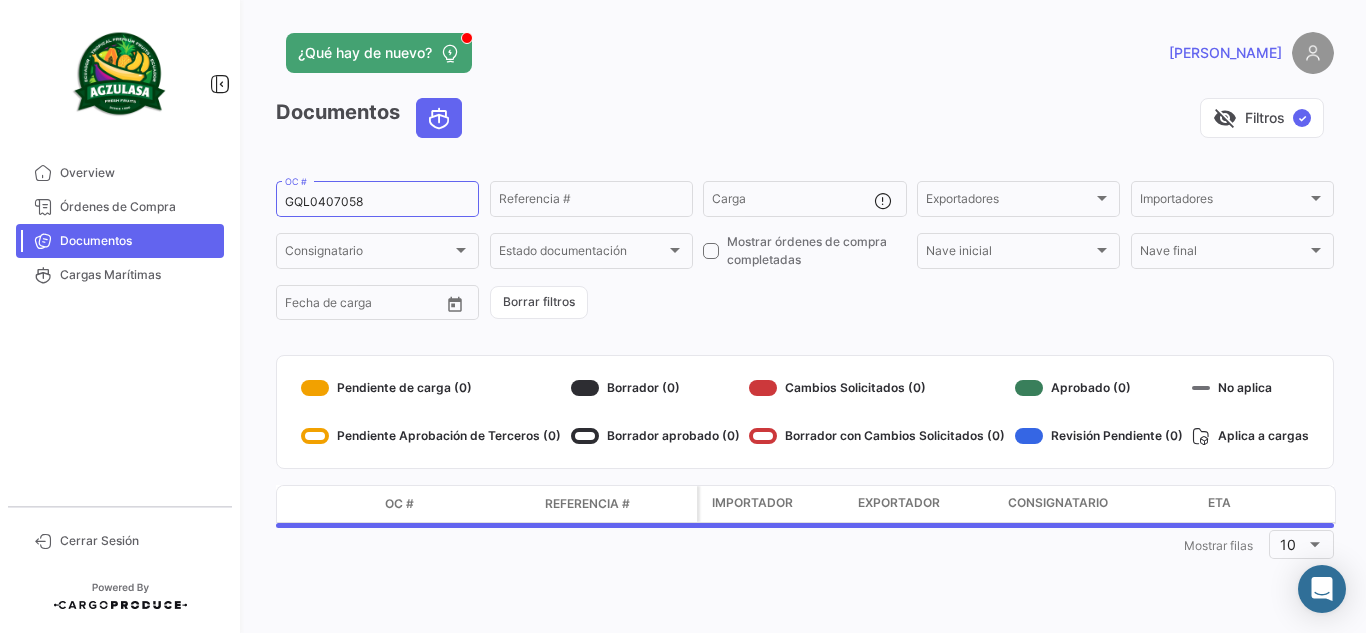 click on "¿Qué hay de nuevo?   [PERSON_NAME]" 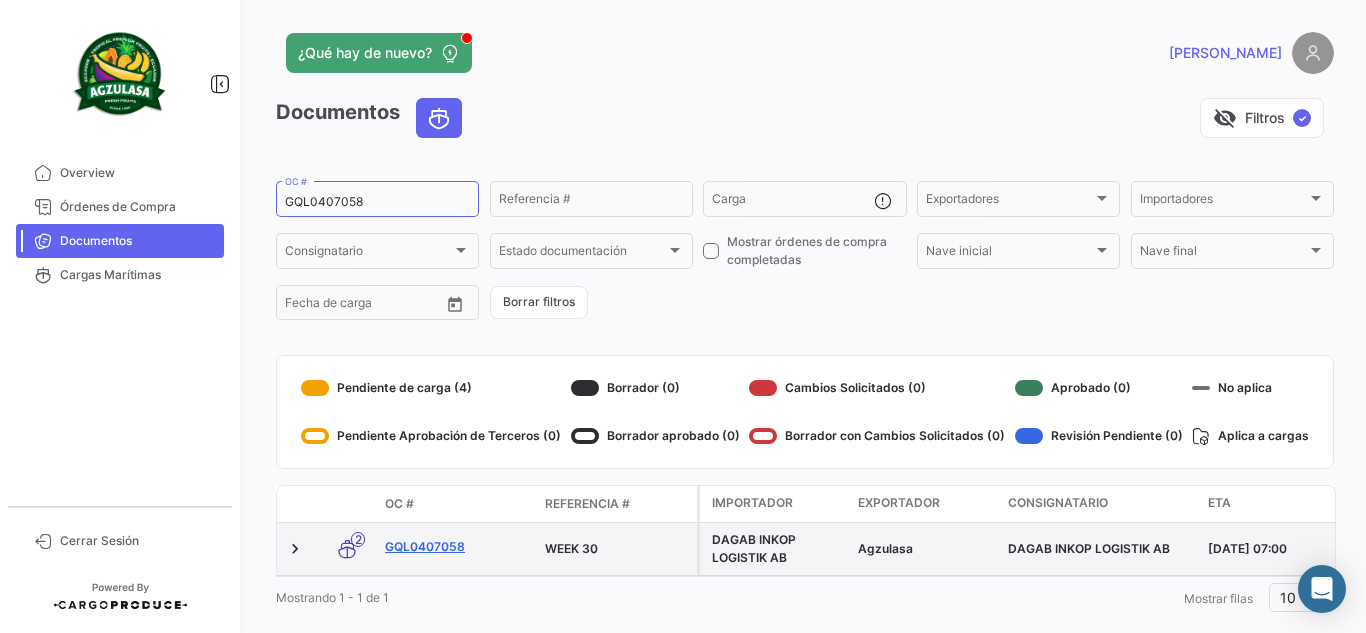 click on "GQL0407058" 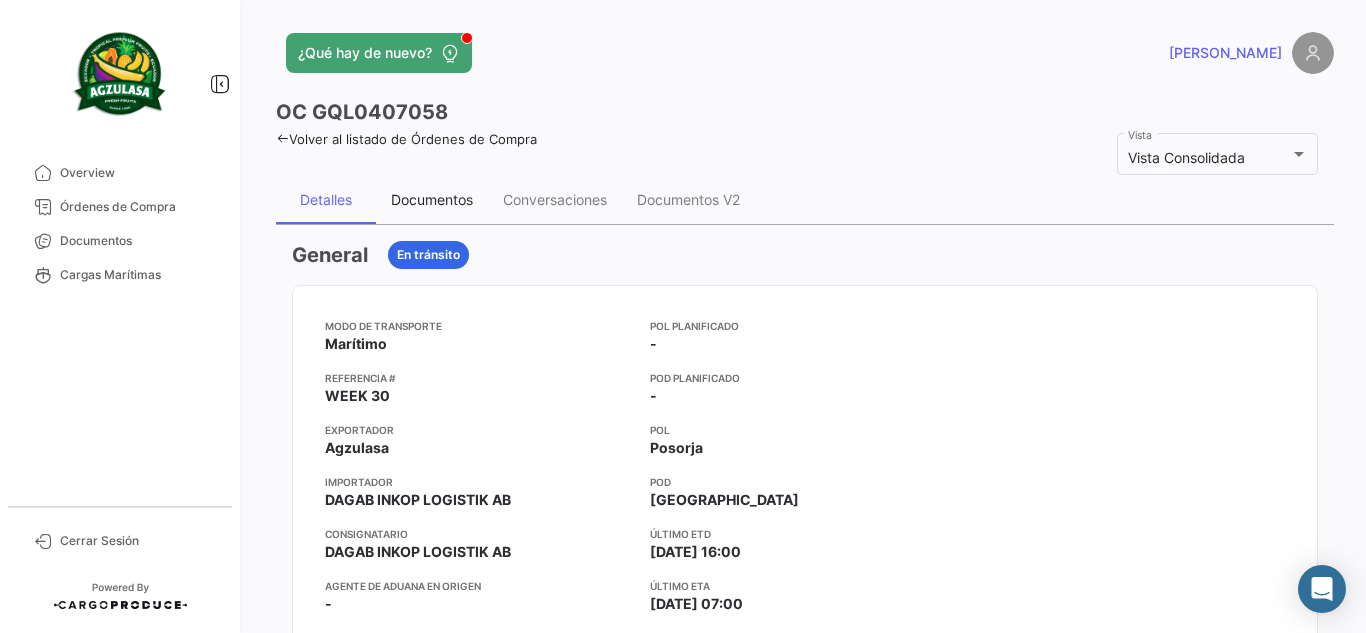 click on "Documentos" at bounding box center [432, 200] 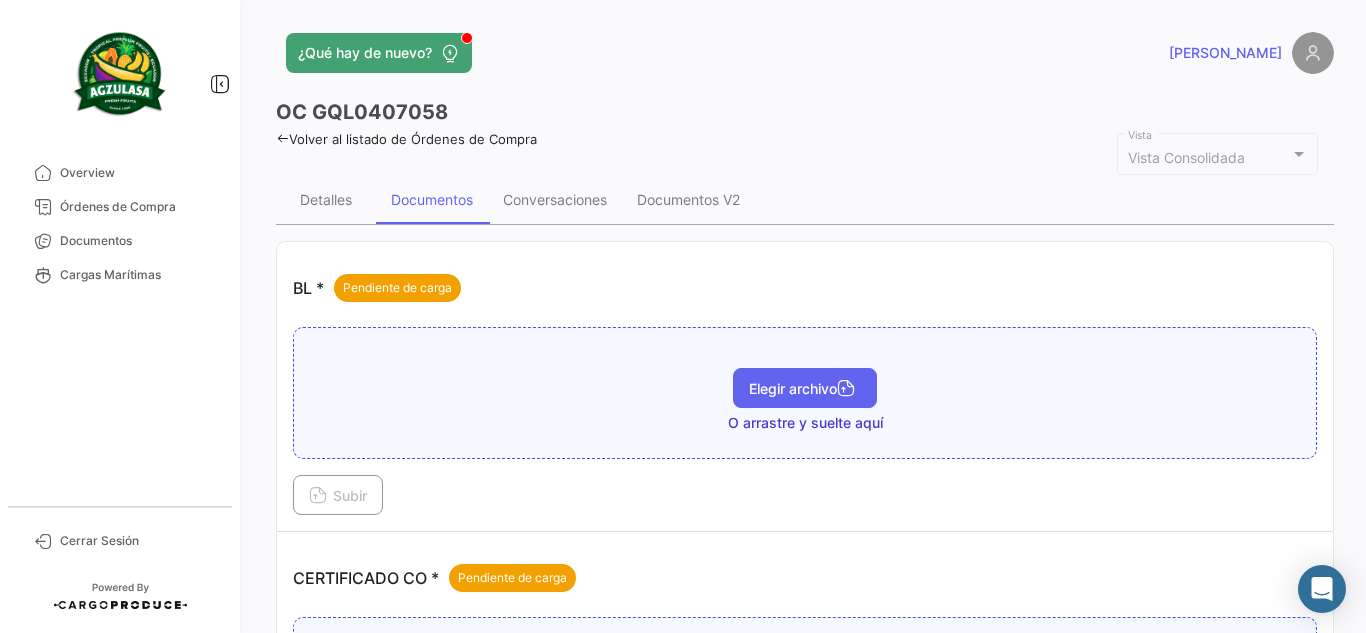 click on "Elegir archivo" at bounding box center (805, 388) 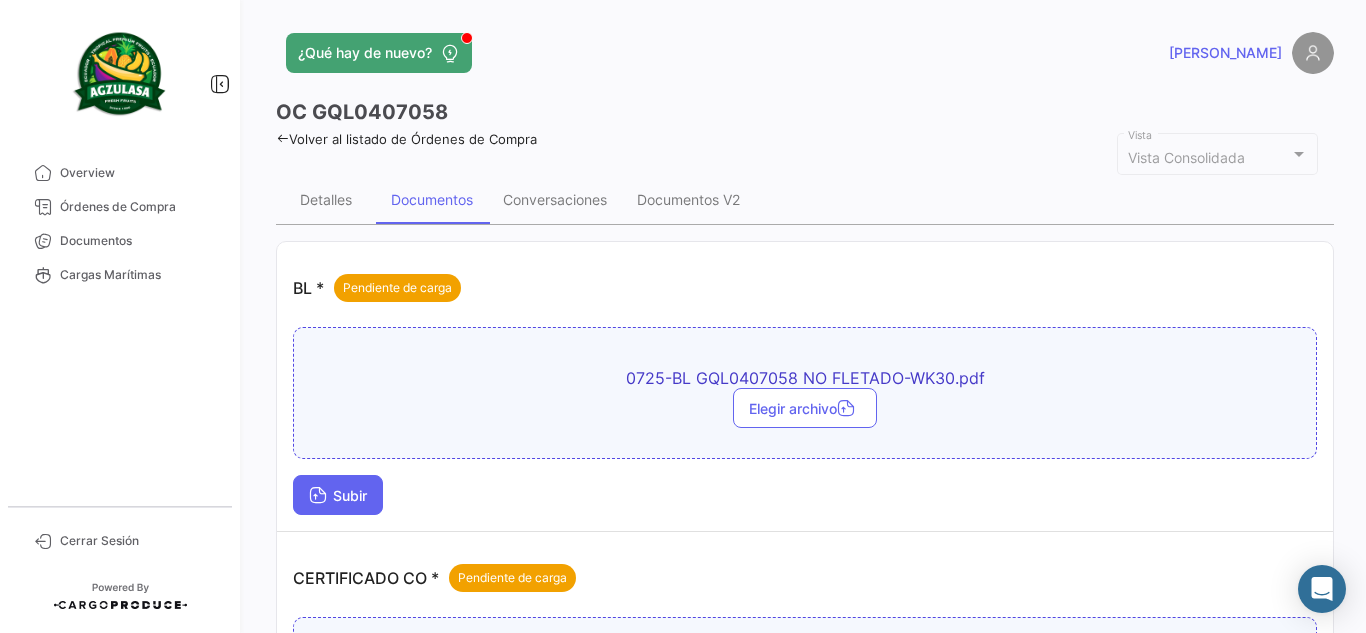 click on "Subir" at bounding box center (338, 495) 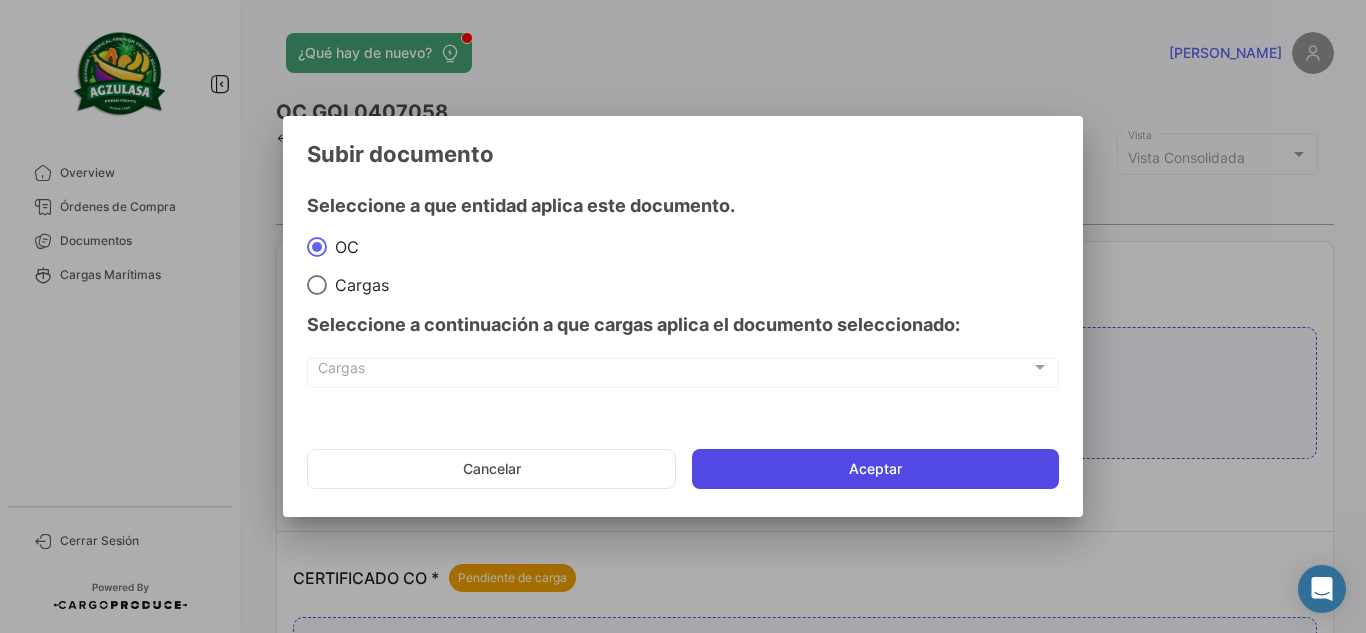 click on "Aceptar" 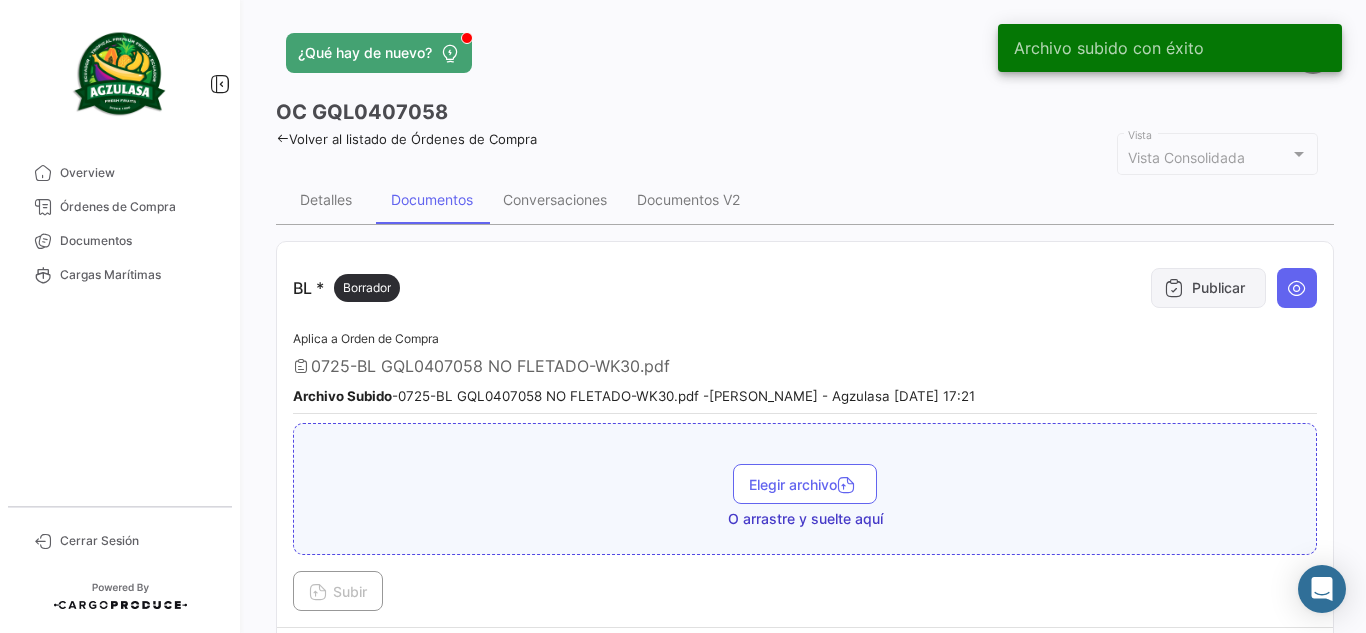 click on "Publicar" at bounding box center [1208, 288] 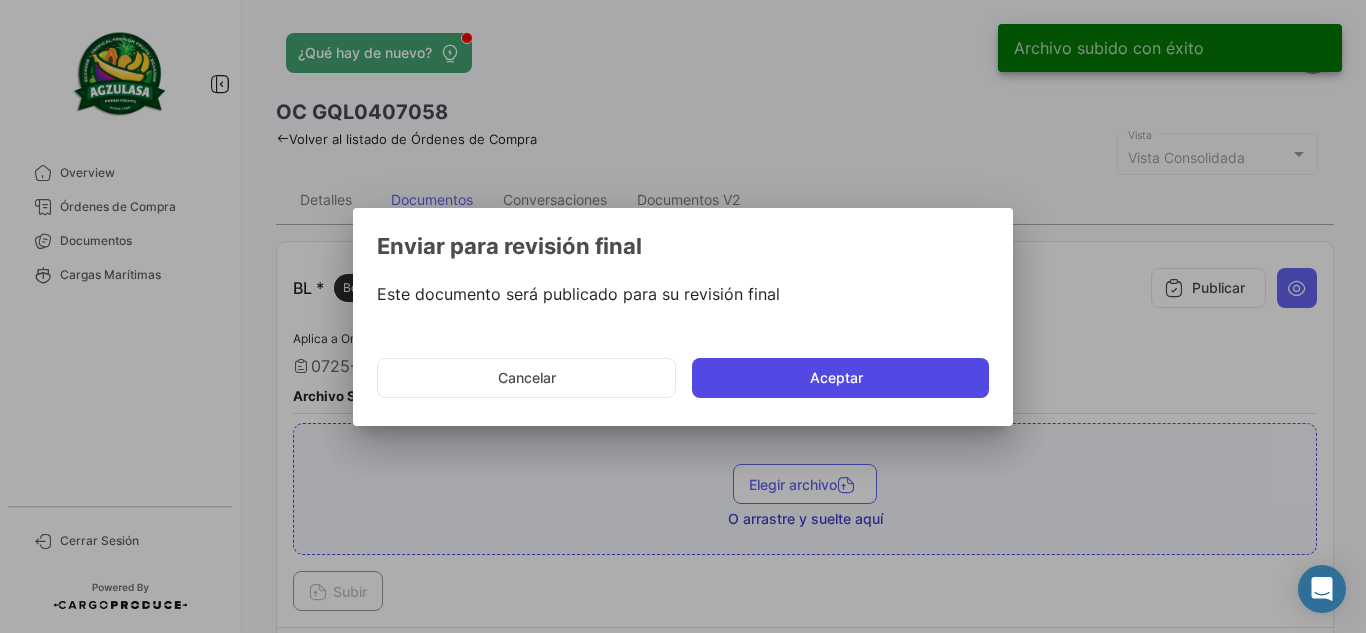 click on "Aceptar" 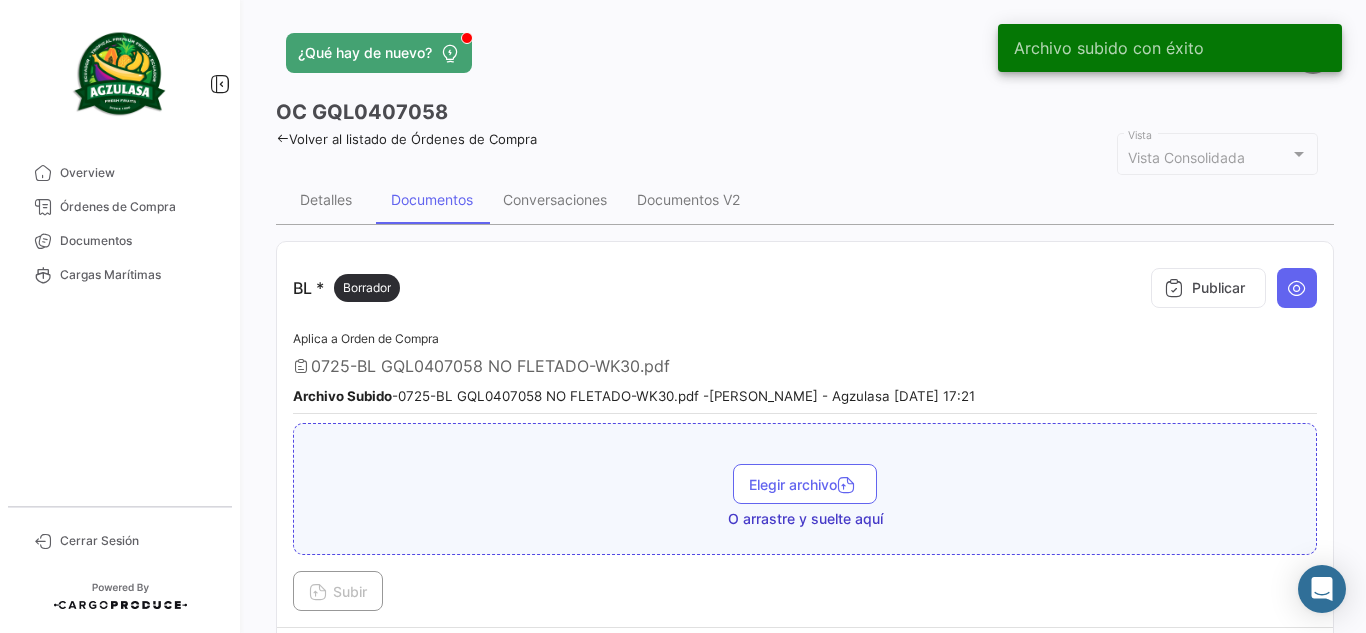 type 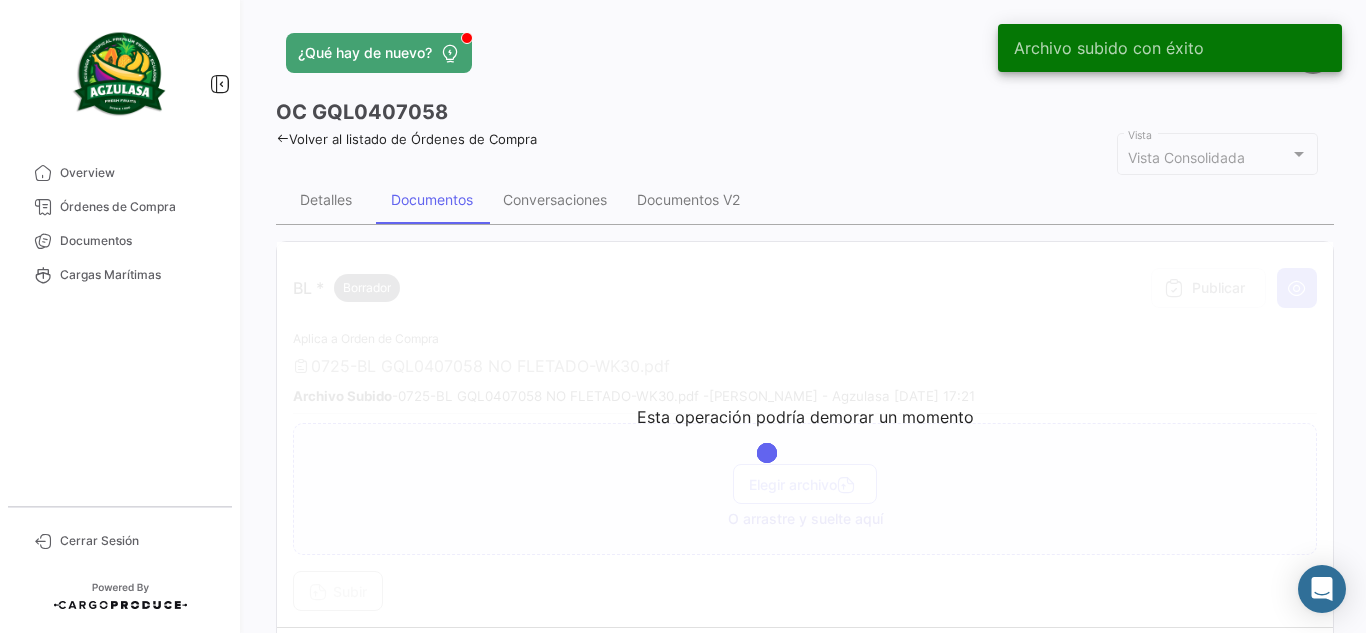 click on "¿Qué hay de nuevo?   [PERSON_NAME]" 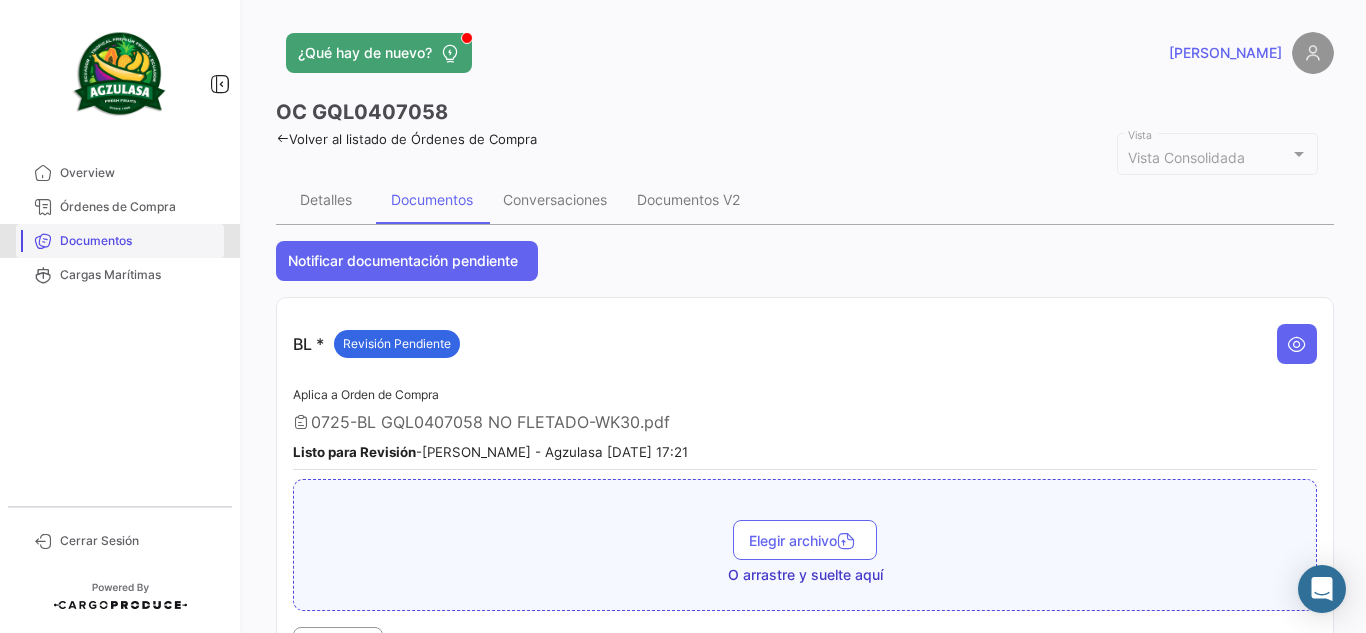 click on "Documentos" at bounding box center [138, 241] 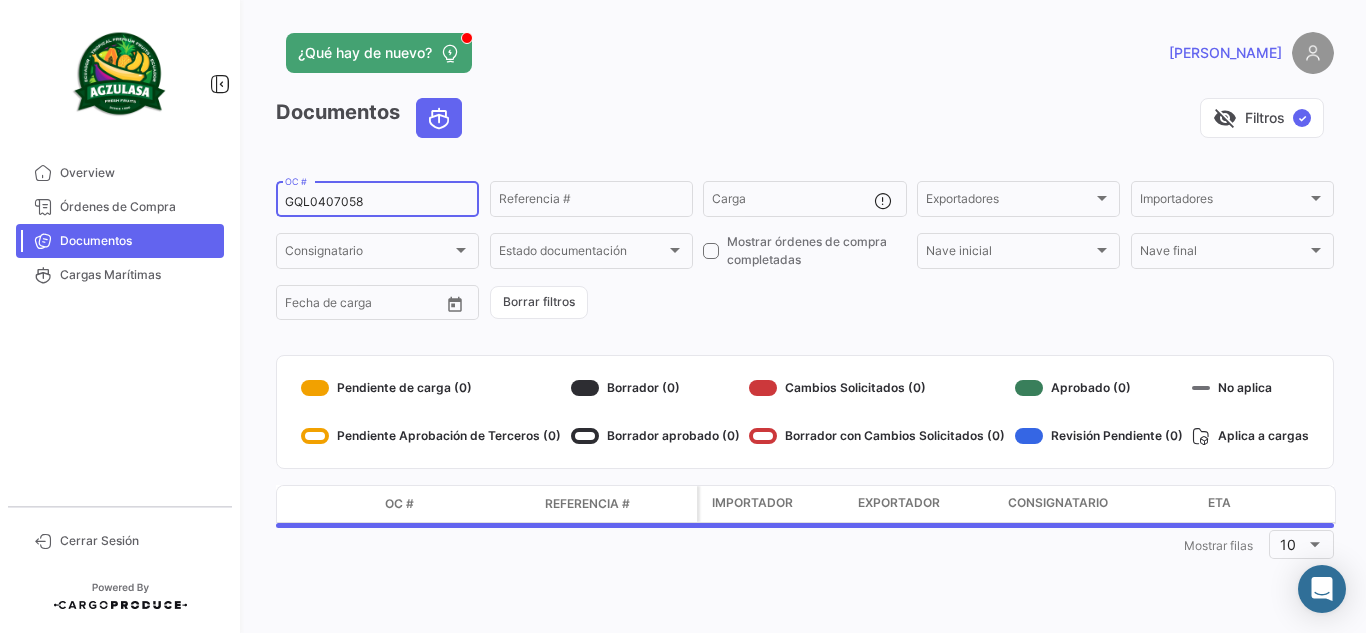 click on "GQL0407058" at bounding box center (377, 202) 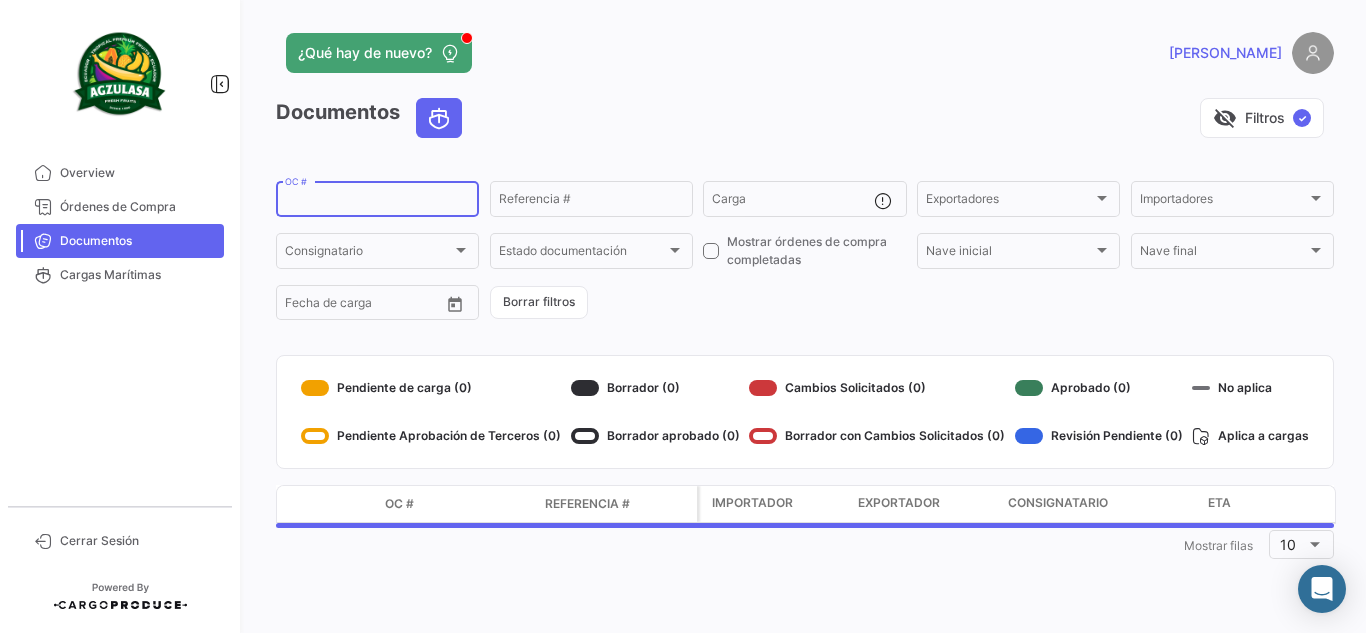 paste on "6425127600" 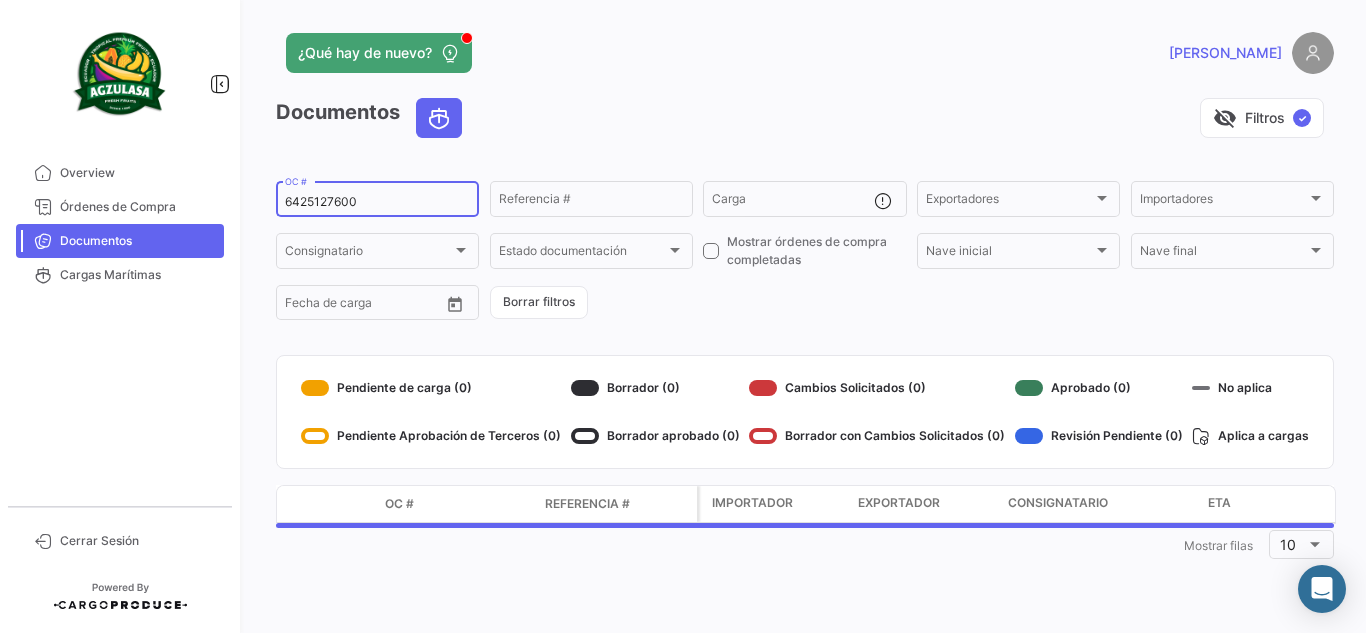 type on "6425127600" 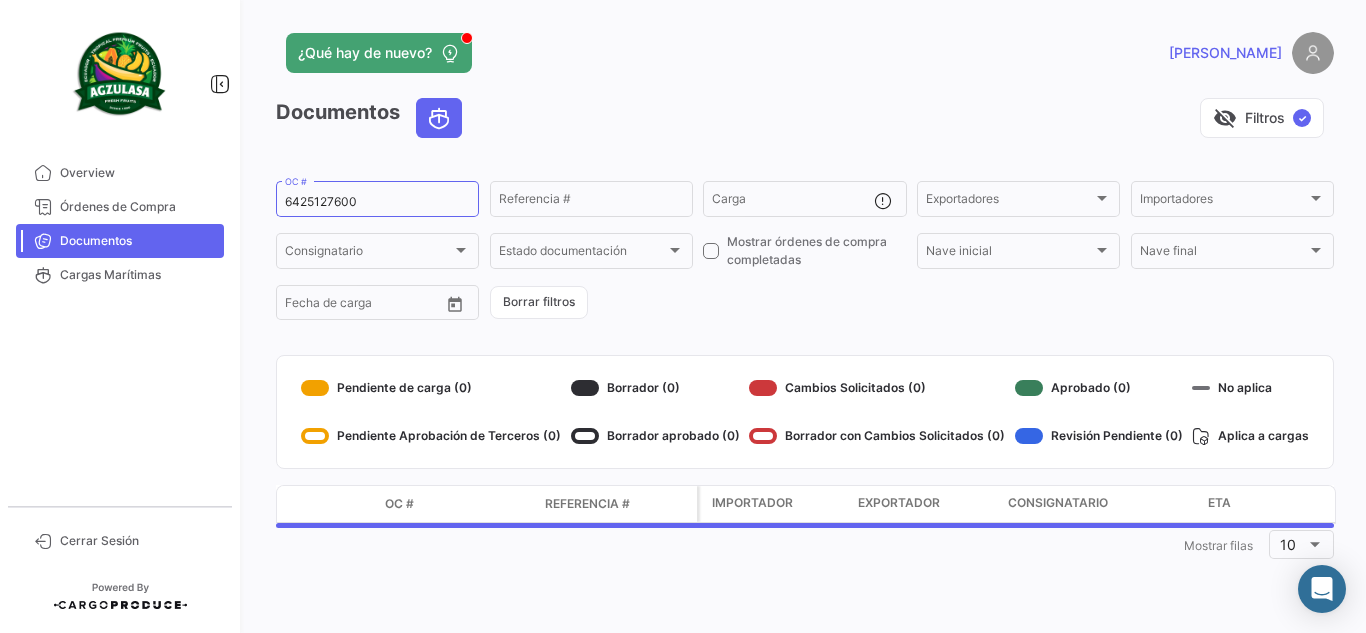 click on "visibility_off   Filtros  ✓" 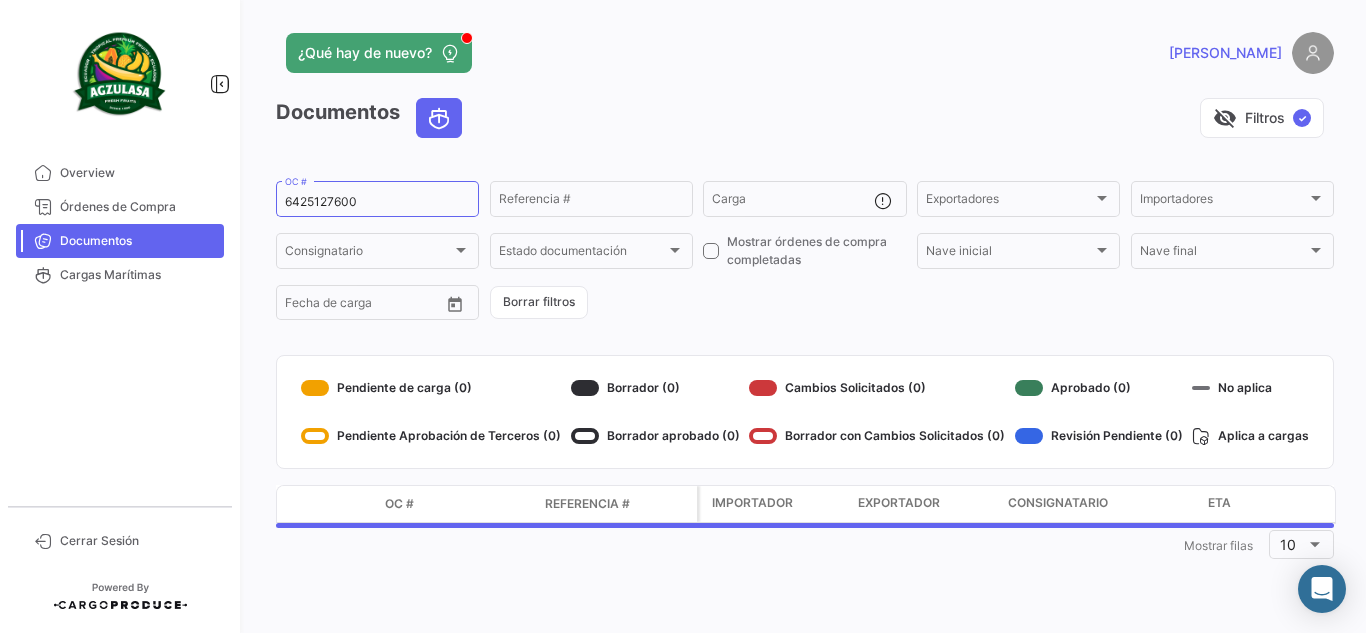 click on "¿Qué hay de nuevo?   [PERSON_NAME]" 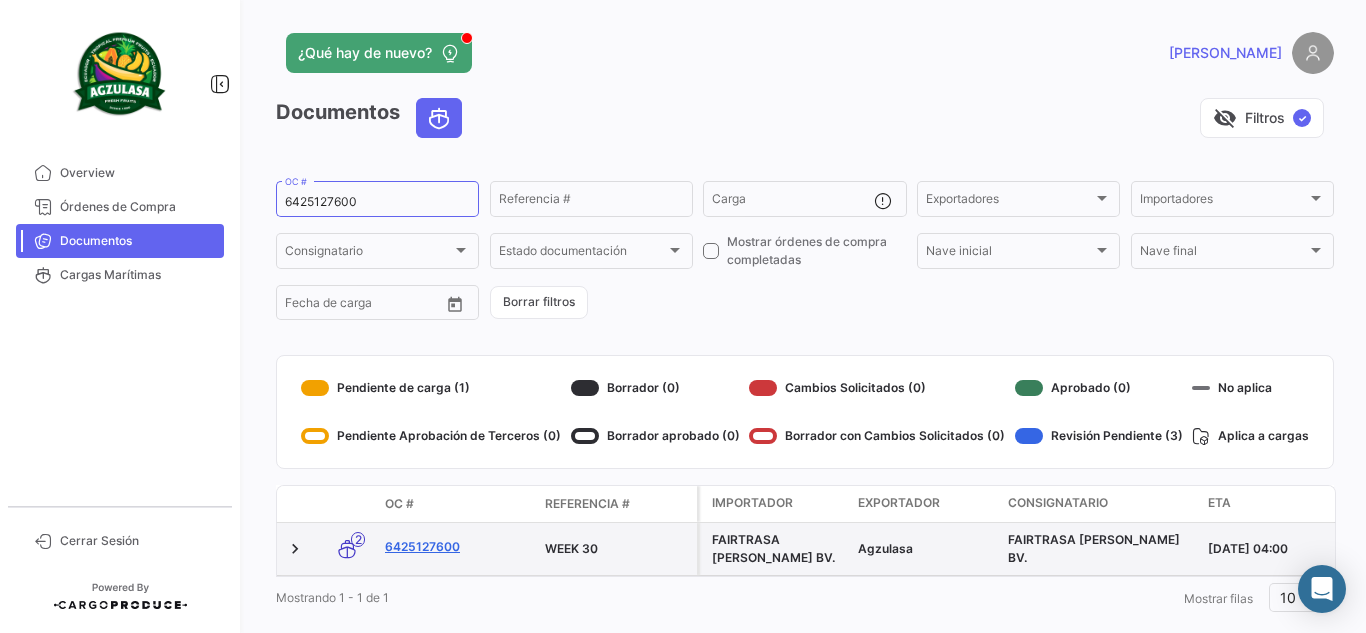 click on "6425127600" 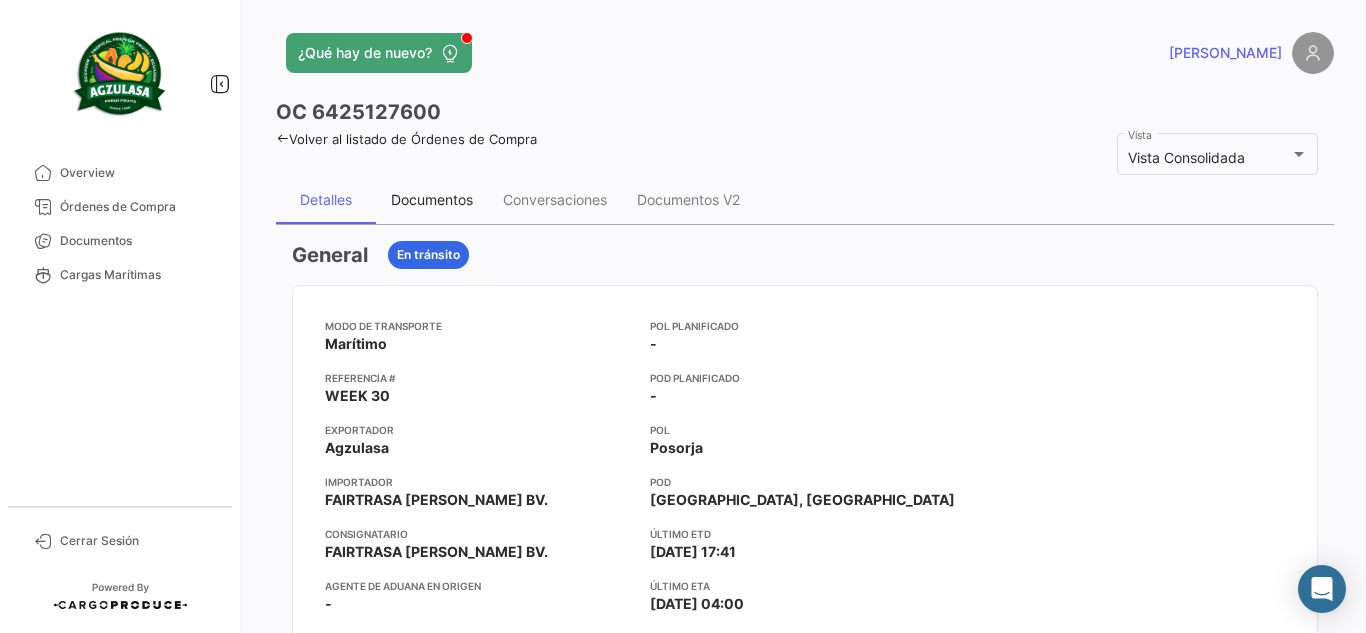 click on "Documentos" at bounding box center [432, 199] 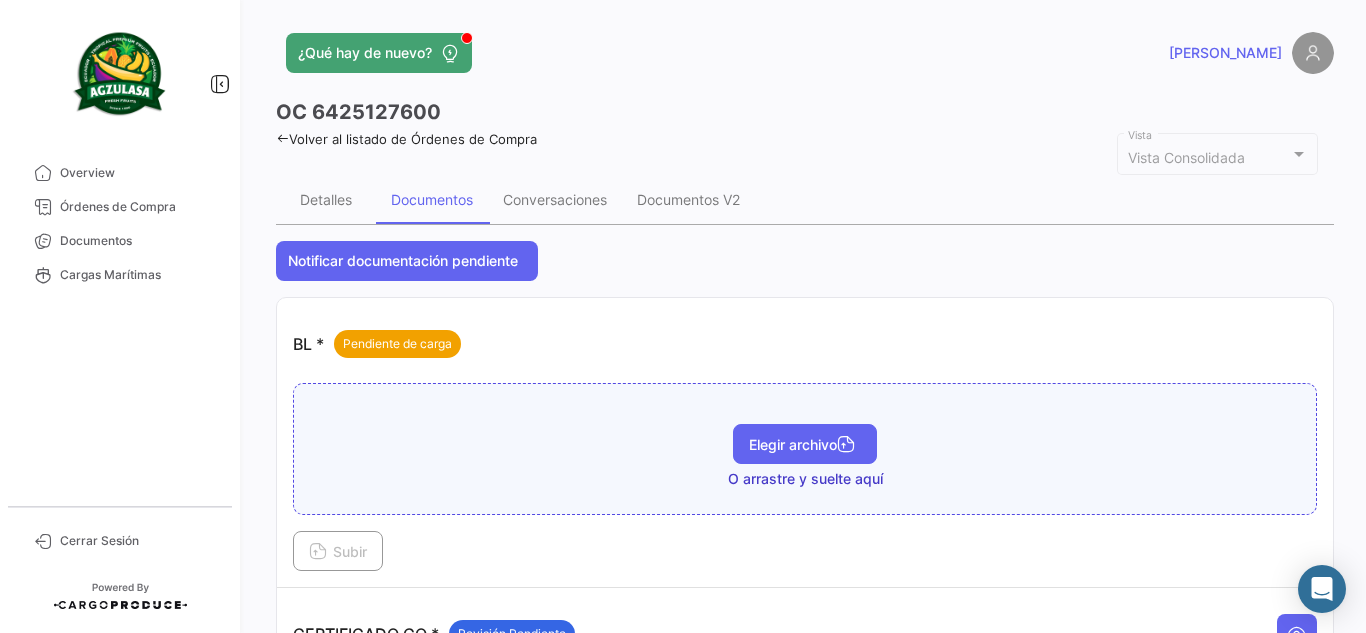 click on "Elegir archivo" at bounding box center (805, 444) 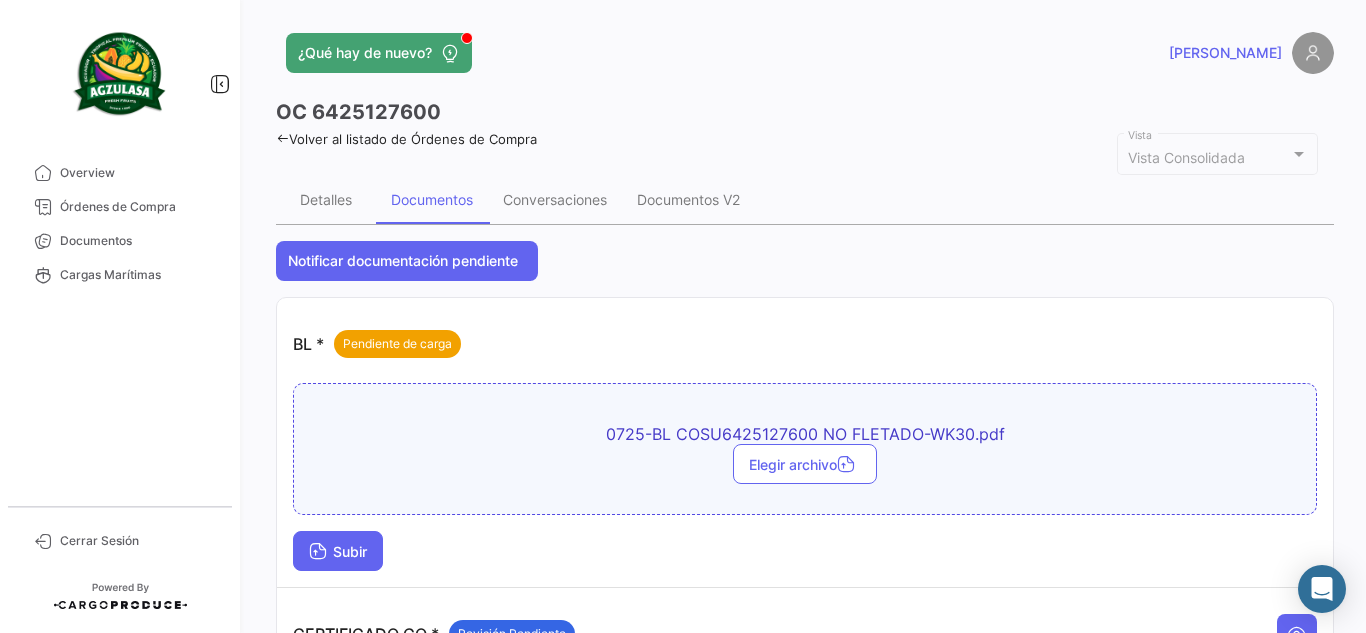 click on "Subir" at bounding box center [338, 551] 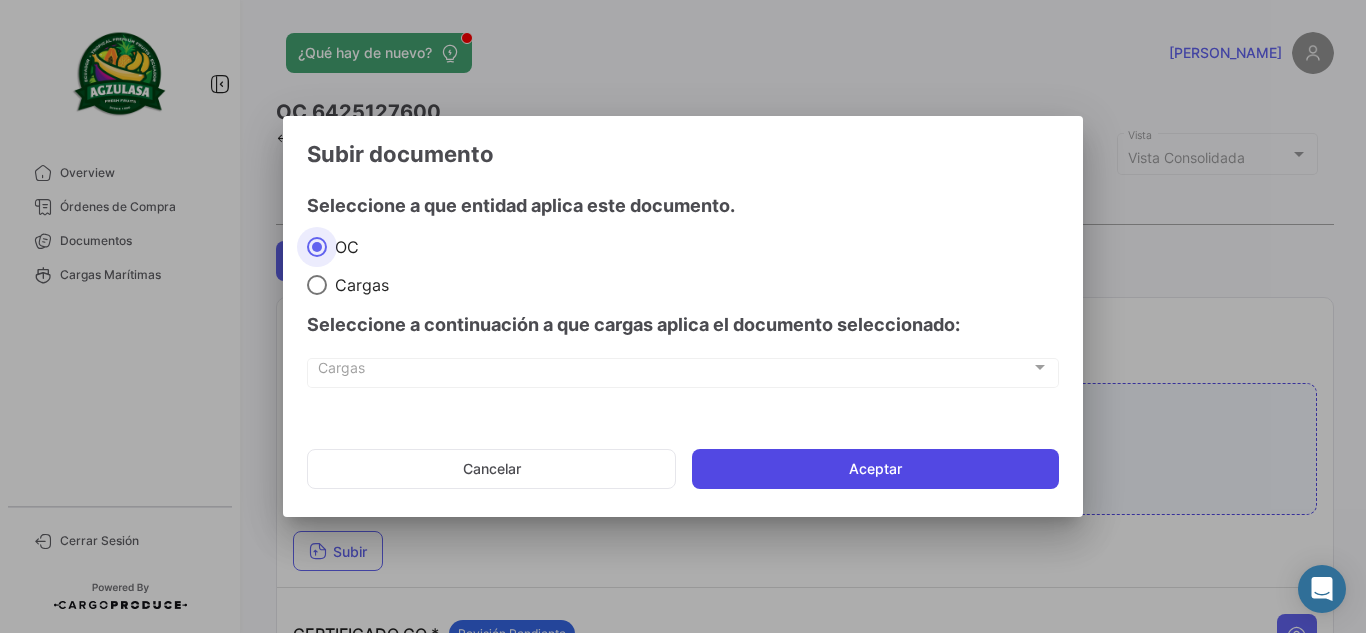 click on "Aceptar" 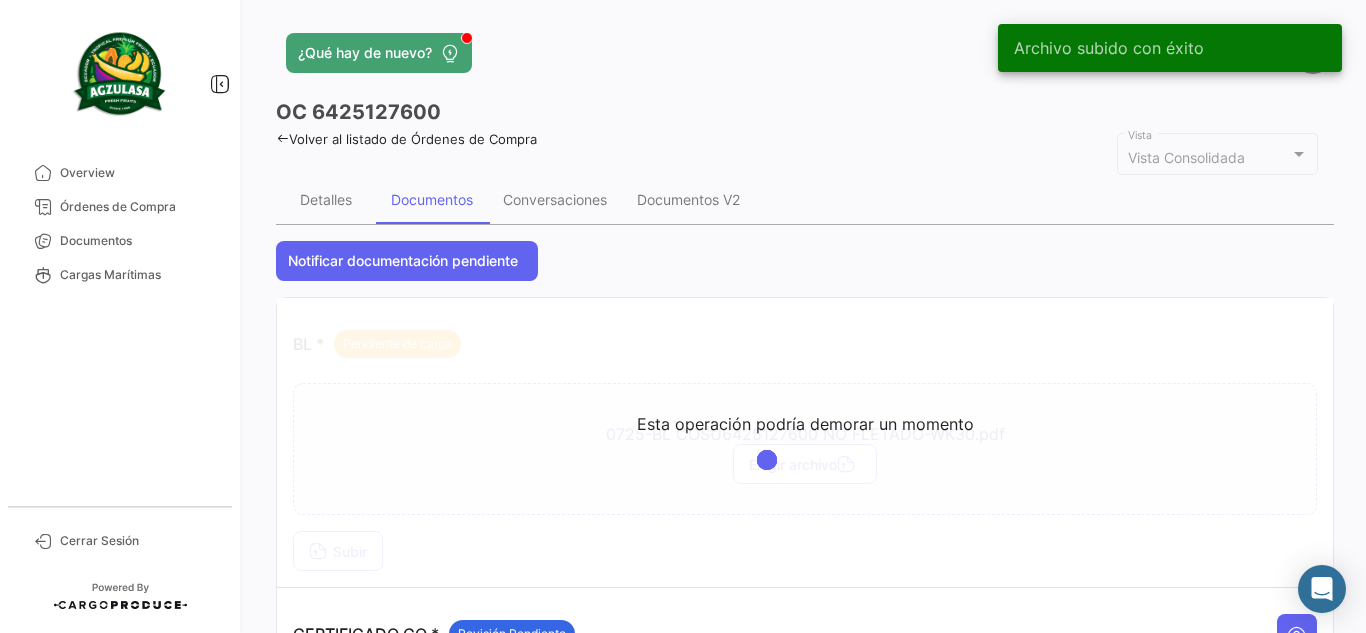 click on "OC
6425127600" 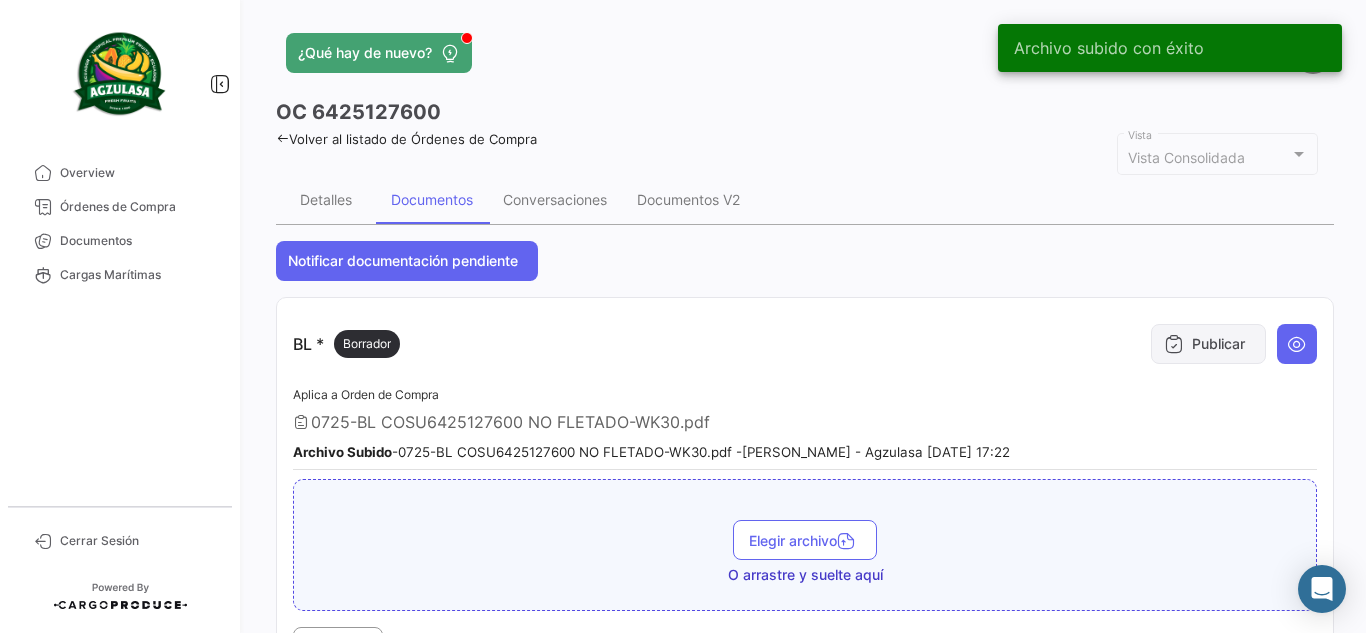 click on "Publicar" at bounding box center [1208, 344] 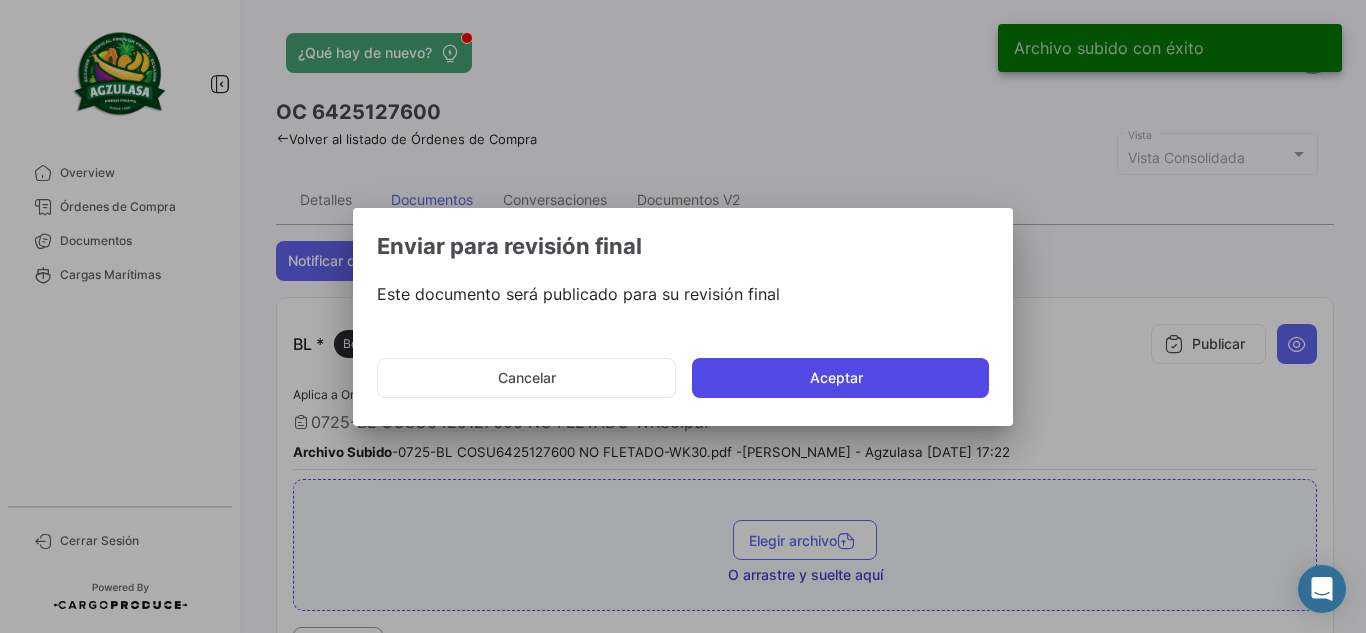 click on "Aceptar" 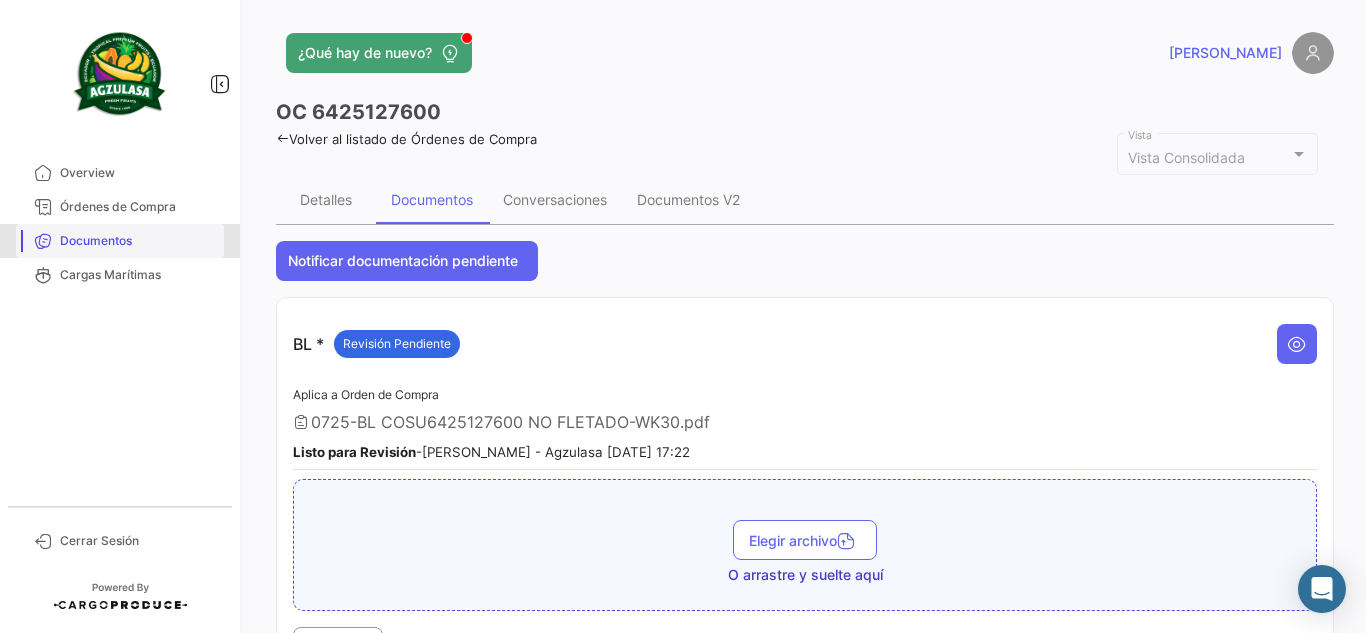 click on "Documentos" at bounding box center (138, 241) 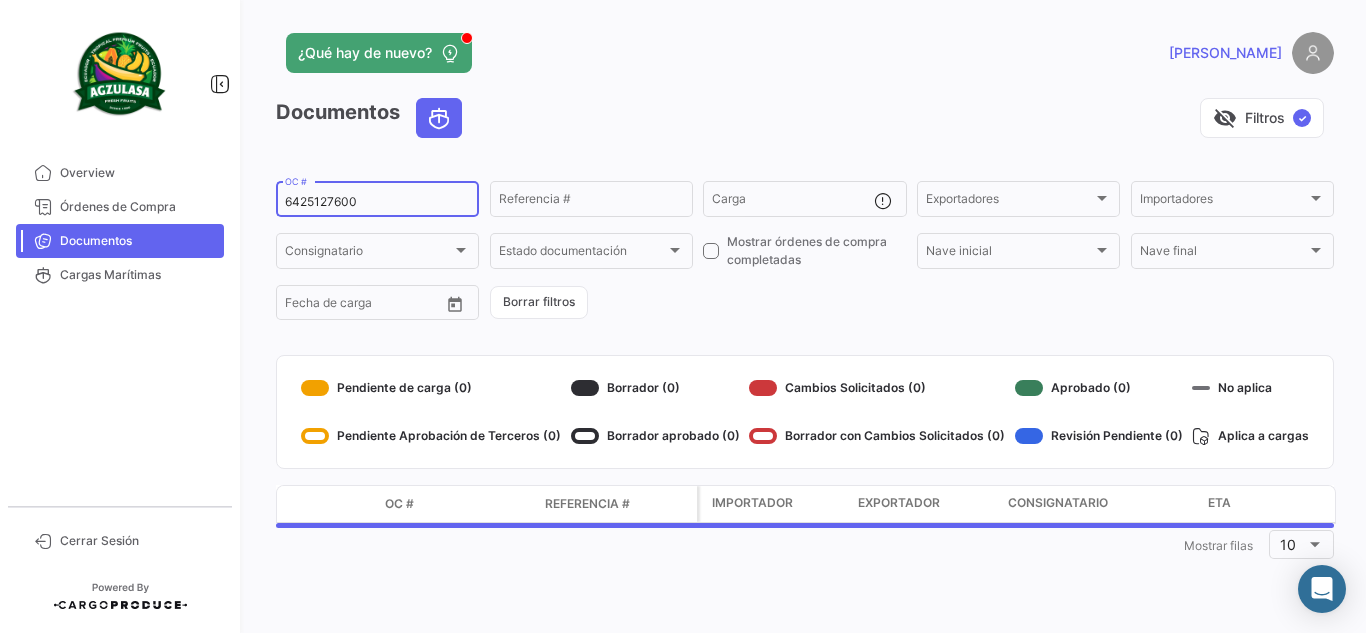 click on "6425127600" at bounding box center (377, 202) 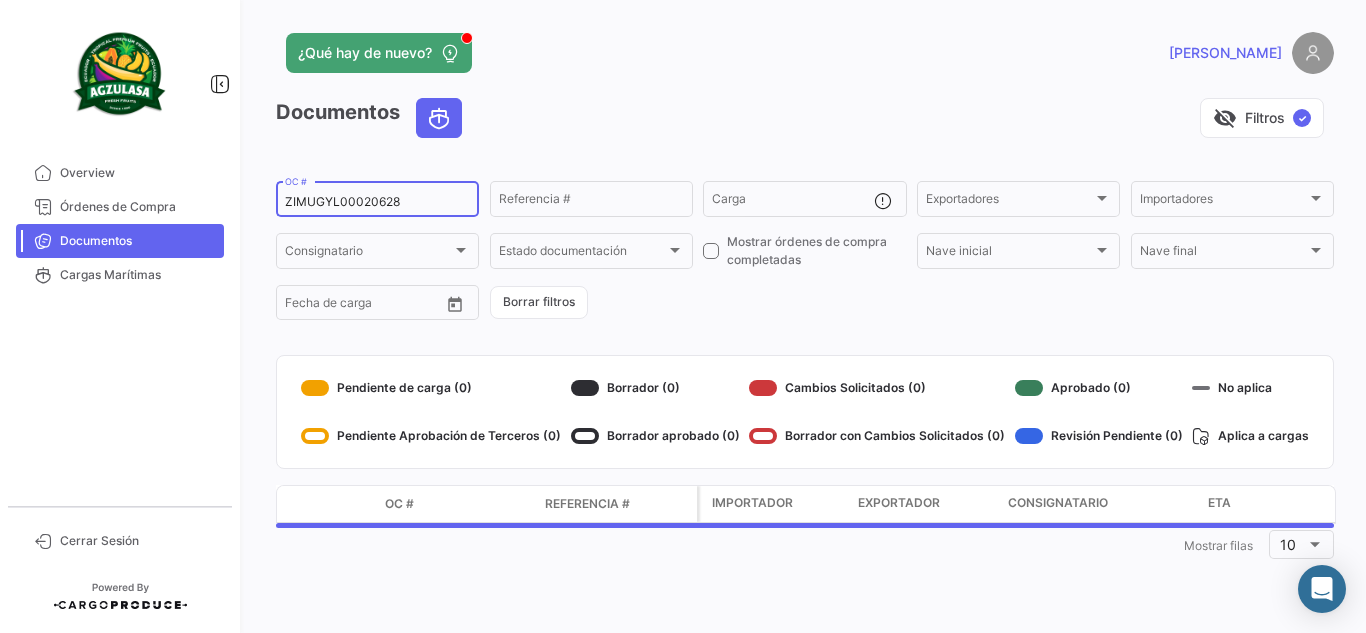 type on "ZIMUGYL00020628" 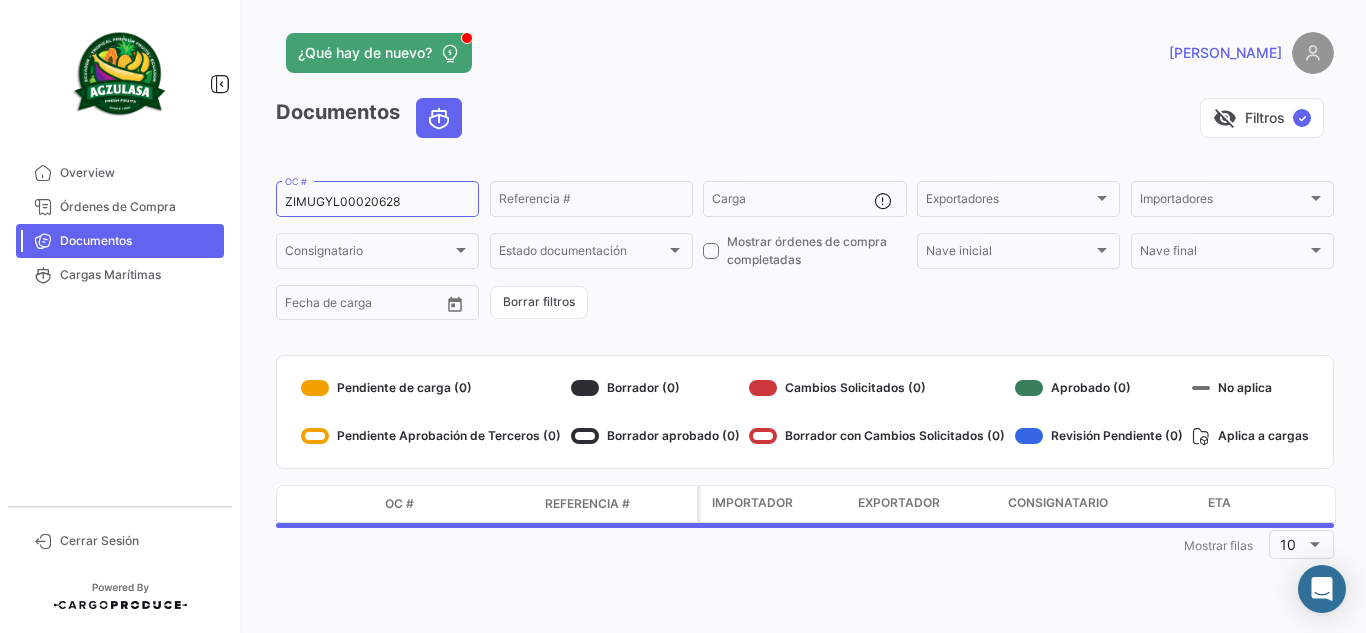 click on "visibility_off   Filtros  ✓" 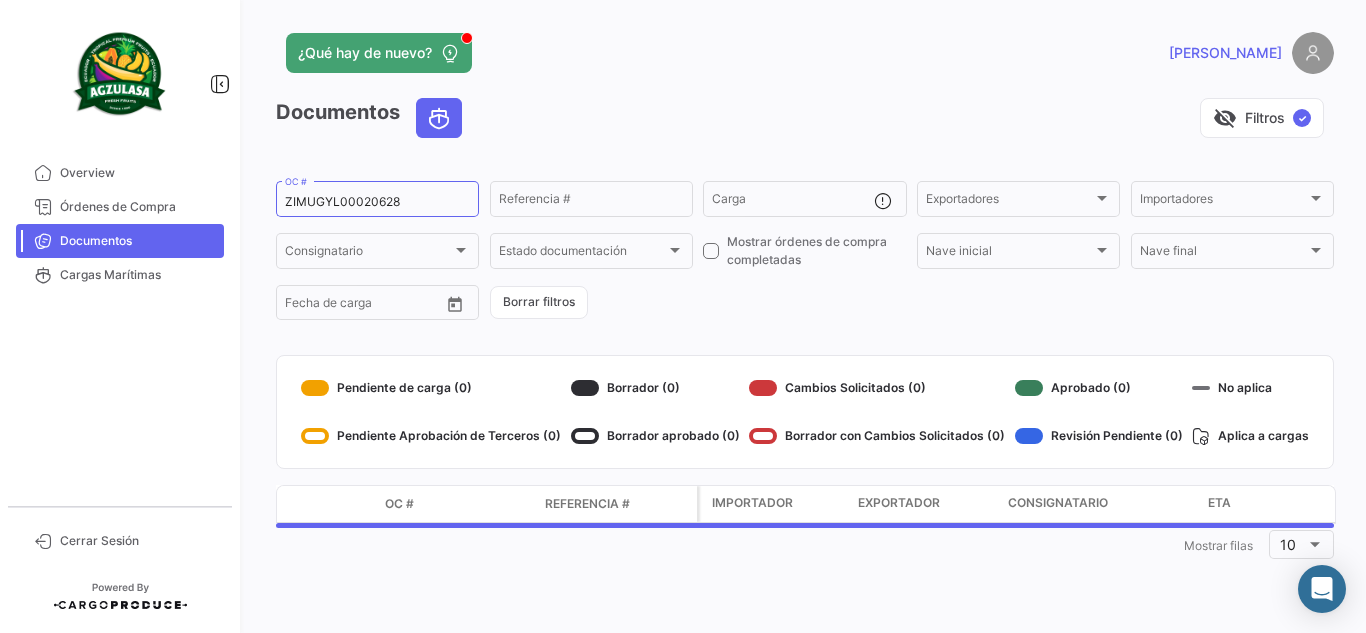 click on "¿Qué hay de nuevo?   [PERSON_NAME]" 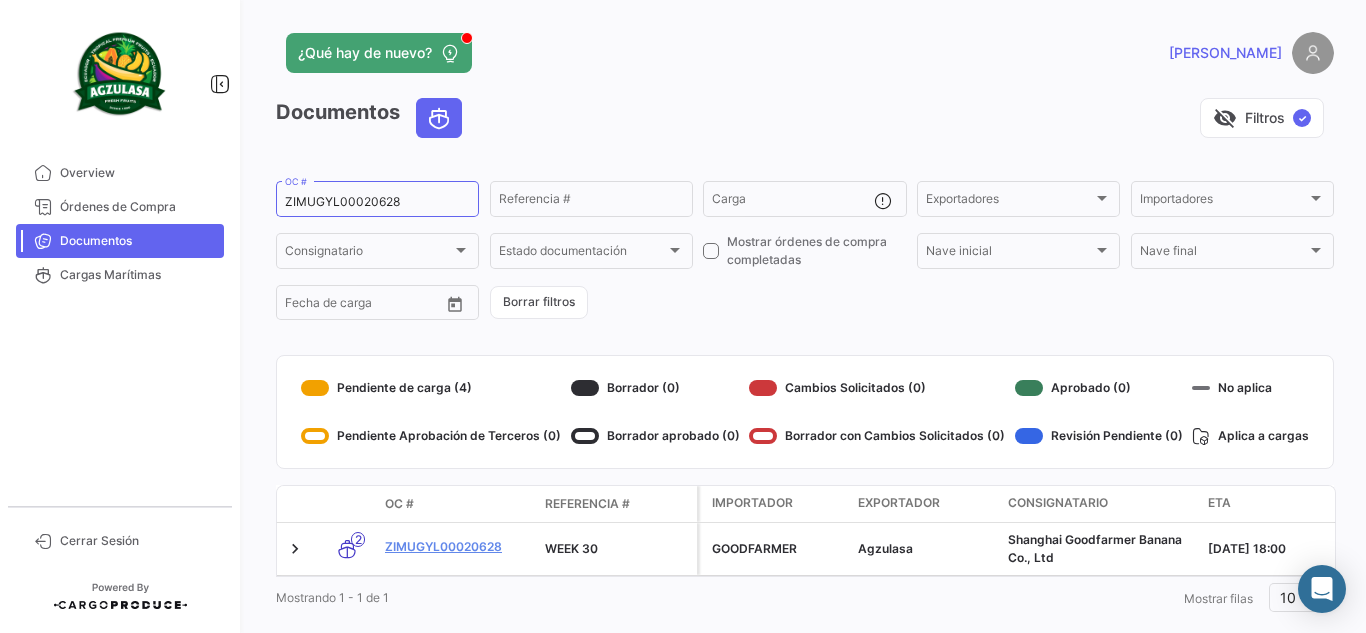 click on "visibility_off   Filtros  ✓" 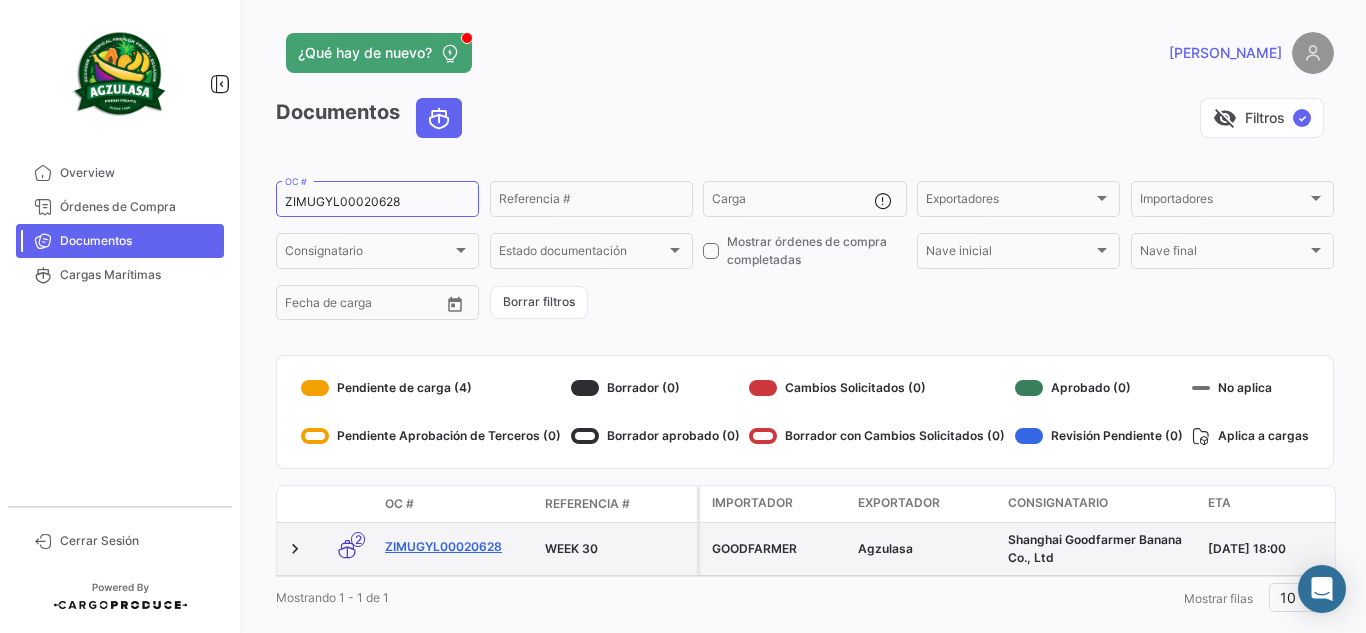 click on "ZIMUGYL00020628" 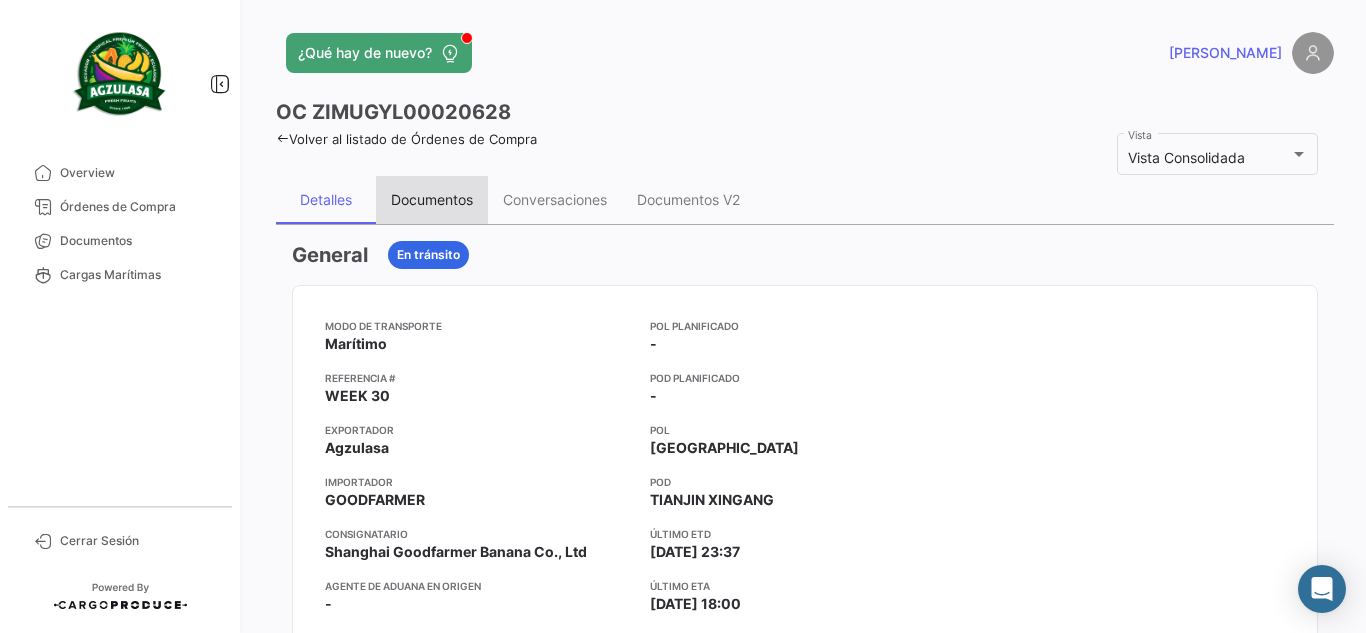 click on "Documentos" at bounding box center [432, 200] 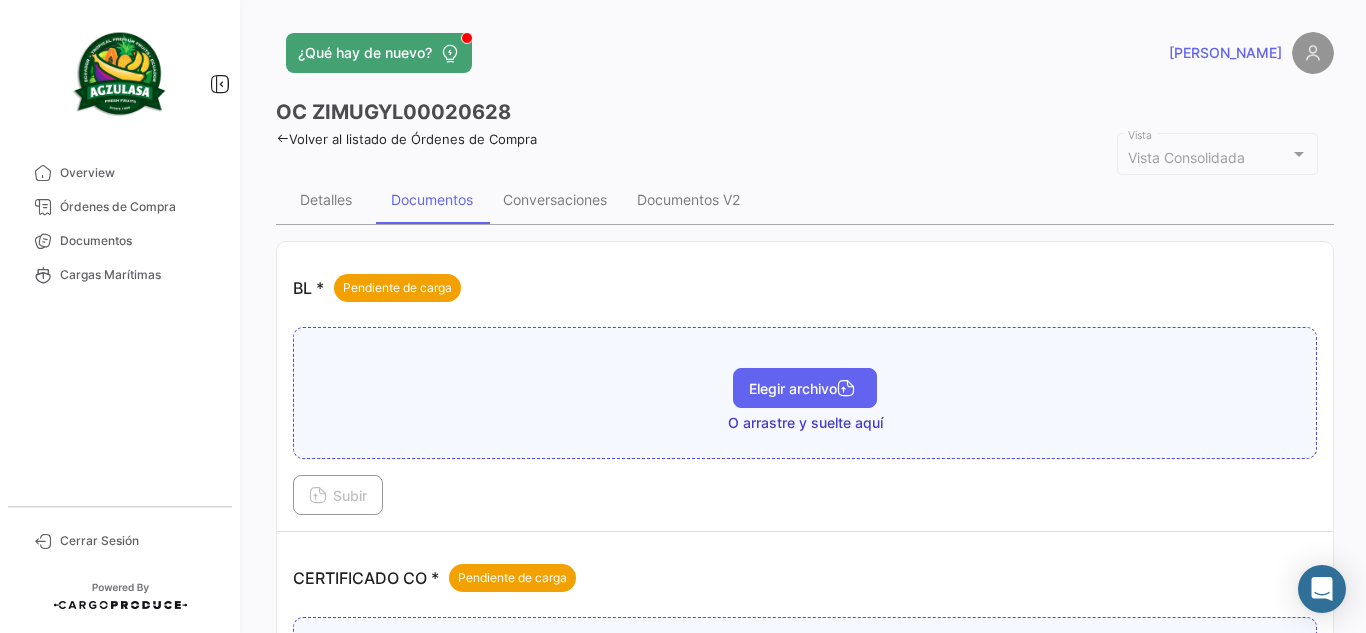 click on "Elegir archivo" at bounding box center [805, 388] 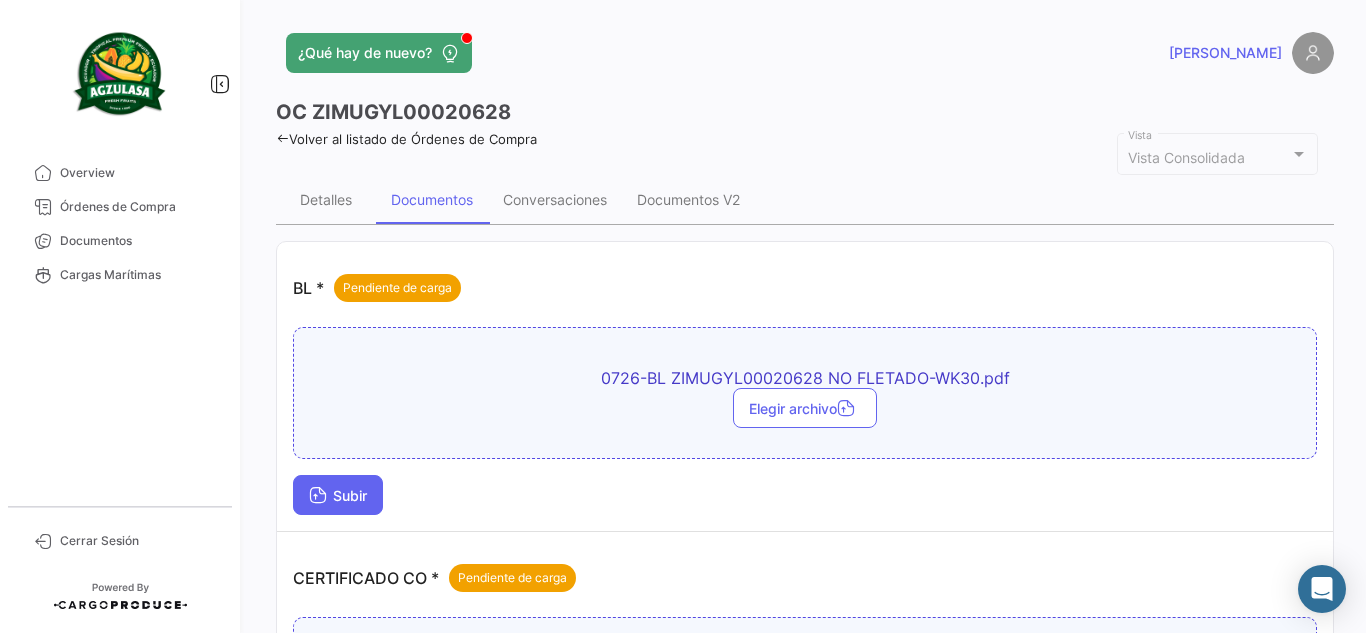 click on "Subir" at bounding box center (338, 495) 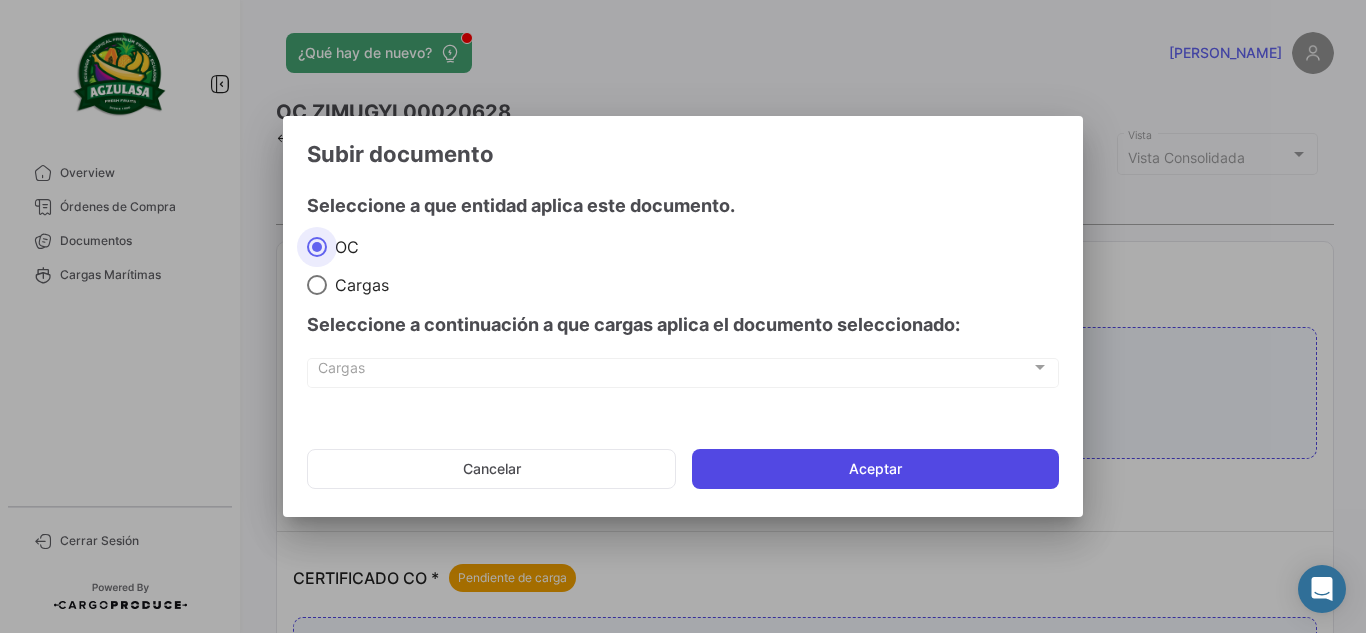 click on "Aceptar" 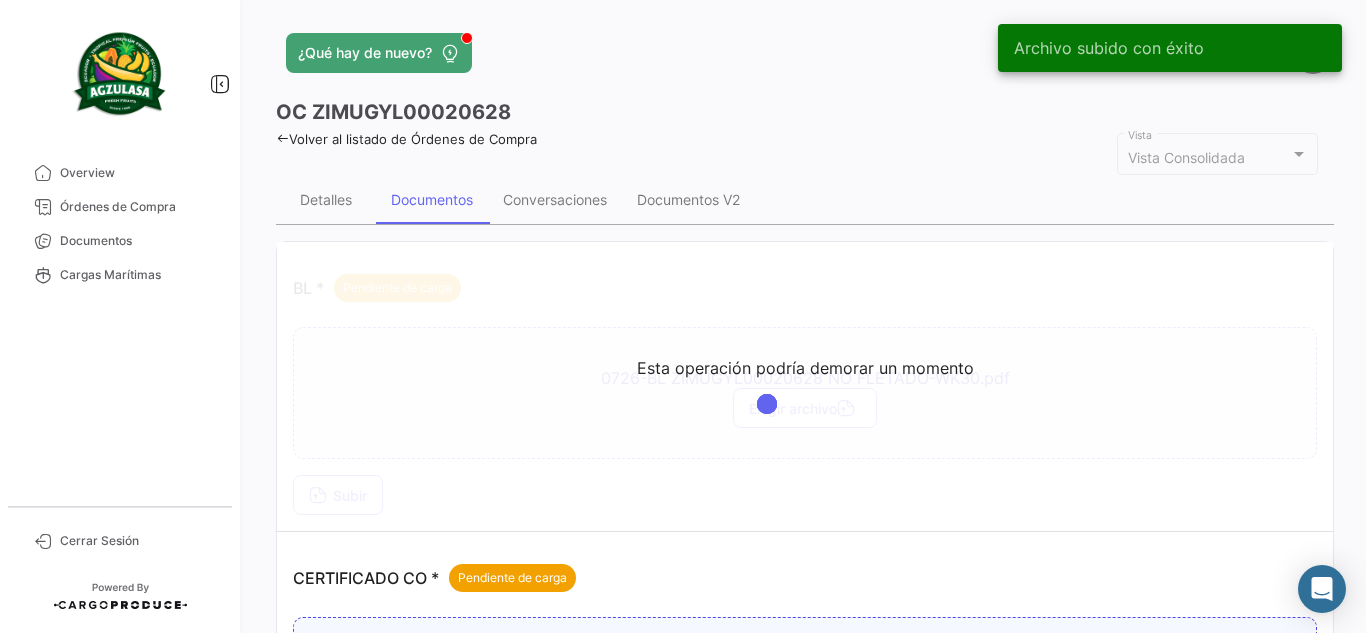 click on "Volver al listado de Órdenes de Compra" 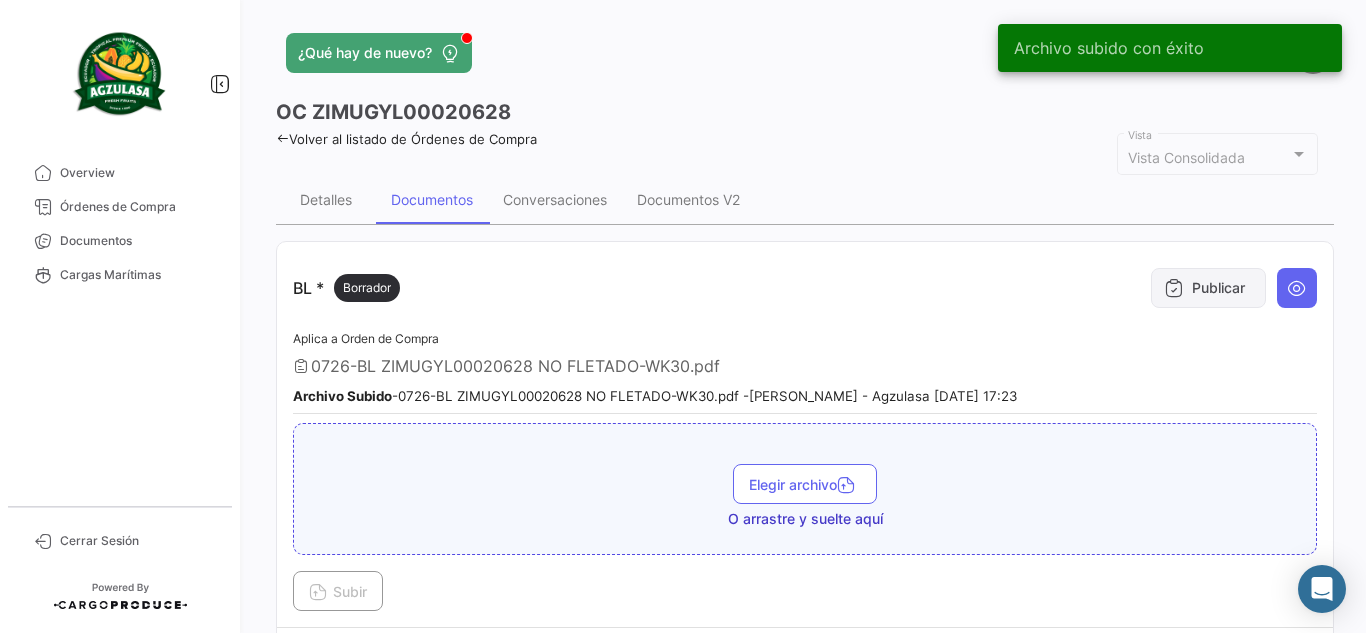 click on "Publicar" at bounding box center (1208, 288) 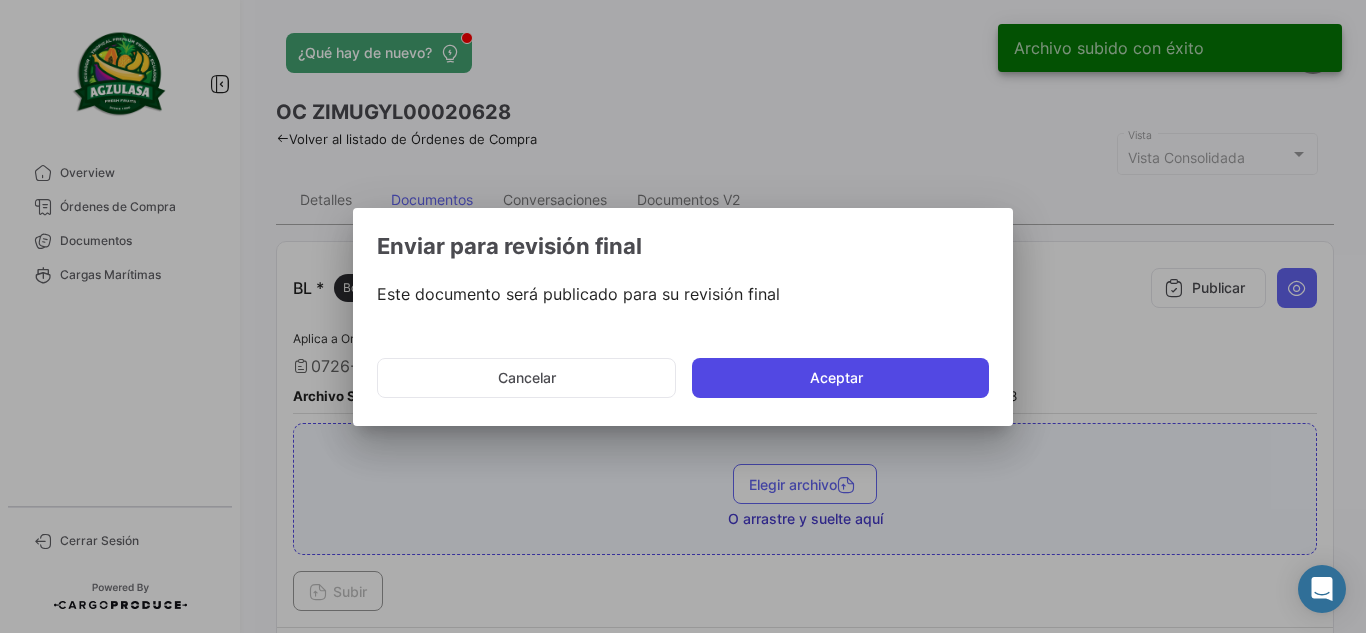 click on "Aceptar" 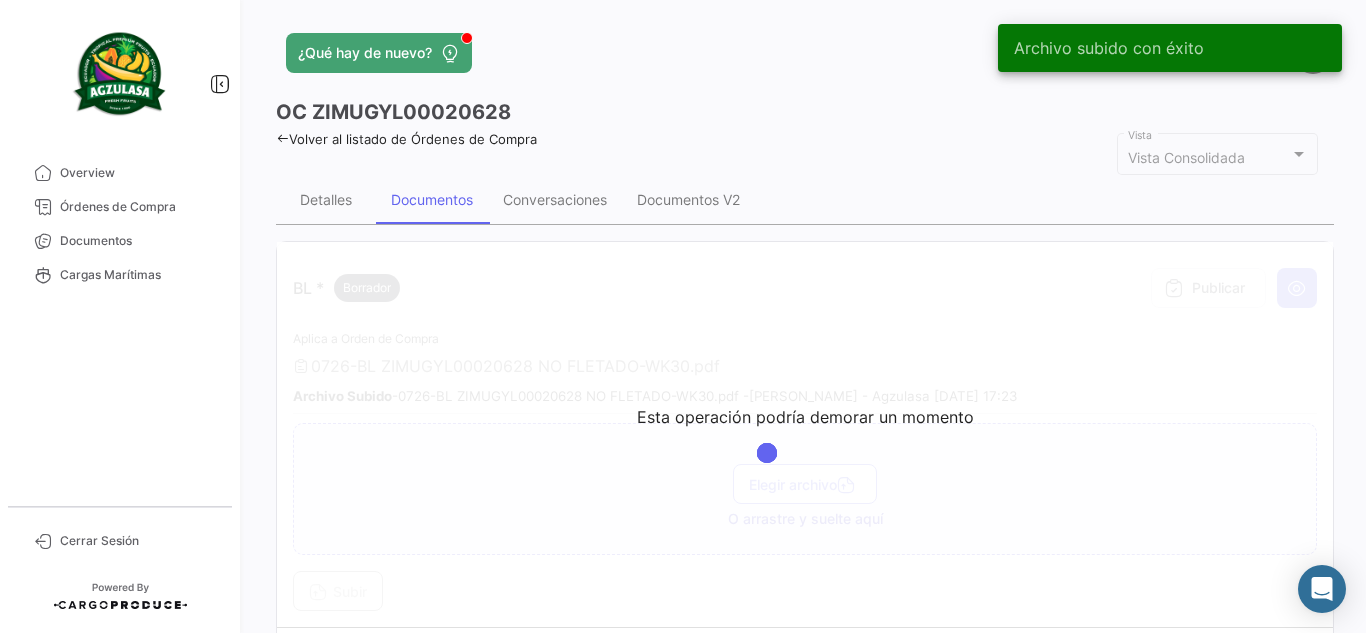click on "¿Qué hay de nuevo?   [PERSON_NAME]" 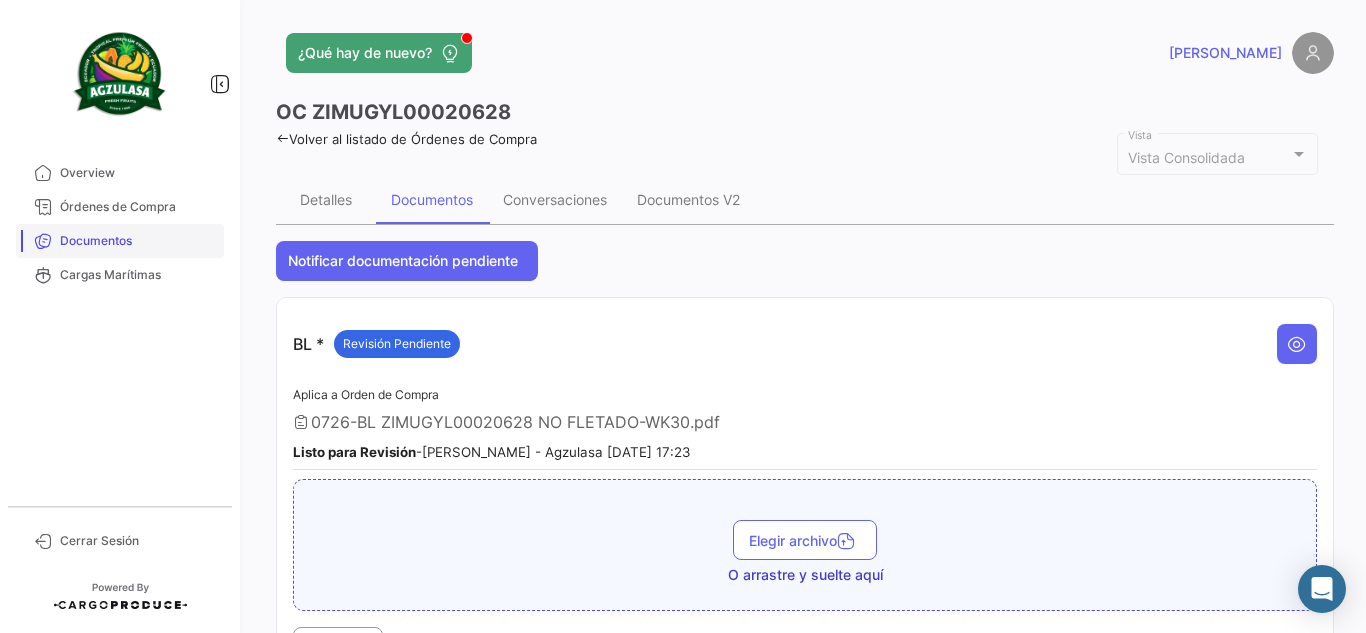 click on "Documentos" at bounding box center (138, 241) 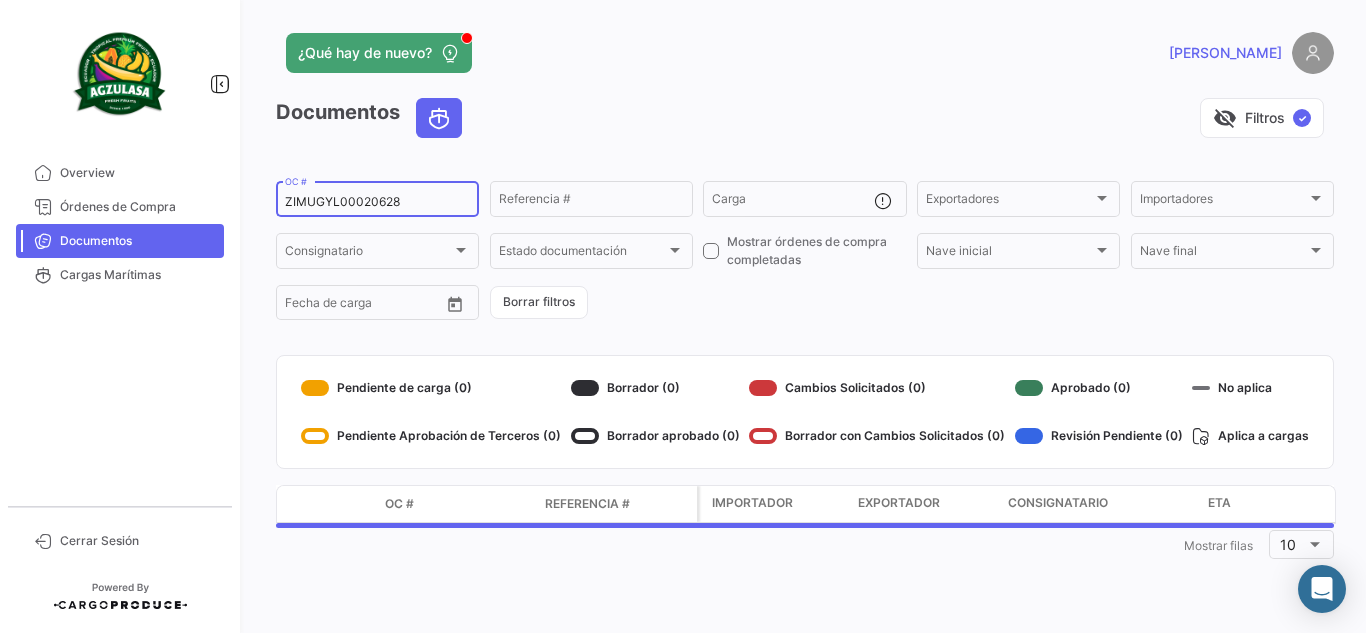 click on "ZIMUGYL00020628" at bounding box center (377, 202) 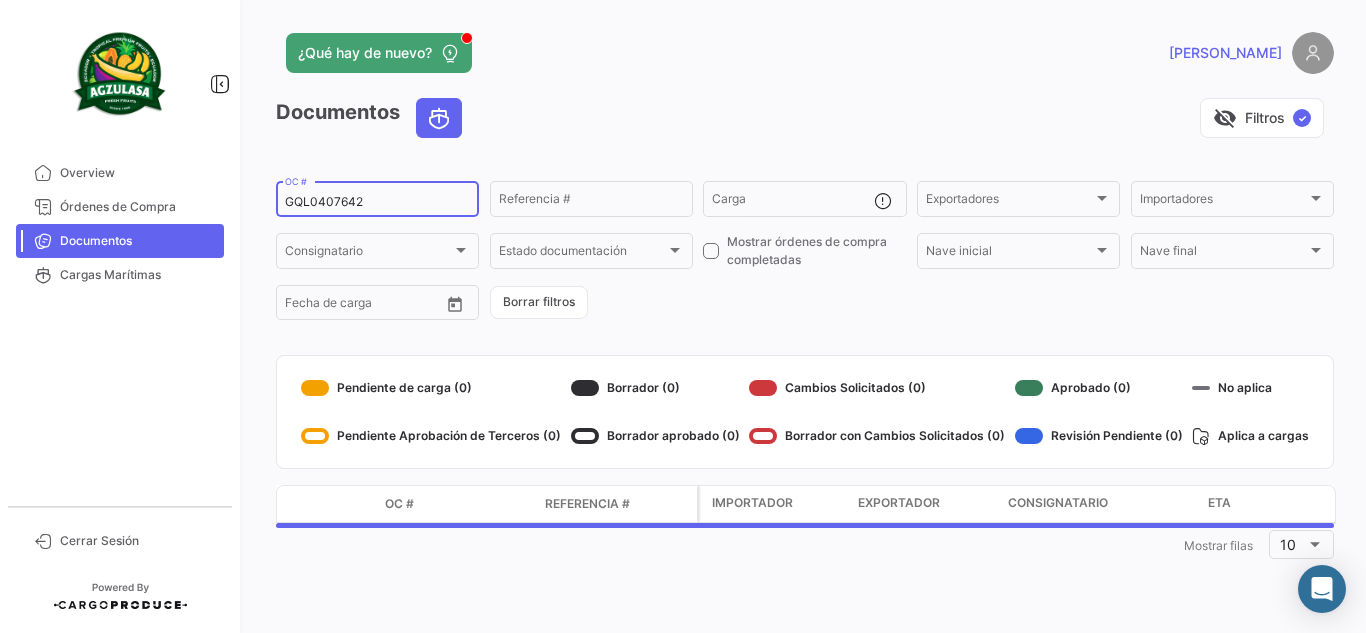 type on "GQL0407642" 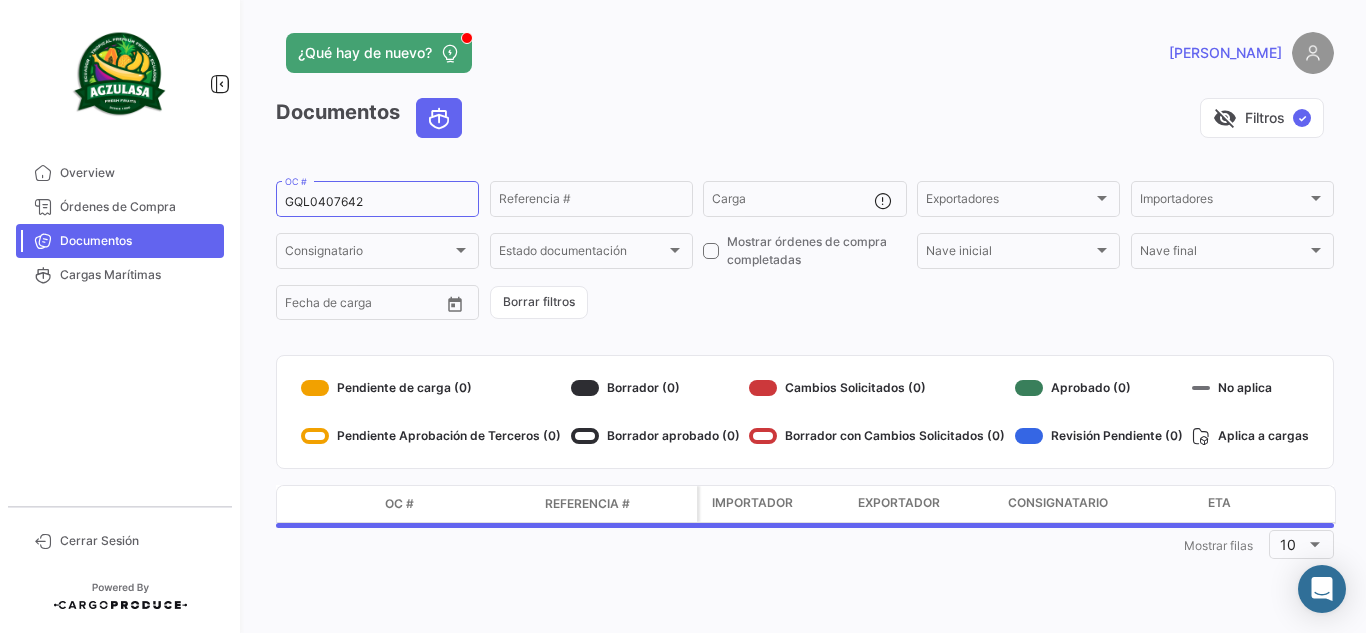 click on "¿Qué hay de nuevo?" 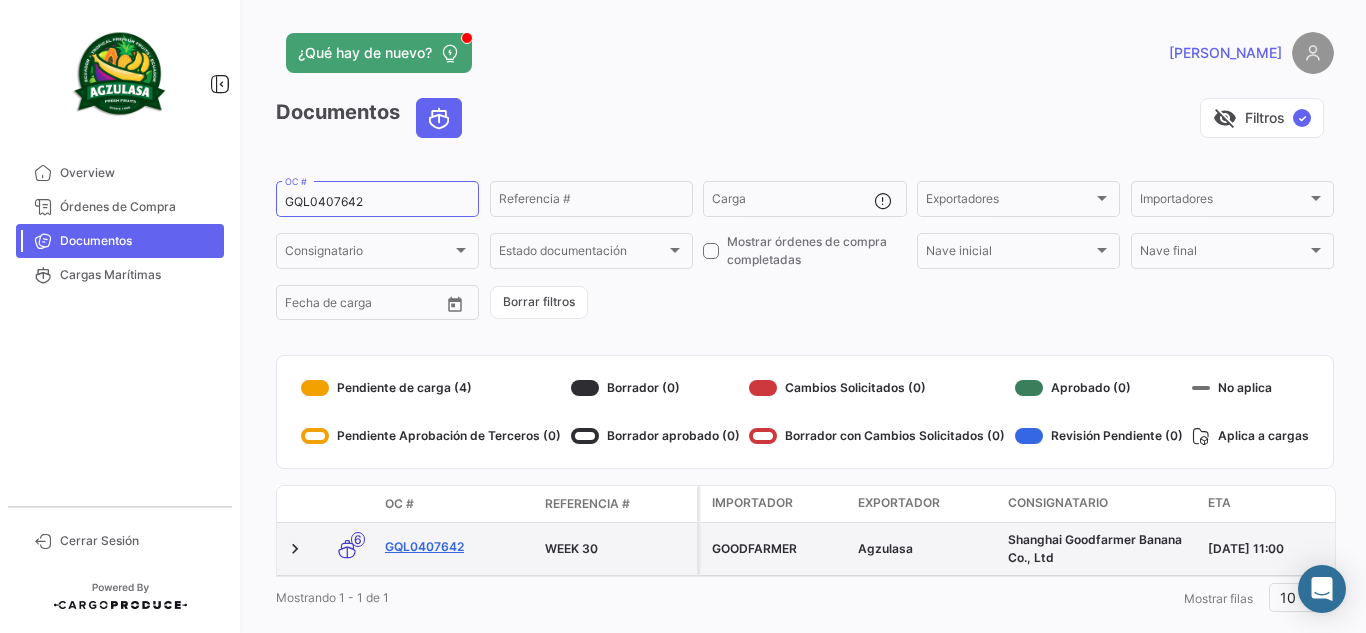 click on "GQL0407642" 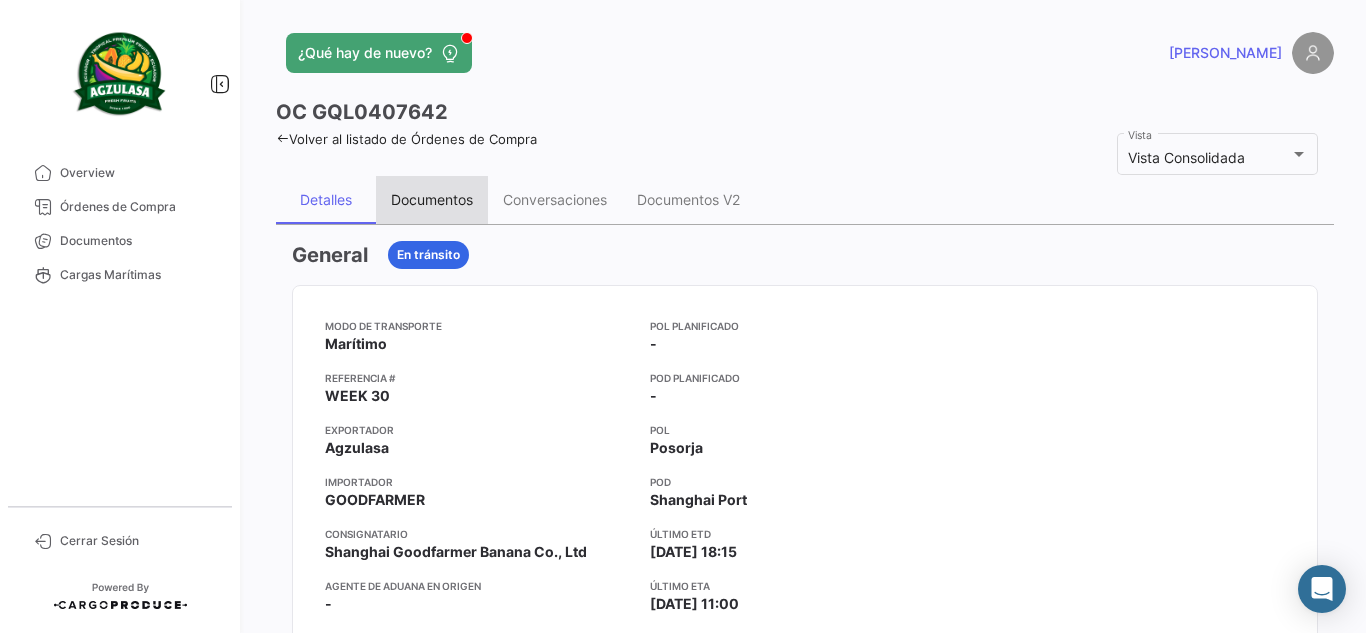 click on "Documentos" at bounding box center [432, 199] 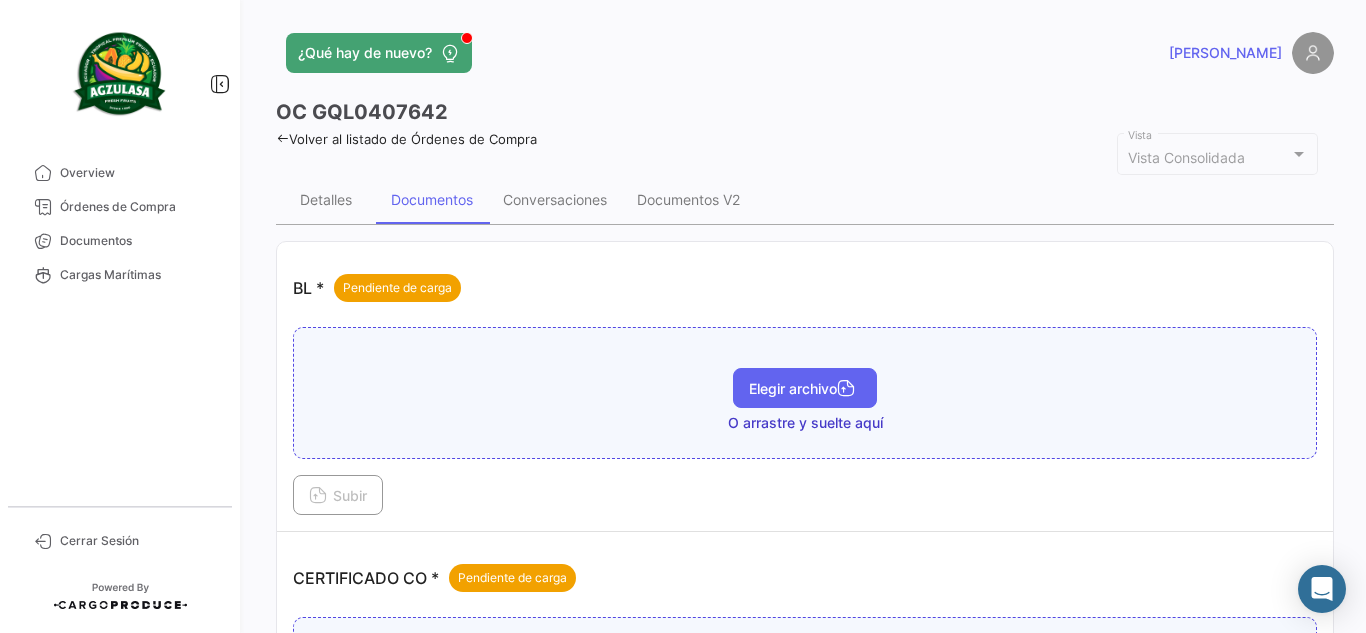 click on "Elegir archivo" at bounding box center (805, 388) 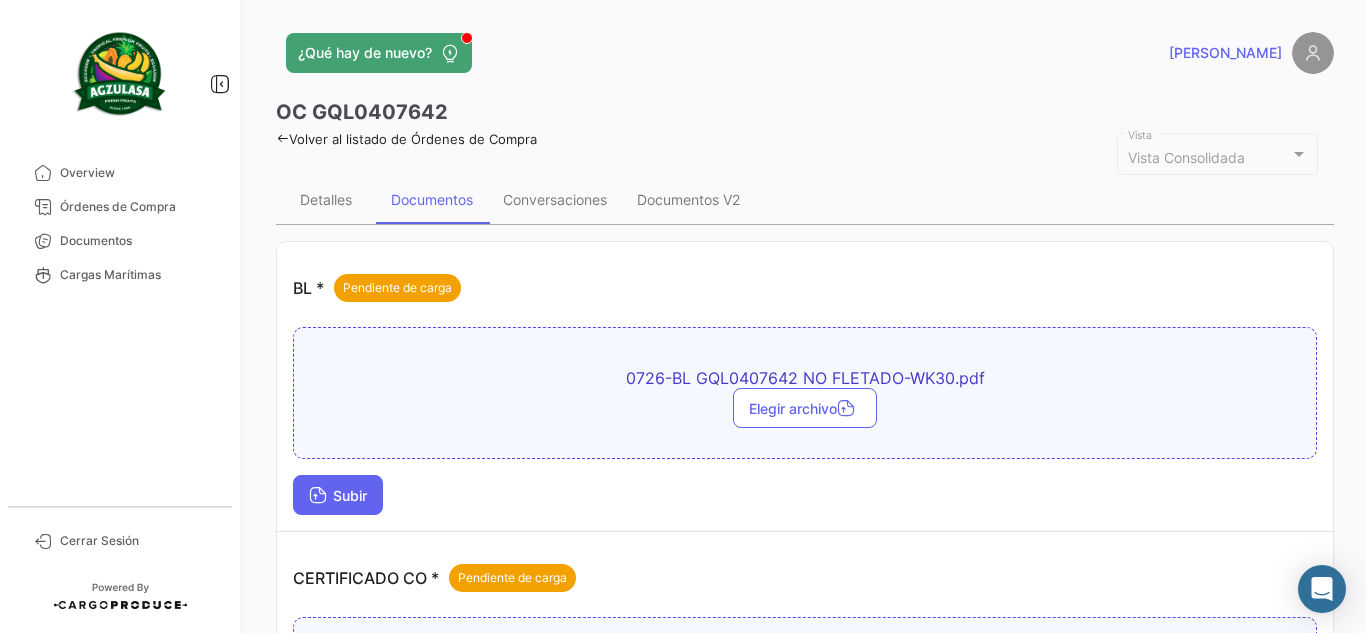 click on "Subir" at bounding box center (338, 495) 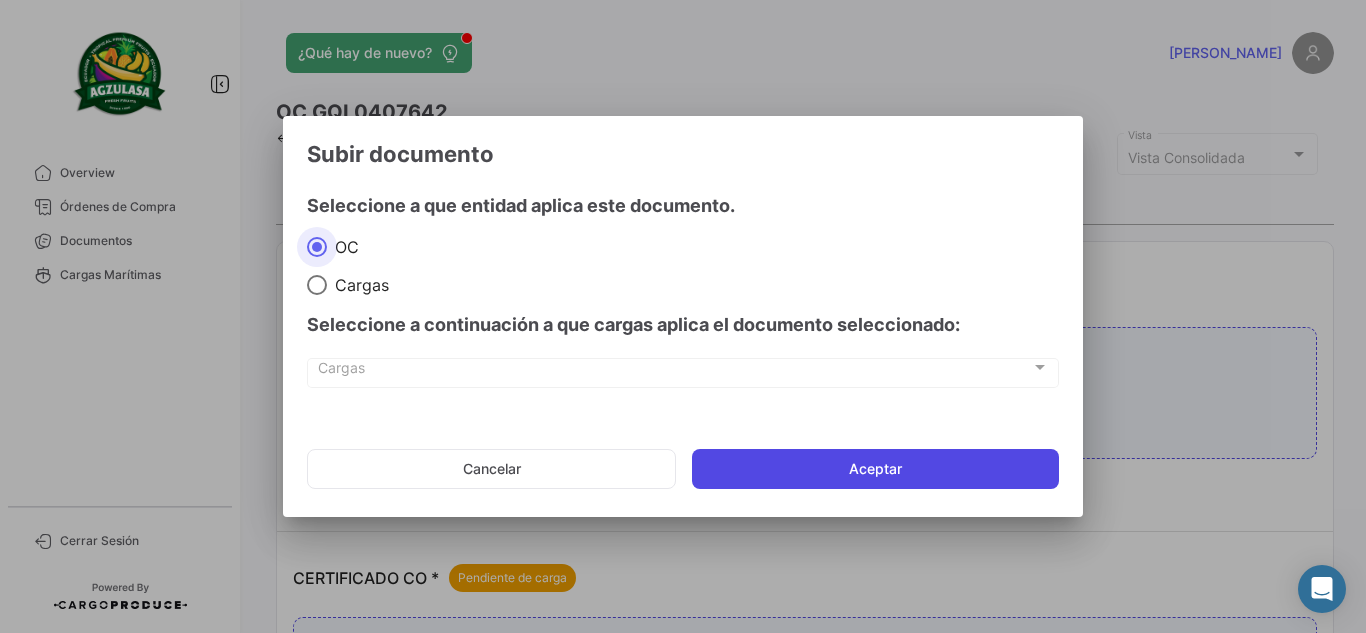 click on "Aceptar" 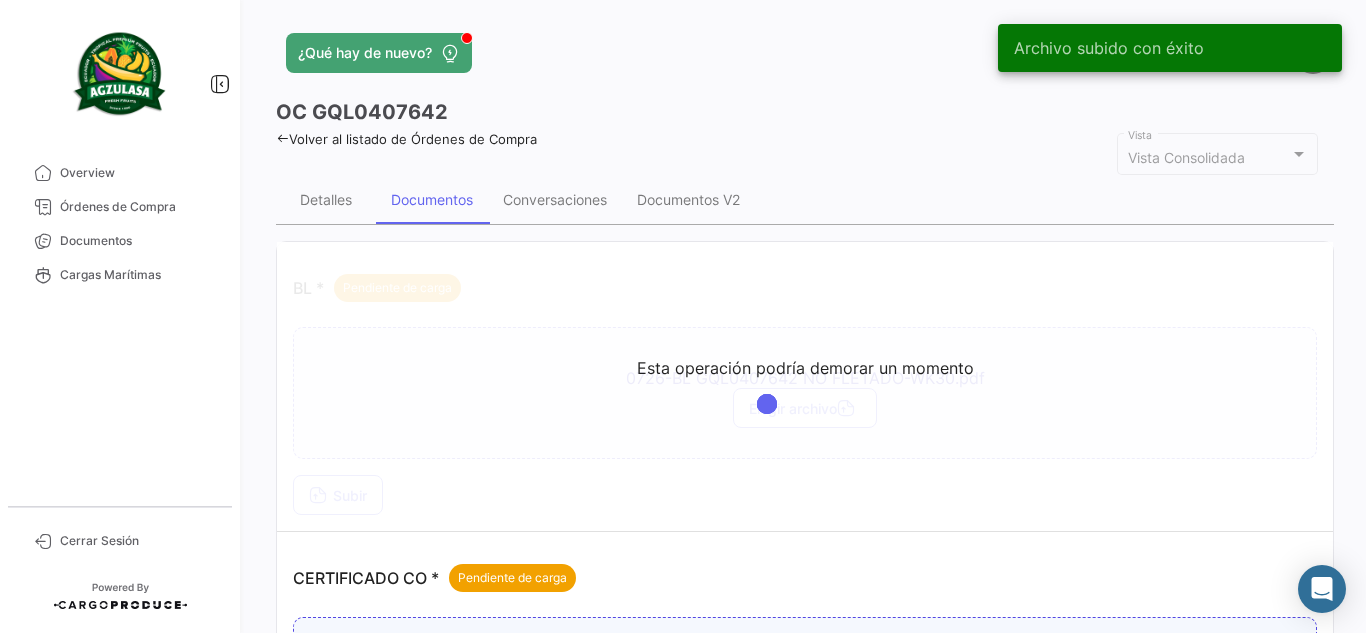 click on "¿Qué hay de nuevo?" 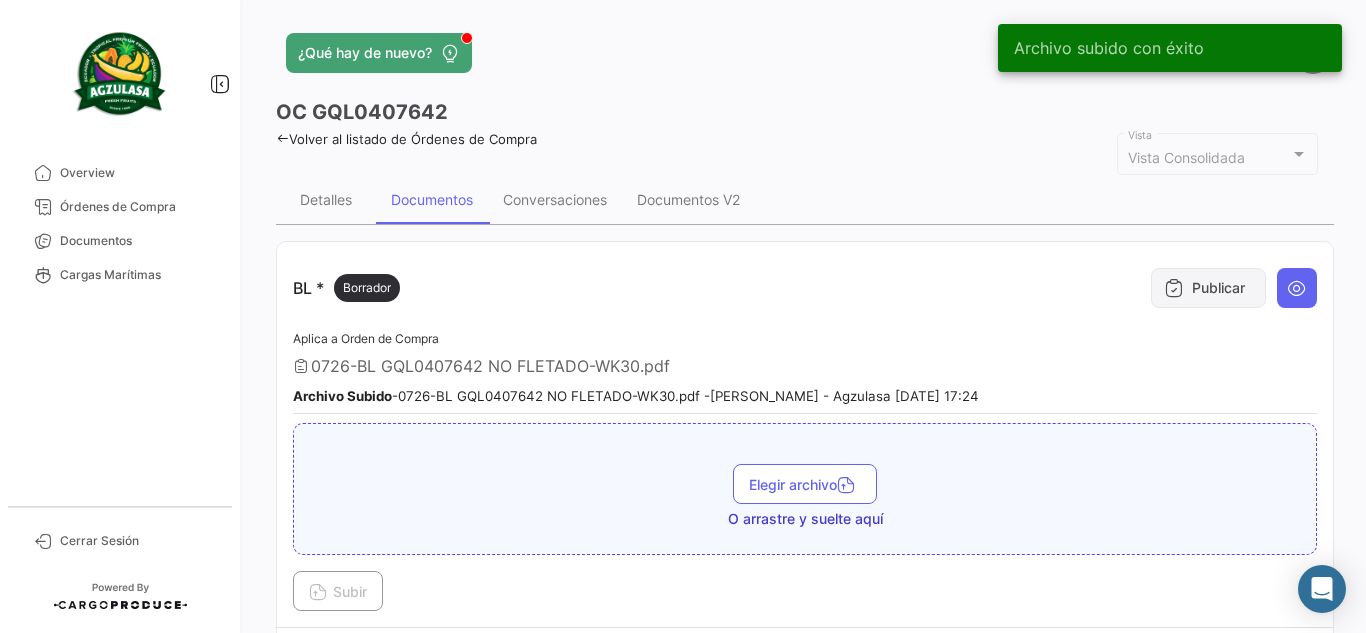 click on "Publicar" at bounding box center [1208, 288] 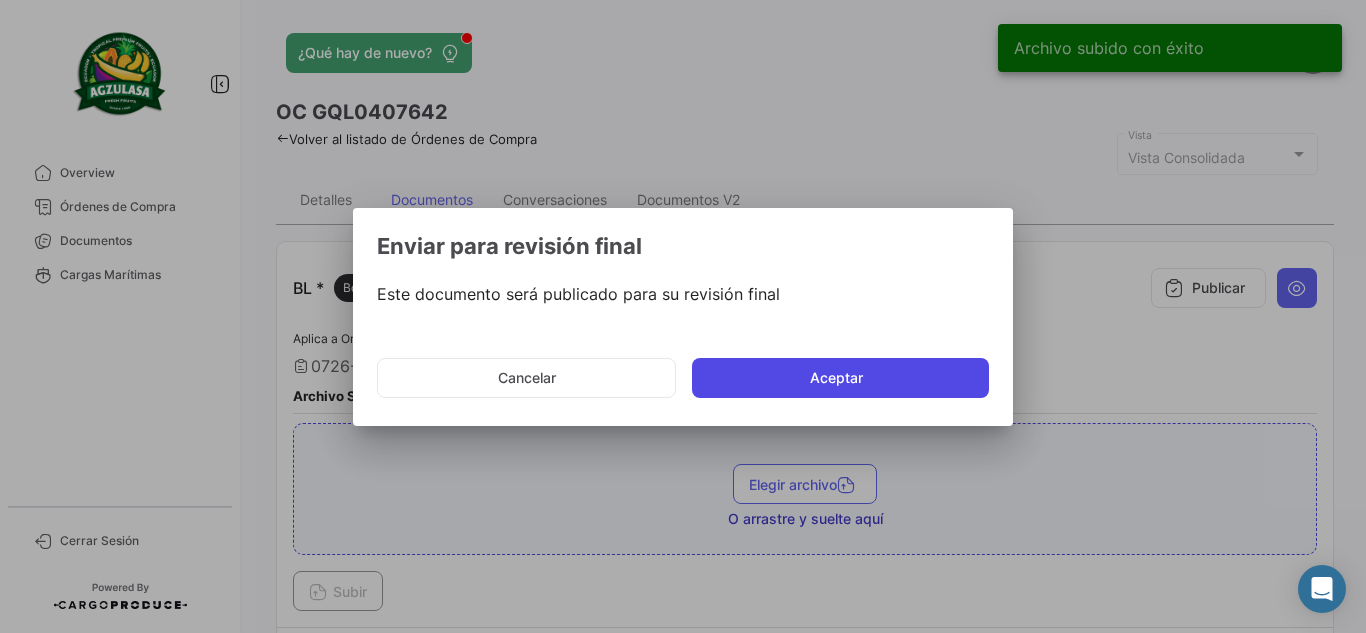 click on "Aceptar" 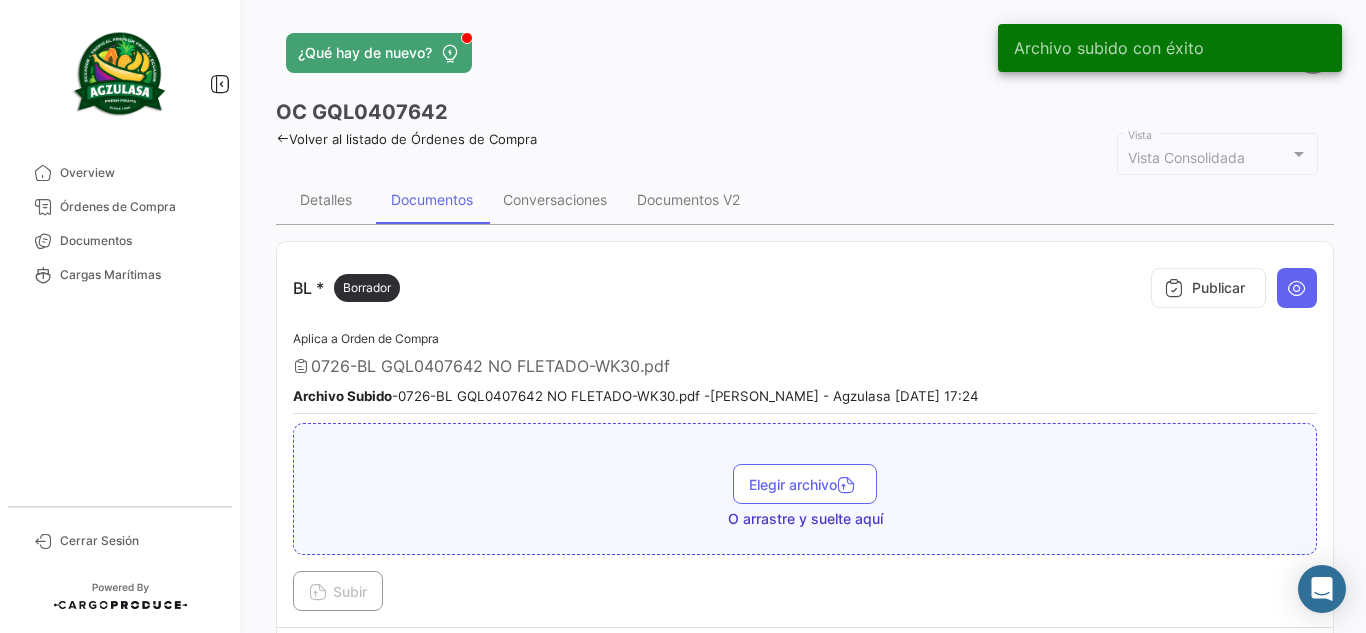 type 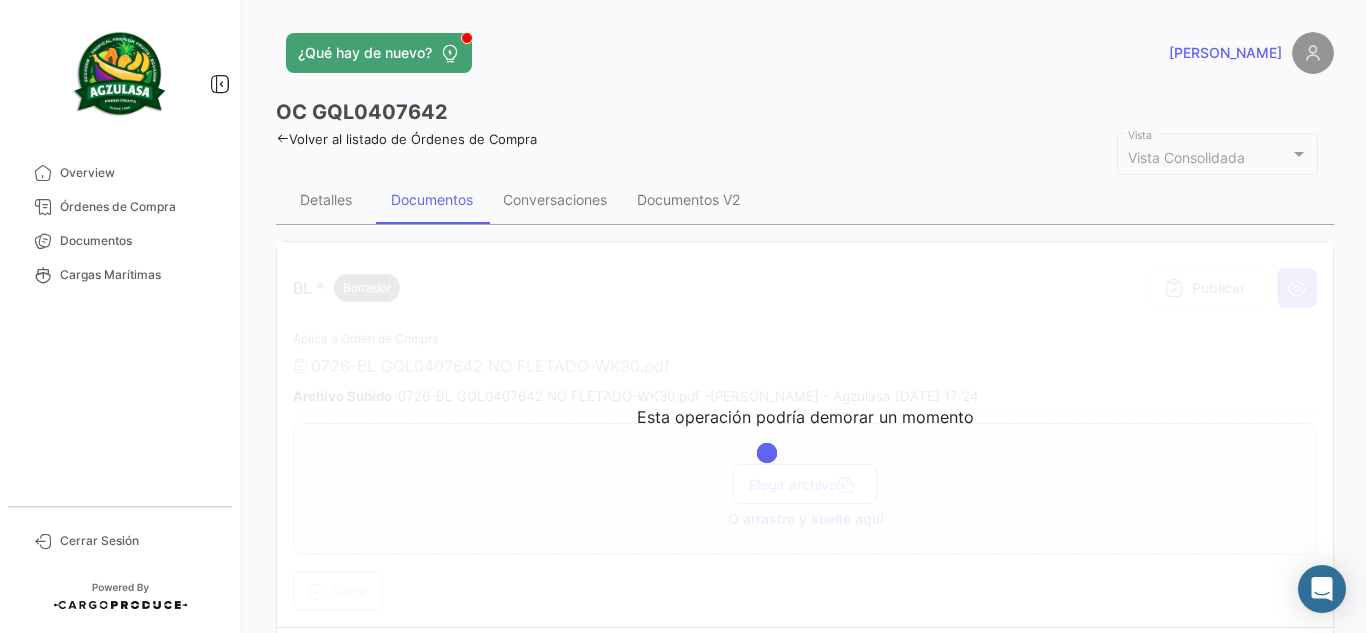 click on "¿Qué hay de nuevo?" 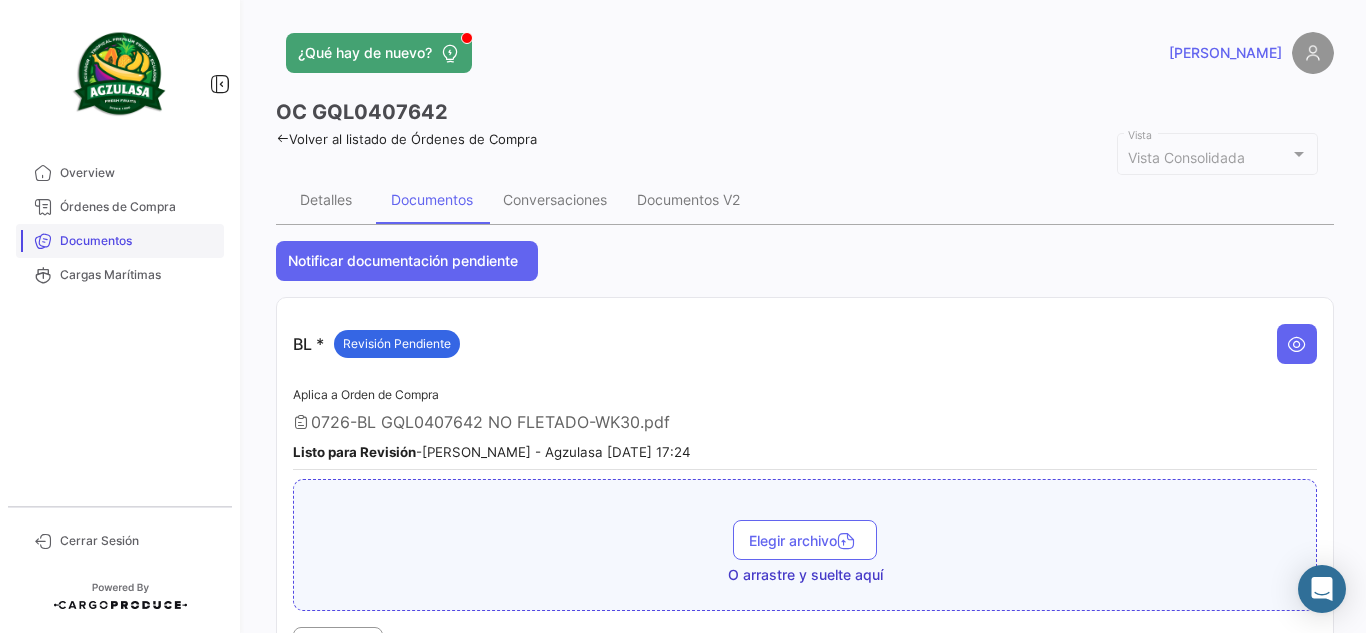 click on "Documentos" at bounding box center [138, 241] 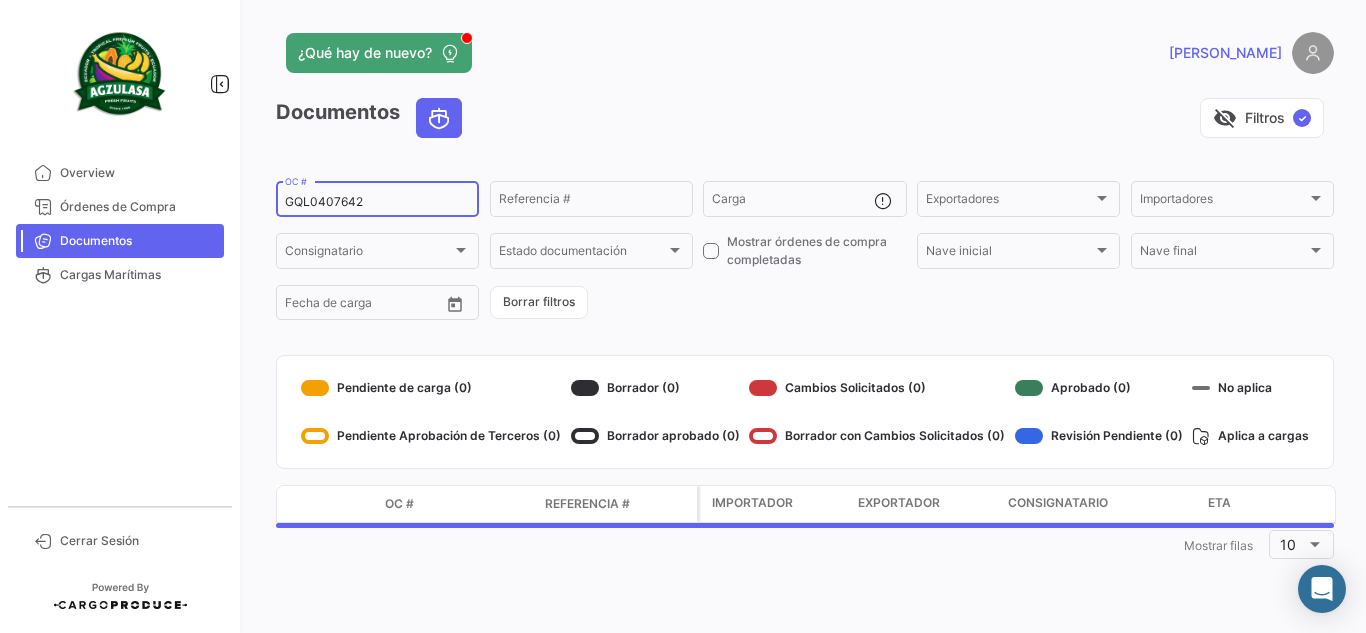 click on "GQL0407642" at bounding box center (377, 202) 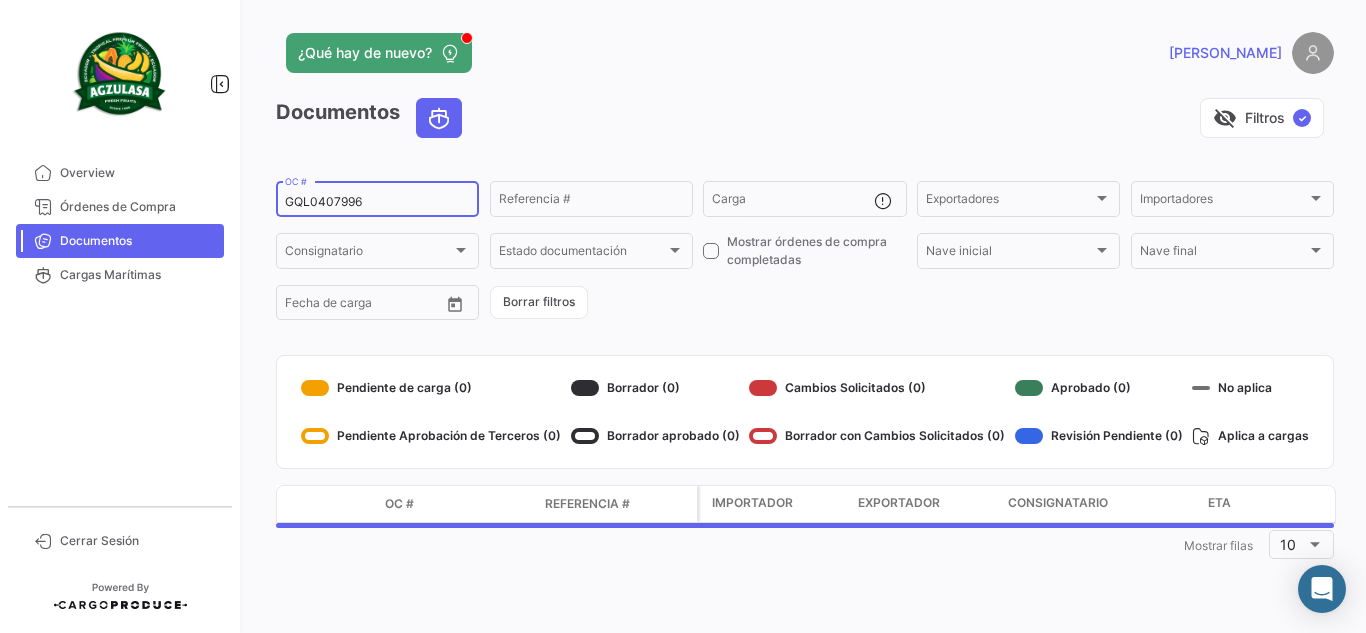 type on "GQL0407996" 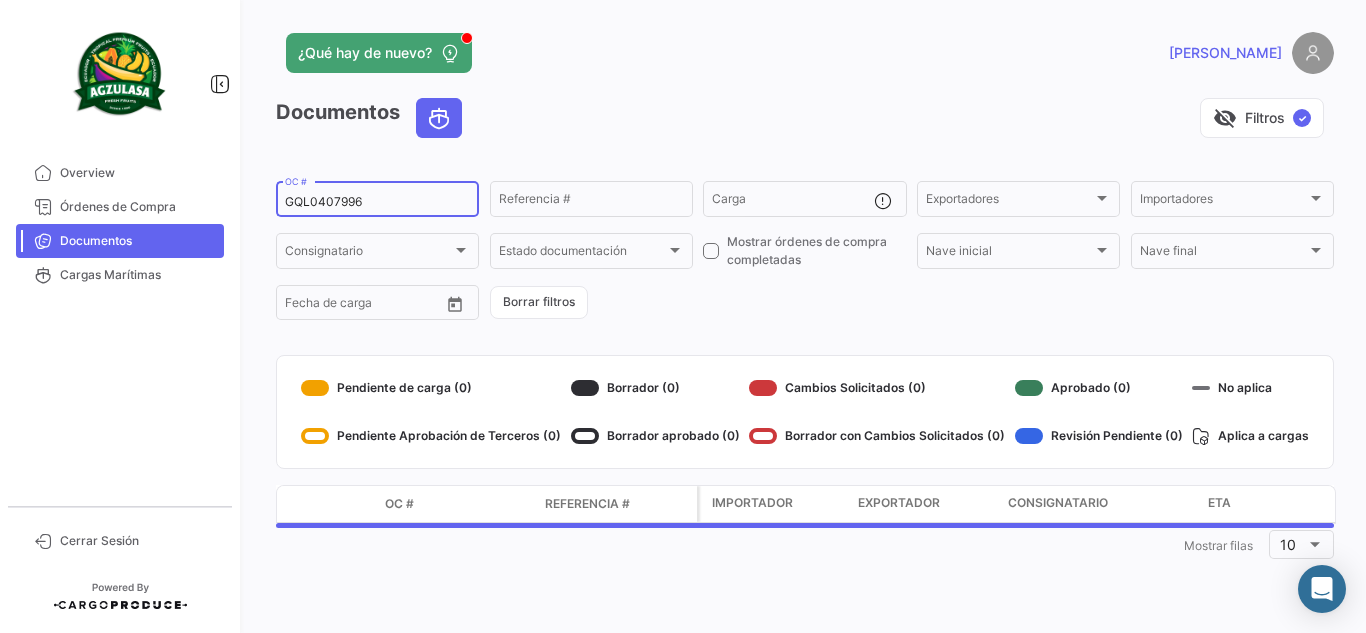 click on "¿Qué hay de nuevo?" 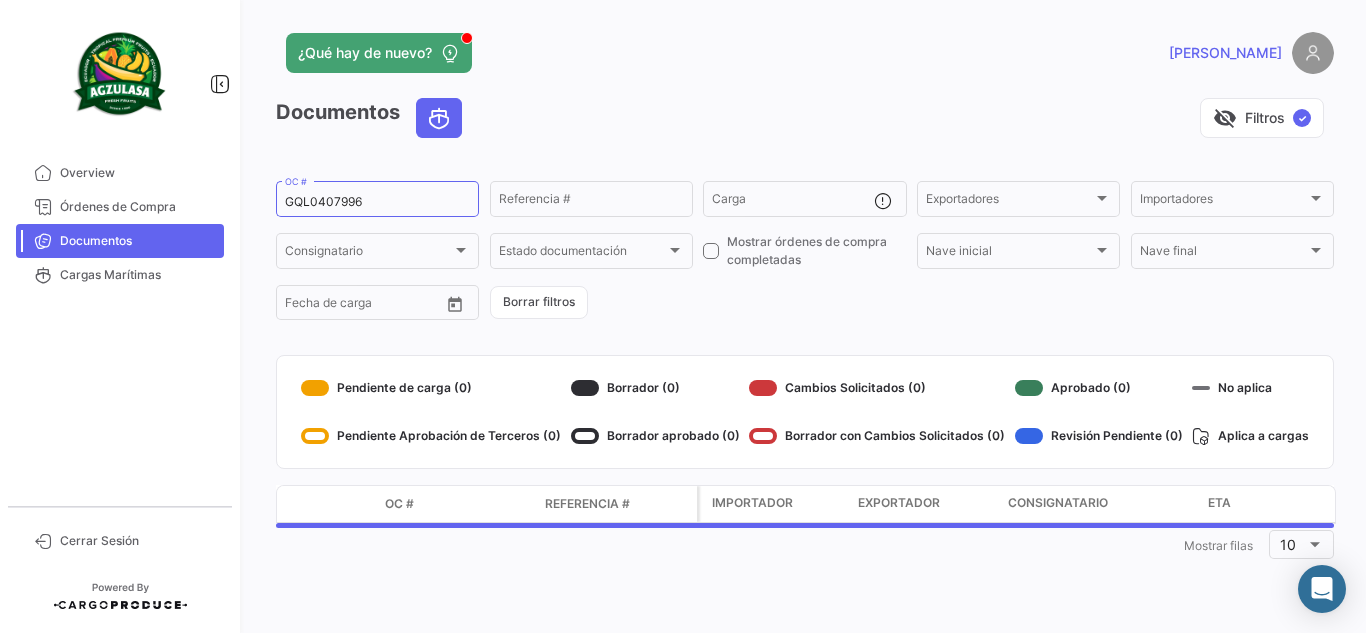 click on "¿Qué hay de nuevo?   [PERSON_NAME]" 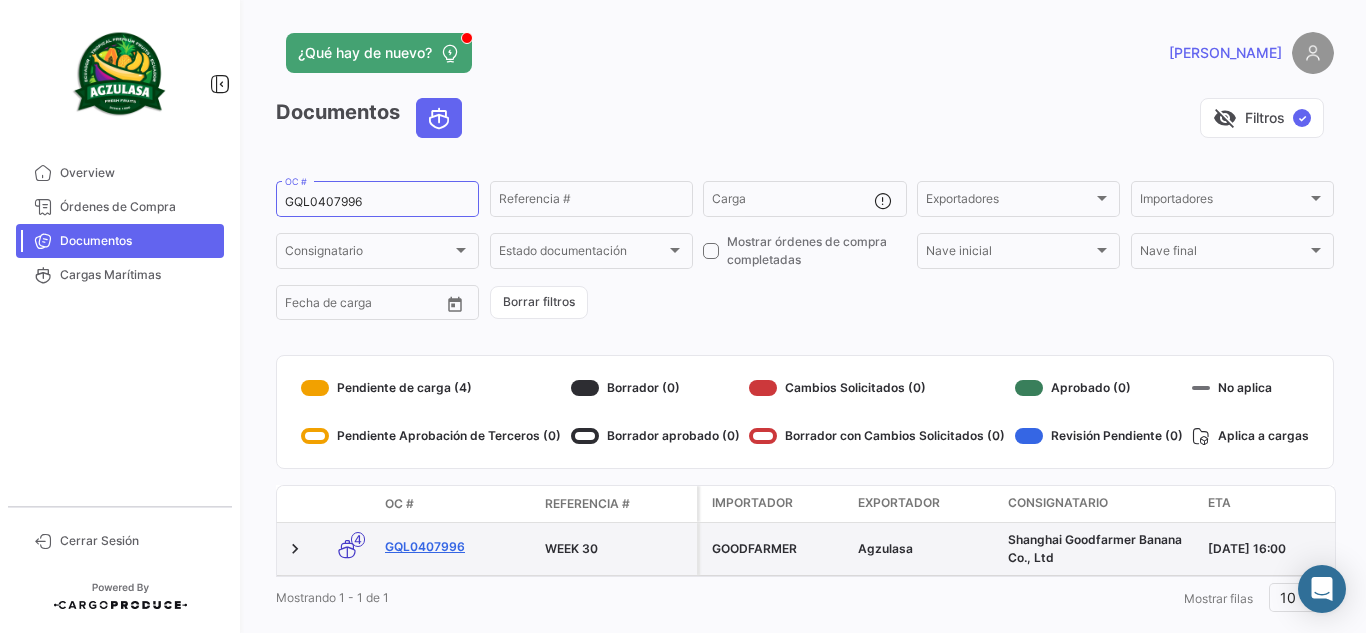click on "GQL0407996" 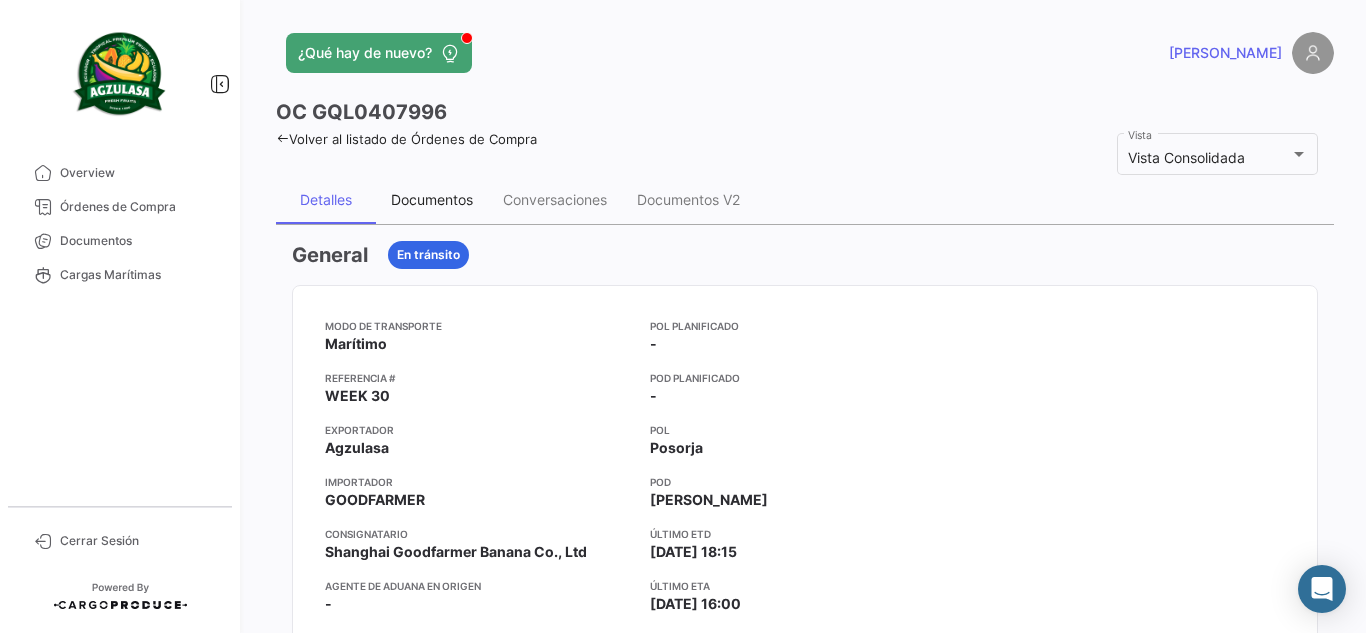click on "Documentos" at bounding box center (432, 199) 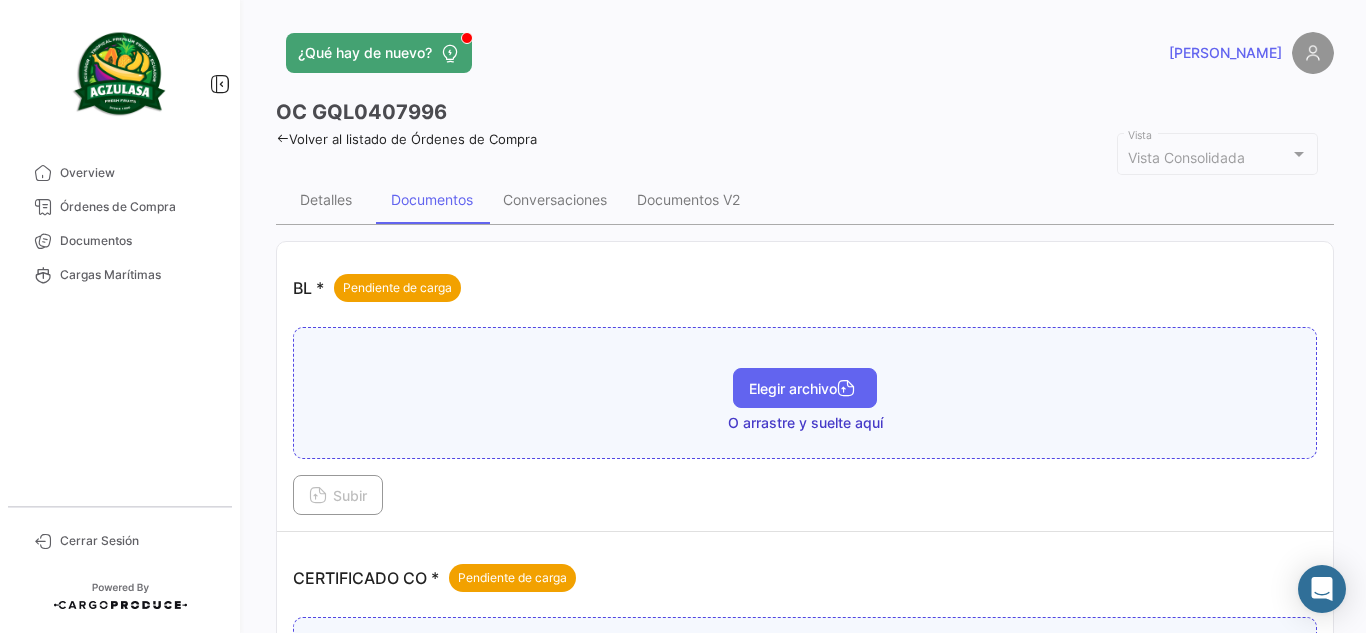 click on "Elegir archivo" at bounding box center (805, 388) 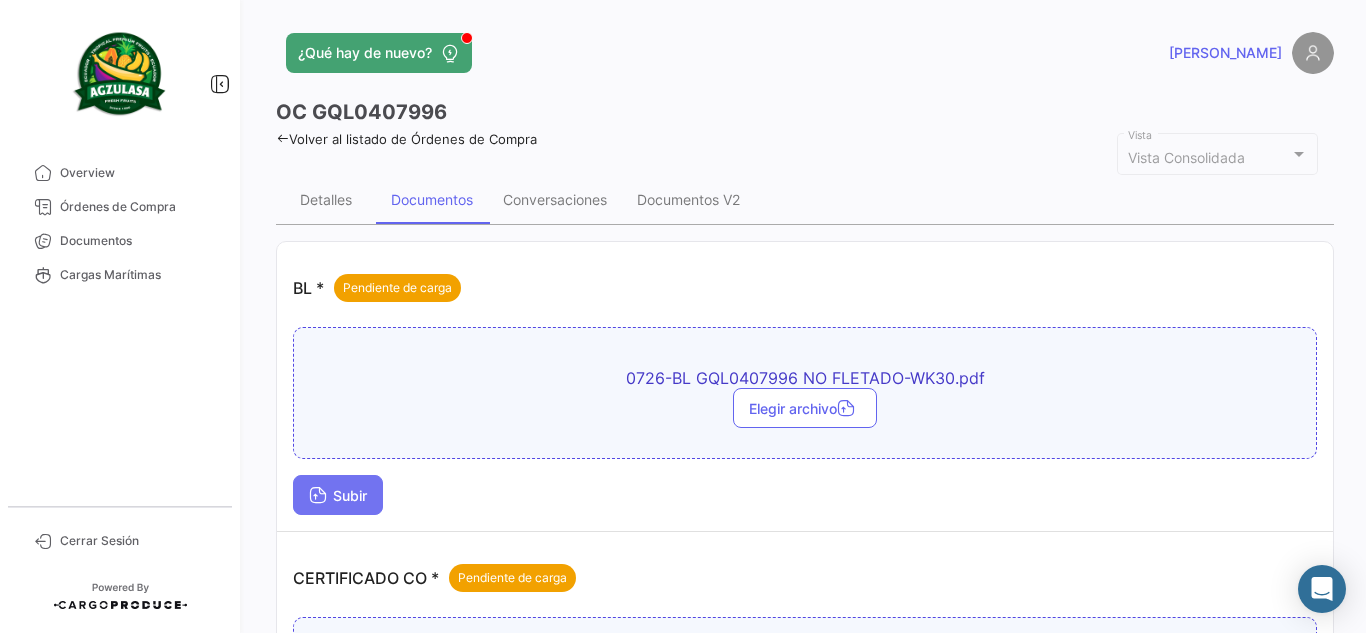 click on "Subir" at bounding box center (338, 495) 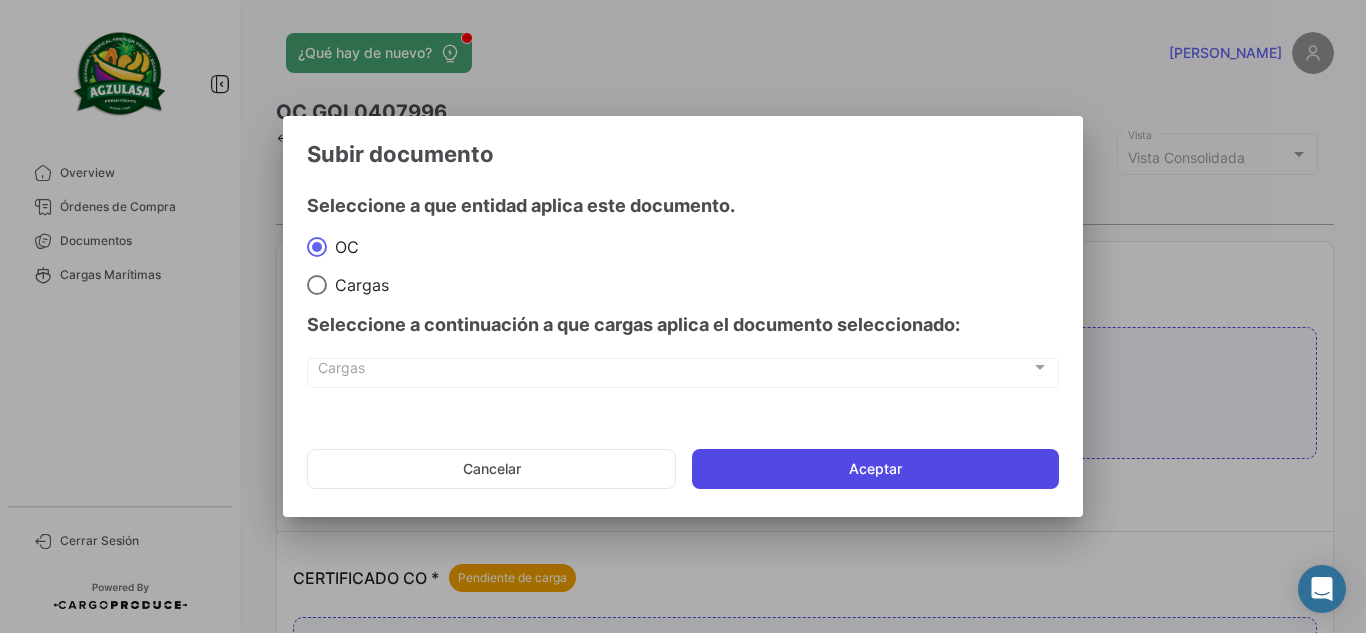 click on "Aceptar" 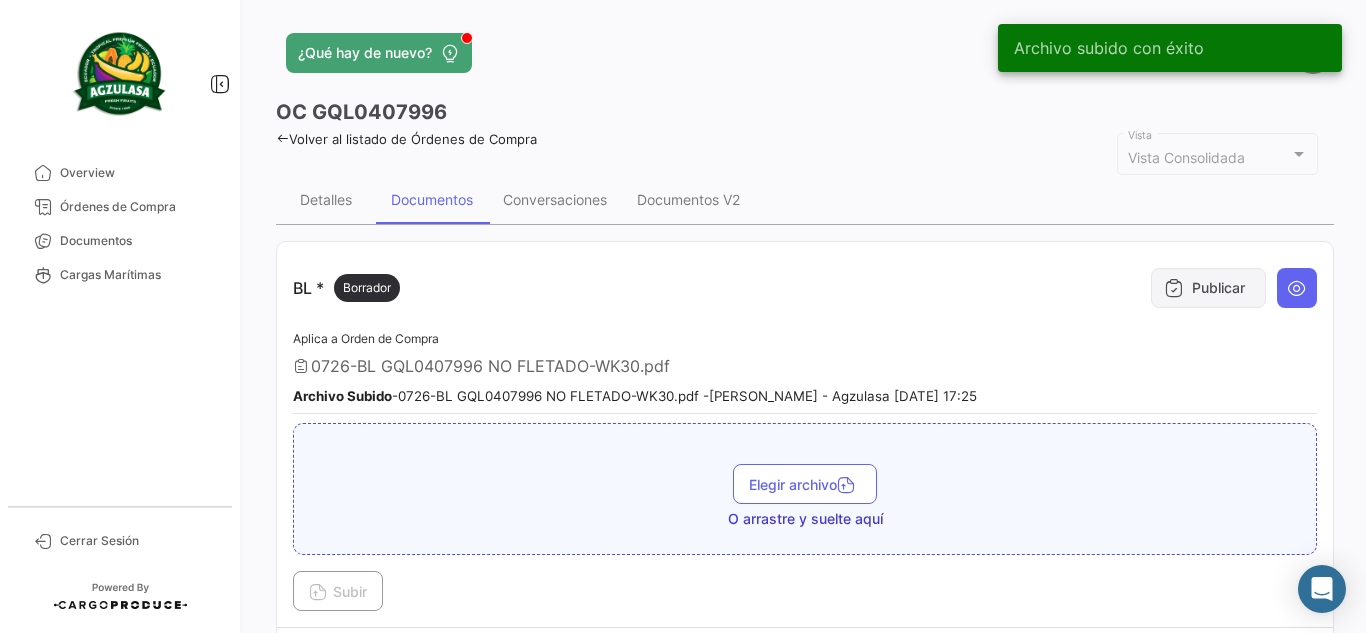 click on "Publicar" at bounding box center (1208, 288) 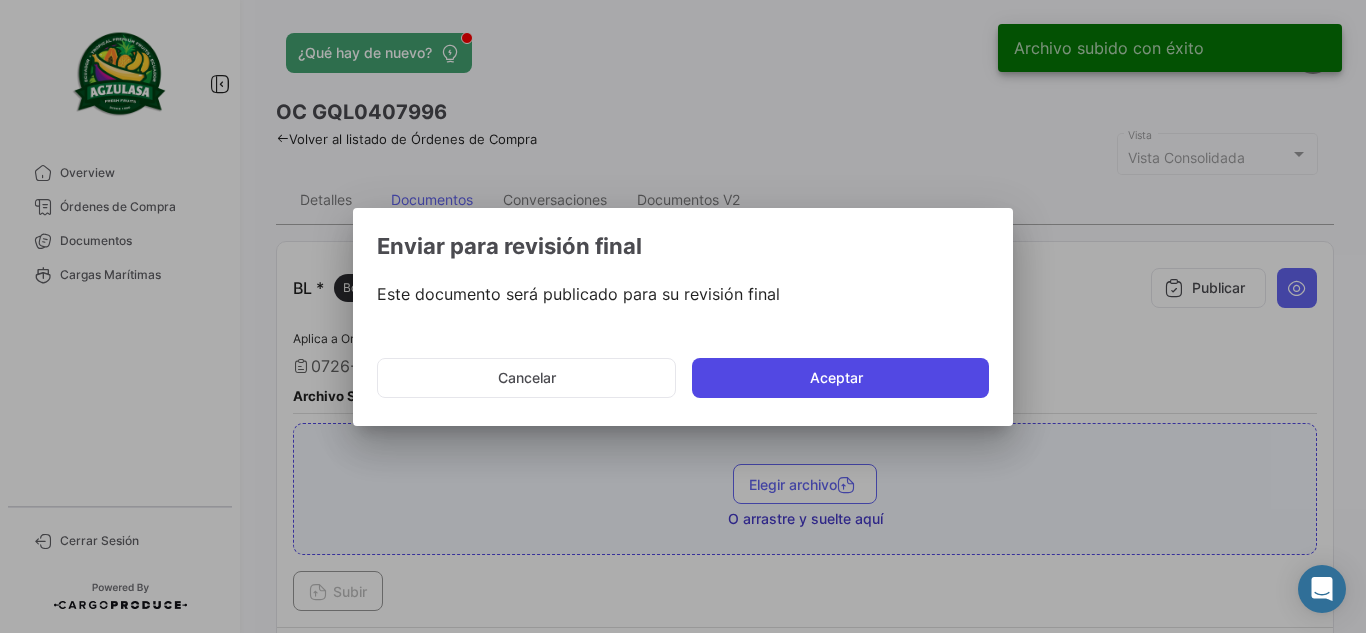 click on "Aceptar" 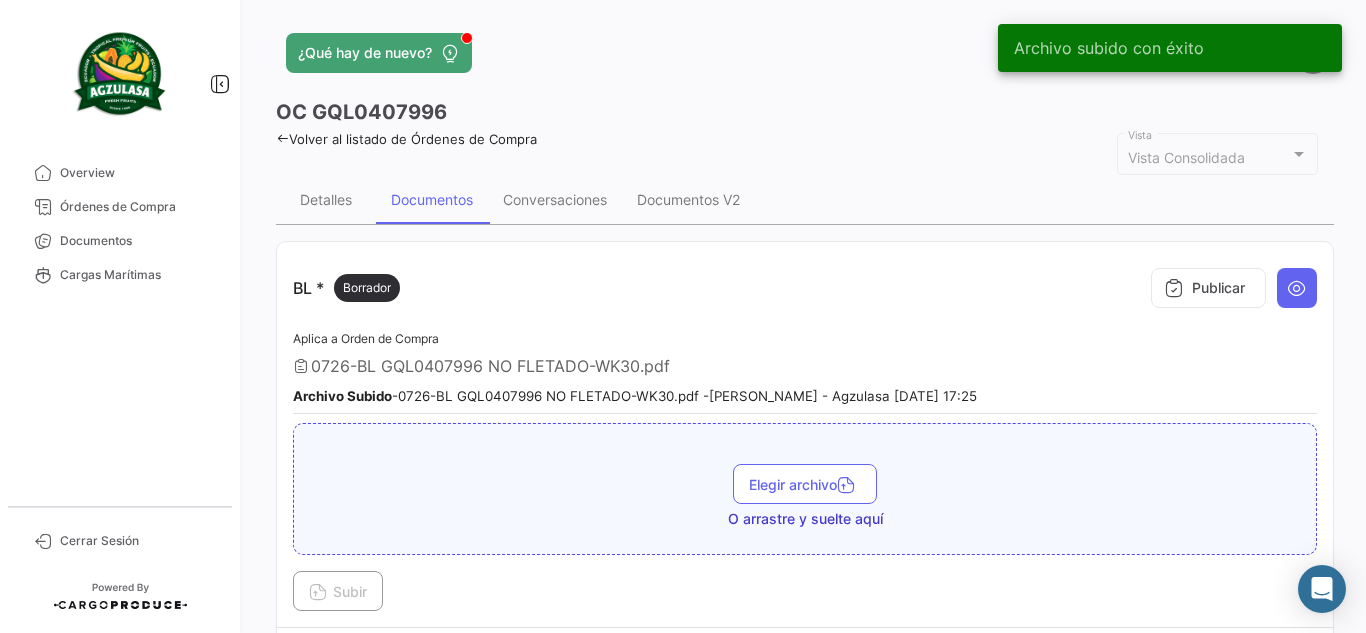 type 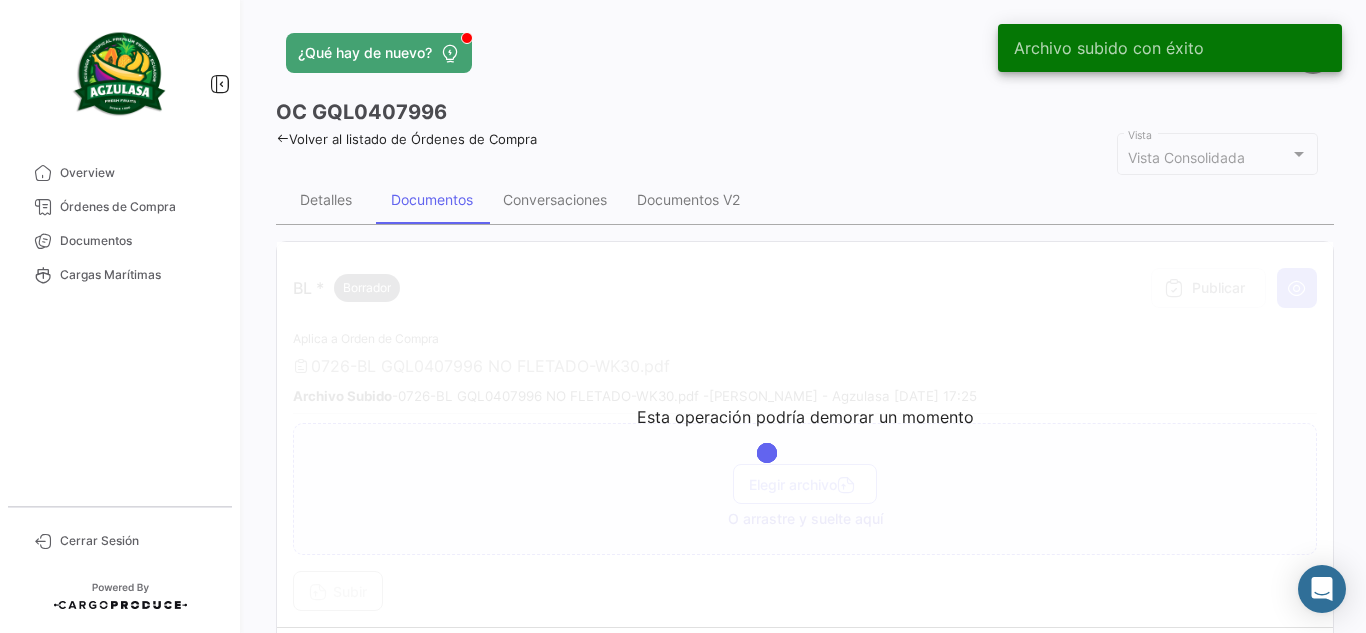 click on "¿Qué hay de nuevo?   [PERSON_NAME]" 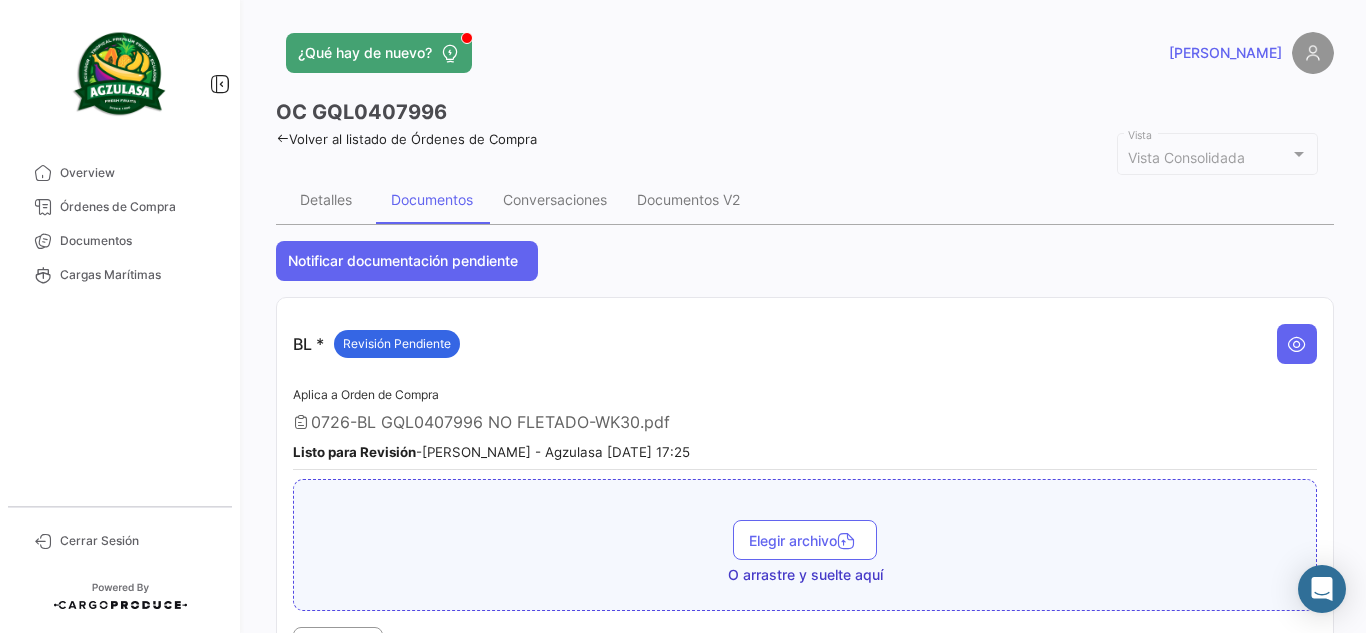 click on "¿Qué hay de nuevo?" 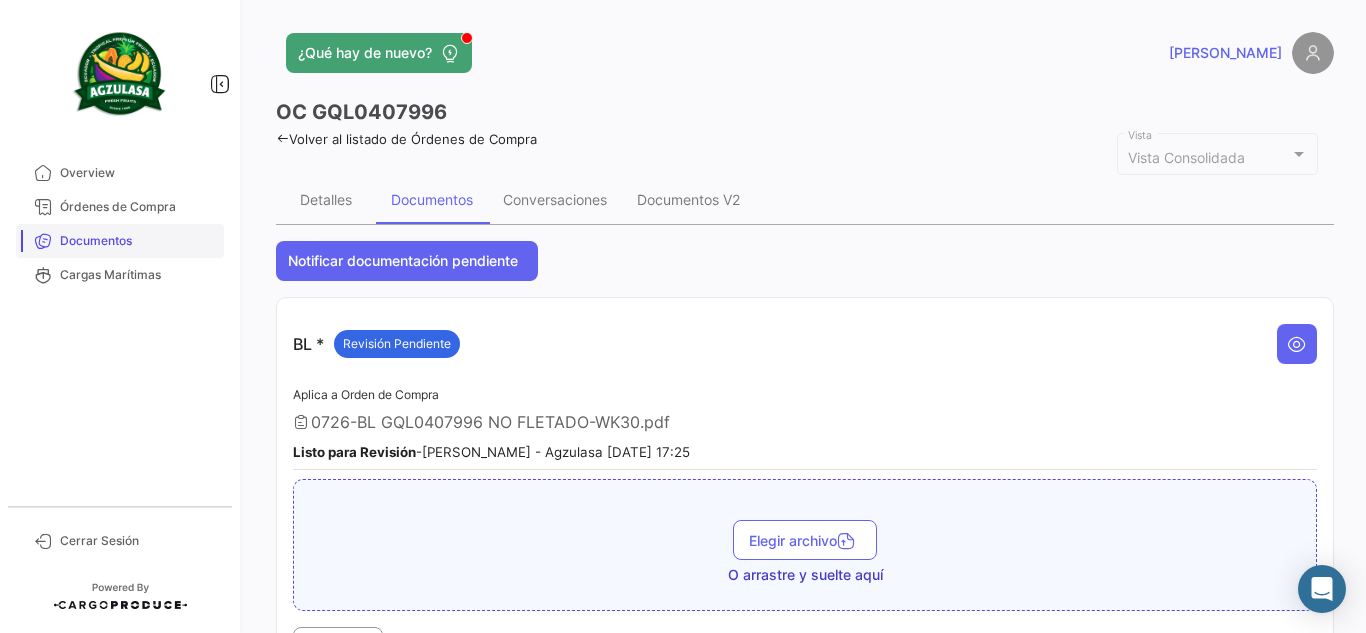 click on "Documentos" at bounding box center [138, 241] 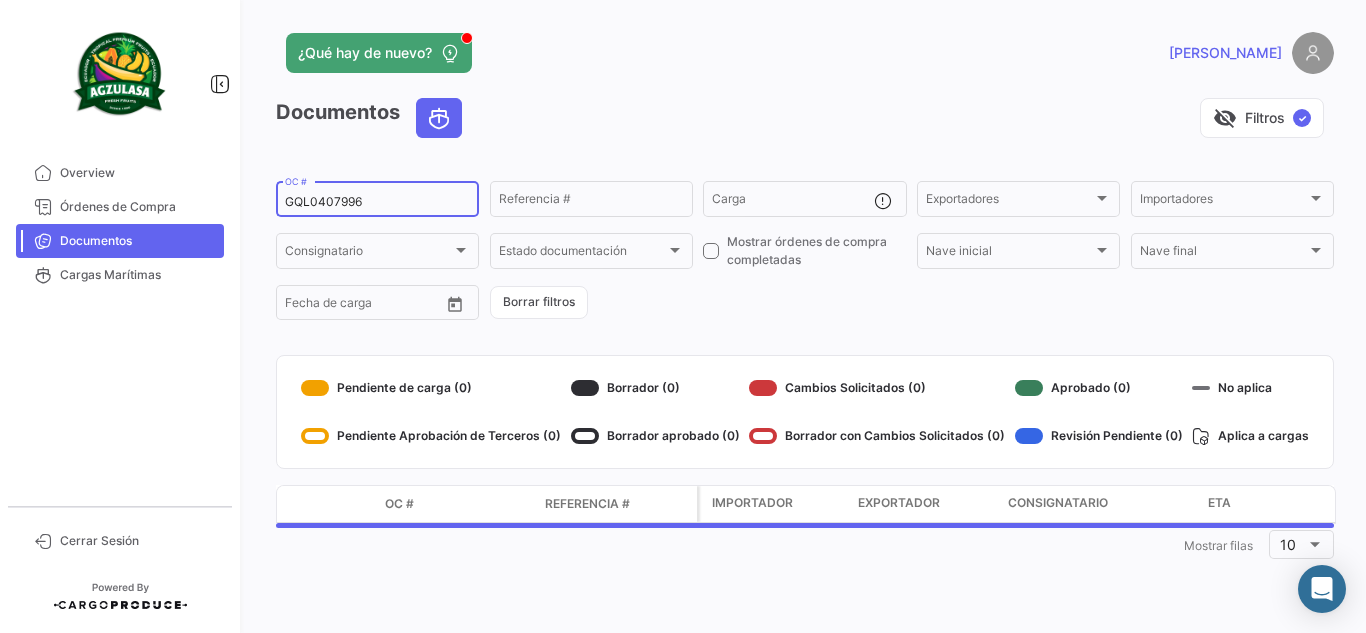 click on "GQL0407996" at bounding box center [377, 202] 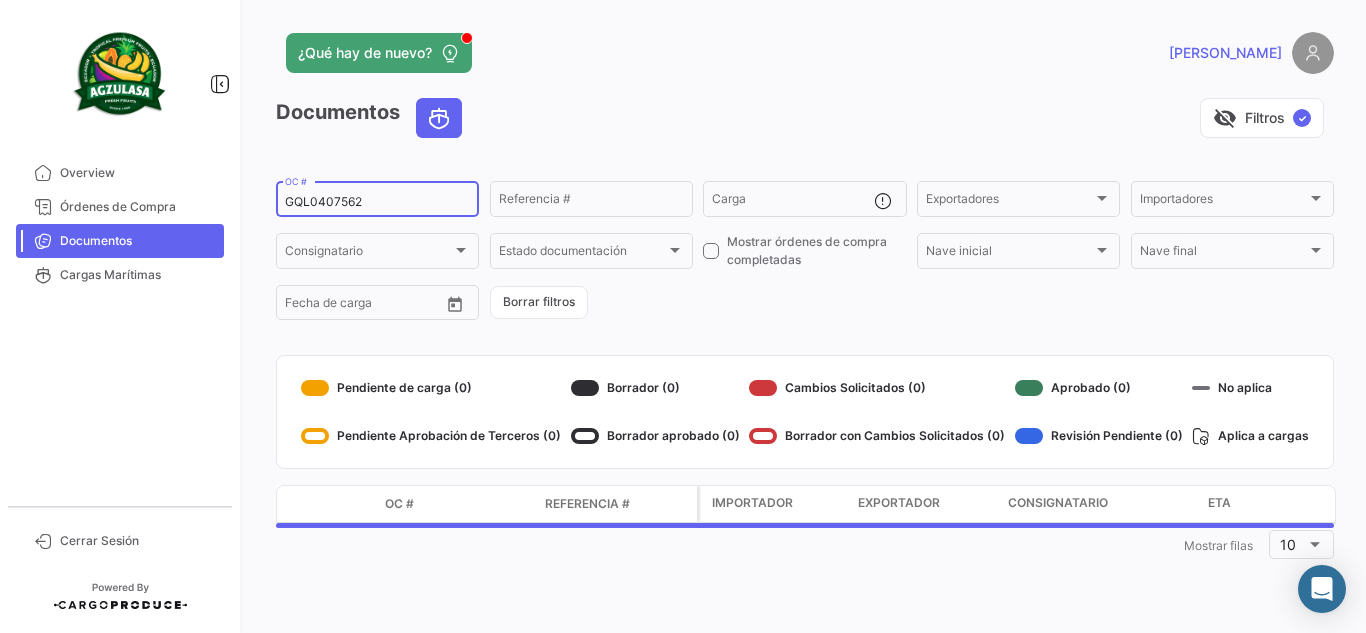 type on "GQL0407562" 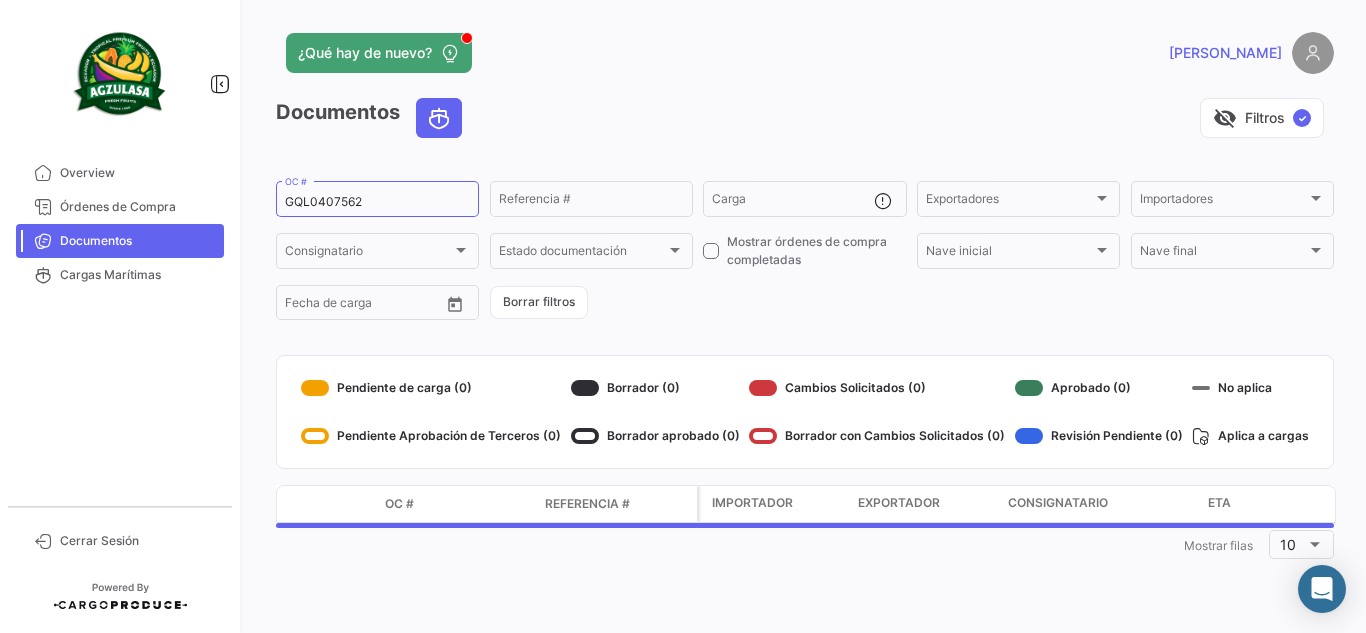 click on "¿Qué hay de nuevo?" 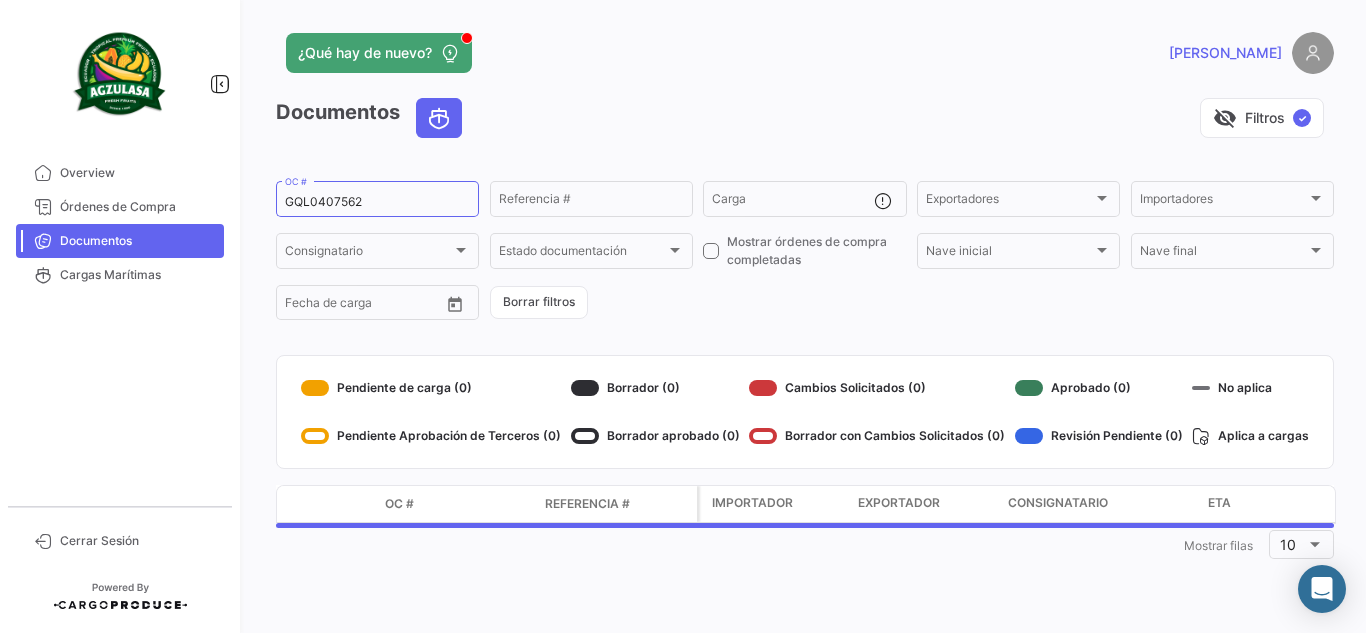 click on "¿Qué hay de nuevo?" 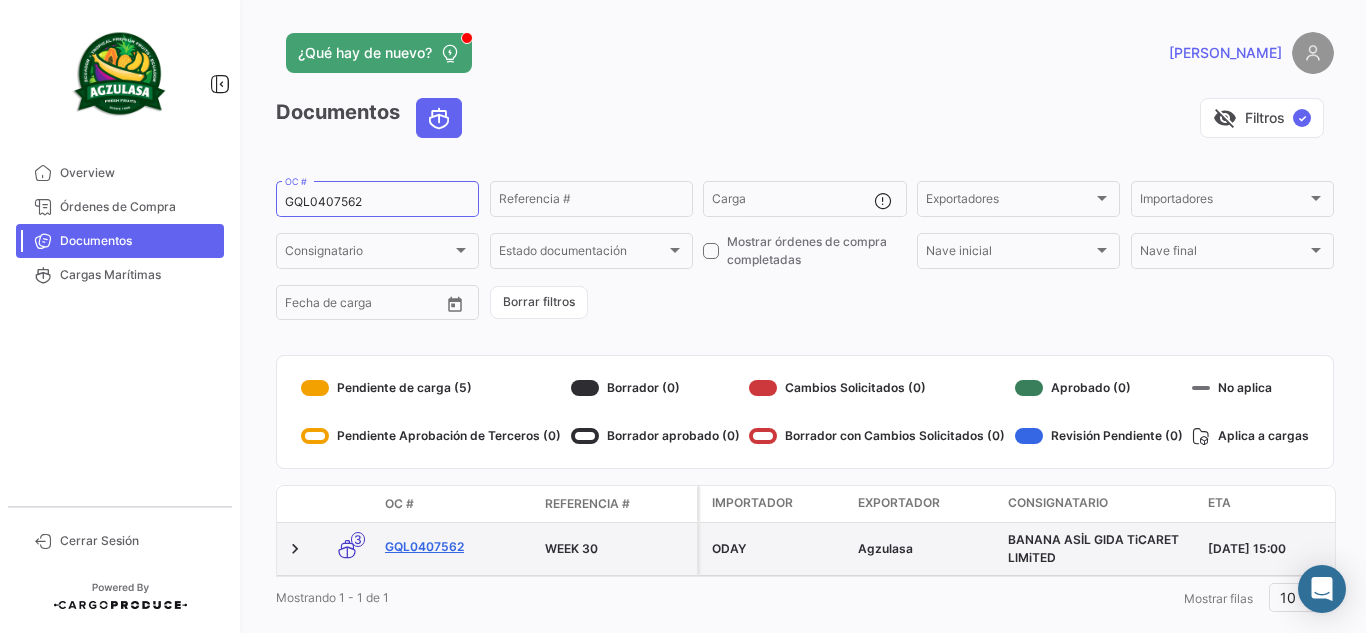 click on "GQL0407562" 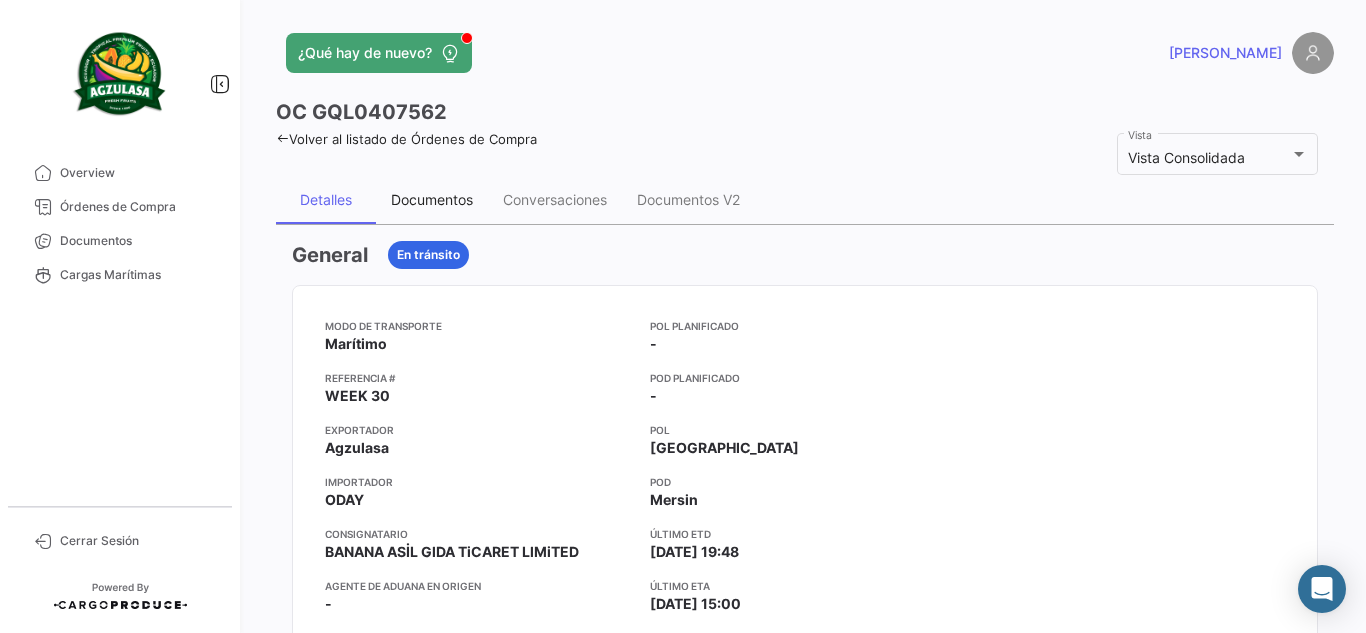 click on "Documentos" at bounding box center (432, 200) 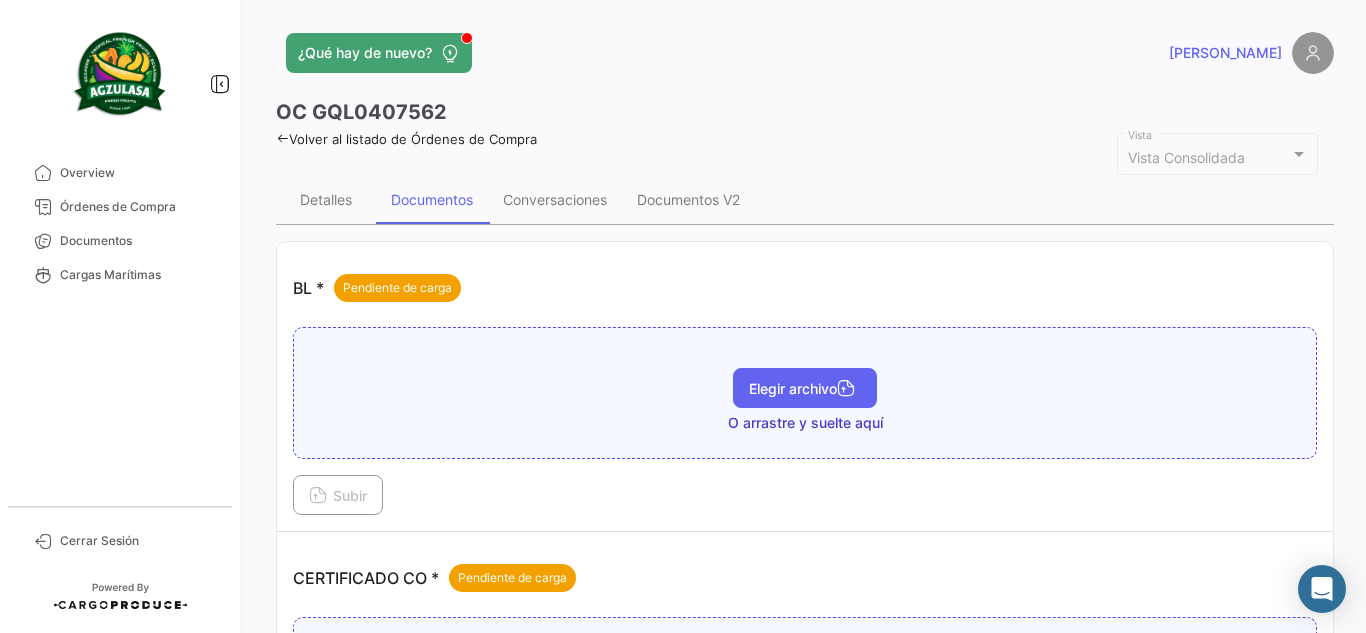 click on "Elegir archivo" at bounding box center (805, 388) 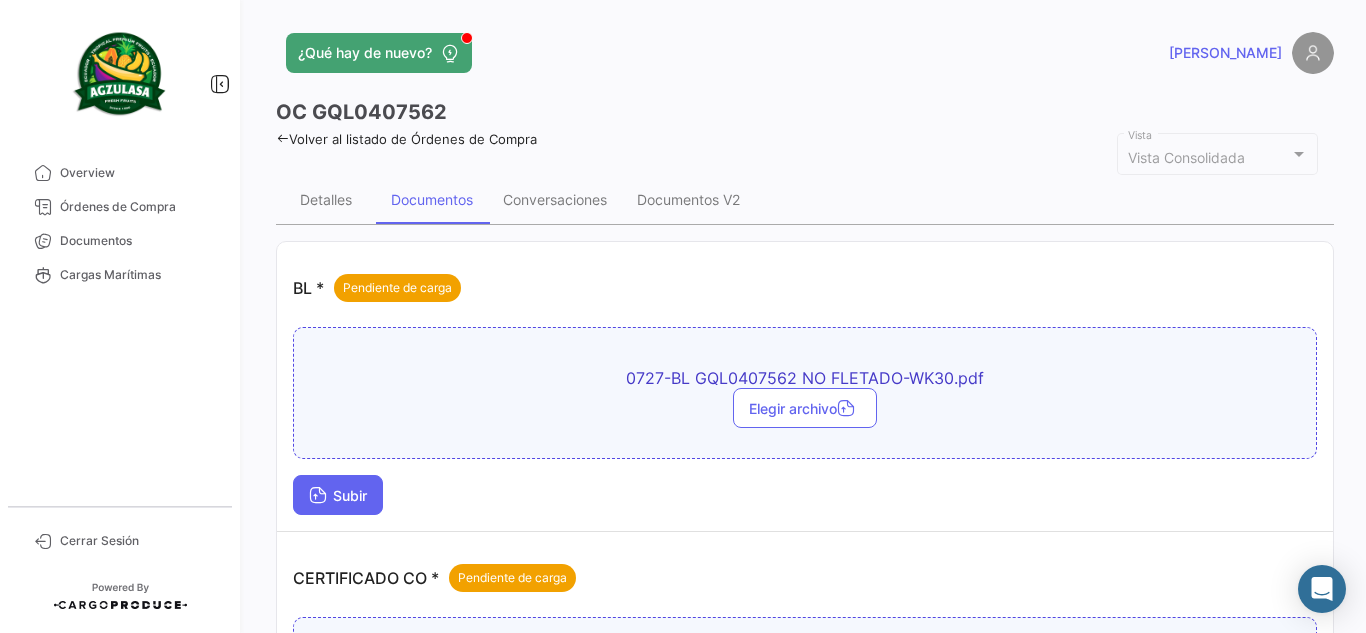 click on "Subir" at bounding box center (338, 495) 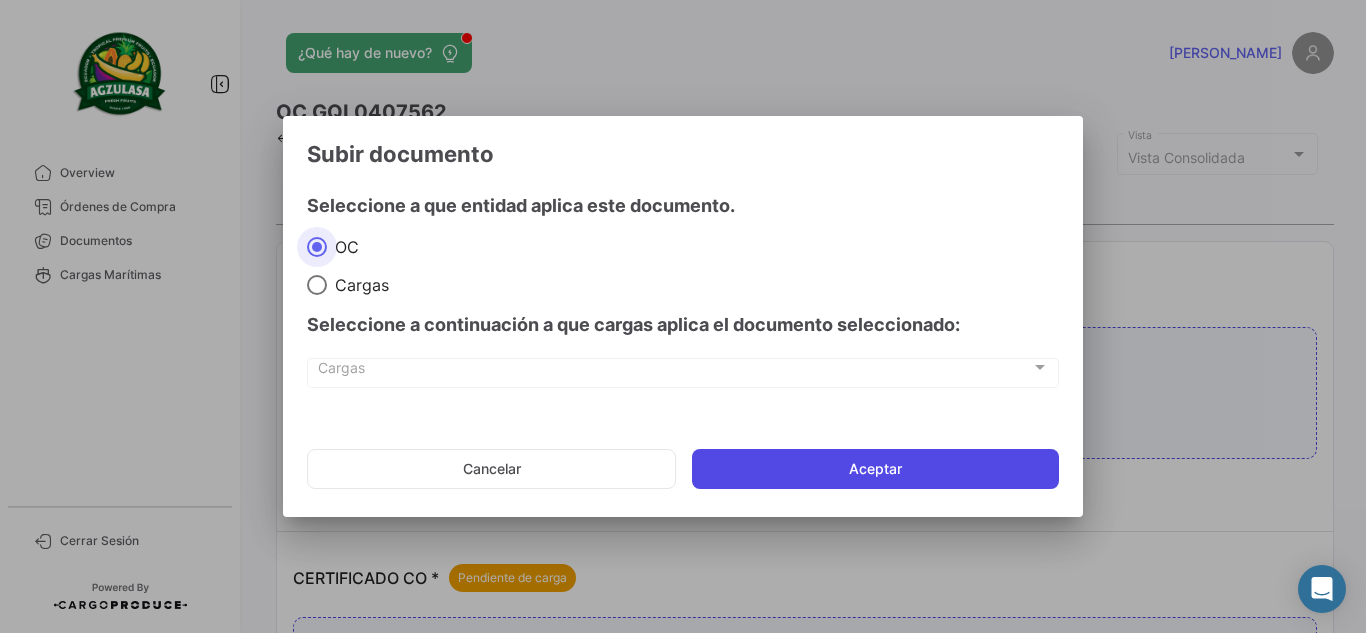 click on "Aceptar" 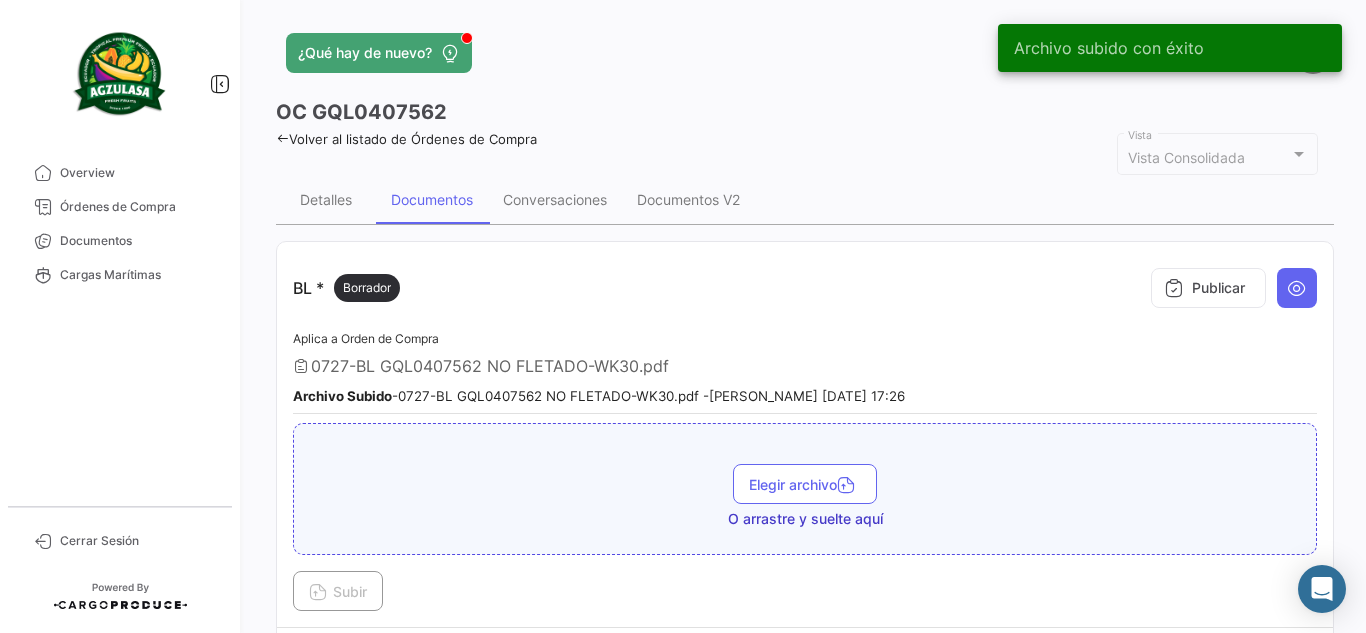 click on "¿Qué hay de nuevo?" 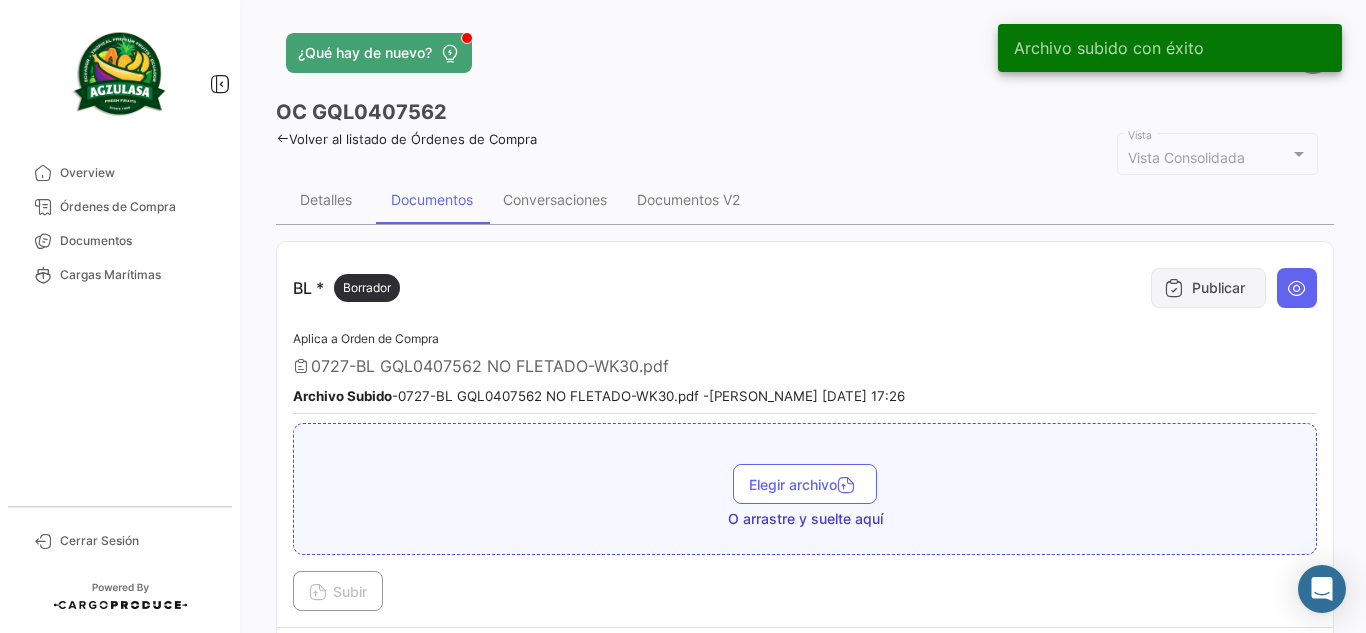 click on "Publicar" at bounding box center (1208, 288) 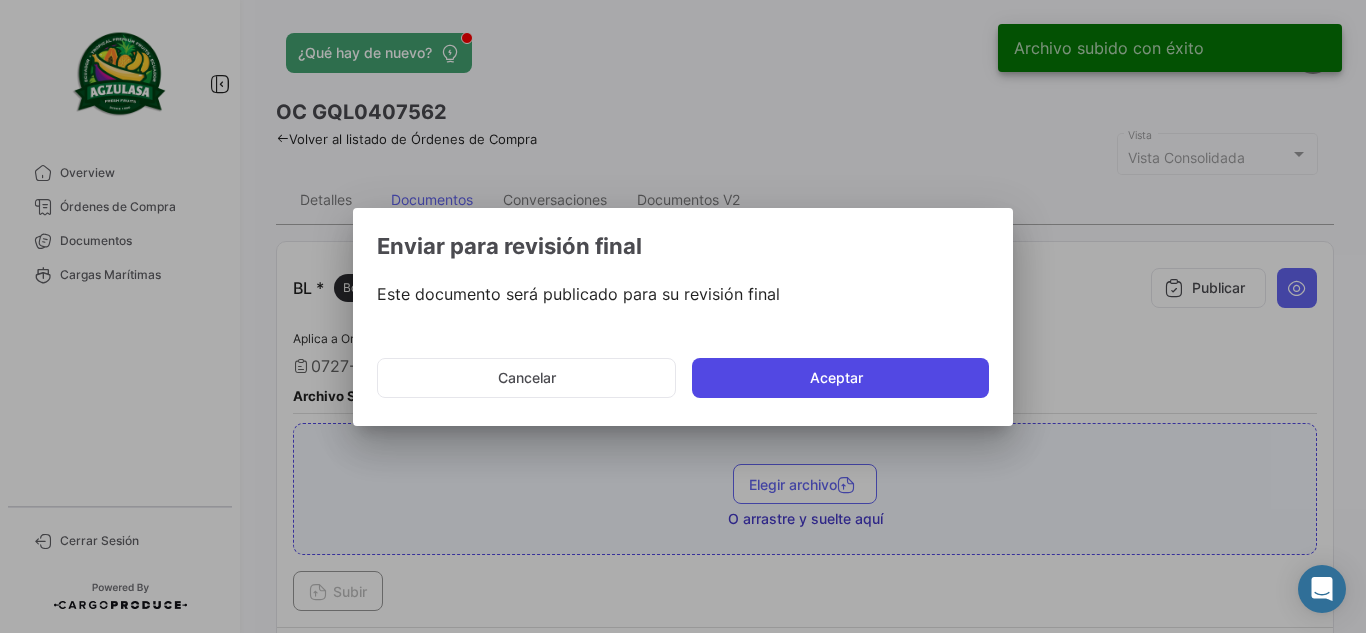 click on "Aceptar" 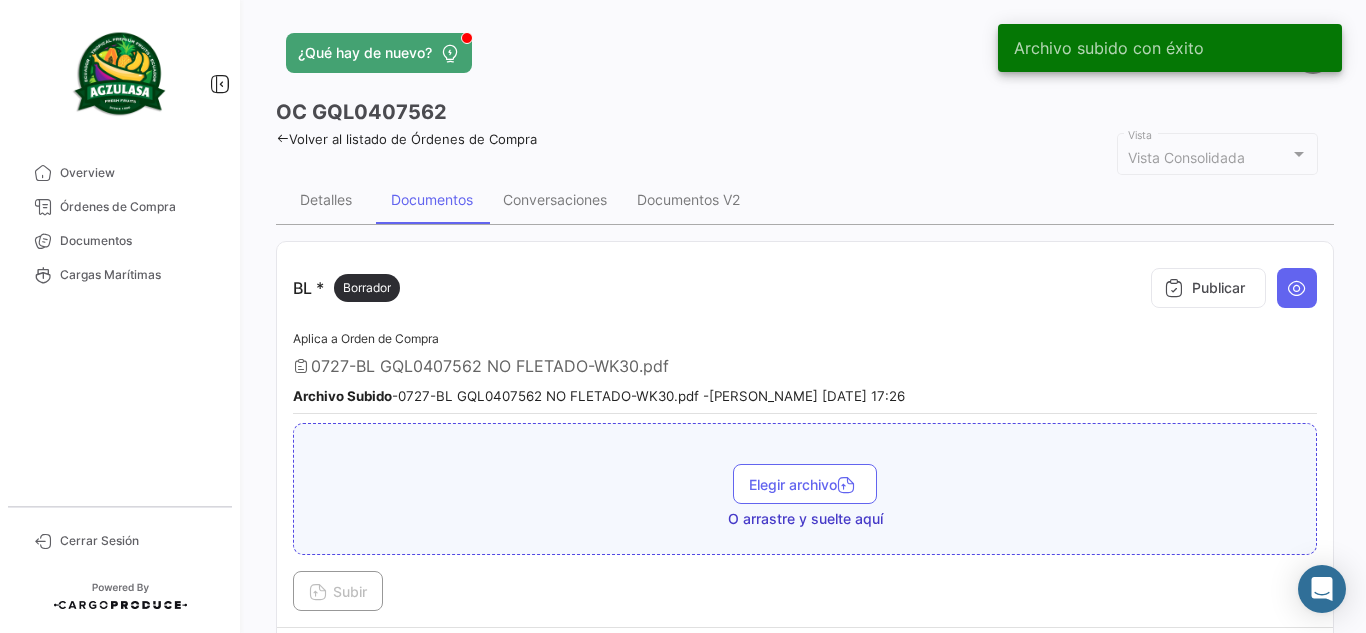 click on "¿Qué hay de nuevo?   [PERSON_NAME]" 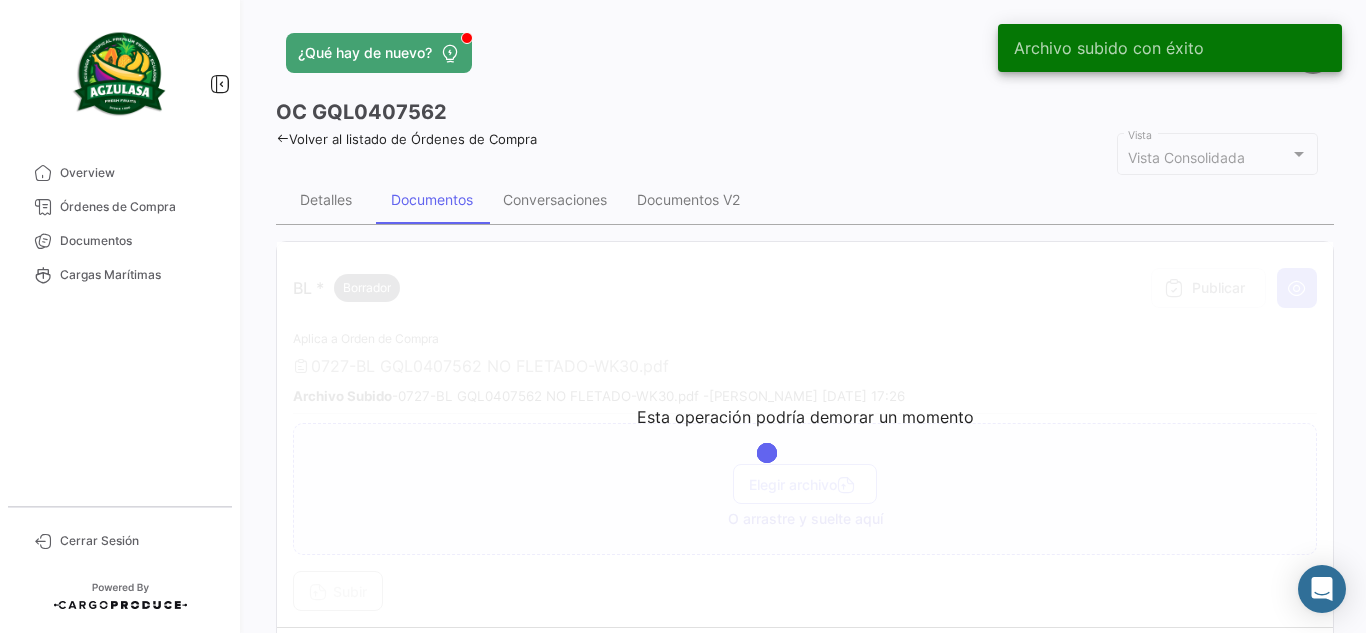 click on "¿Qué hay de nuevo?" 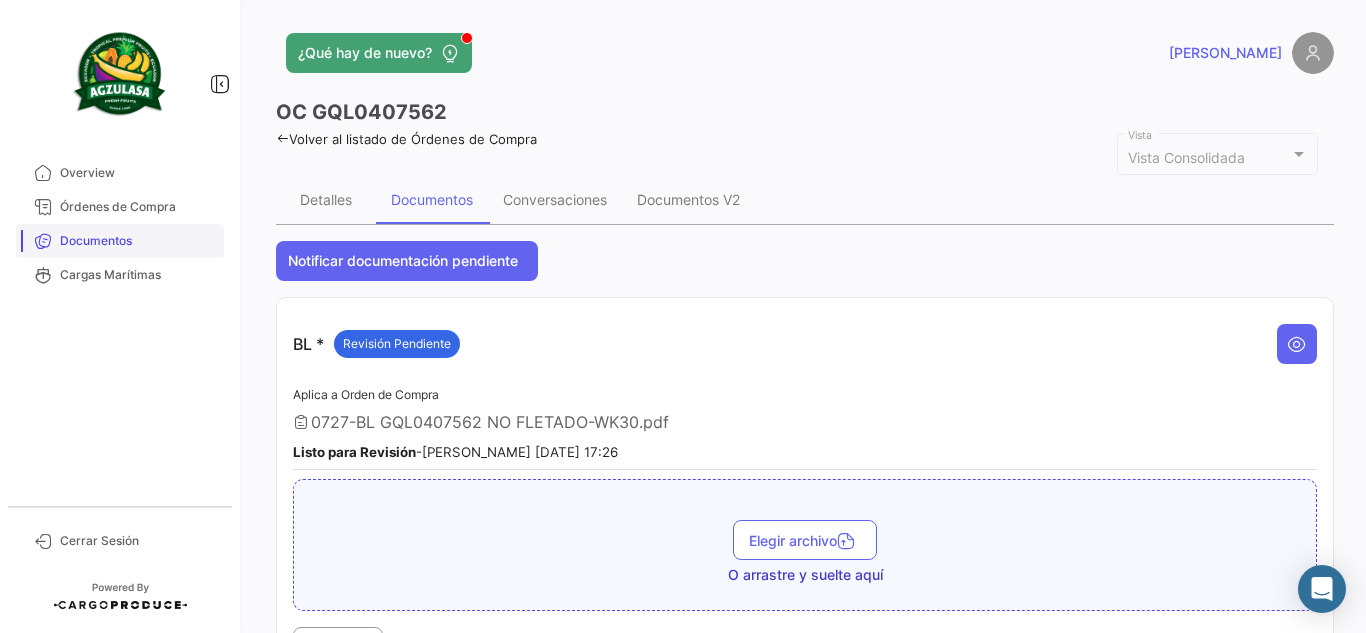 click on "Documentos" at bounding box center [138, 241] 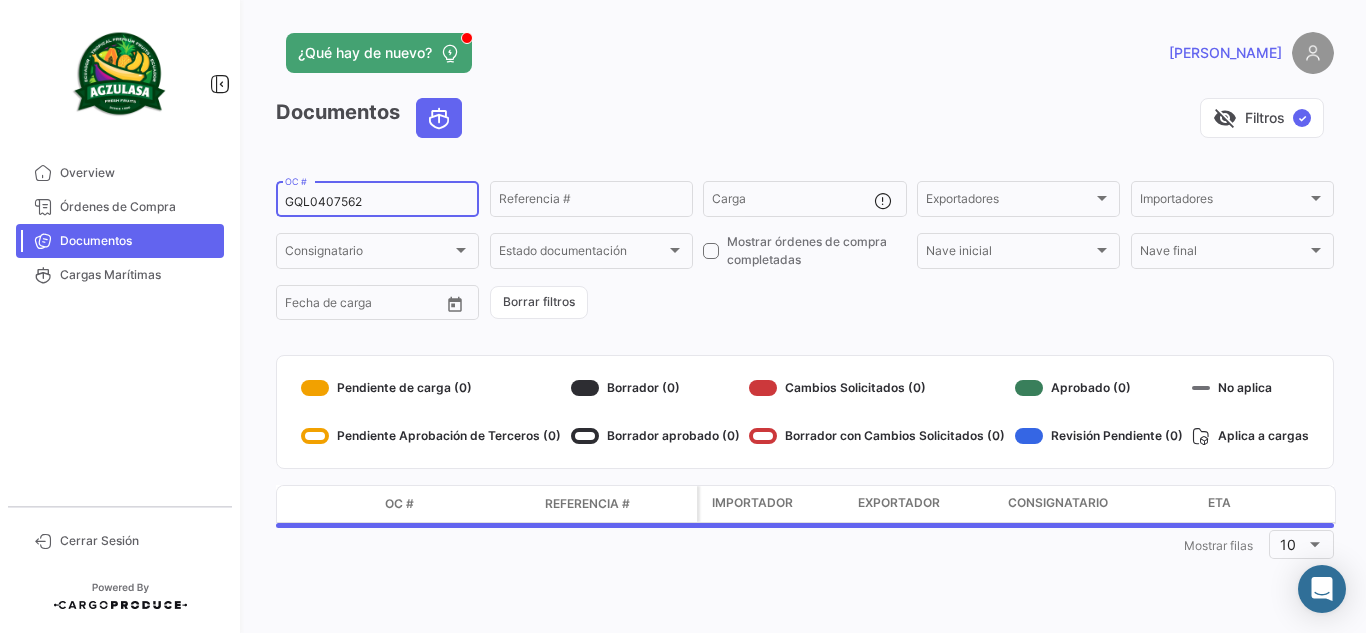 click on "GQL0407562" at bounding box center [377, 202] 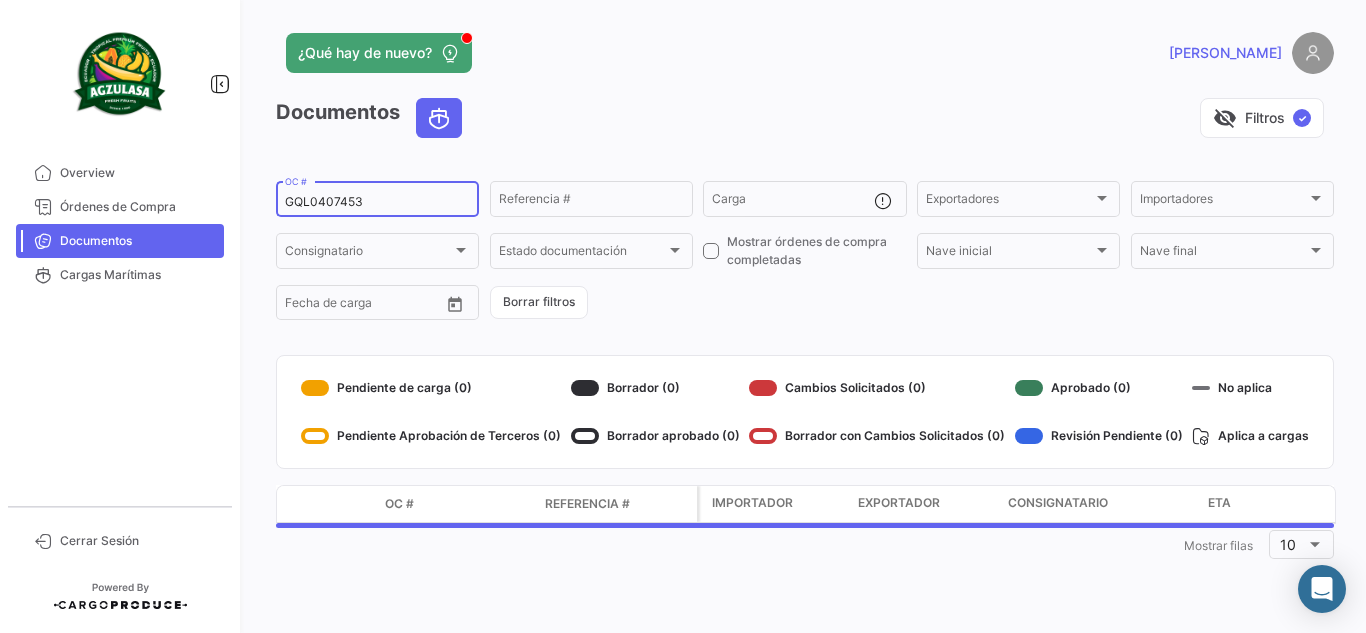 type on "GQL0407453" 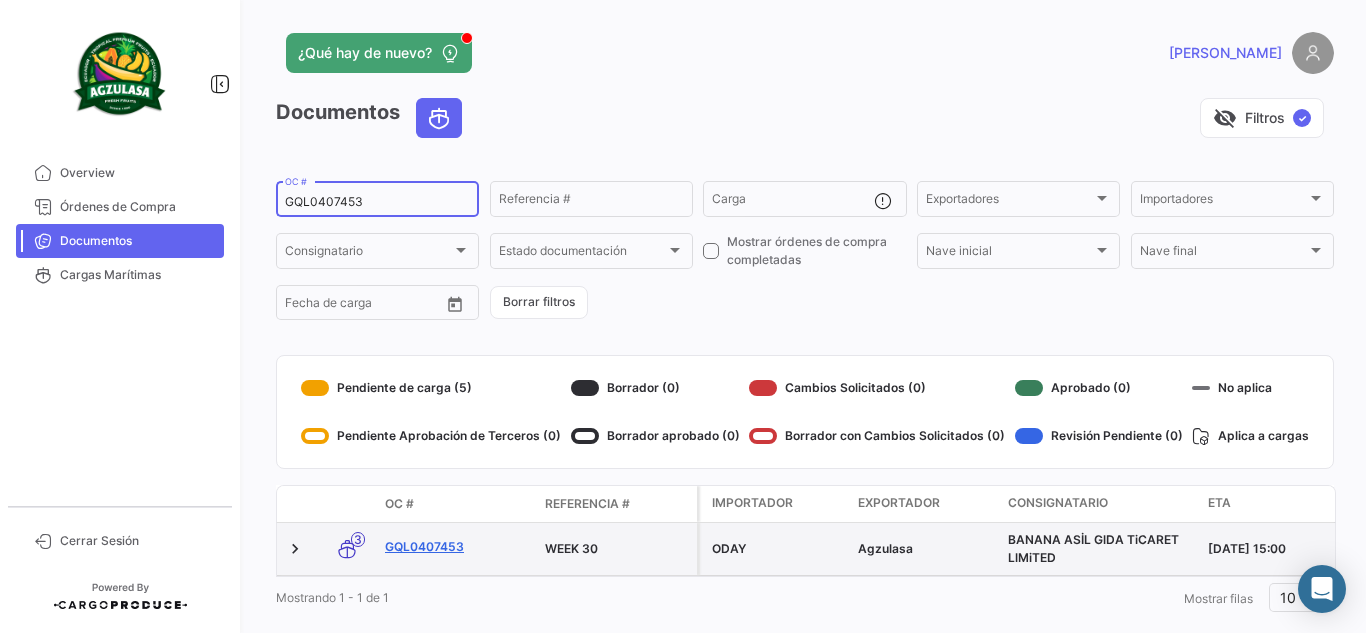 click on "GQL0407453" 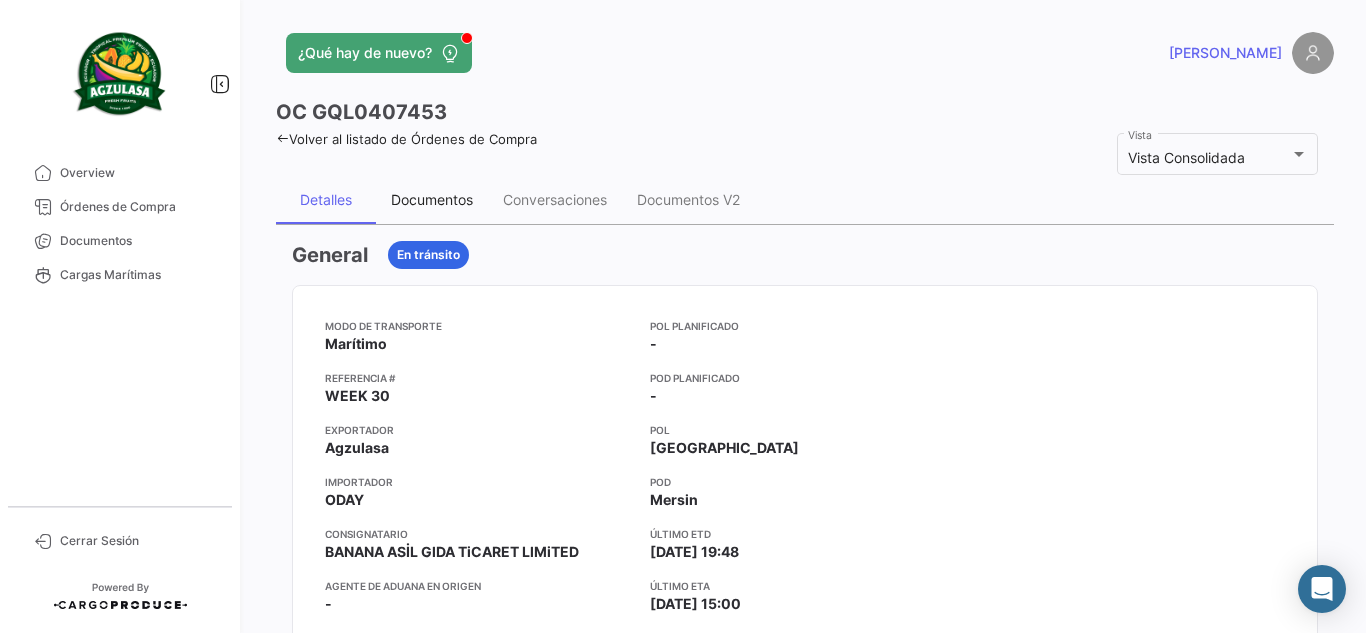 click on "Documentos" at bounding box center [432, 199] 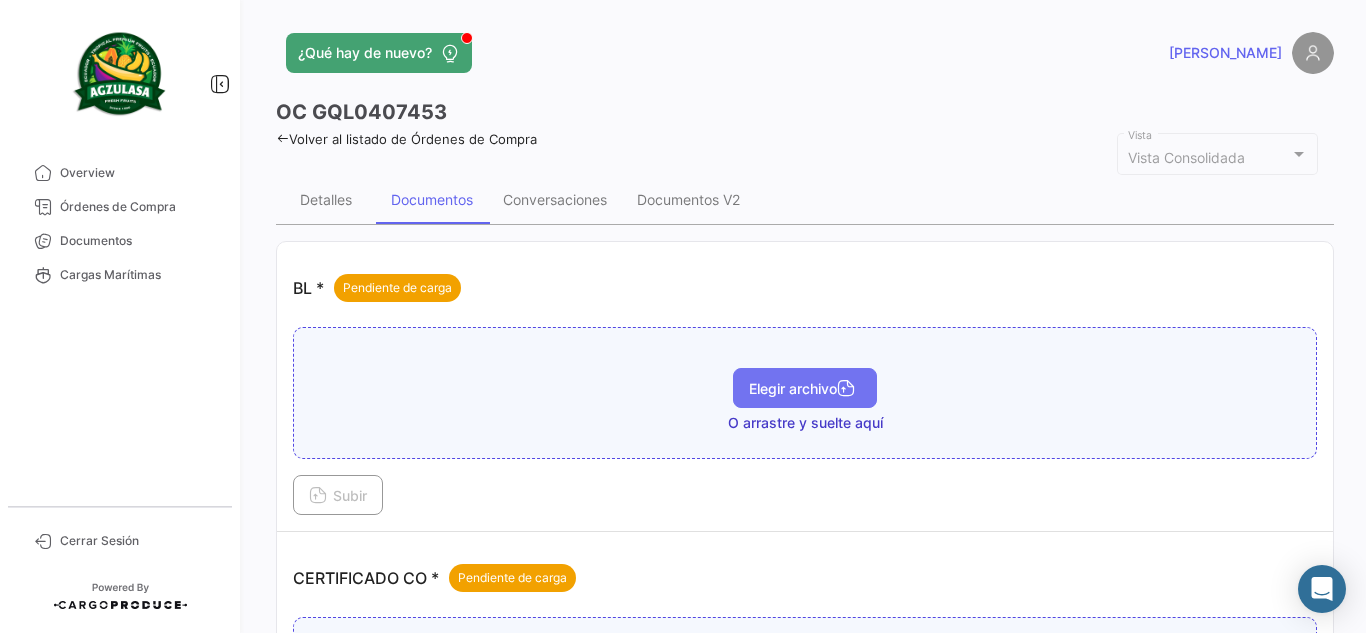 click on "Elegir archivo" at bounding box center (805, 388) 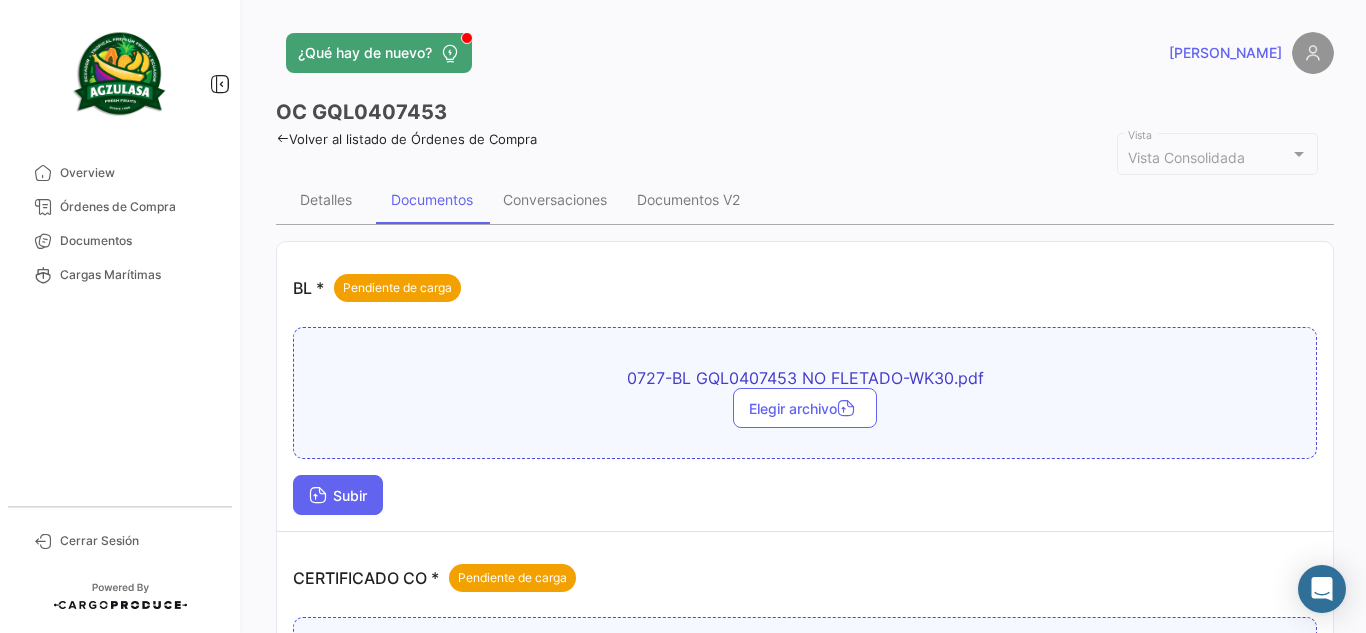 click on "Subir" at bounding box center [338, 495] 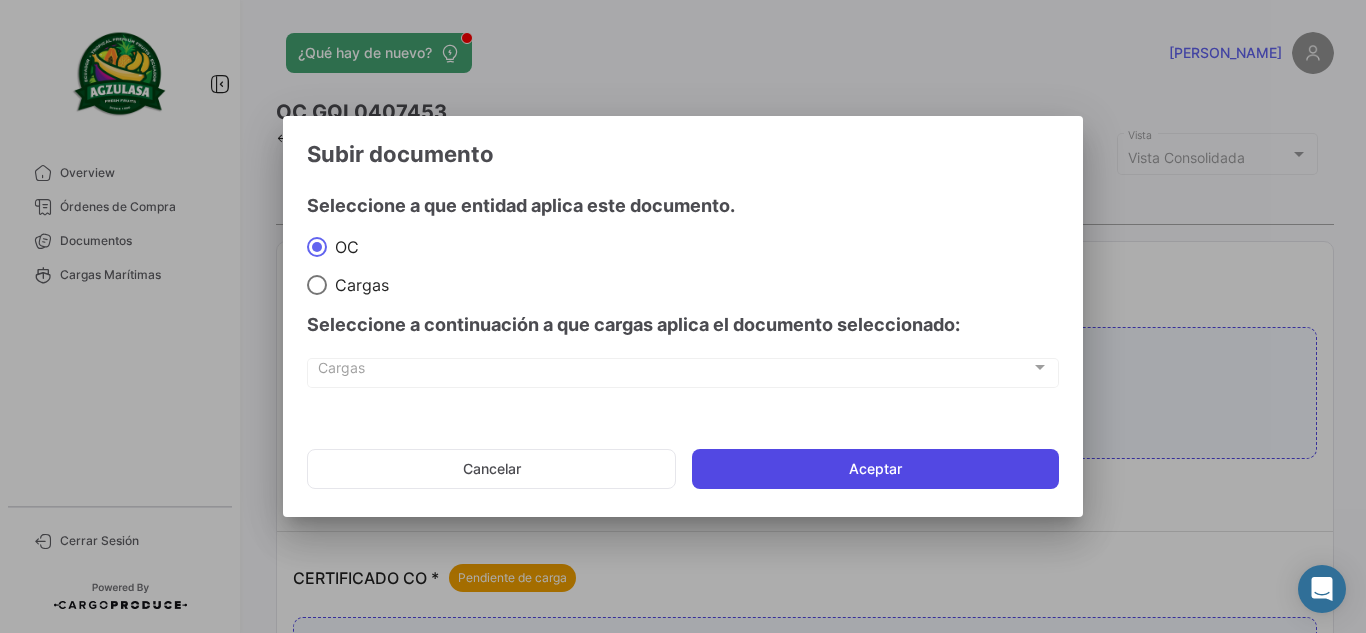 click on "Aceptar" 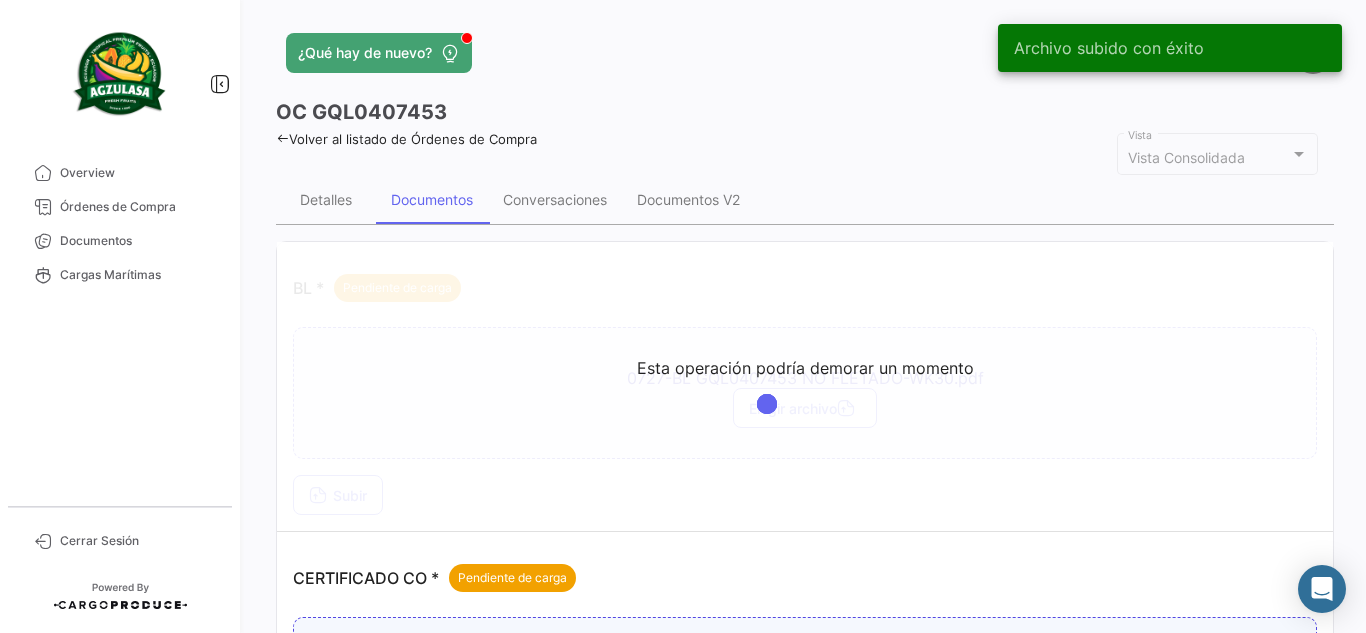 click on "¿Qué hay de nuevo?" 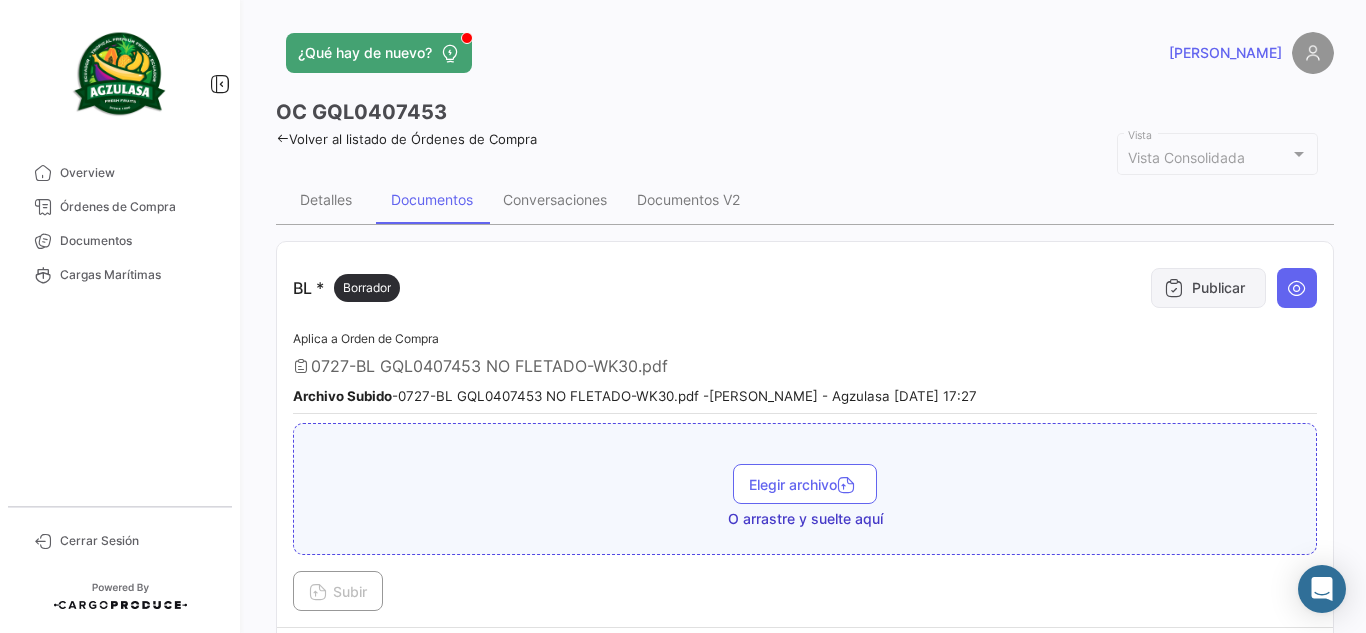 click on "Publicar" at bounding box center [1208, 288] 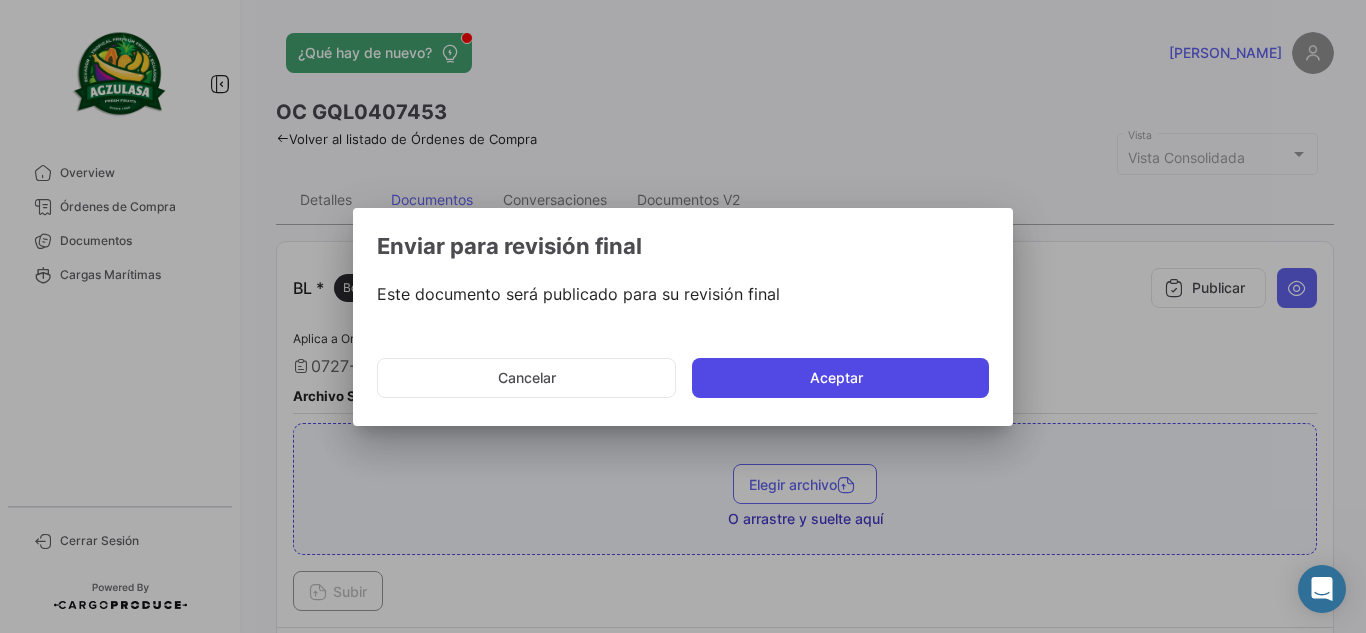 click on "Aceptar" 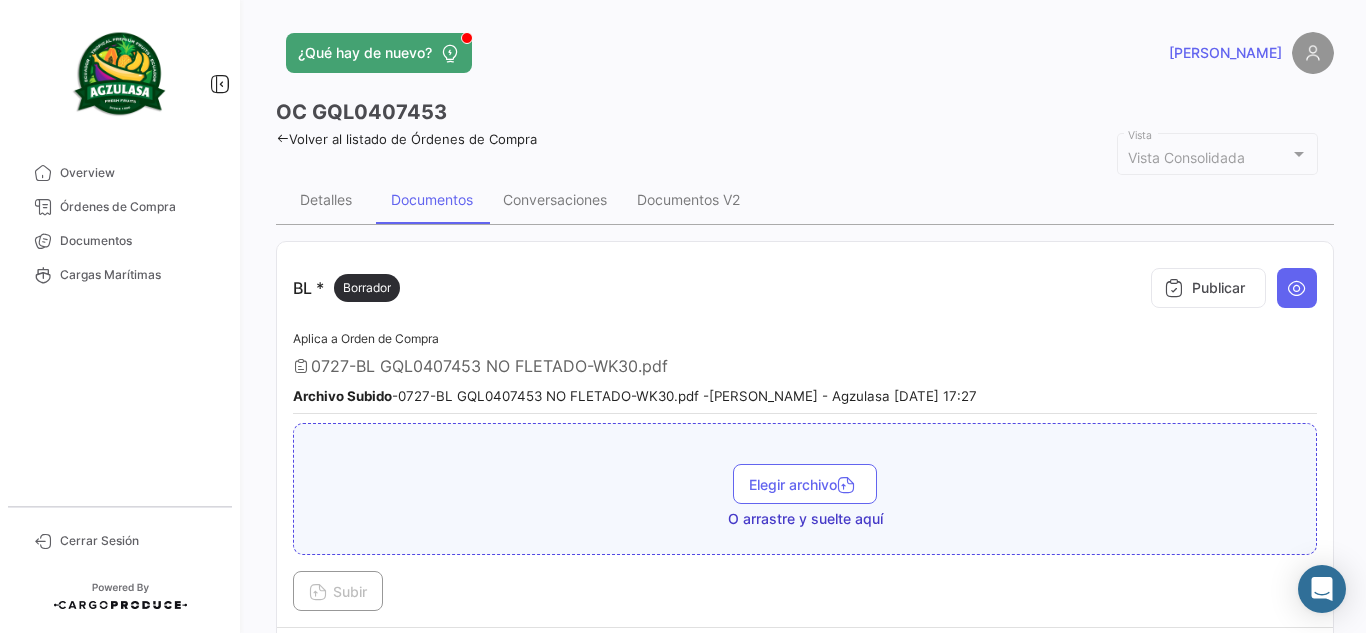 type 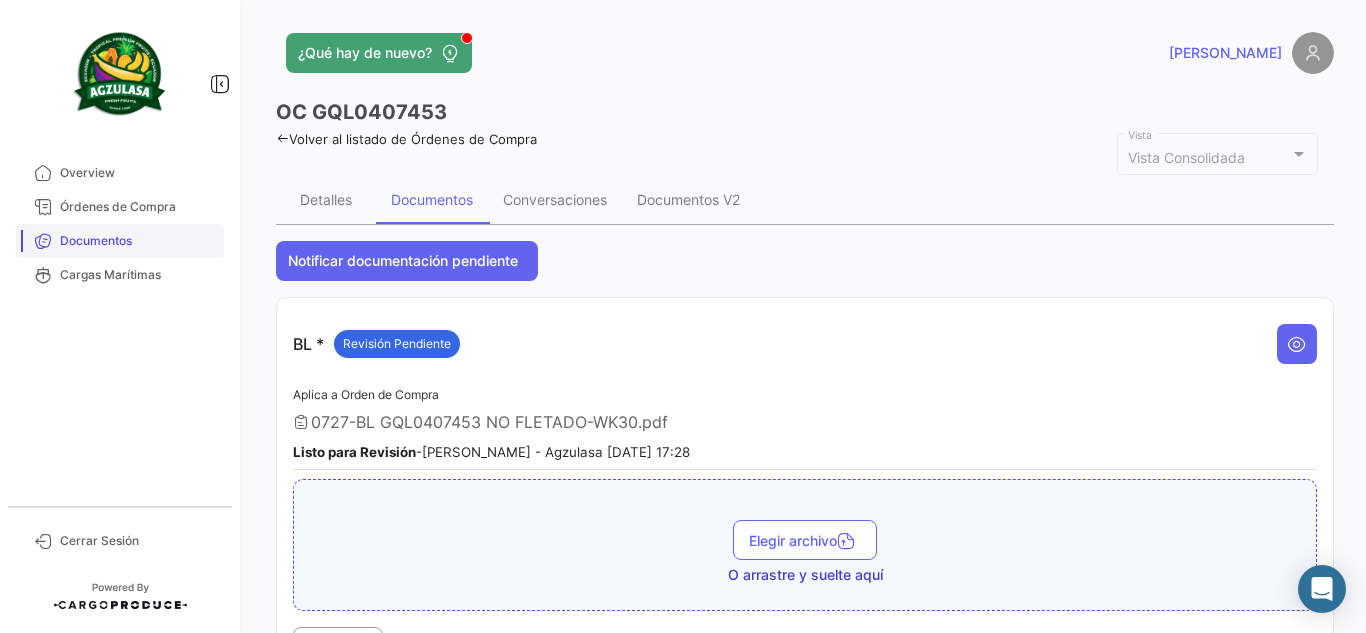 click on "Documentos" at bounding box center [138, 241] 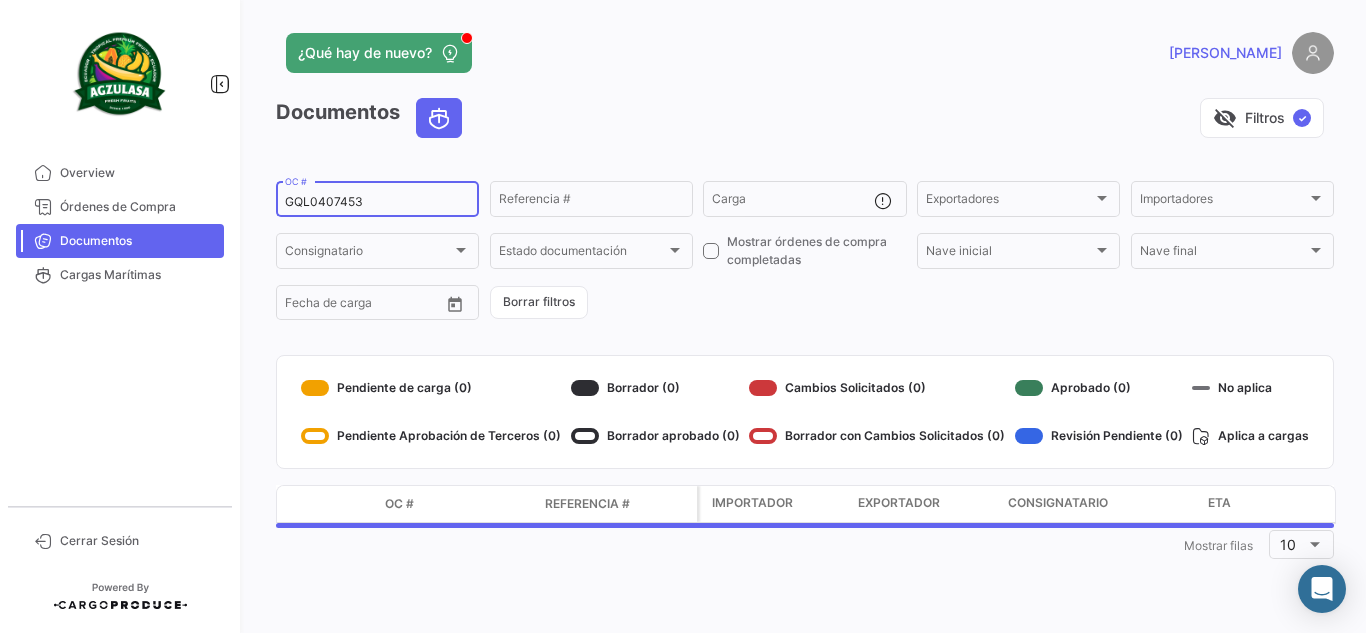 click on "GQL0407453" at bounding box center [377, 202] 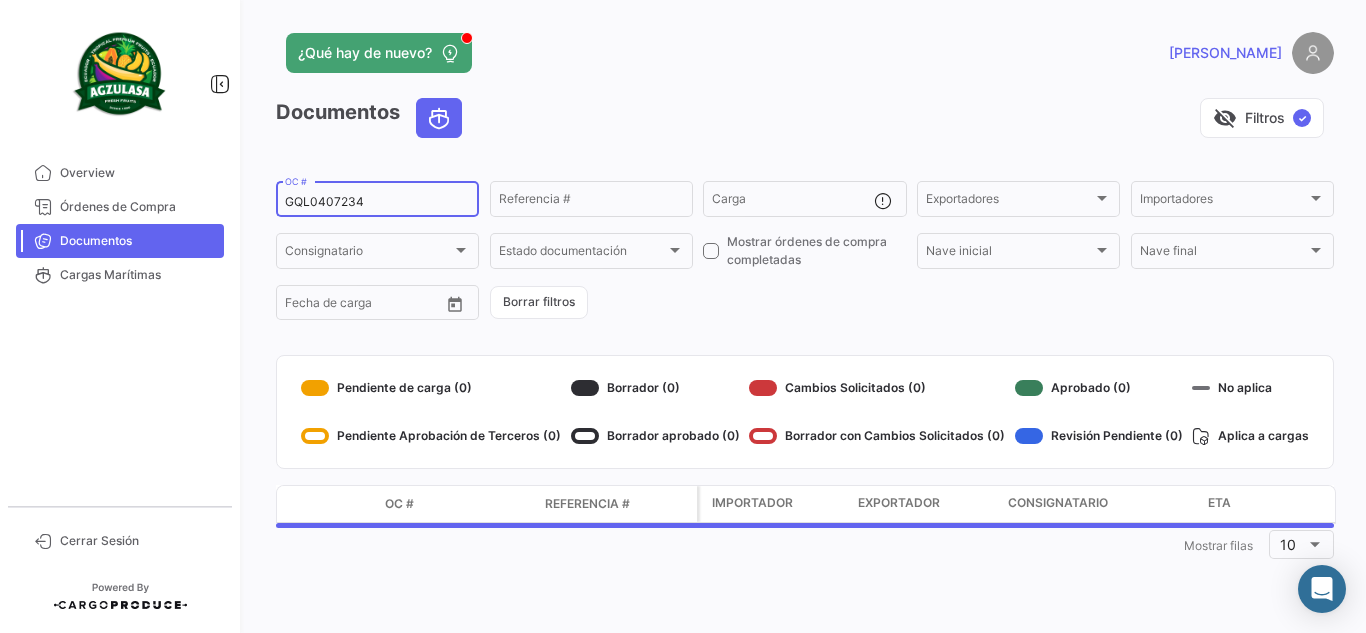 type on "GQL0407234" 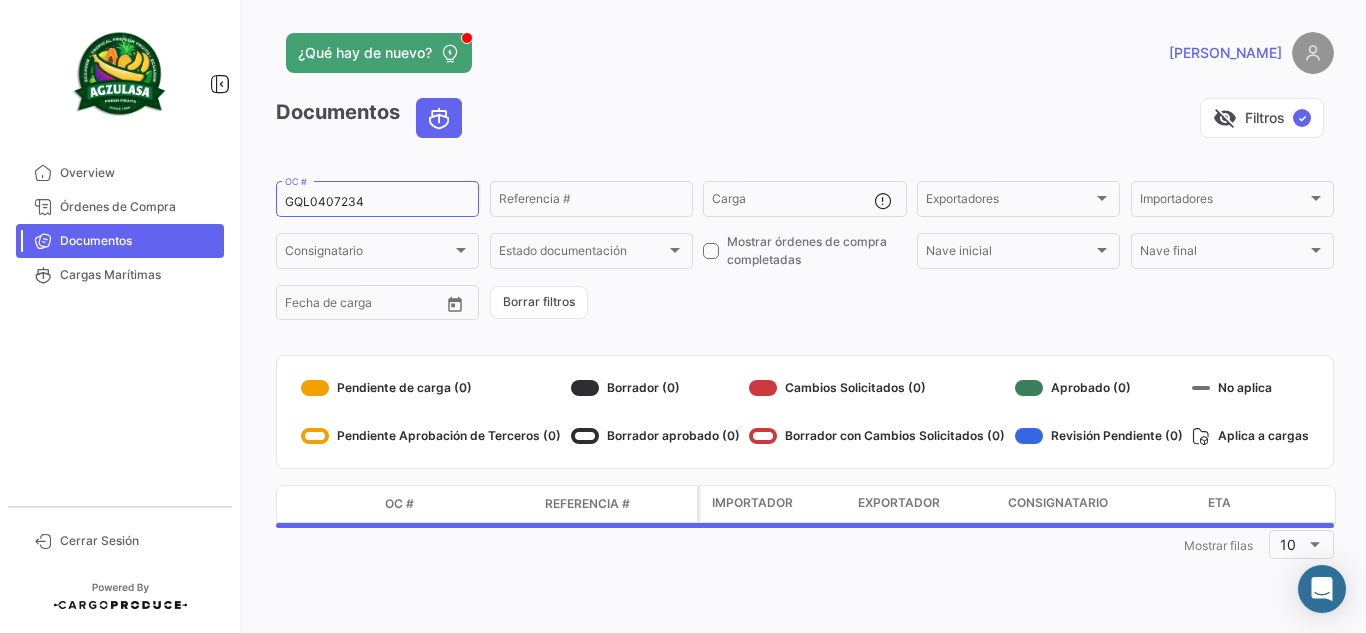 click on "¿Qué hay de nuevo?   [PERSON_NAME]" 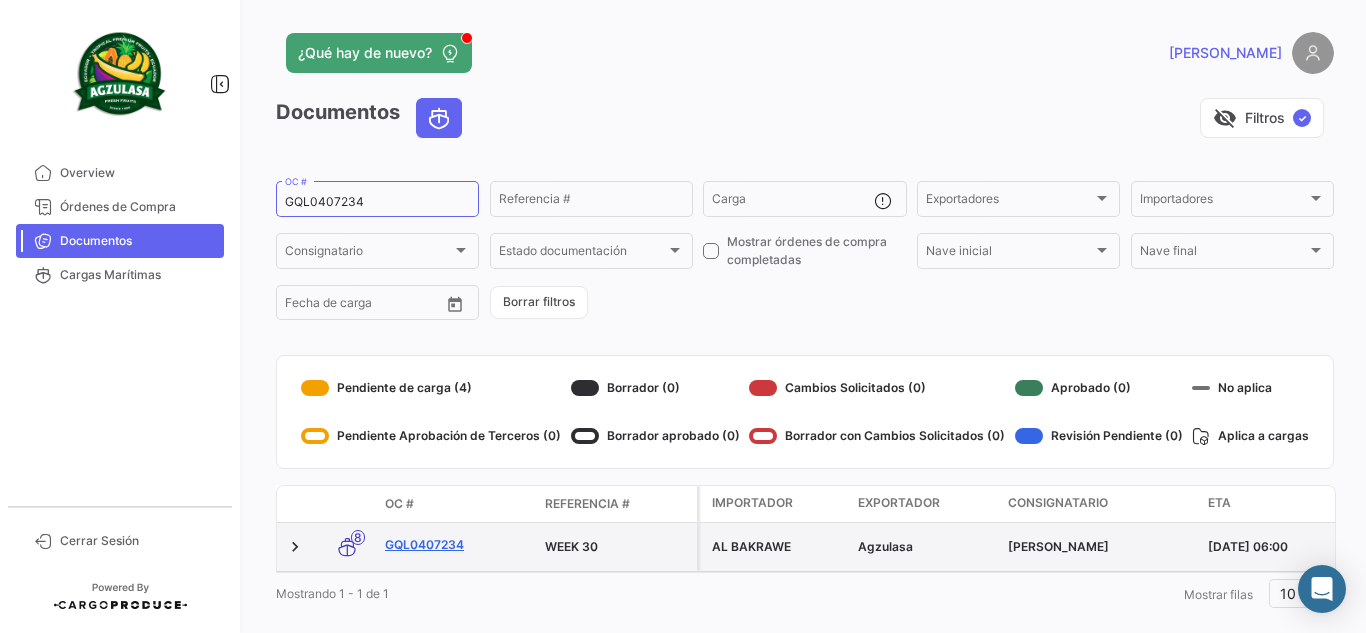 click on "GQL0407234" 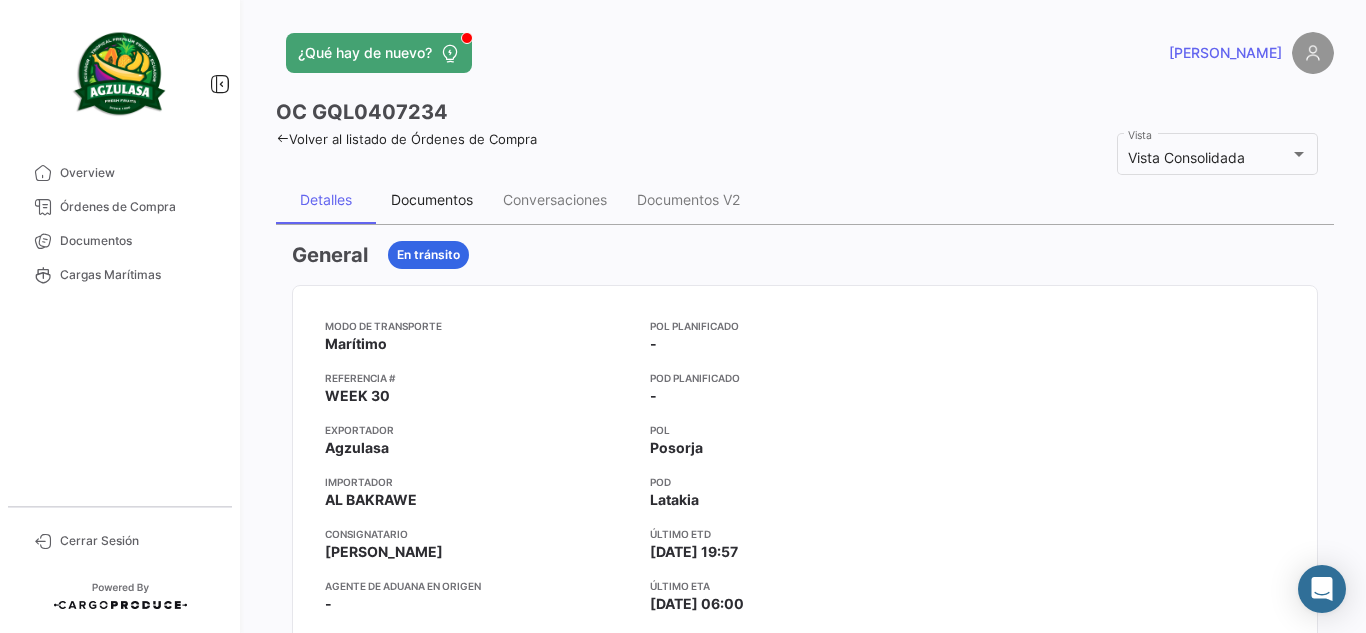 click on "Documentos" at bounding box center (432, 200) 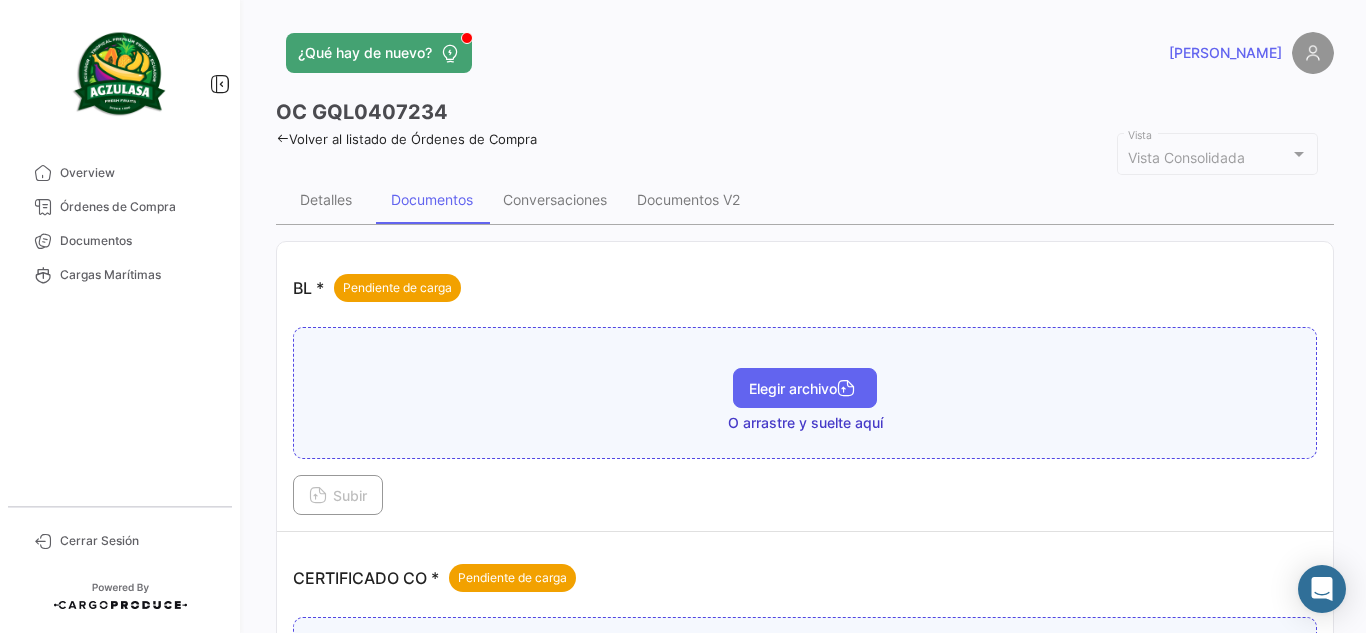 click on "Elegir archivo" at bounding box center [805, 388] 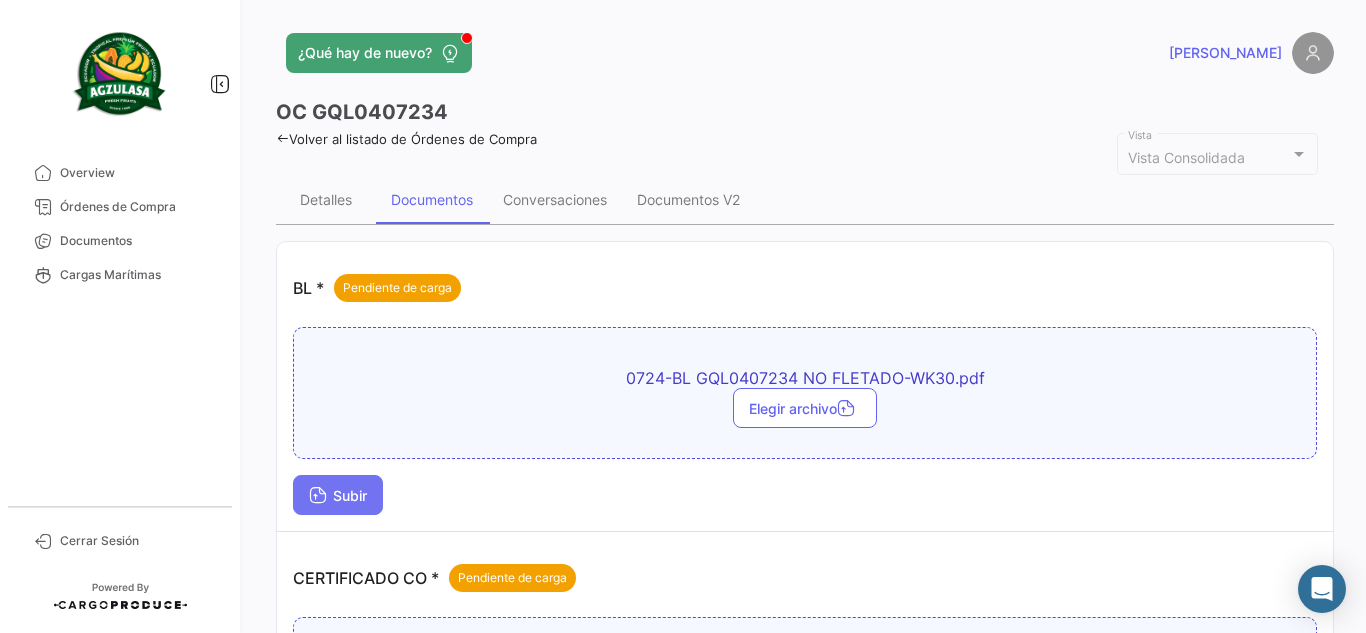 click on "Subir" at bounding box center [338, 495] 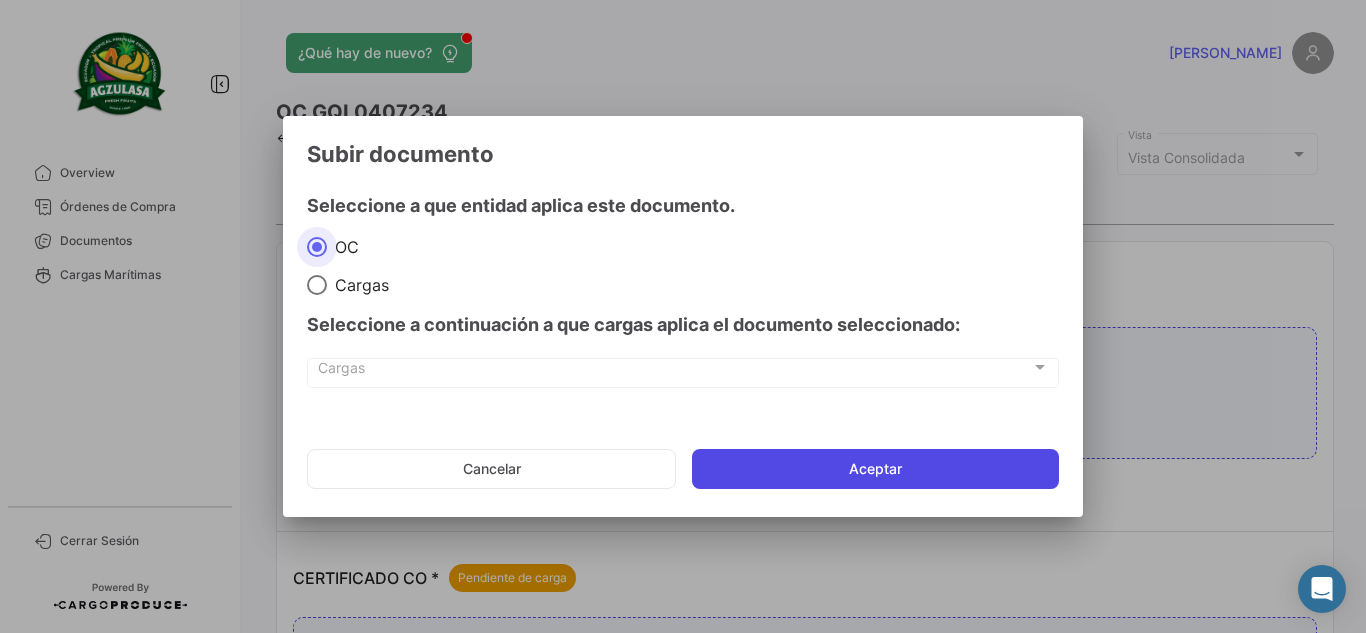 click on "Aceptar" 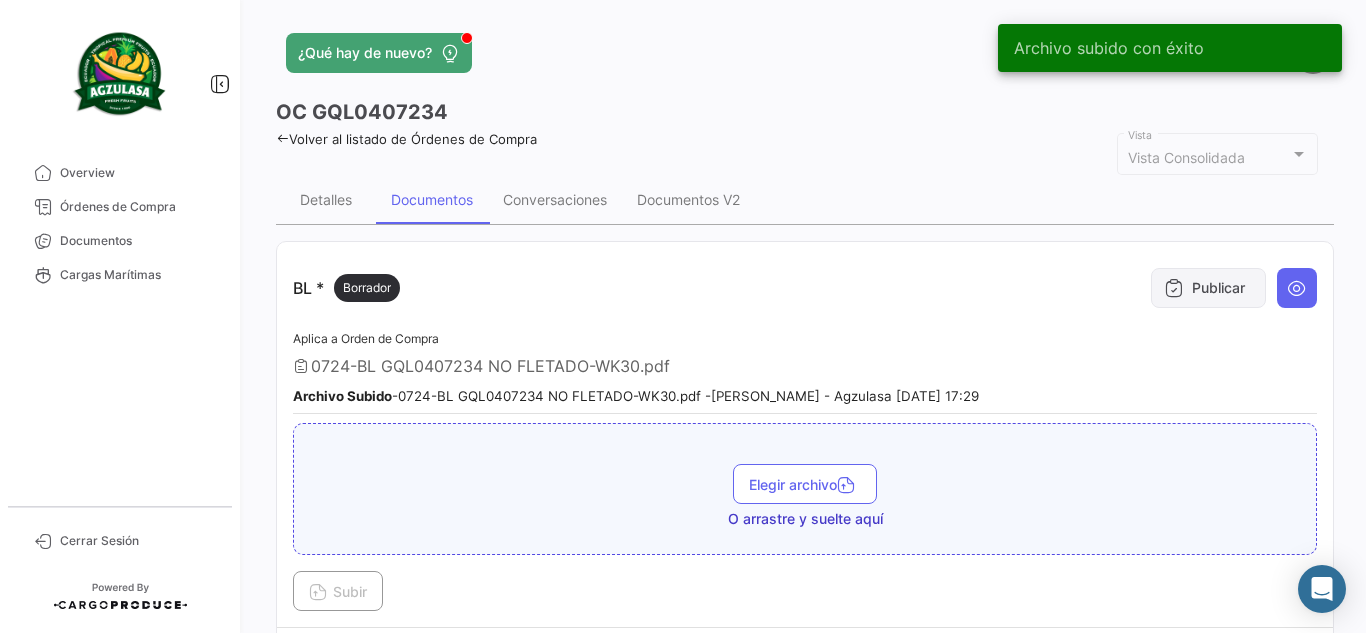 click on "Publicar" at bounding box center [1208, 288] 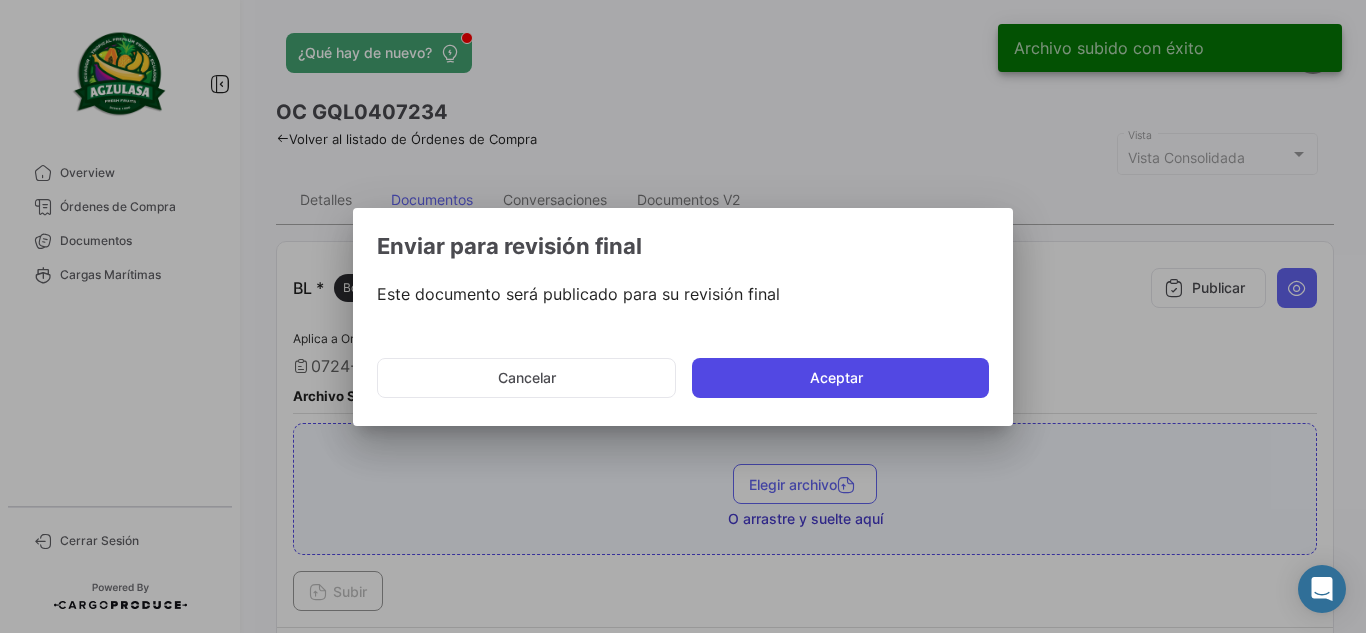 click on "Aceptar" 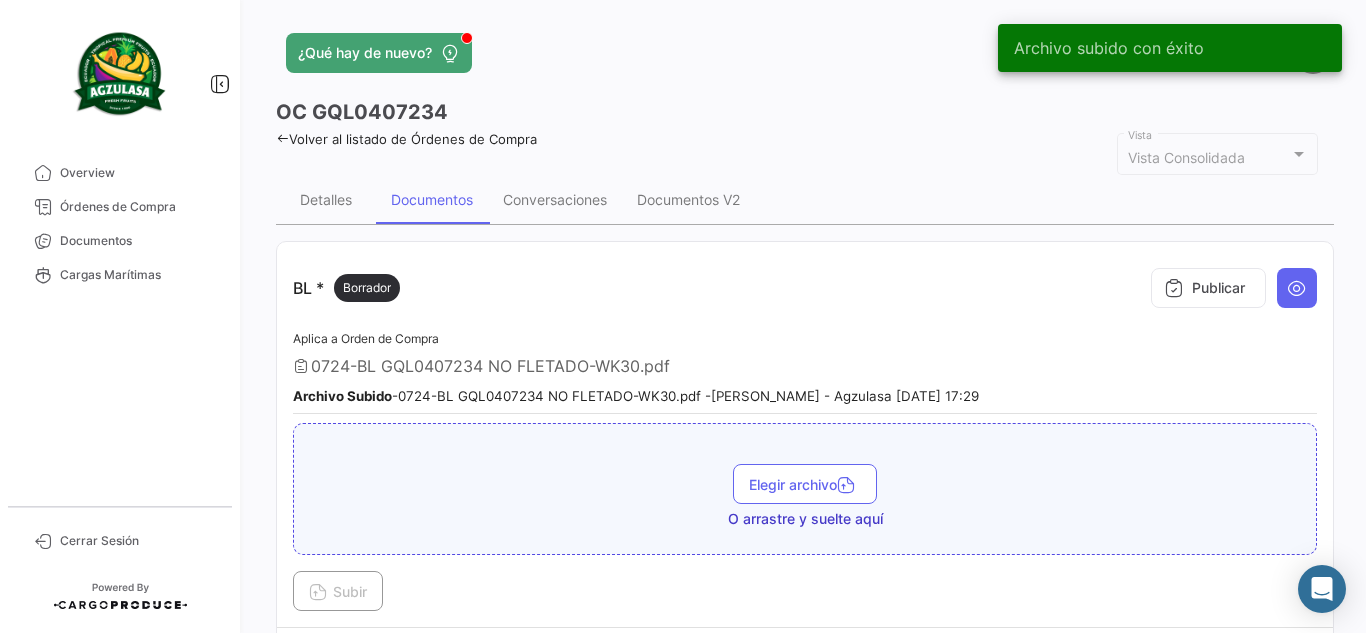 type 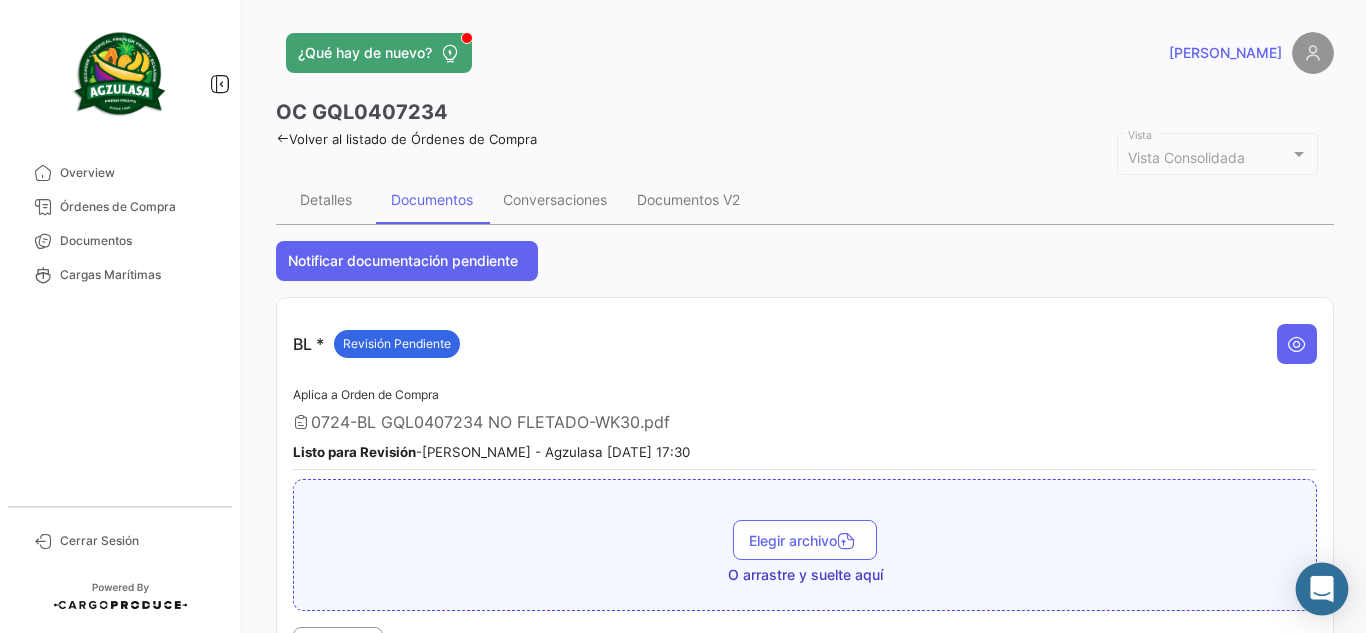click at bounding box center [1322, 589] 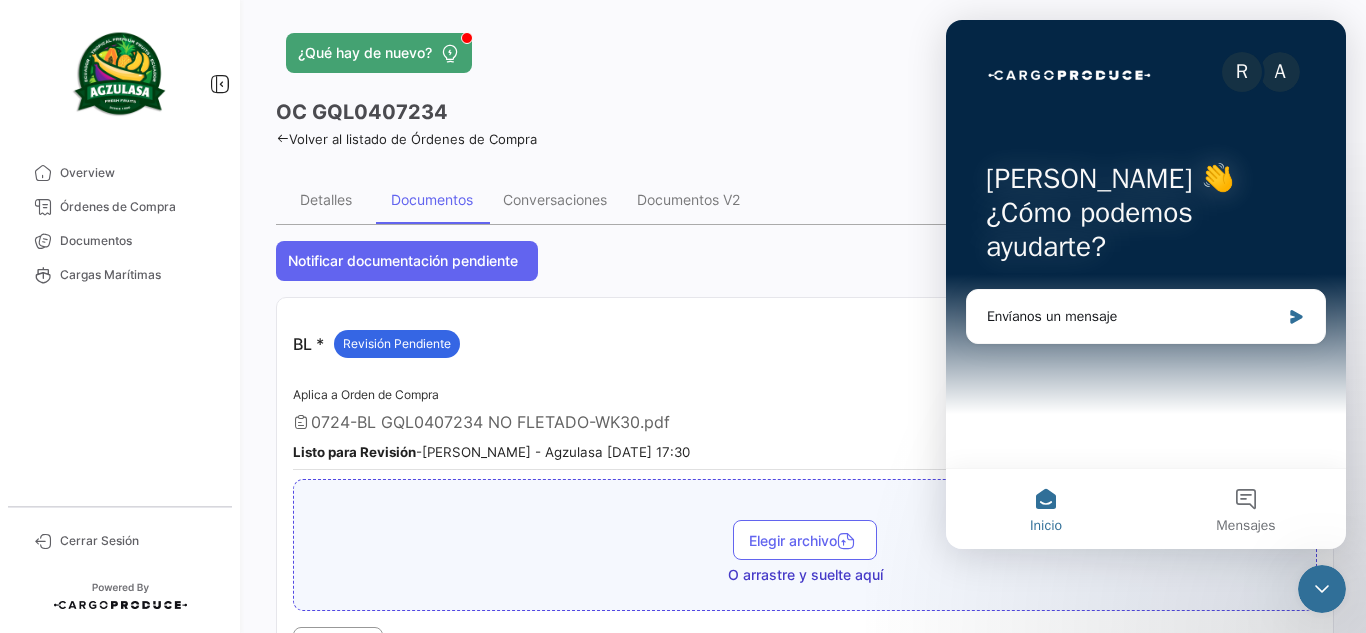 scroll, scrollTop: 0, scrollLeft: 0, axis: both 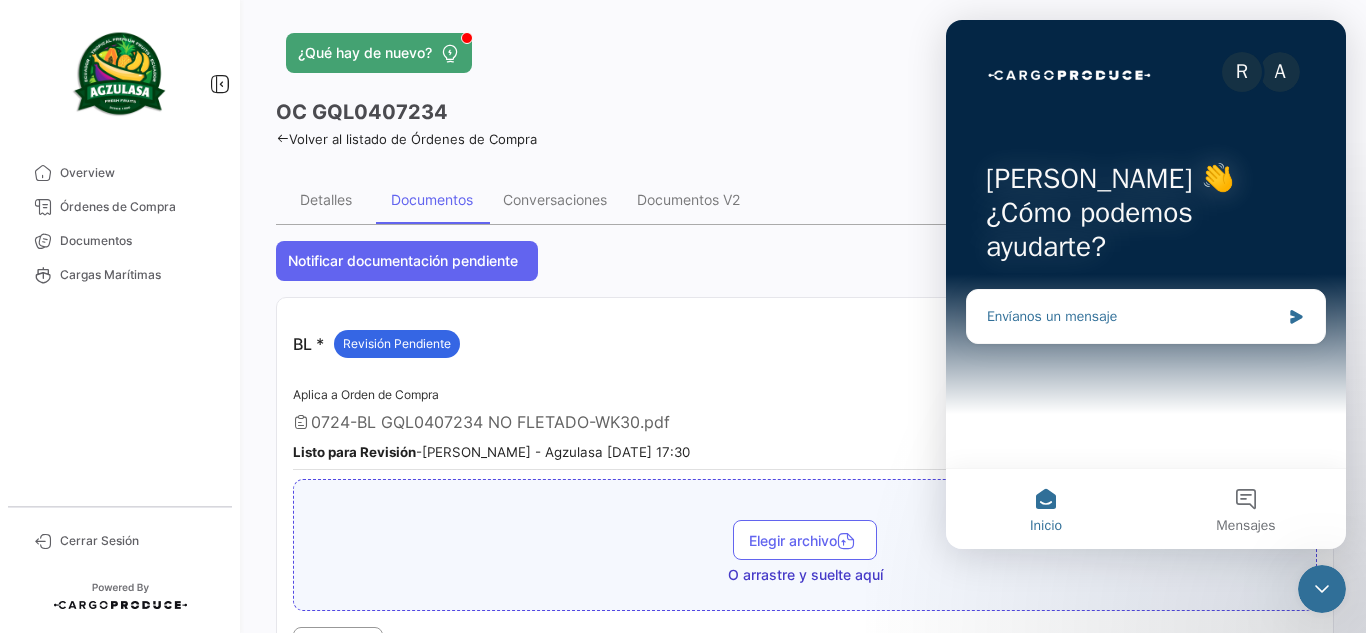click on "Envíanos un mensaje" at bounding box center (1133, 316) 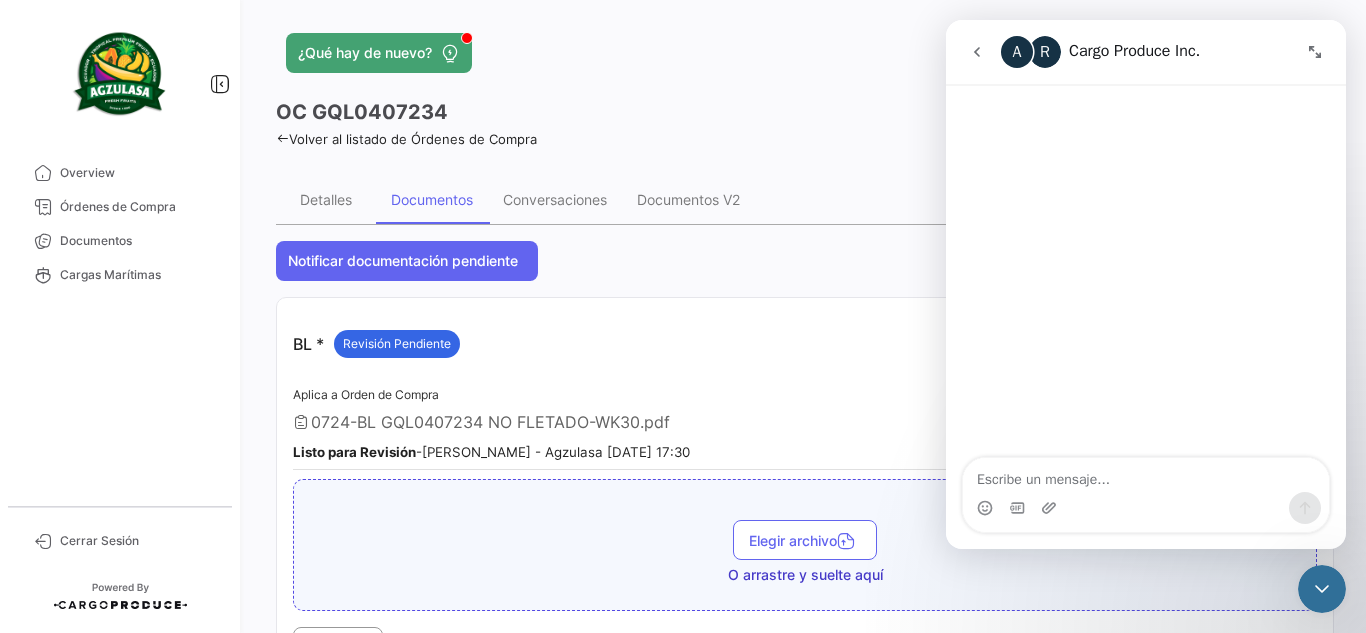 click at bounding box center [977, 52] 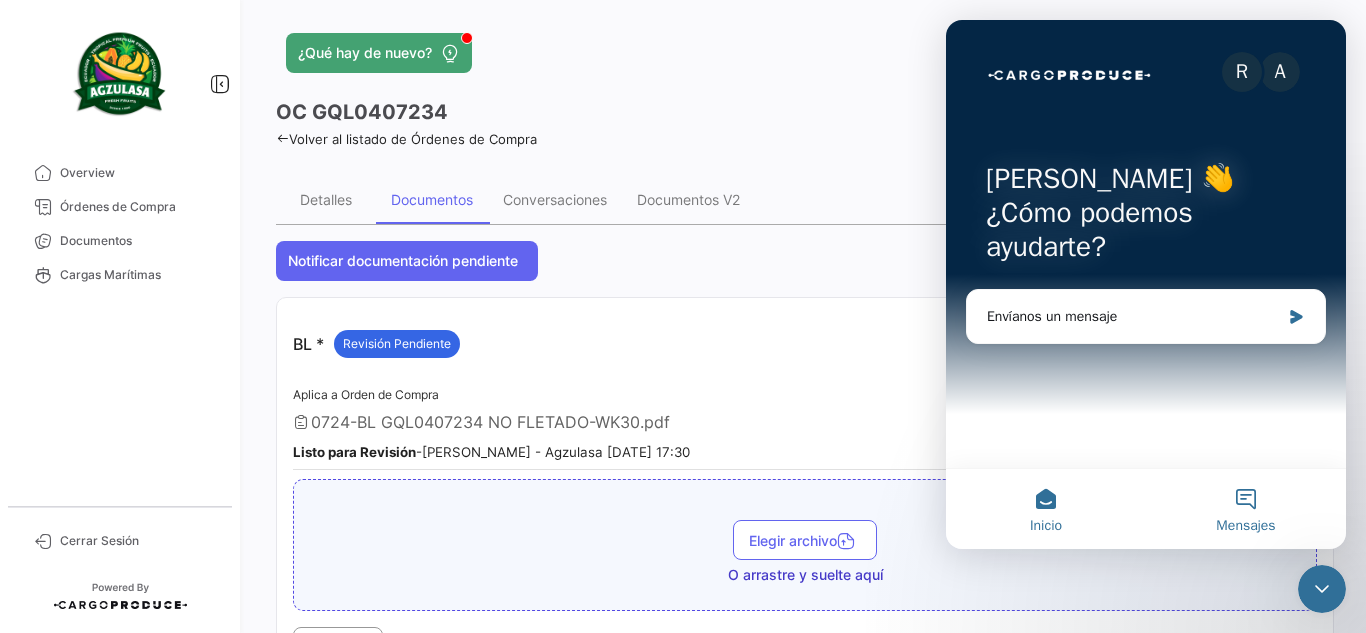 click on "Mensajes" at bounding box center (1246, 509) 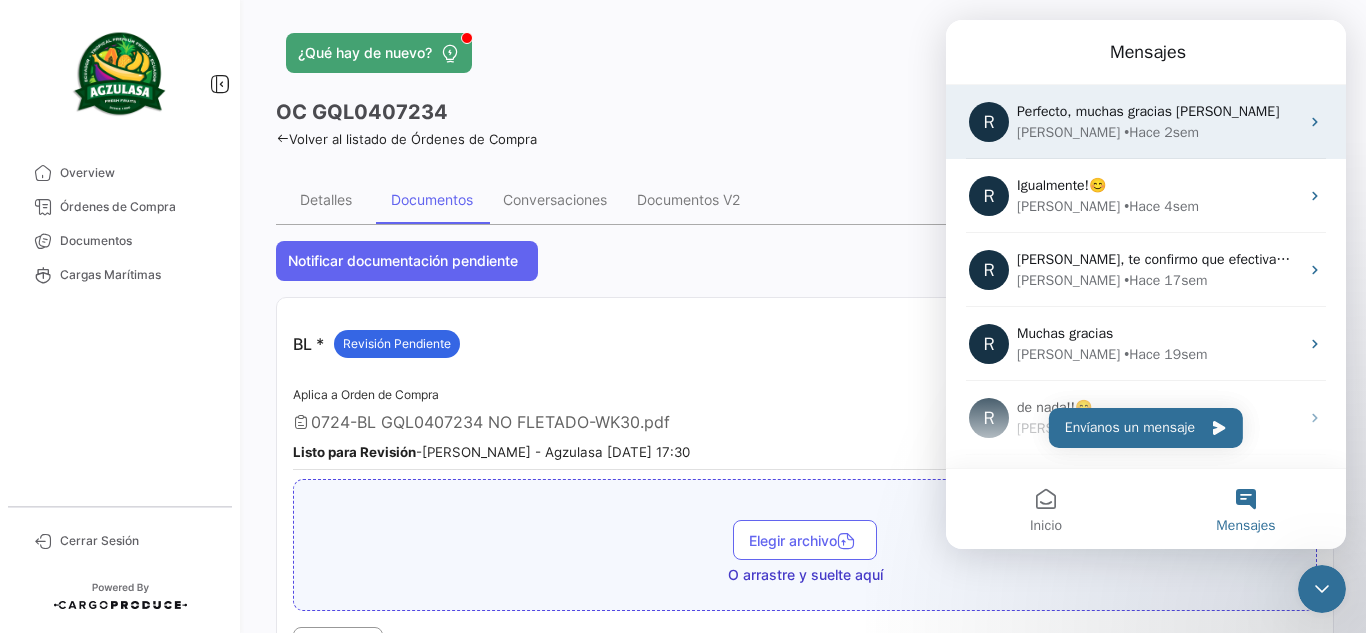 click on "Perfecto, muchas gracias [PERSON_NAME]" at bounding box center [1148, 111] 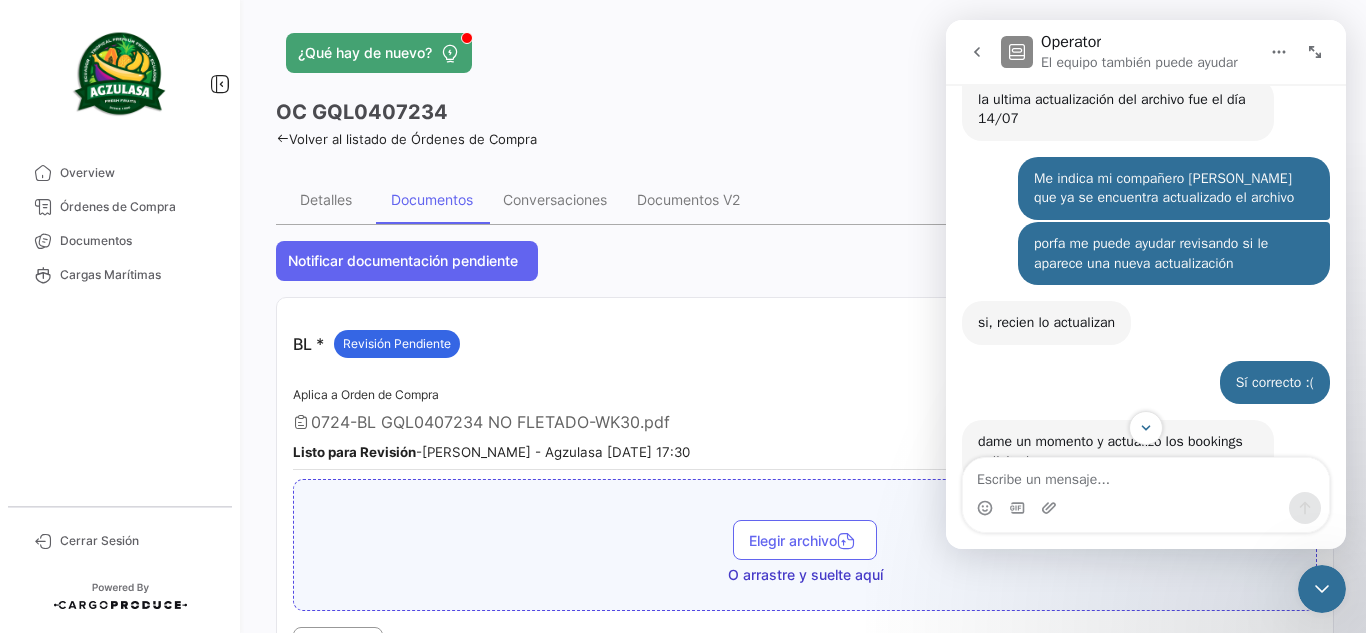 scroll, scrollTop: 1972, scrollLeft: 0, axis: vertical 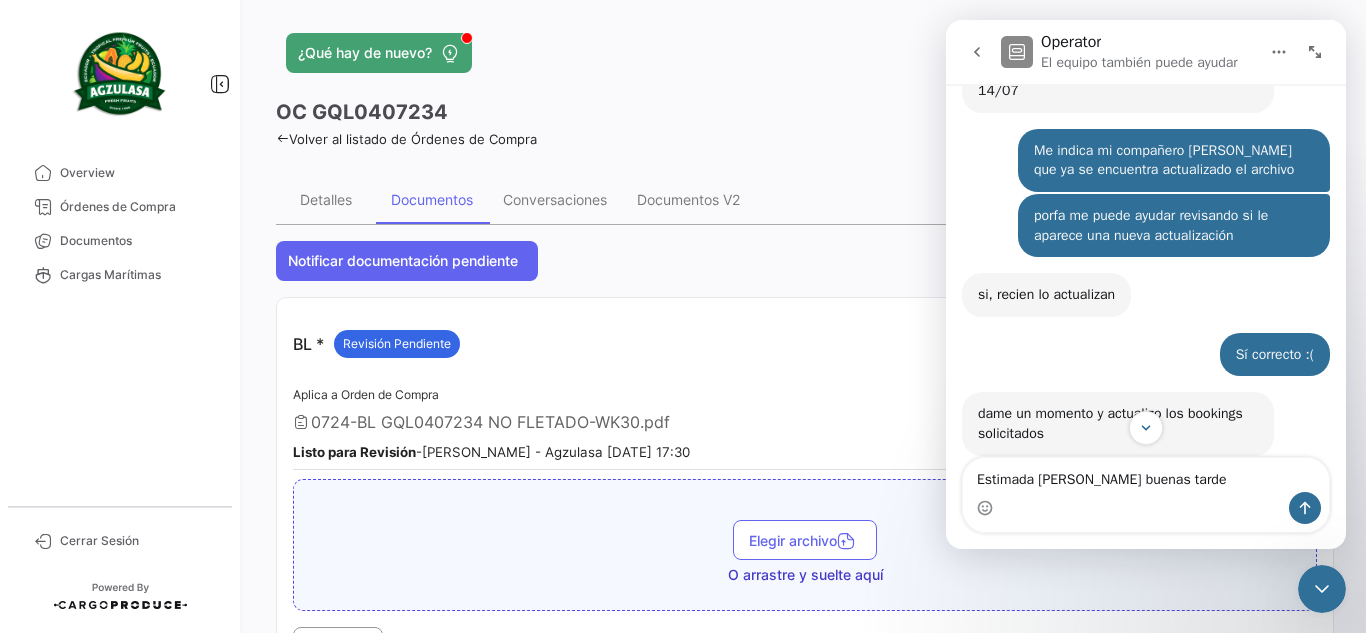 type on "Estimada [PERSON_NAME] buenas tardes" 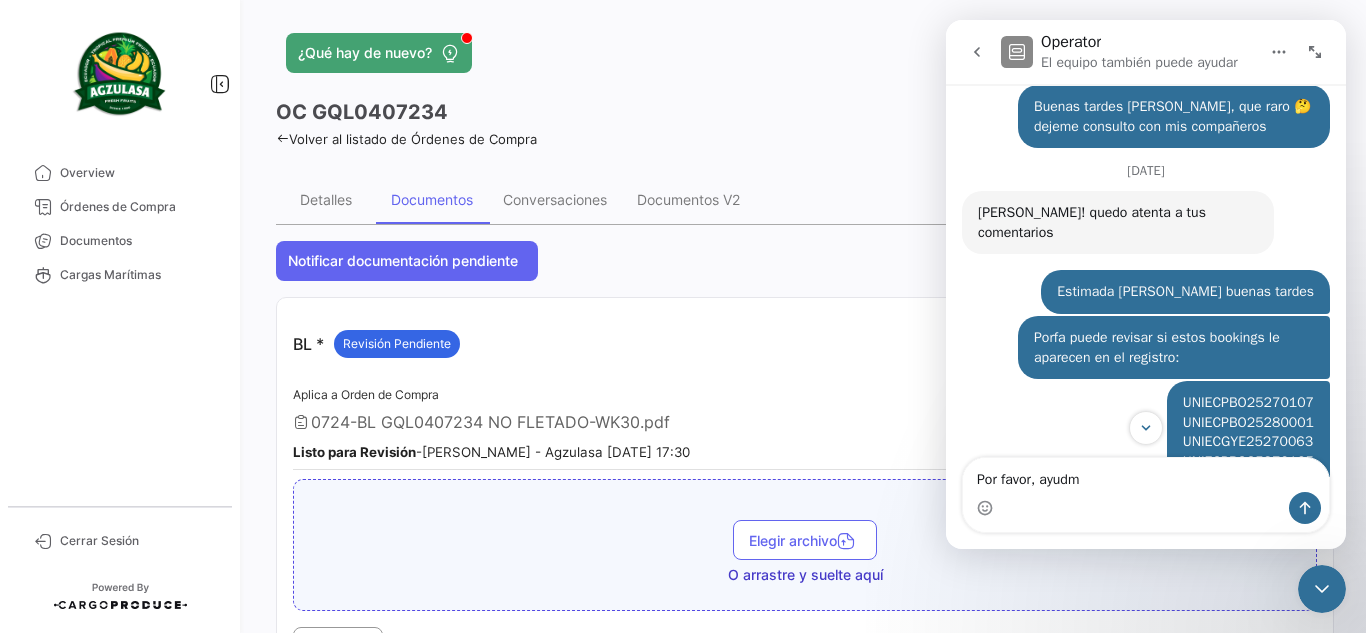scroll, scrollTop: 1252, scrollLeft: 0, axis: vertical 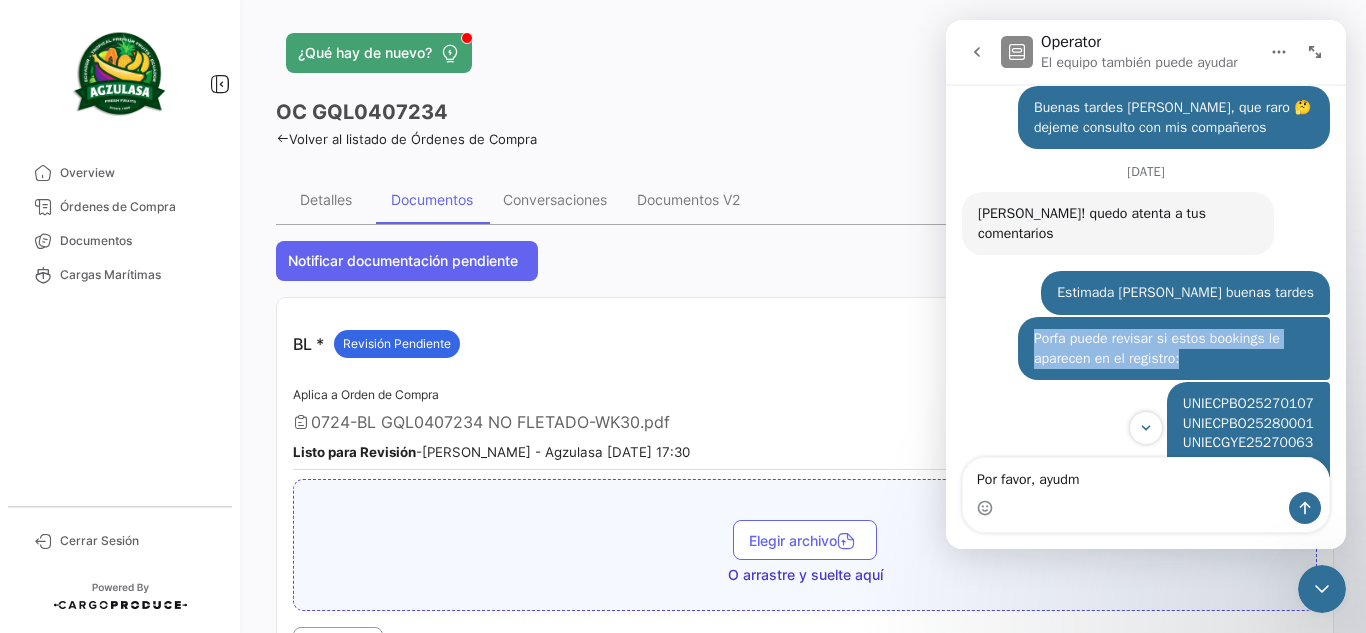 drag, startPoint x: 1022, startPoint y: 254, endPoint x: 1182, endPoint y: 284, distance: 162.78821 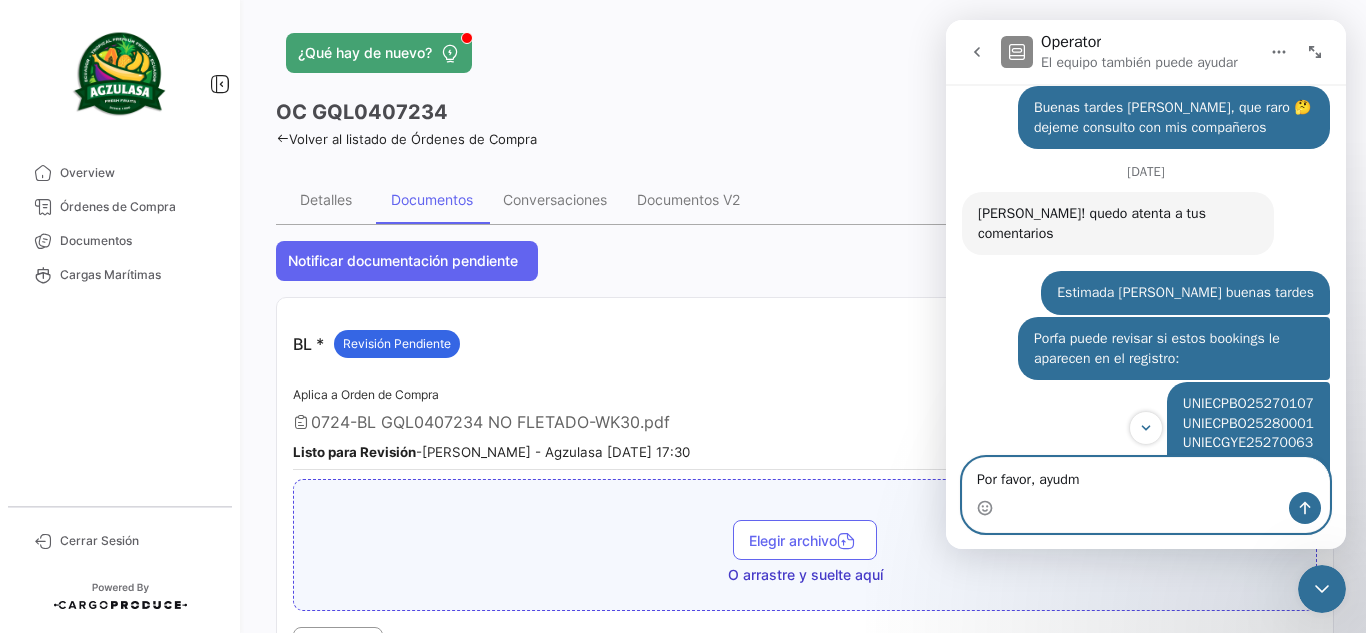 drag, startPoint x: 1116, startPoint y: 476, endPoint x: 1724, endPoint y: 489, distance: 608.139 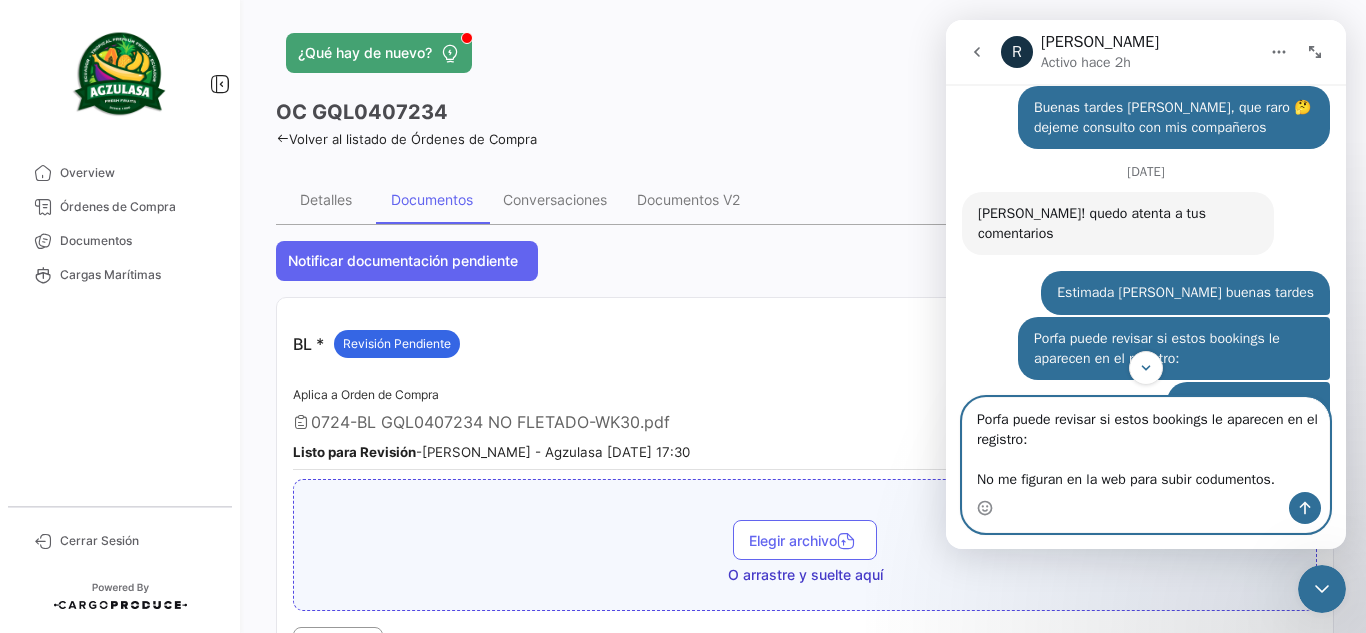 click on "Porfa puede revisar si estos bookings le aparecen en el registro:
No me figuran en la web para subir codumentos." at bounding box center [1146, 445] 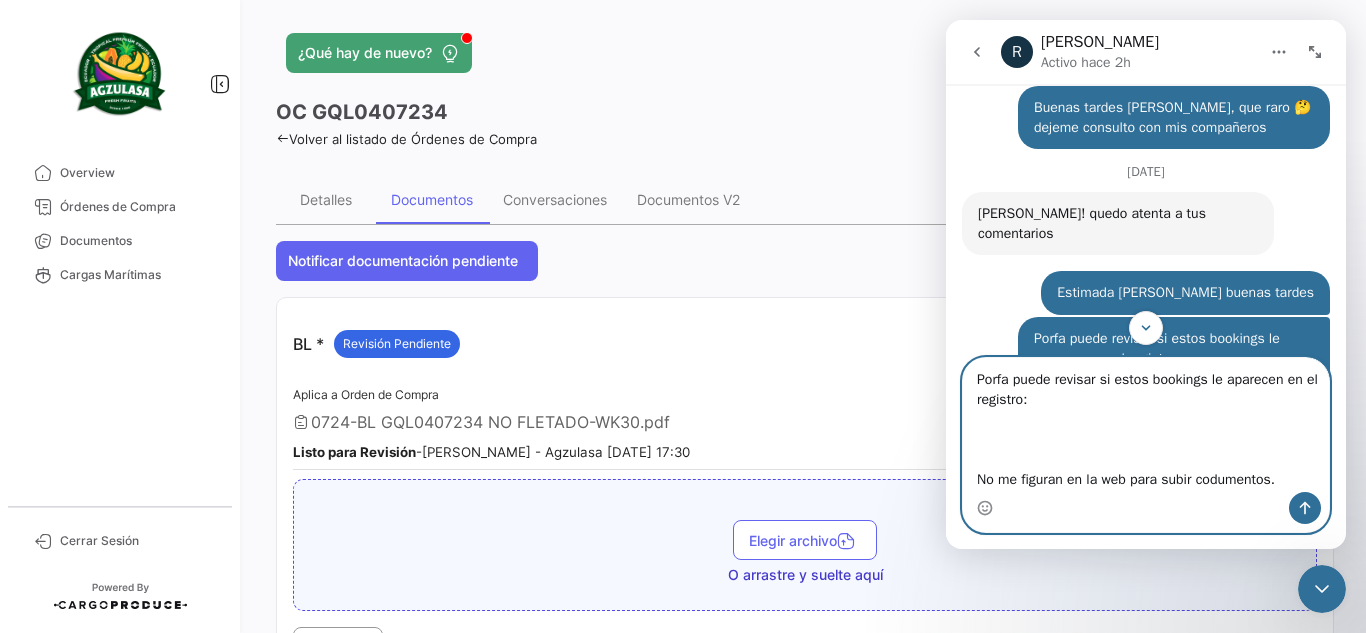 paste on "UNIECPBO25290067
UNIECPBO25290044
UNIECPBO25290102
UNIECPBO25290068
UNIECGYE25290061" 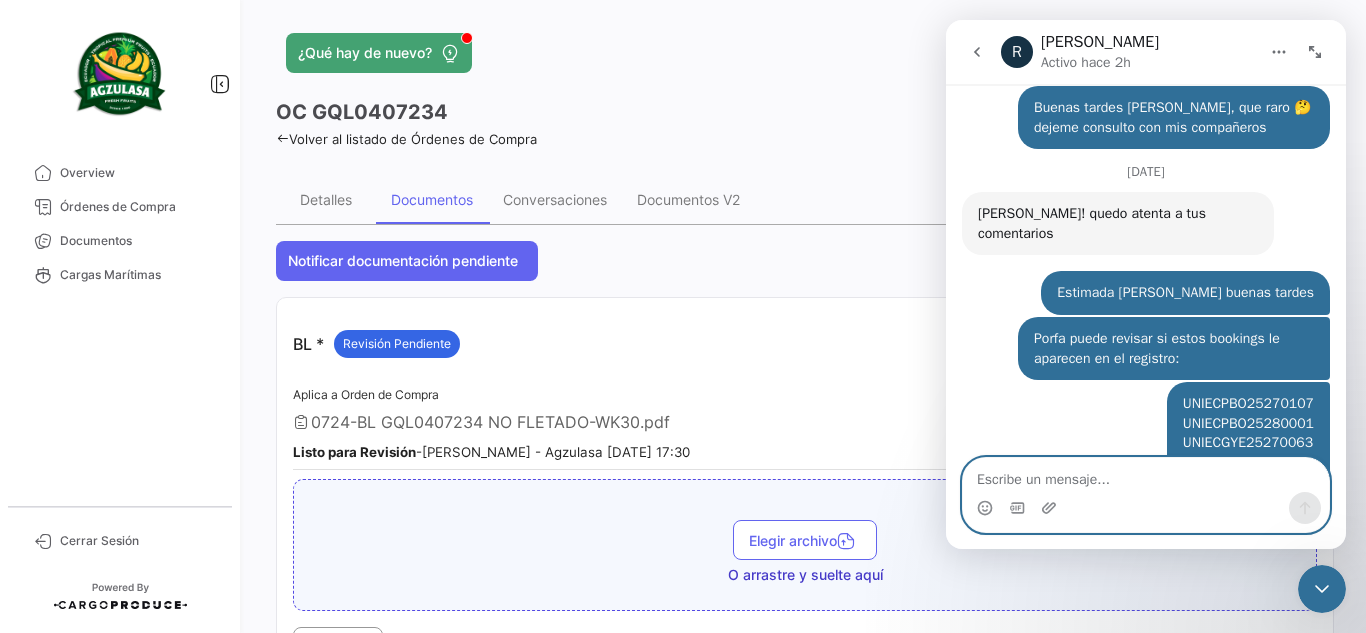 scroll, scrollTop: 0, scrollLeft: 0, axis: both 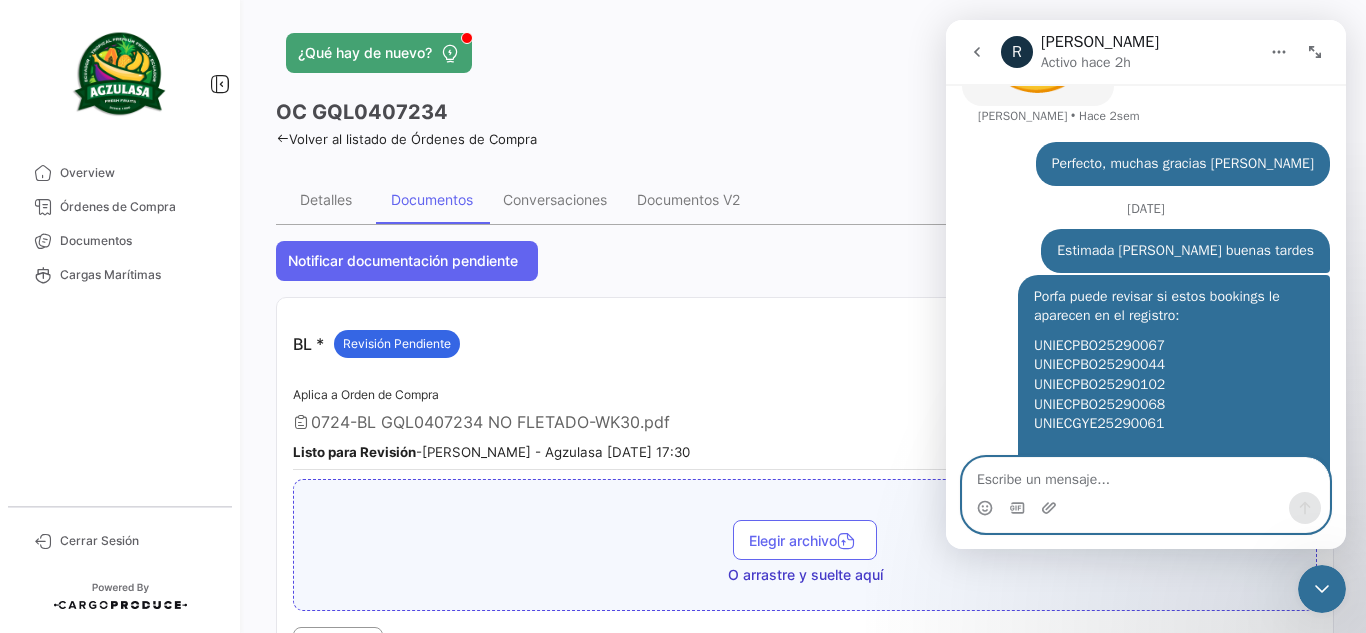 type 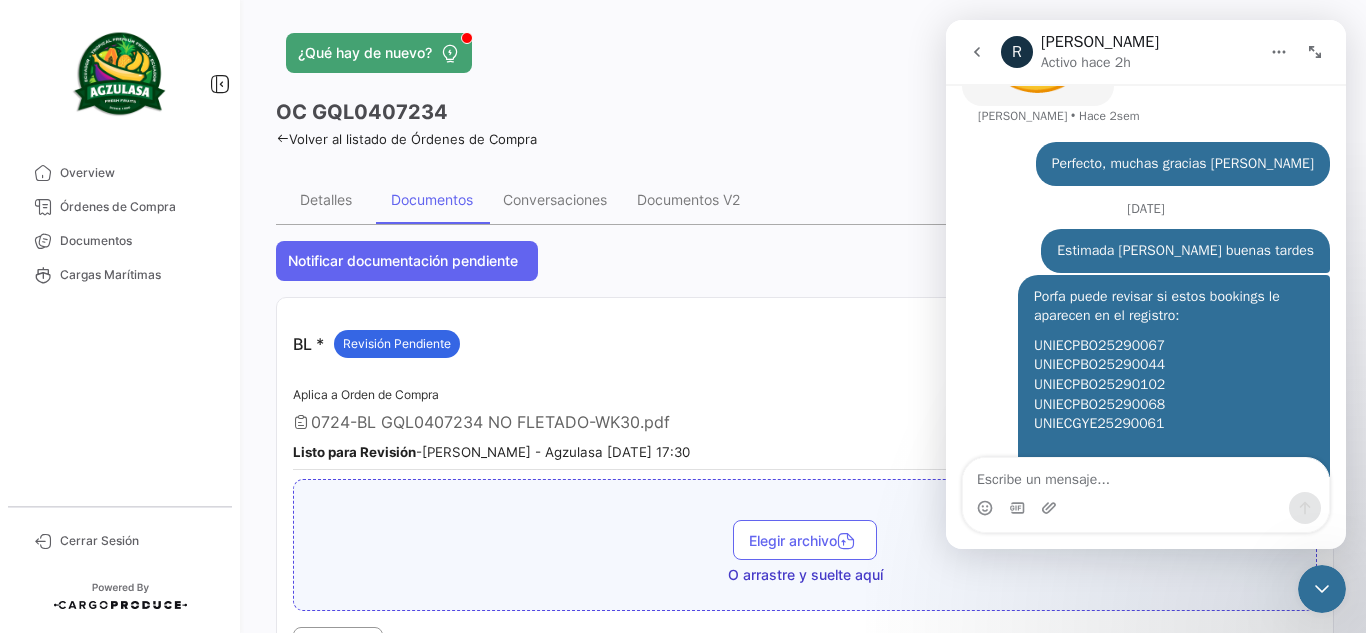 click at bounding box center [1322, 589] 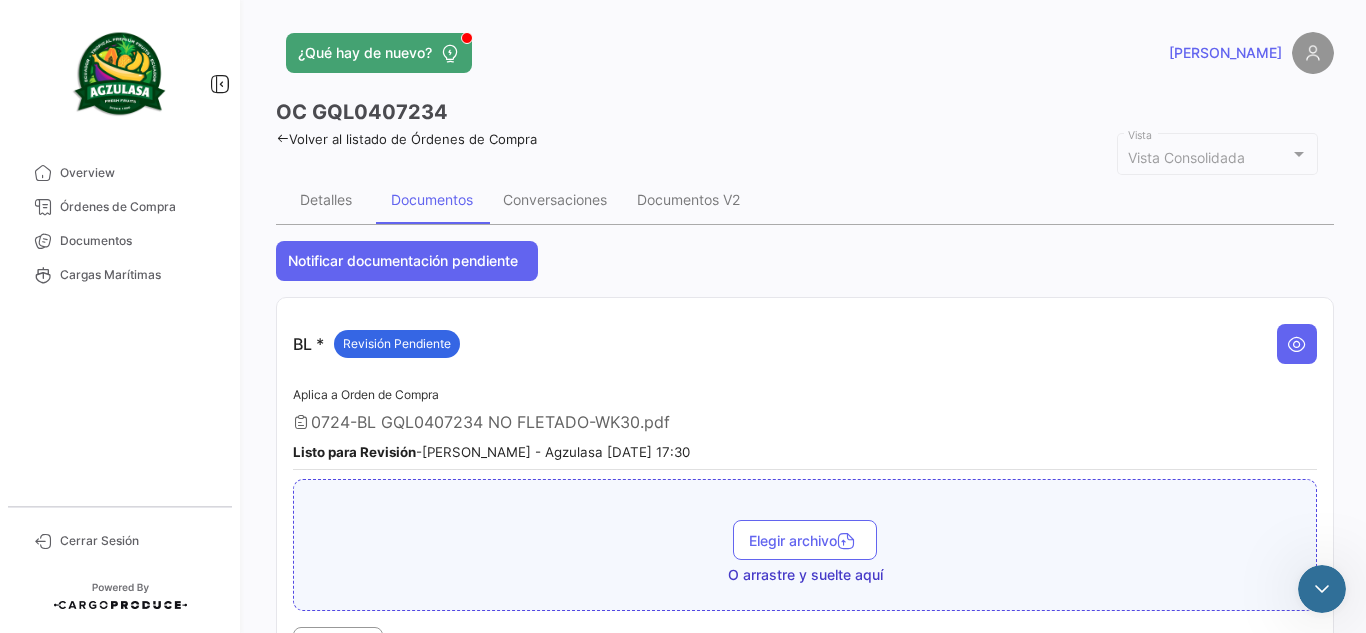 scroll, scrollTop: 0, scrollLeft: 0, axis: both 